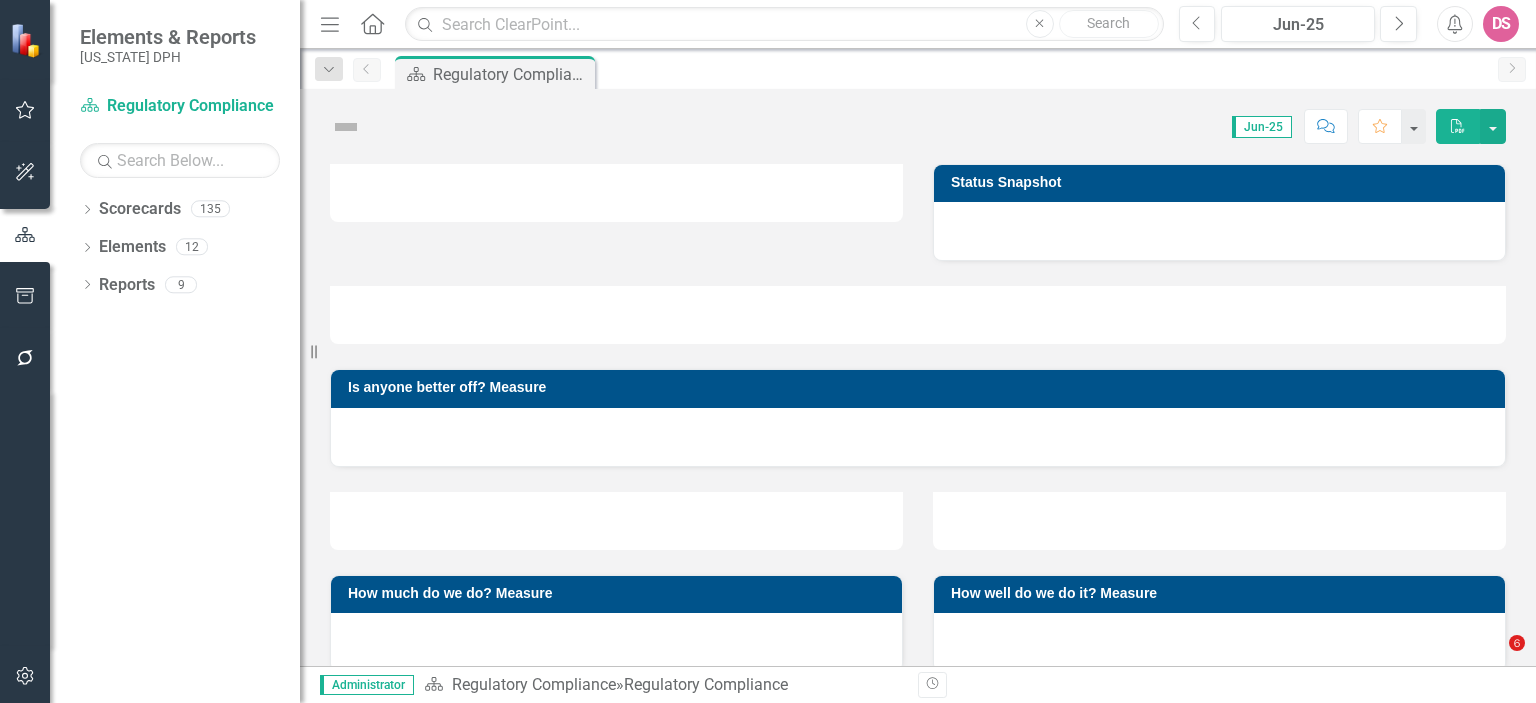 scroll, scrollTop: 0, scrollLeft: 0, axis: both 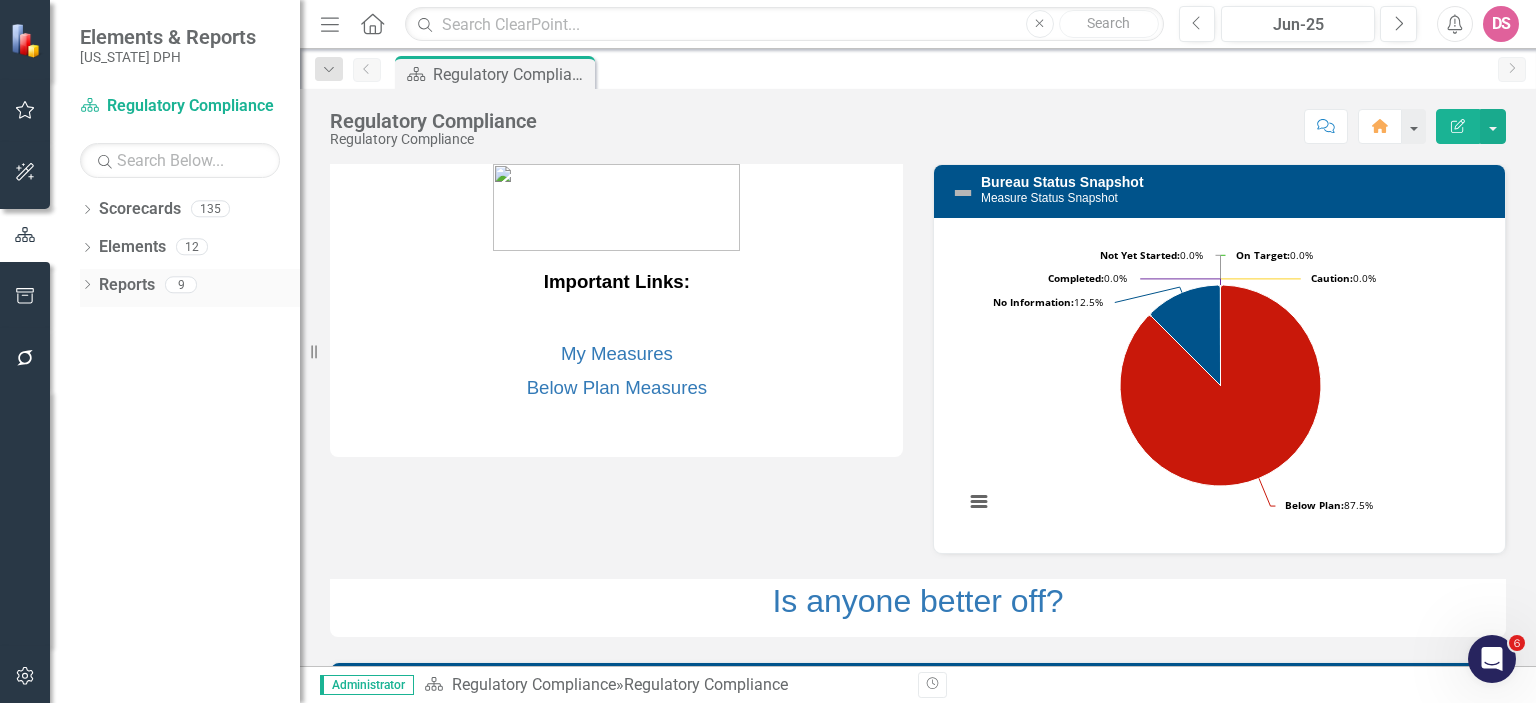 click on "Dropdown" 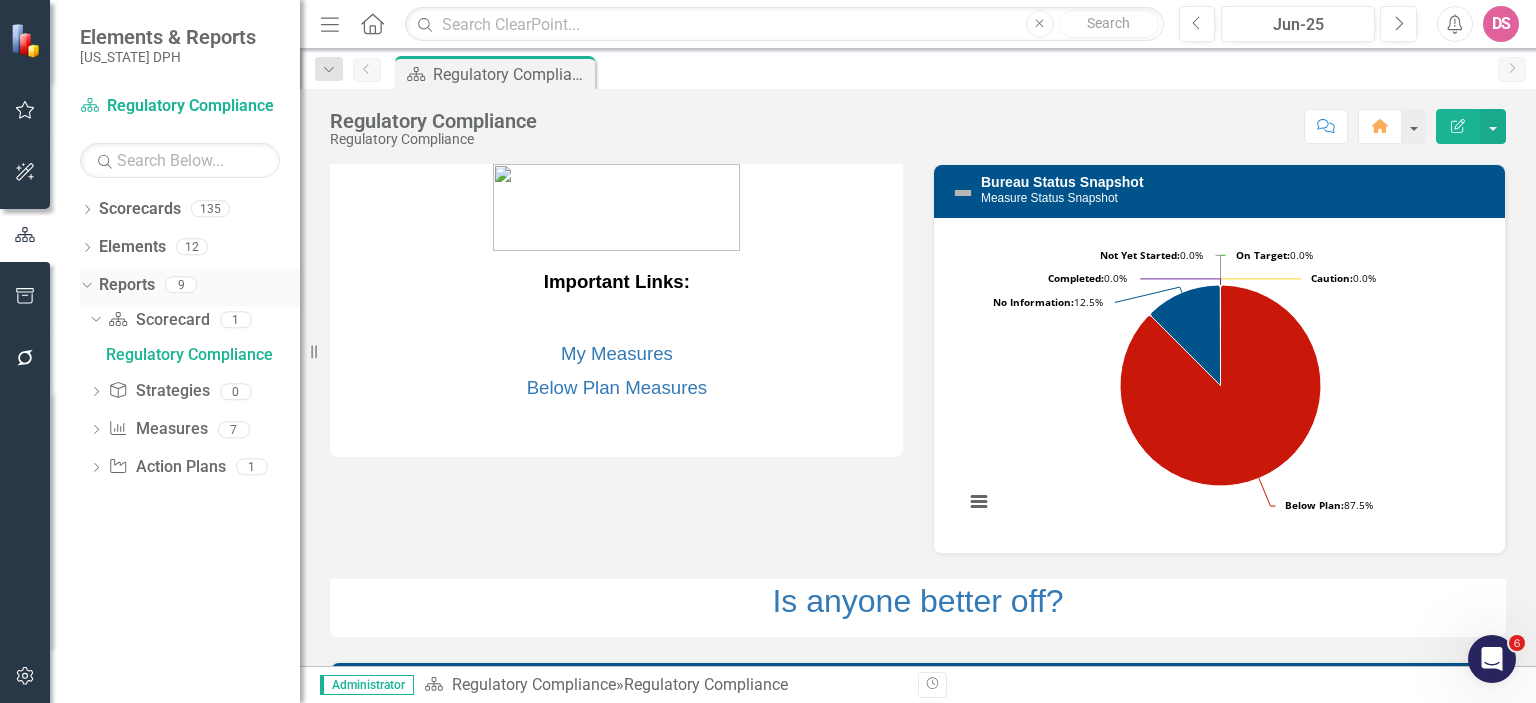 click on "Reports" at bounding box center [127, 285] 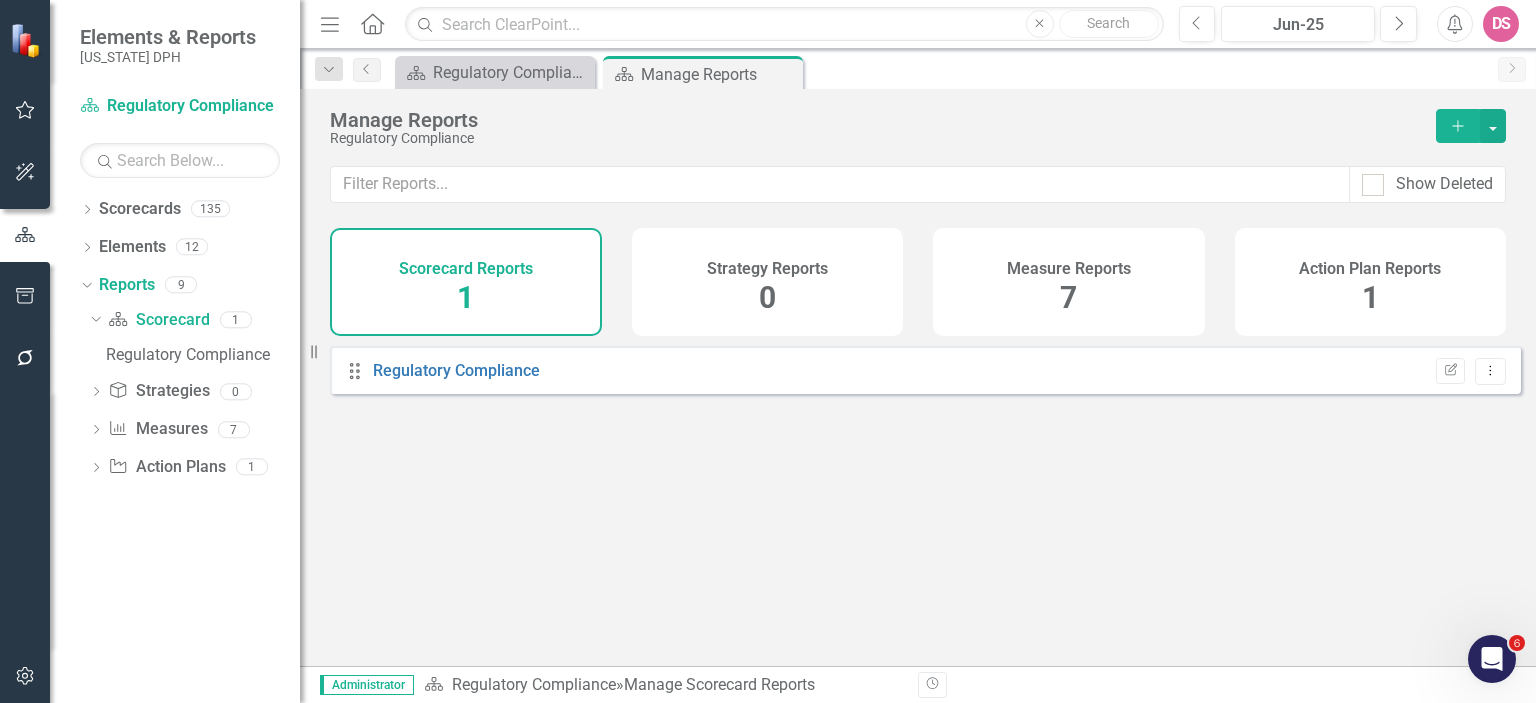 click on "Measure Reports 7" at bounding box center [1069, 282] 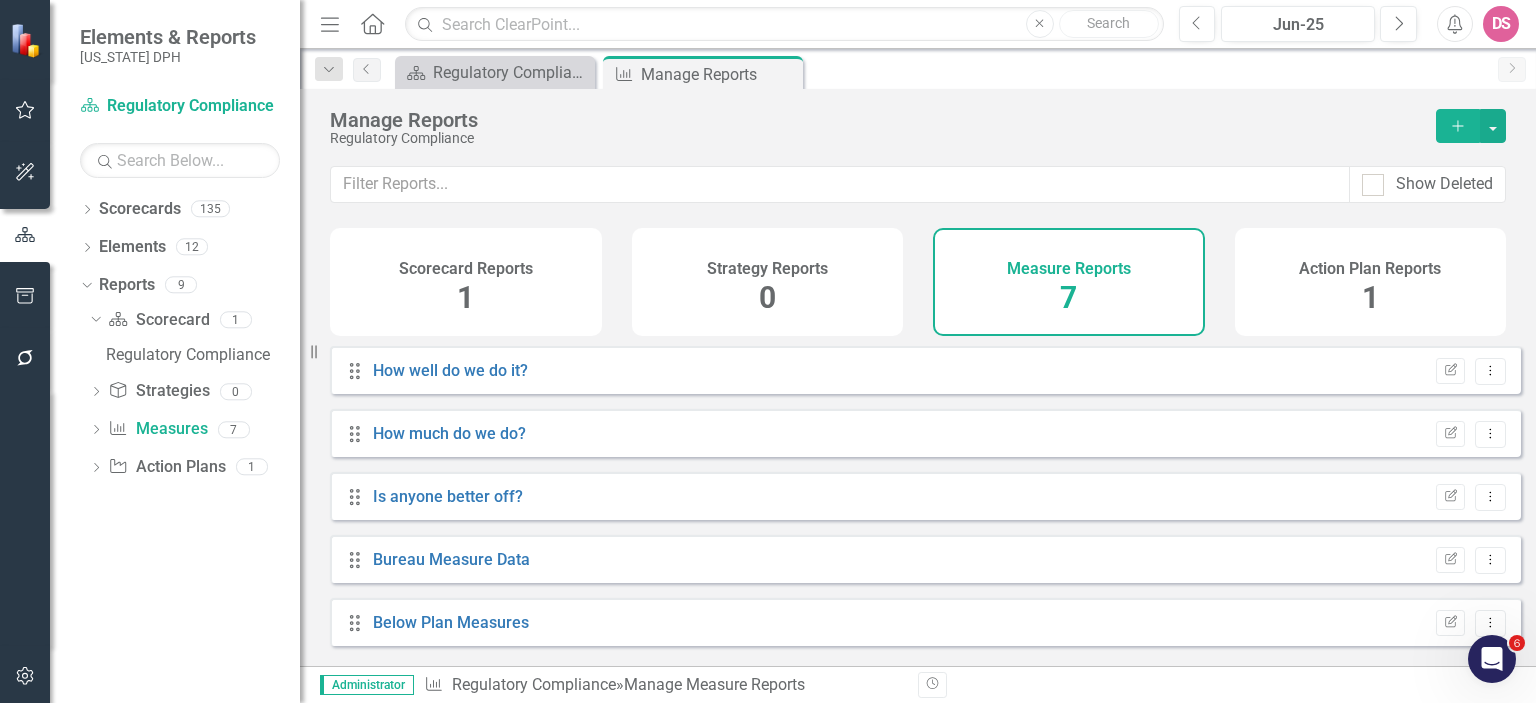 click 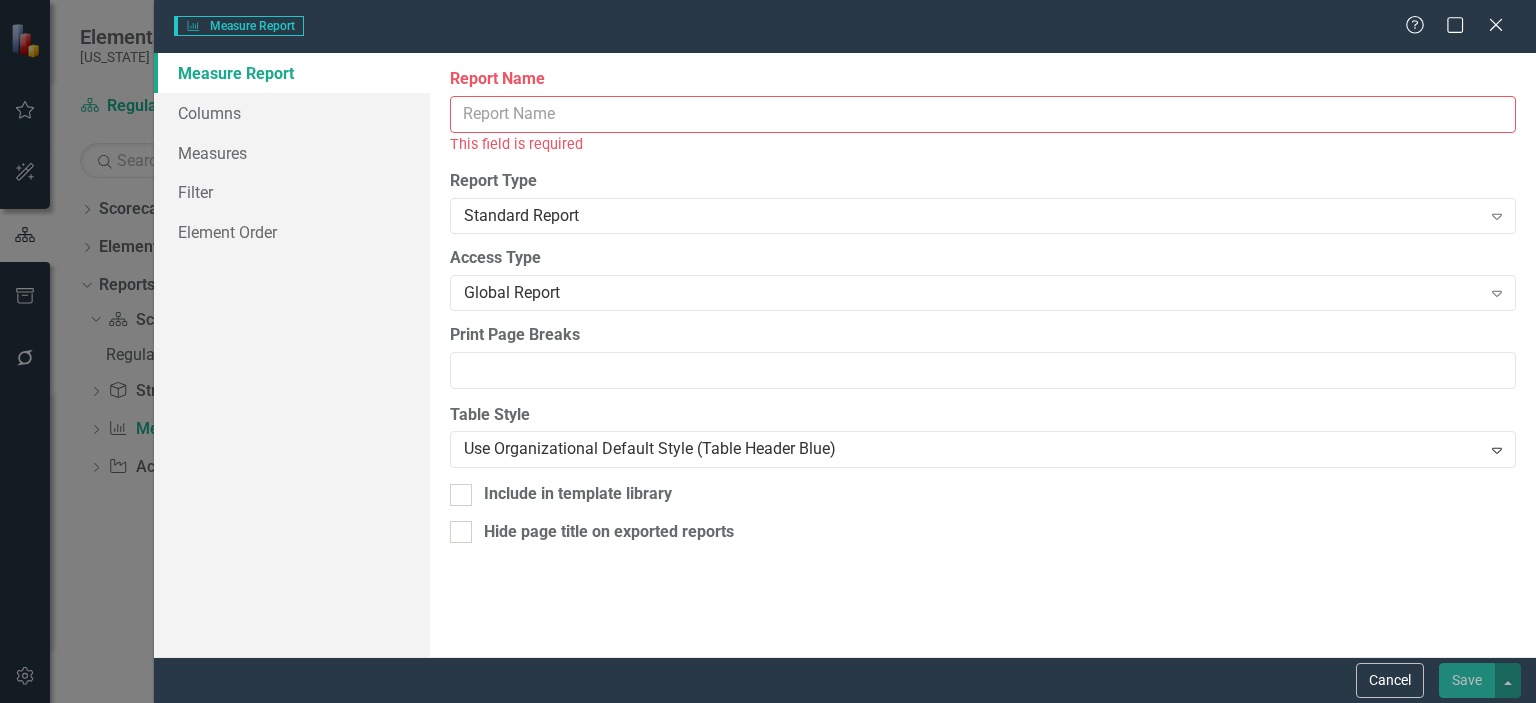 click on "Report Name" at bounding box center (983, 114) 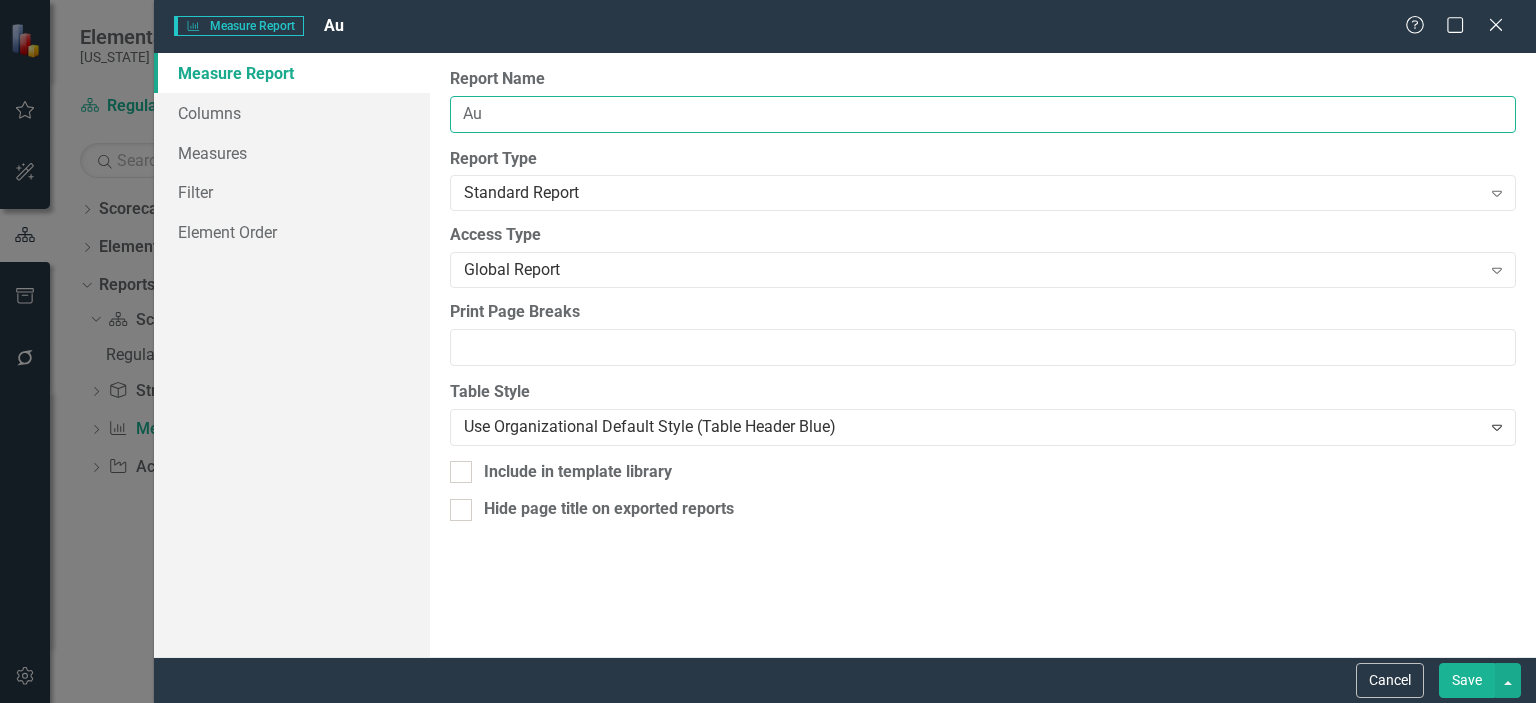 type on "A" 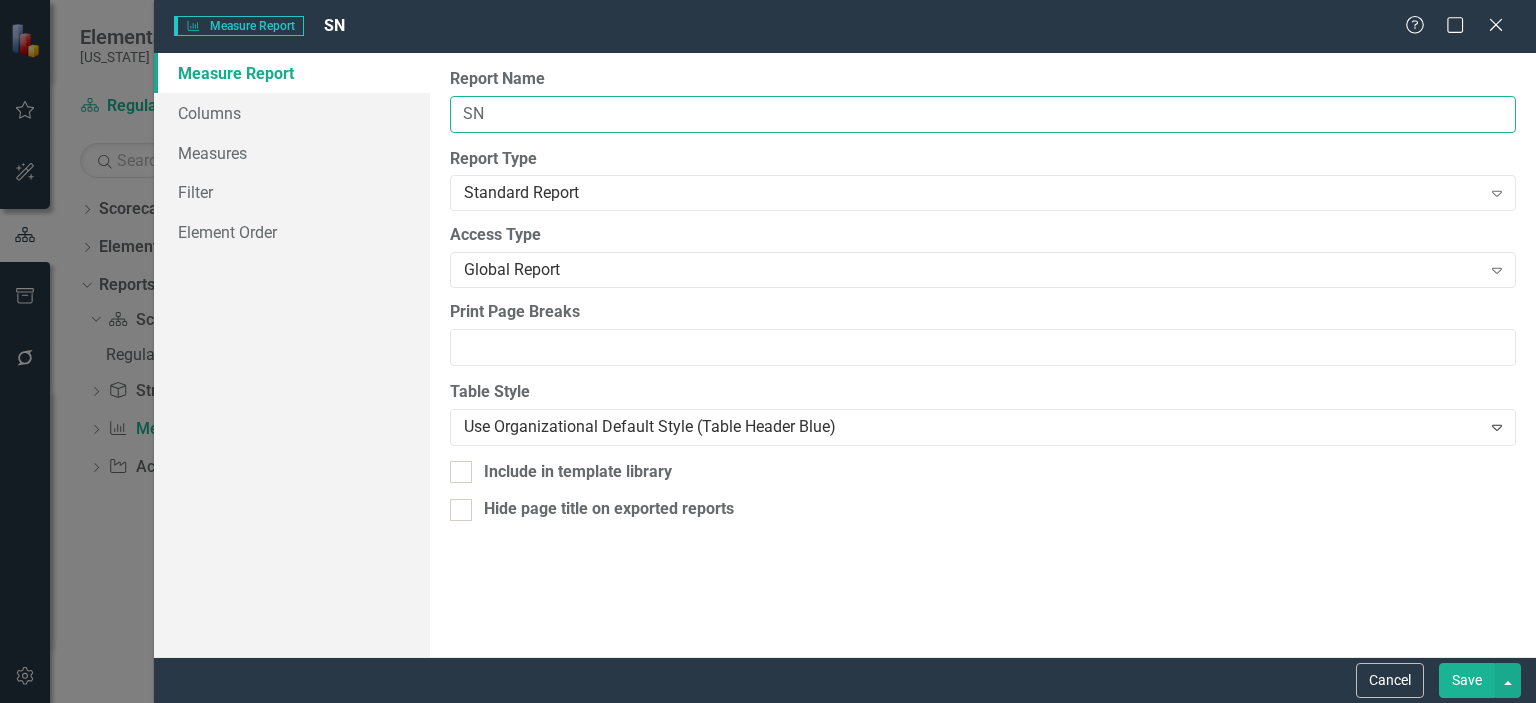 type on "S" 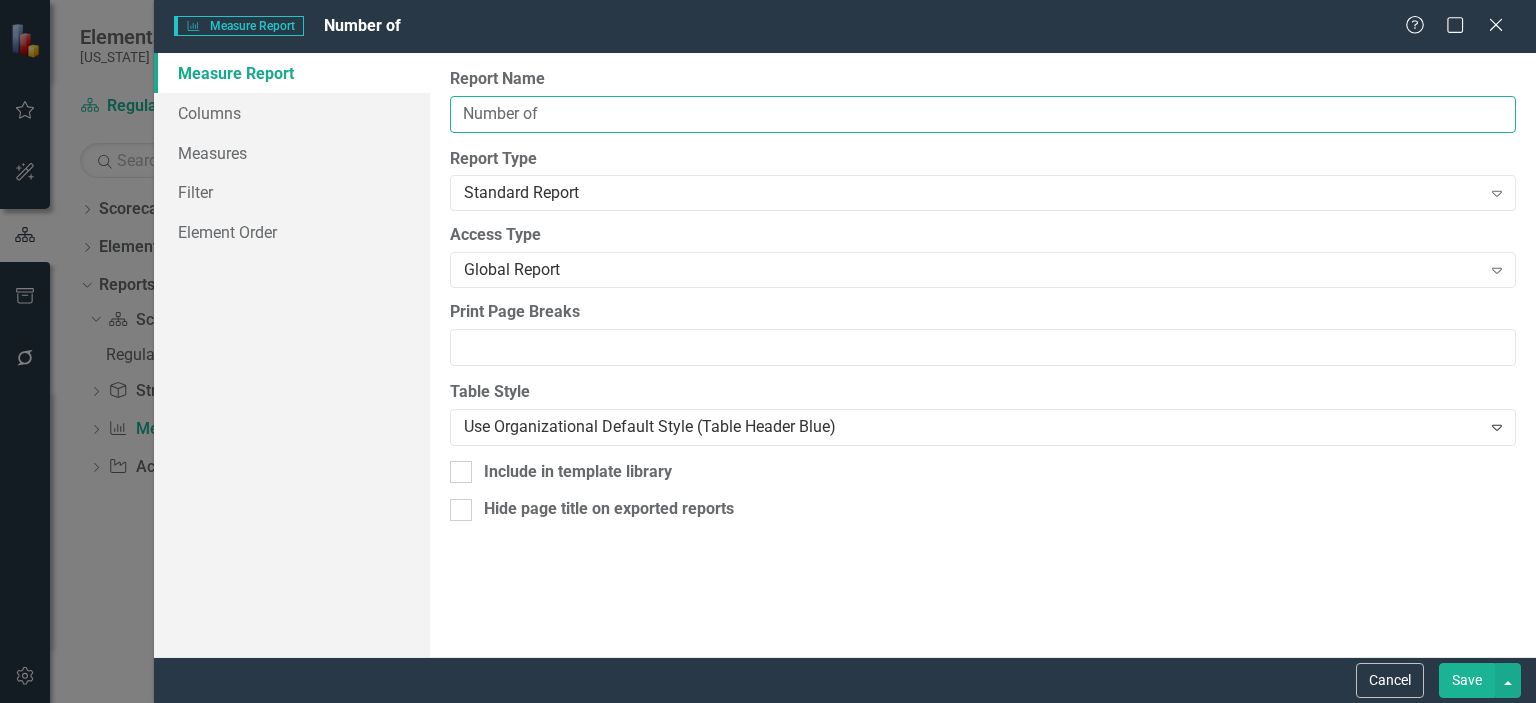 type on "Number of SNF Audited" 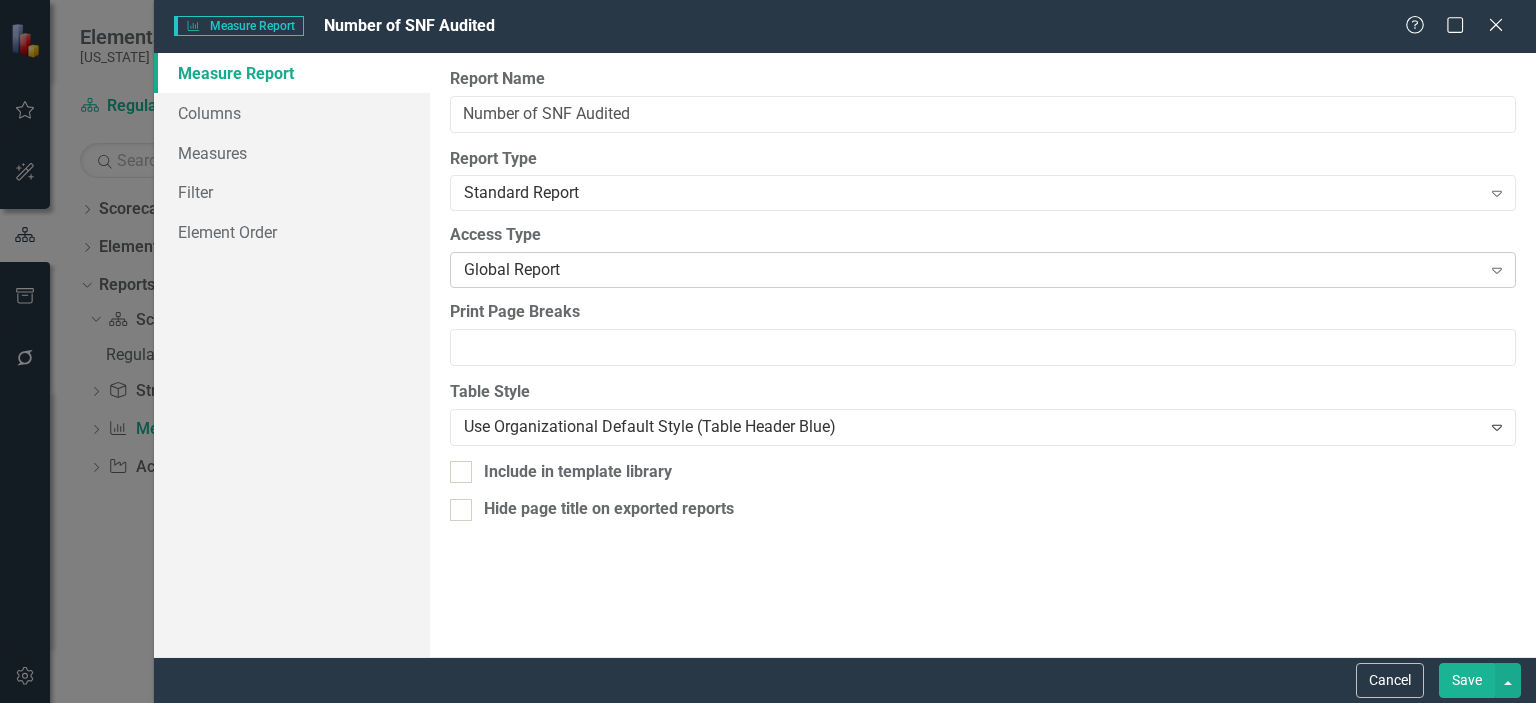 click on "Expand" 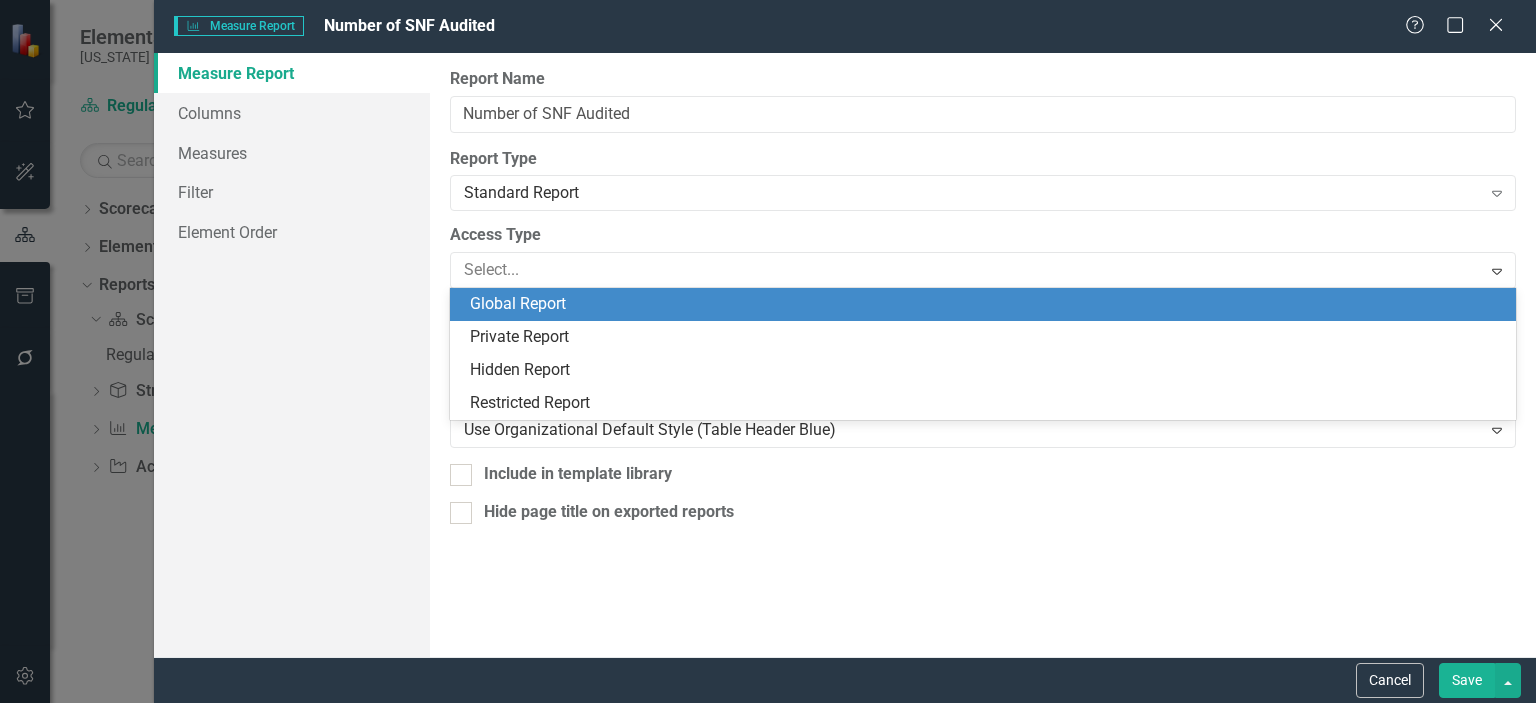 click on "Global Report" at bounding box center (987, 304) 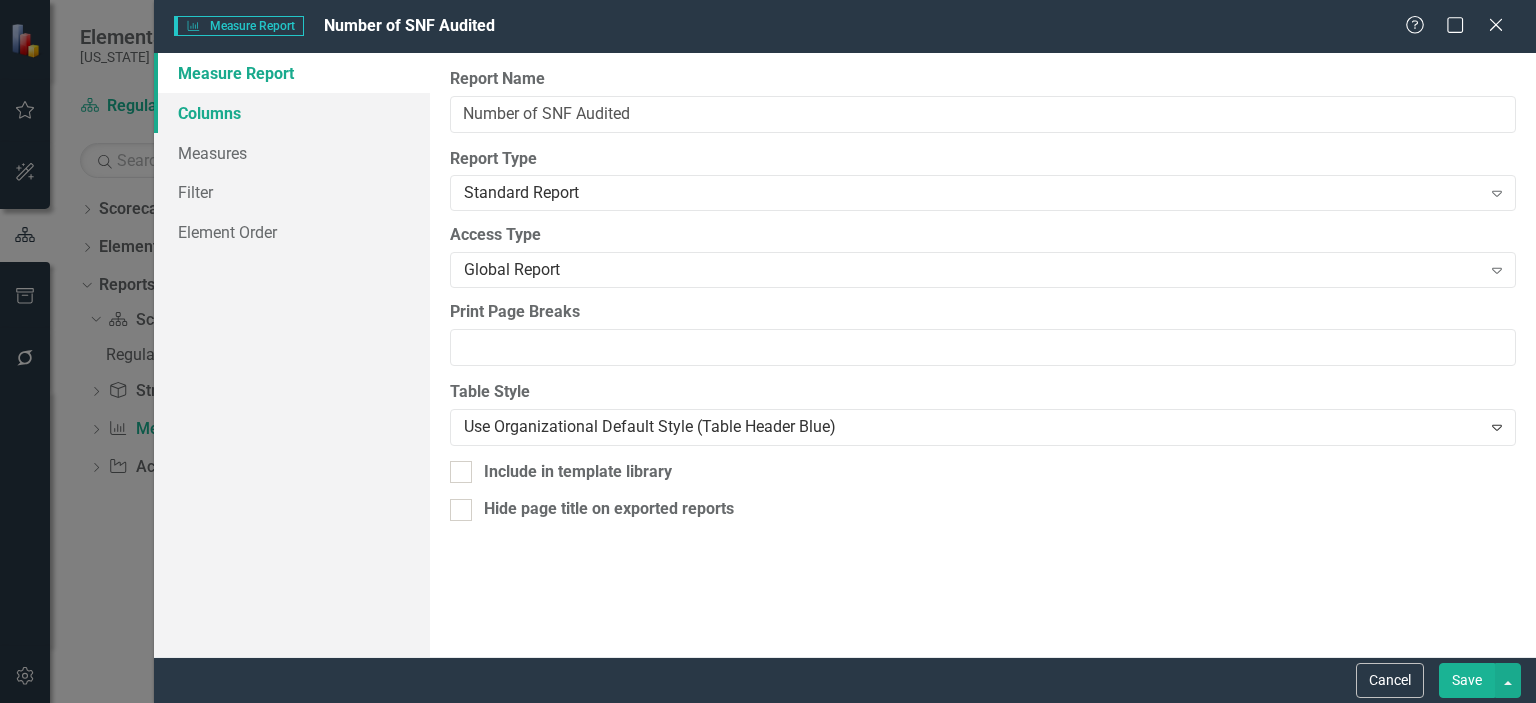 click on "Columns" at bounding box center [292, 113] 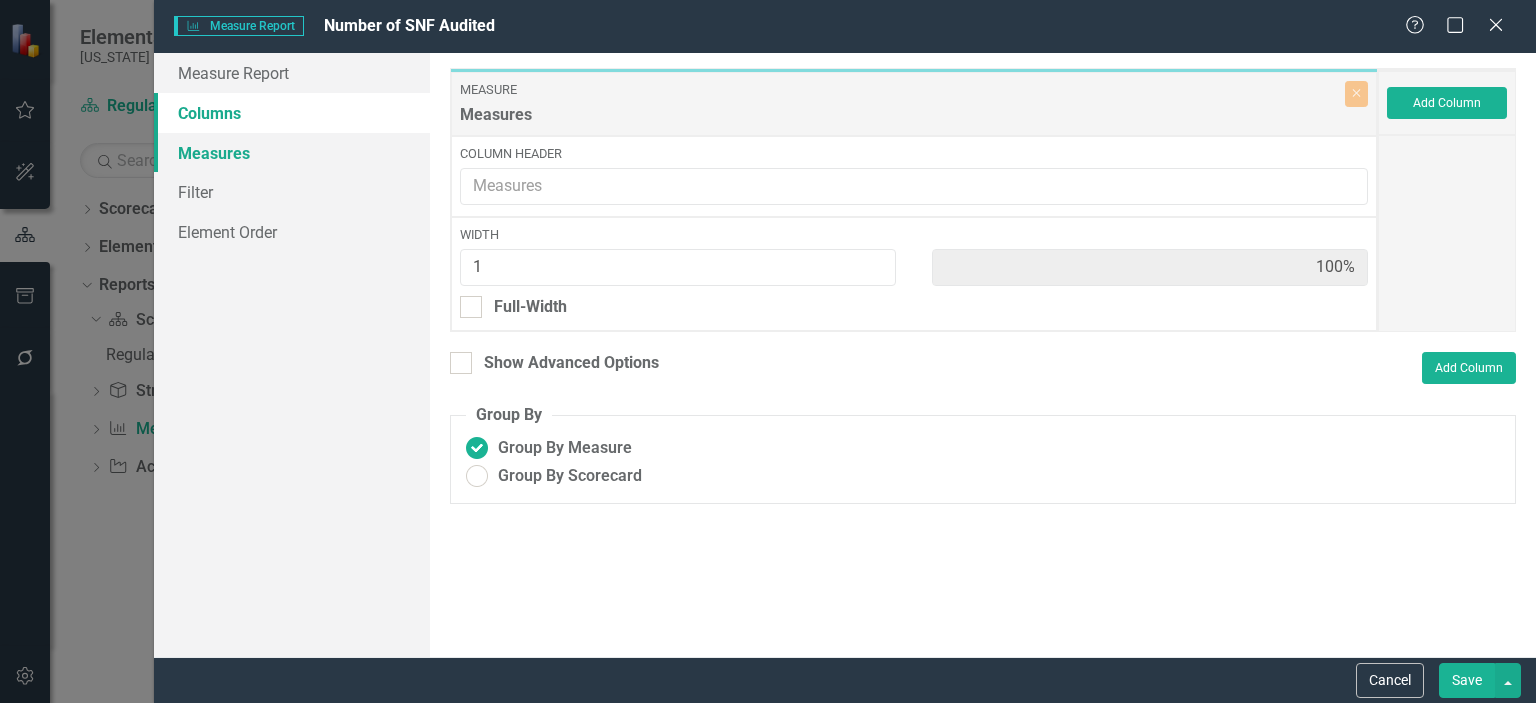 click on "Measures" at bounding box center (292, 153) 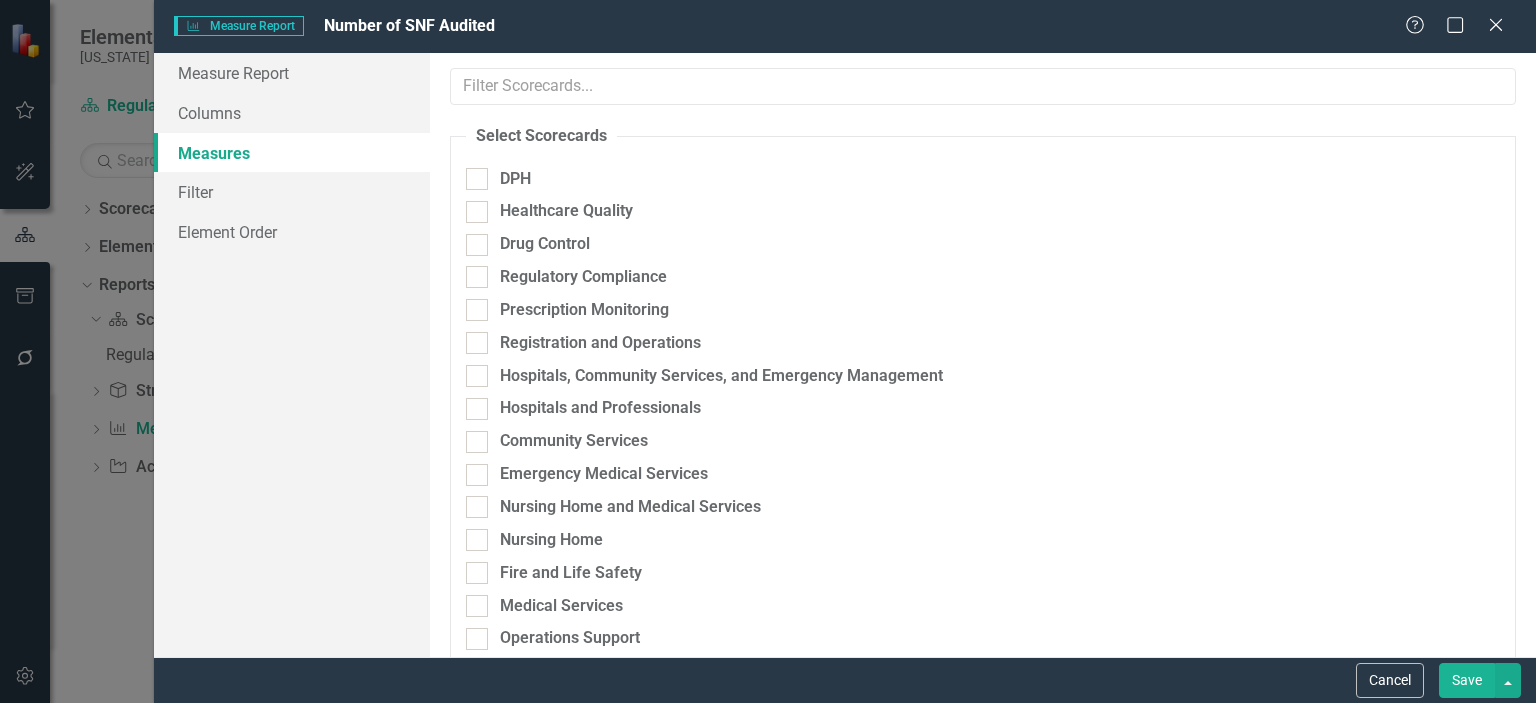 checkbox on "true" 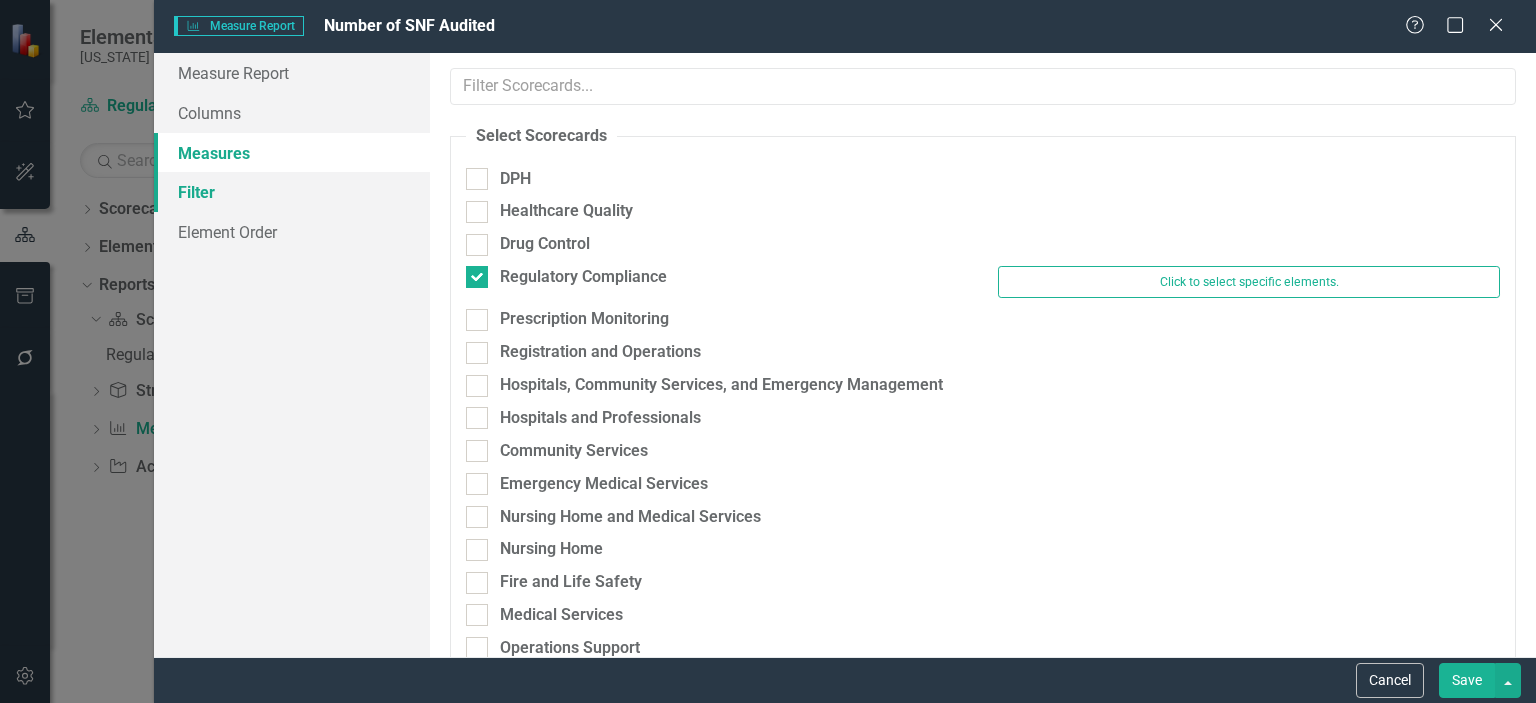 click on "Filter" at bounding box center (292, 192) 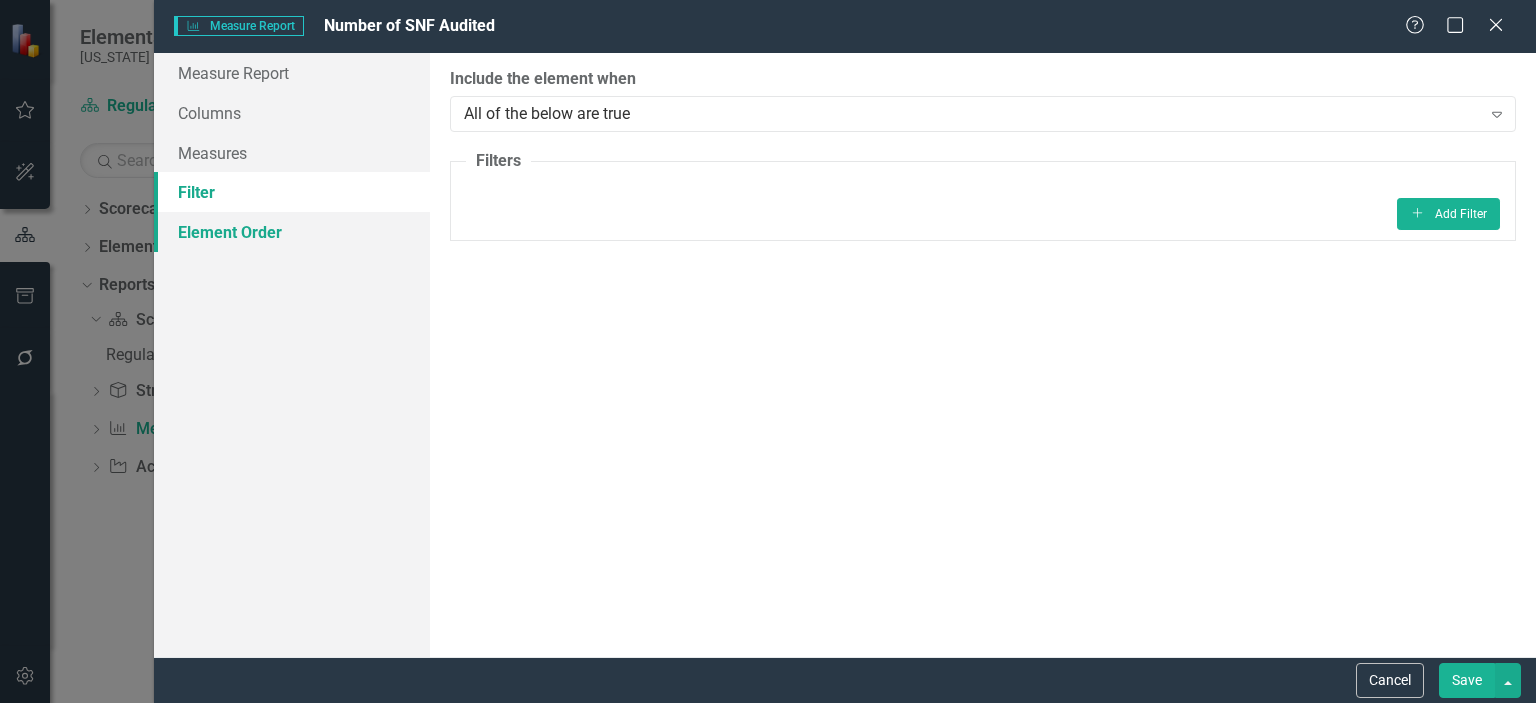 click on "Element Order" at bounding box center (292, 232) 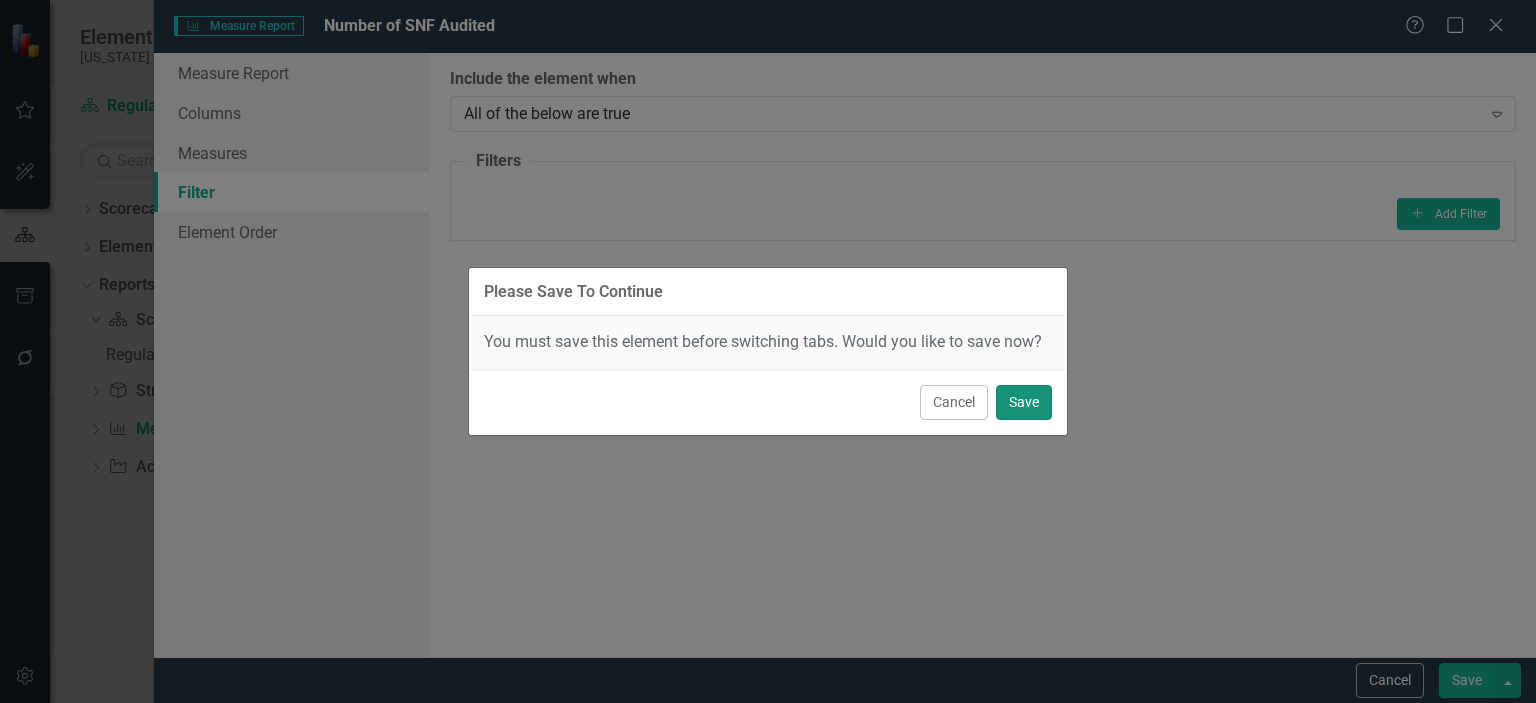 click on "Save" at bounding box center (1024, 402) 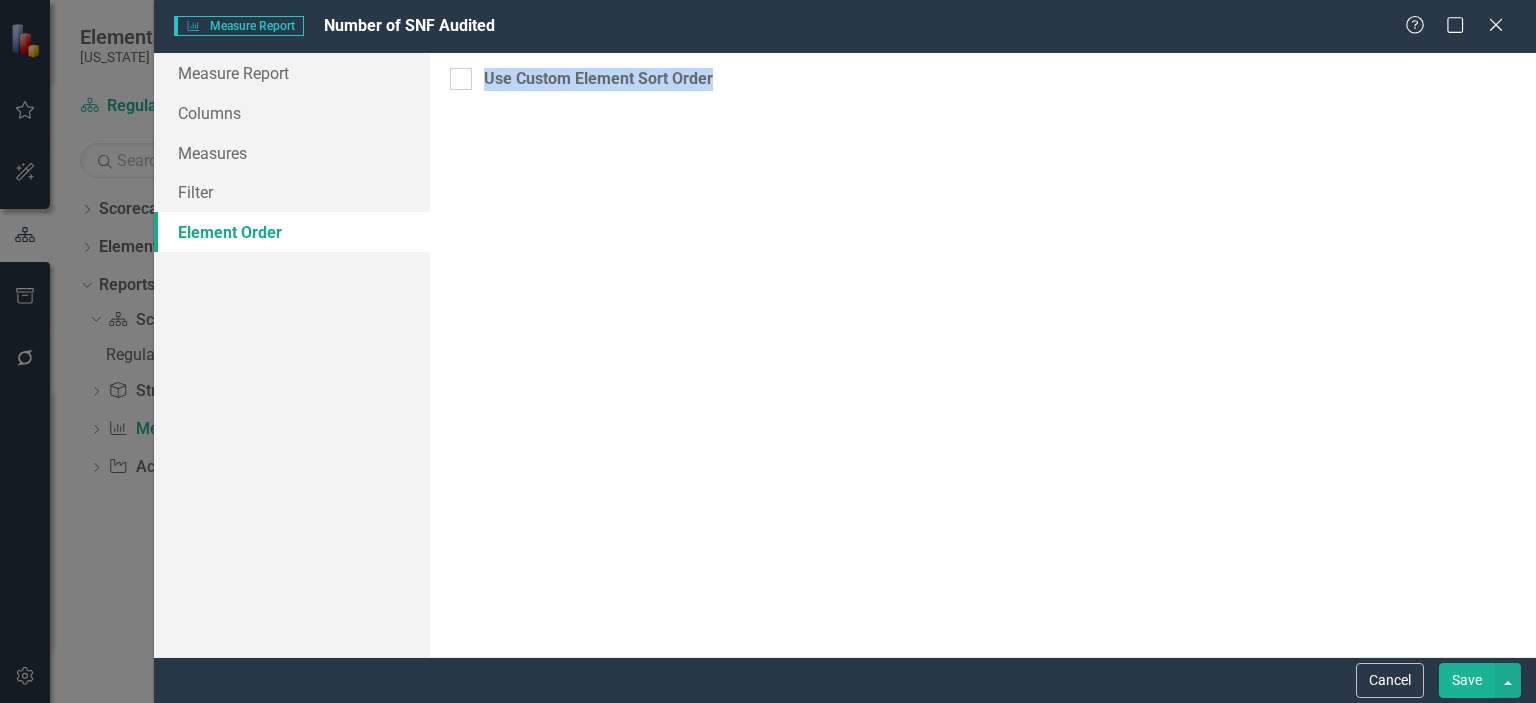 drag, startPoint x: 1024, startPoint y: 403, endPoint x: 463, endPoint y: 238, distance: 584.7615 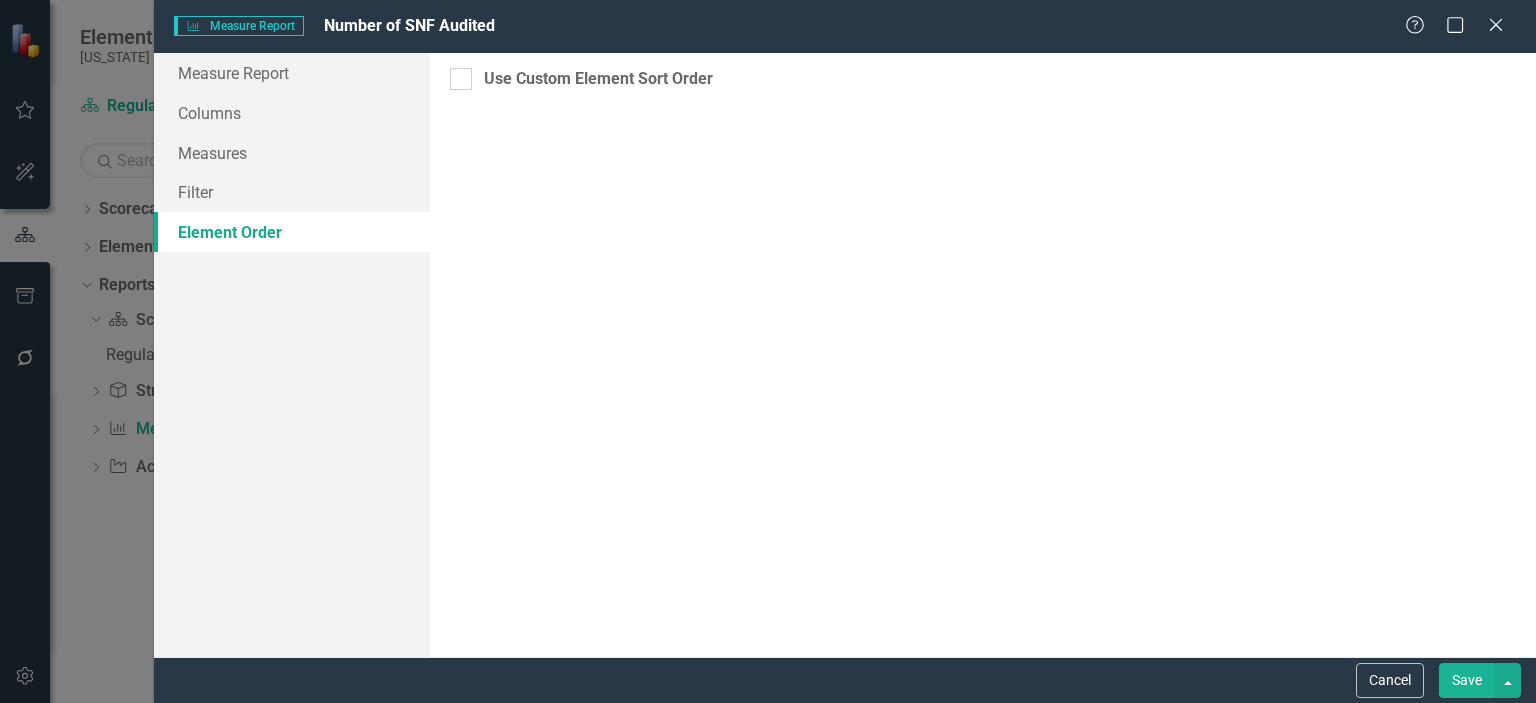click on "Save" at bounding box center [1467, 680] 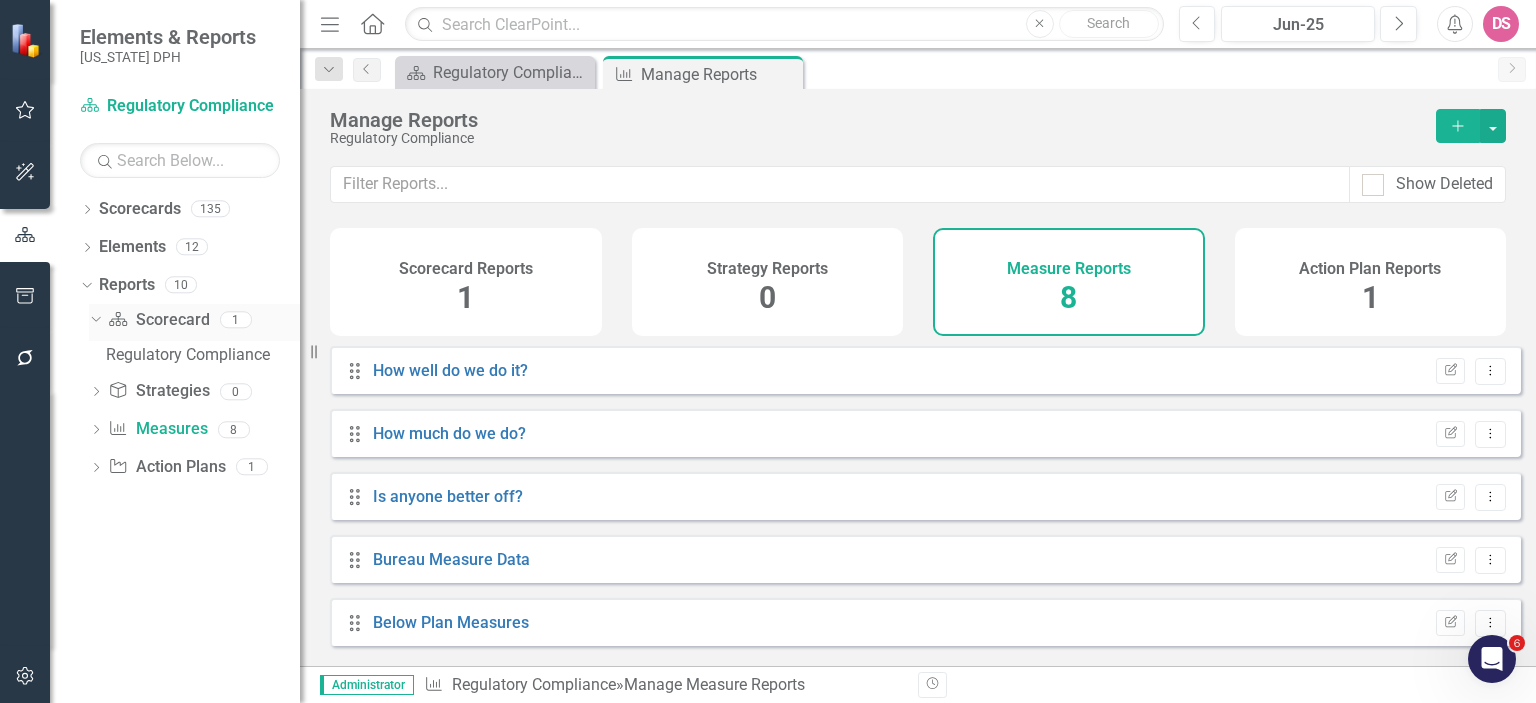 click on "Scorecard Scorecard" at bounding box center [158, 320] 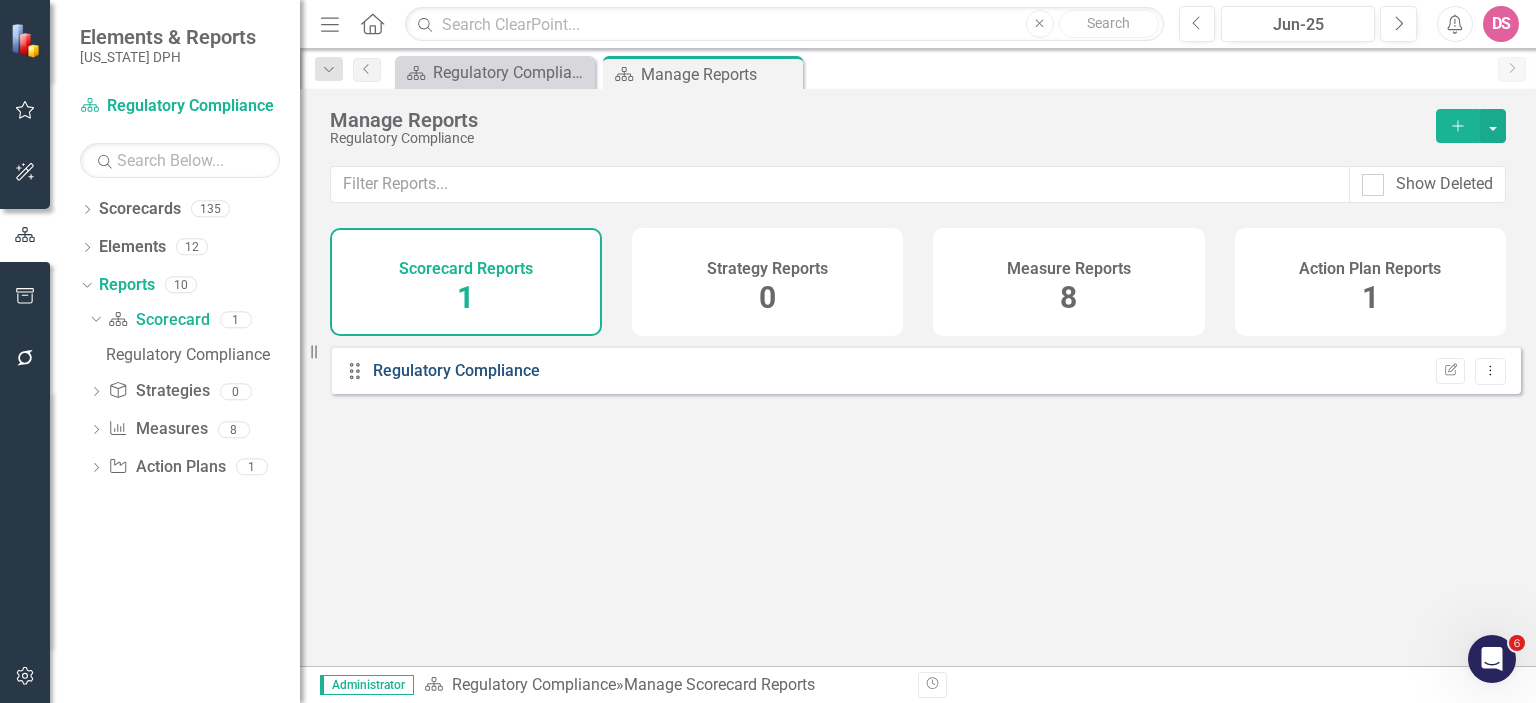 click on "Regulatory Compliance" at bounding box center (456, 370) 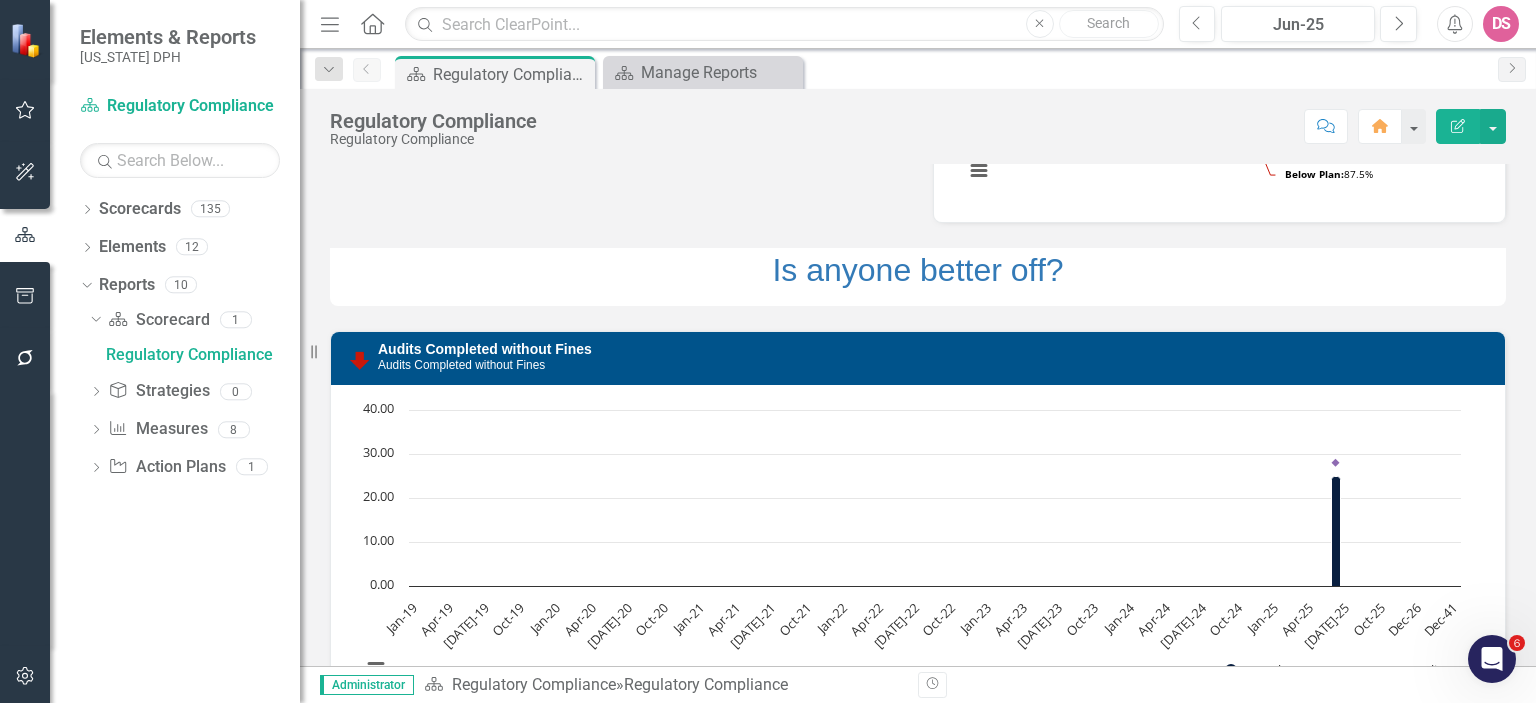 scroll, scrollTop: 0, scrollLeft: 0, axis: both 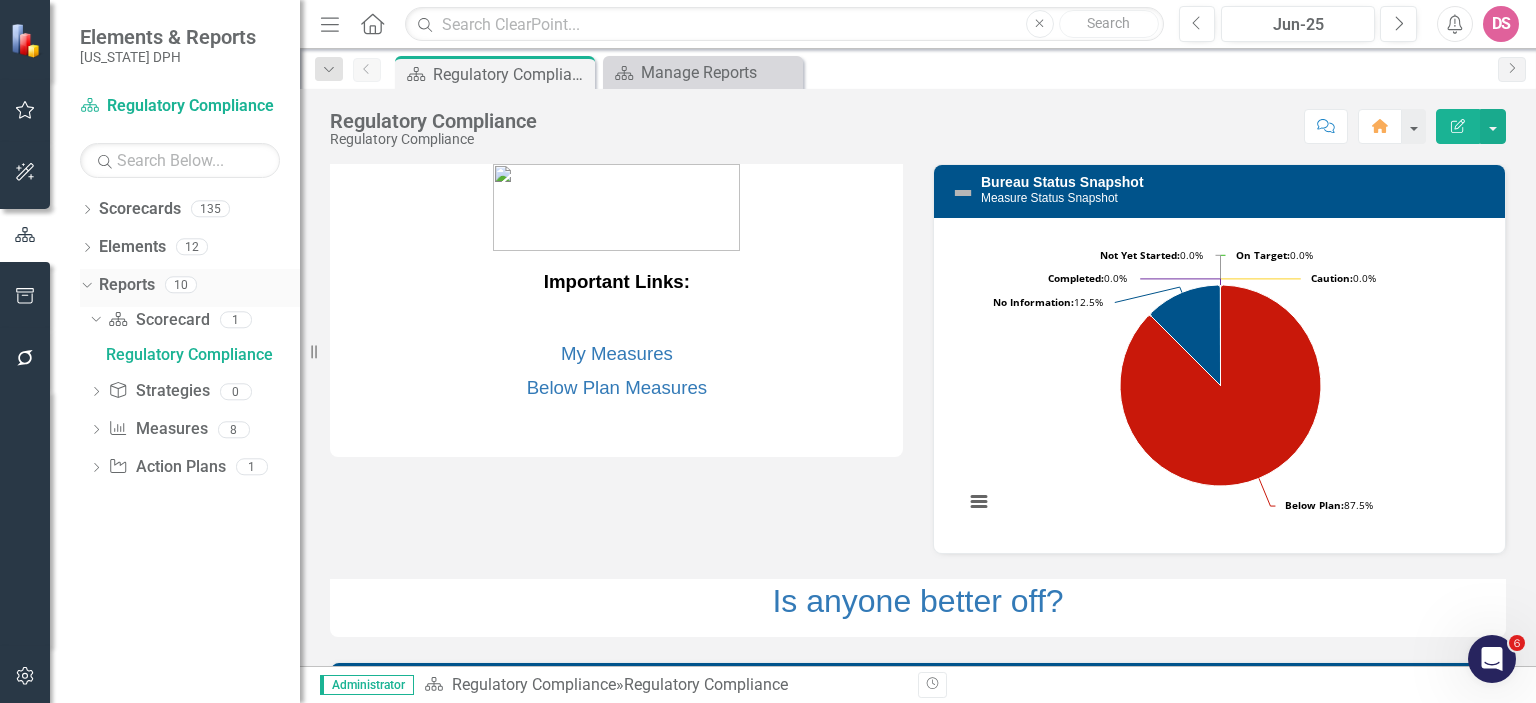 click on "Reports" at bounding box center [127, 285] 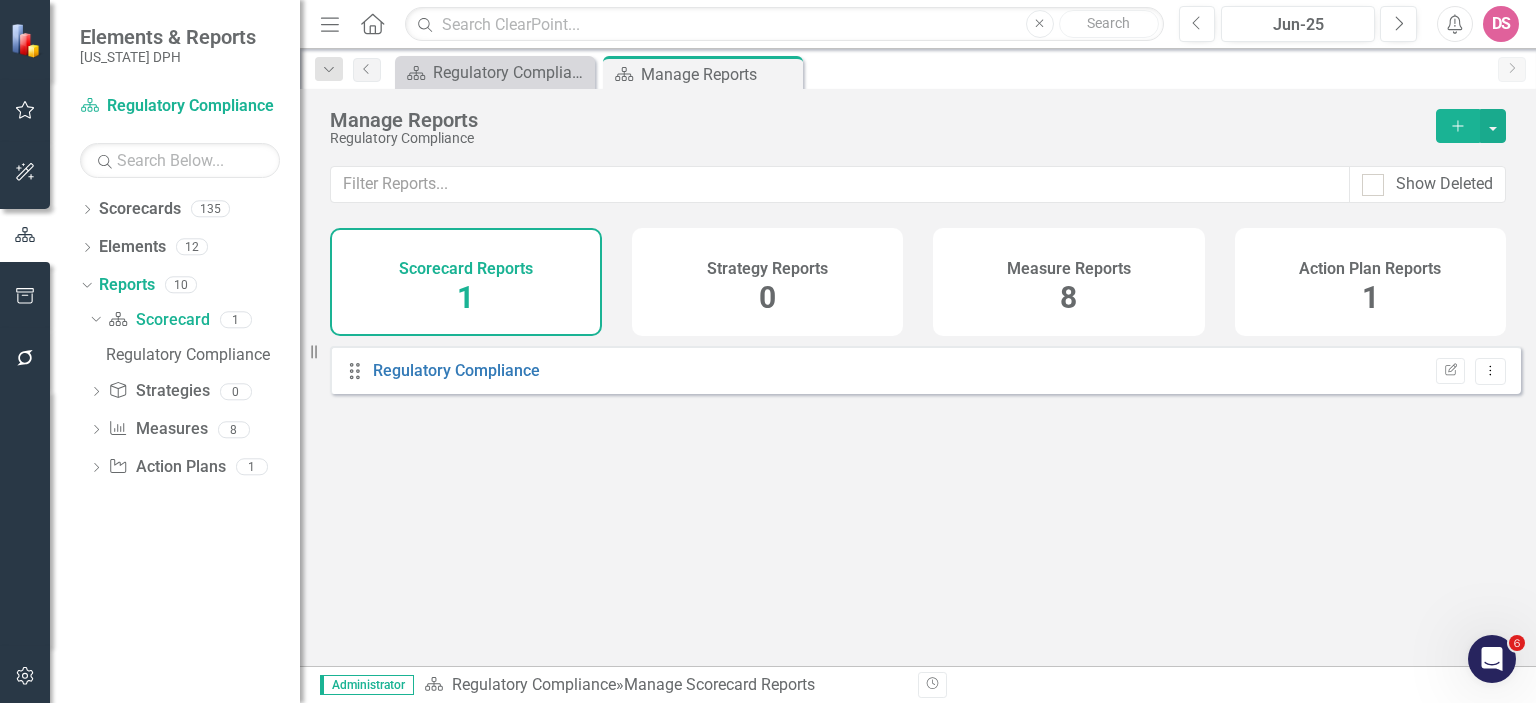 click on "Measure Reports 8" at bounding box center (1069, 282) 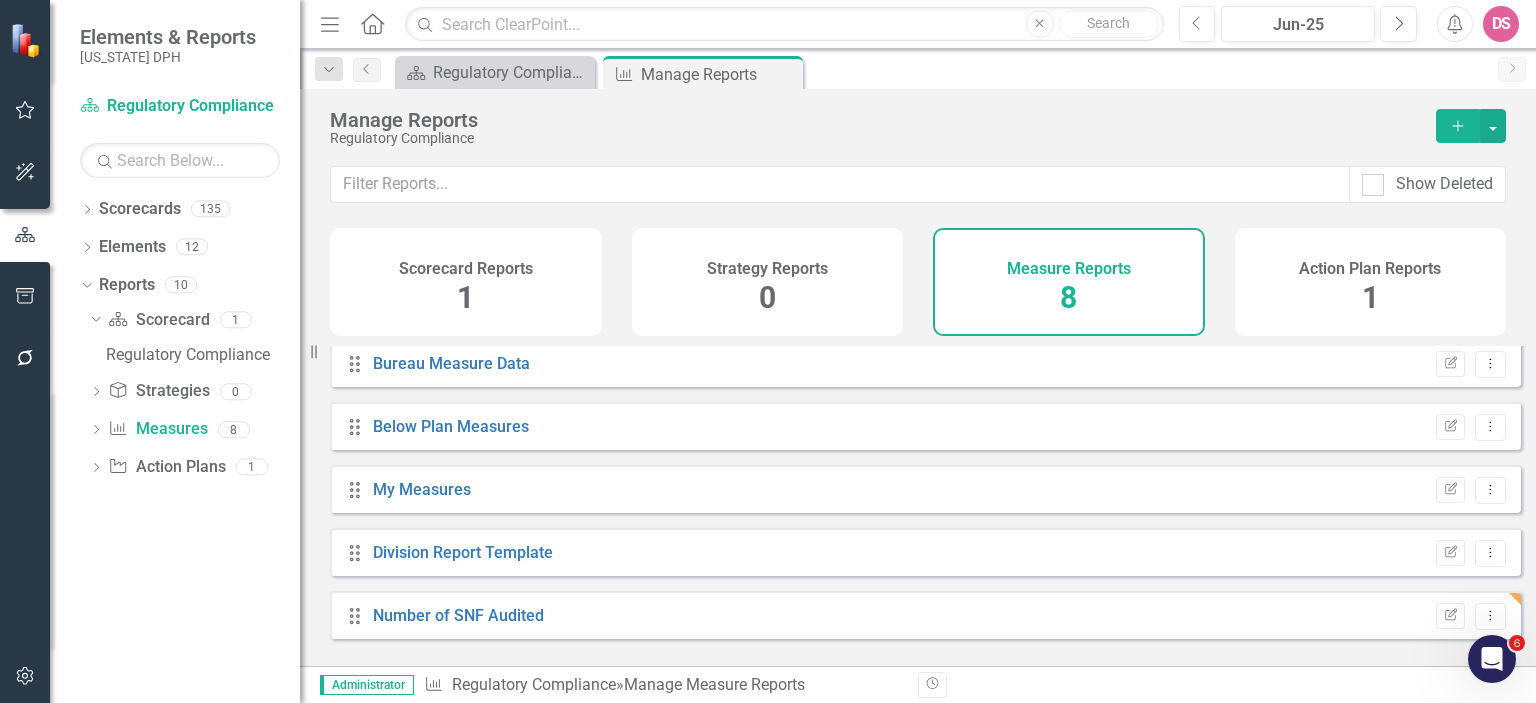 scroll, scrollTop: 198, scrollLeft: 0, axis: vertical 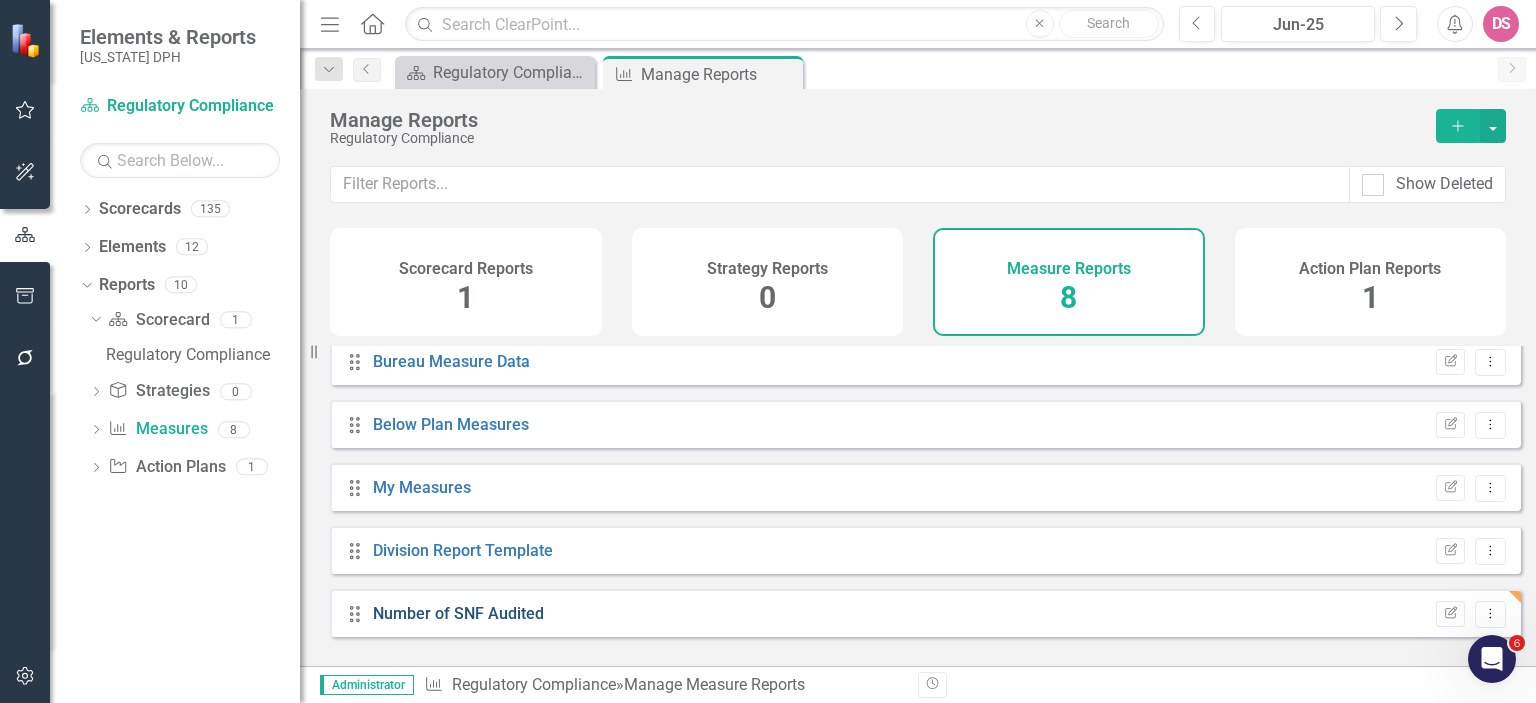 click on "Number of SNF Audited" at bounding box center (458, 613) 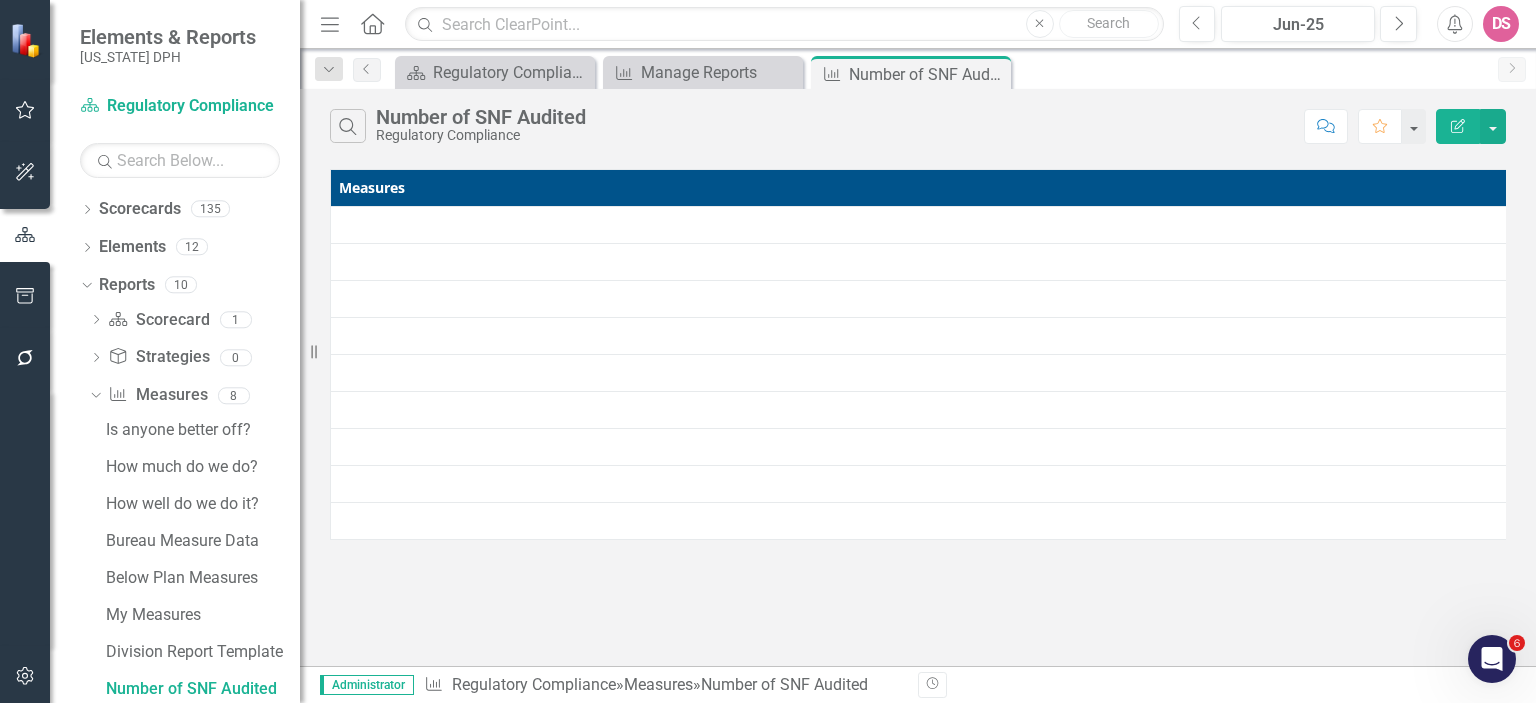 scroll, scrollTop: 0, scrollLeft: 0, axis: both 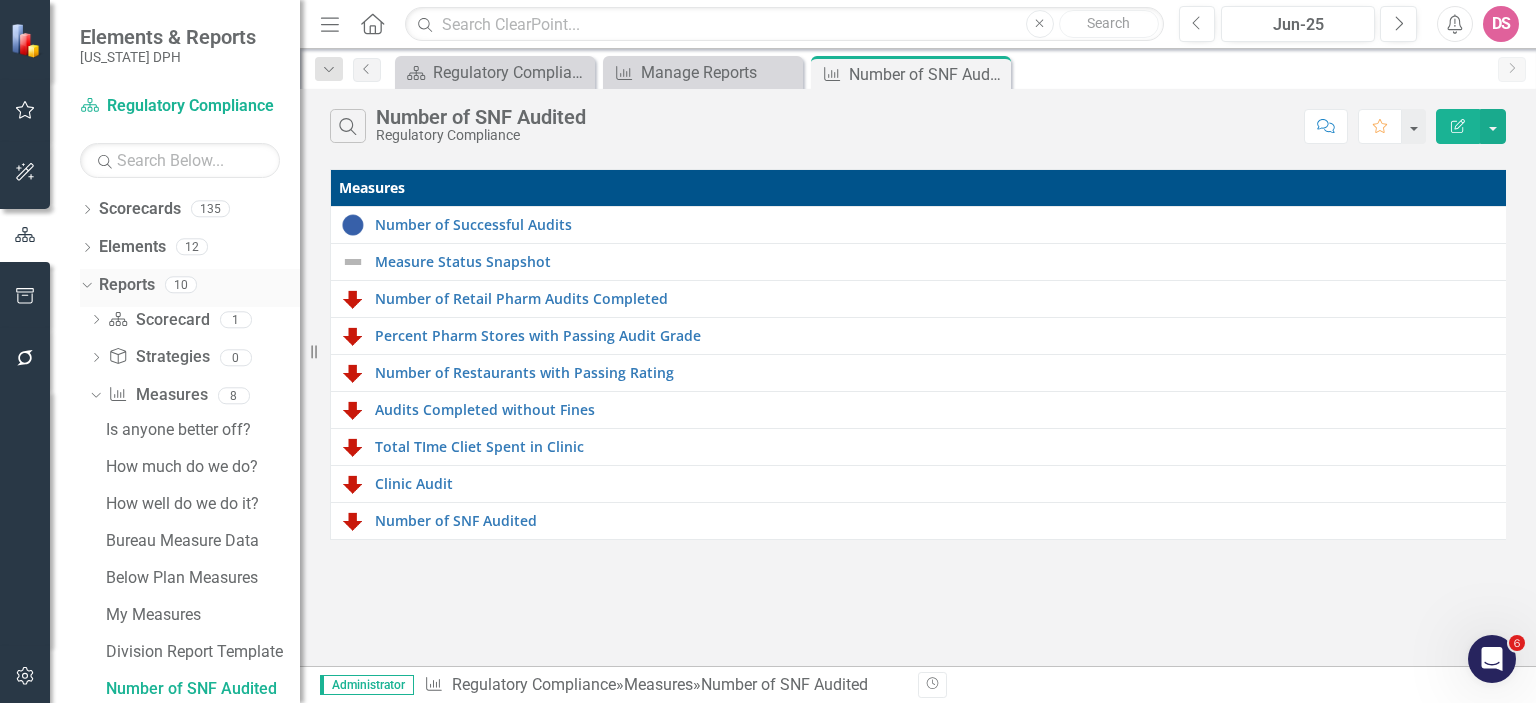 click on "Reports" at bounding box center (127, 285) 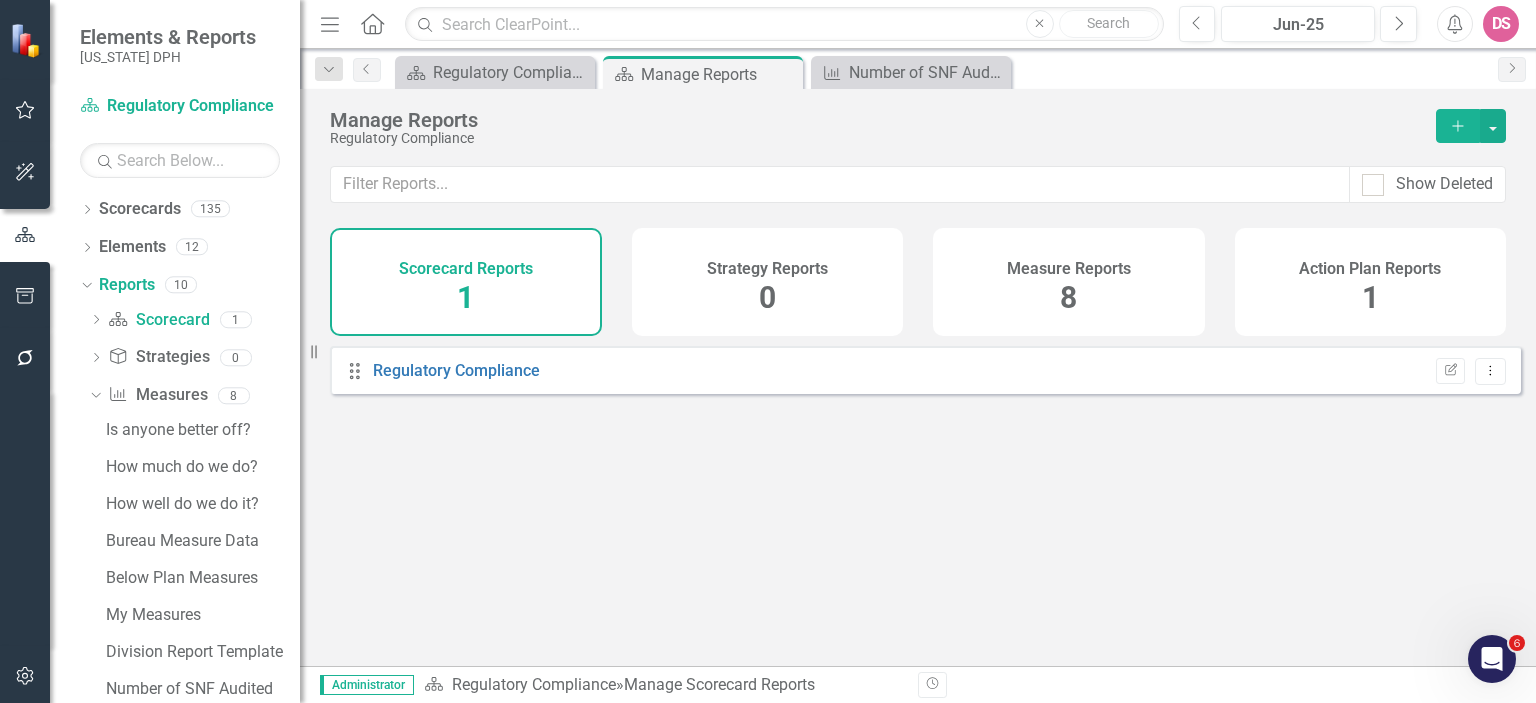 click on "Measure Reports" at bounding box center [1069, 269] 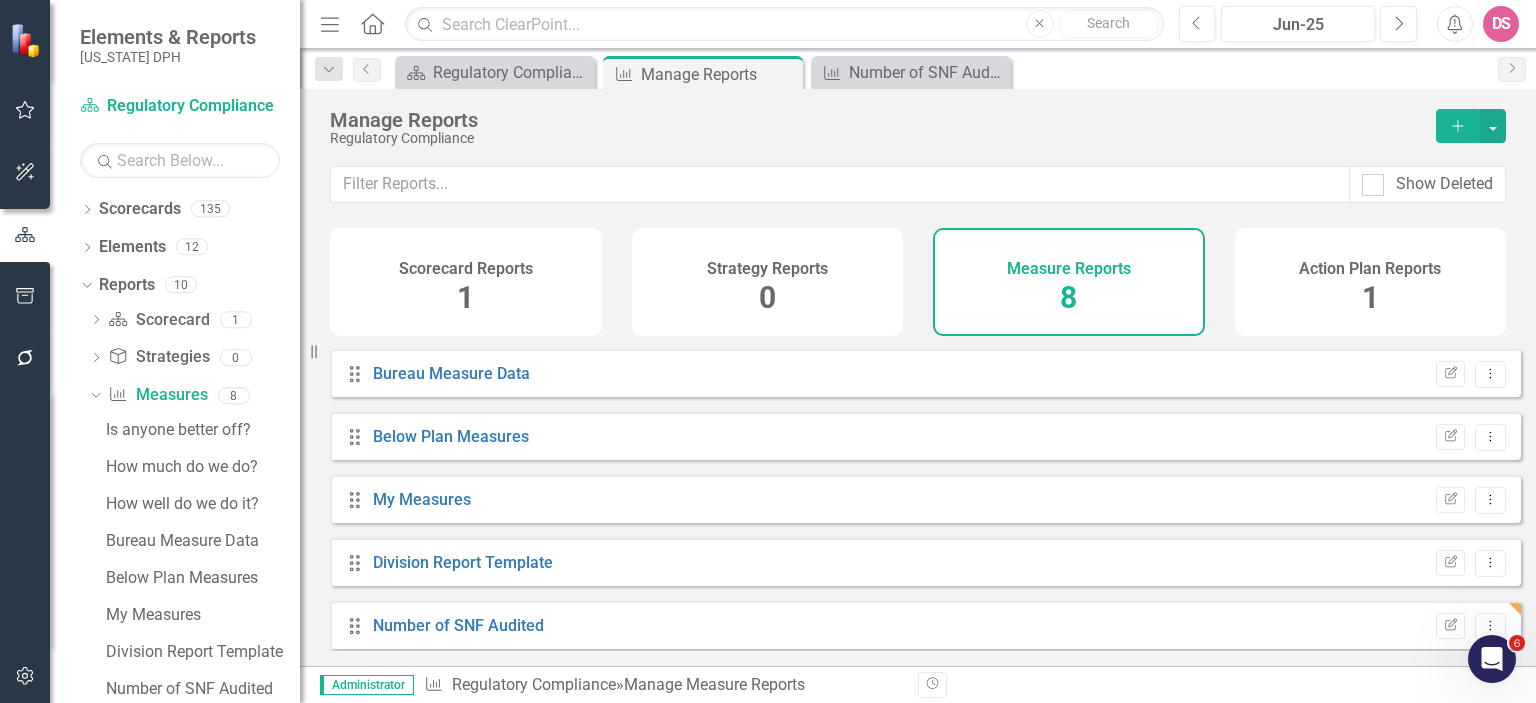 scroll, scrollTop: 198, scrollLeft: 0, axis: vertical 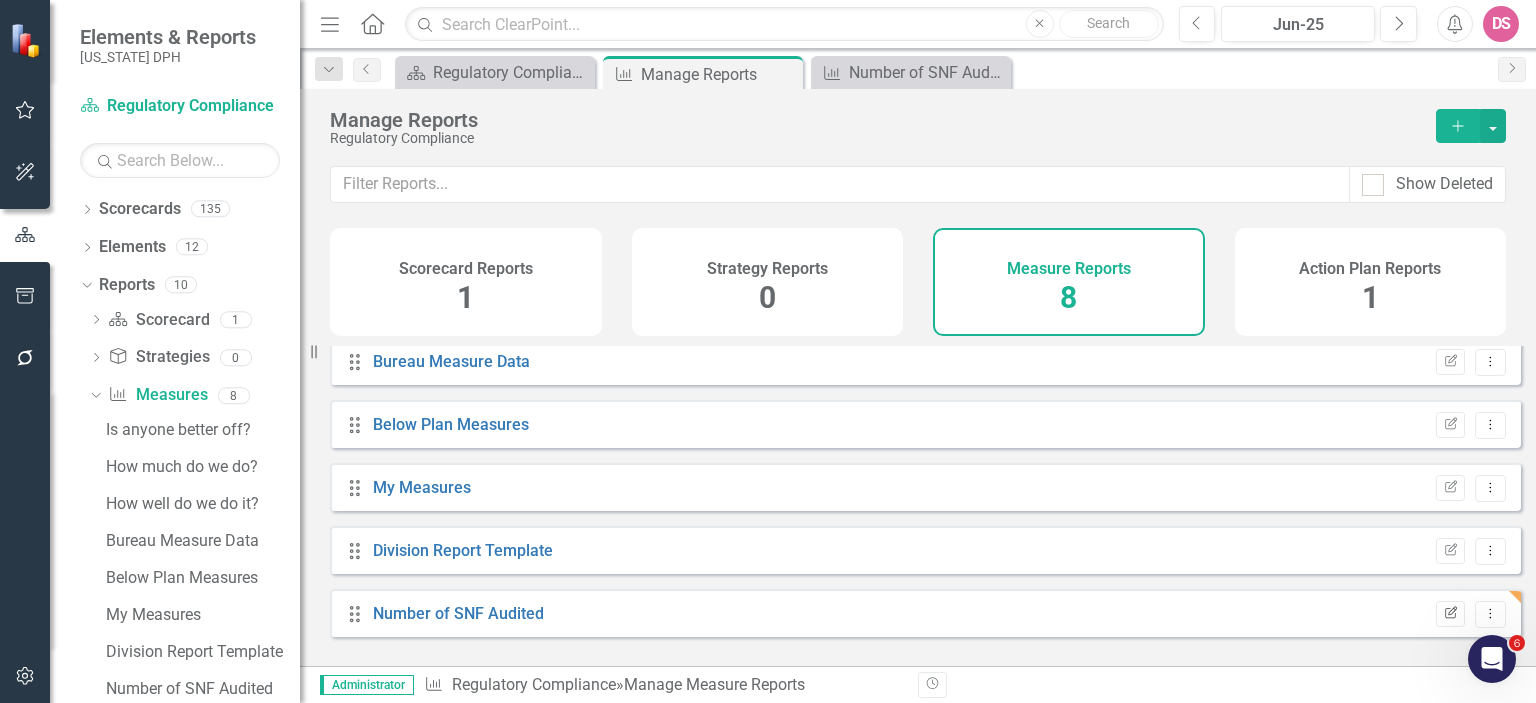 click on "Edit Report" 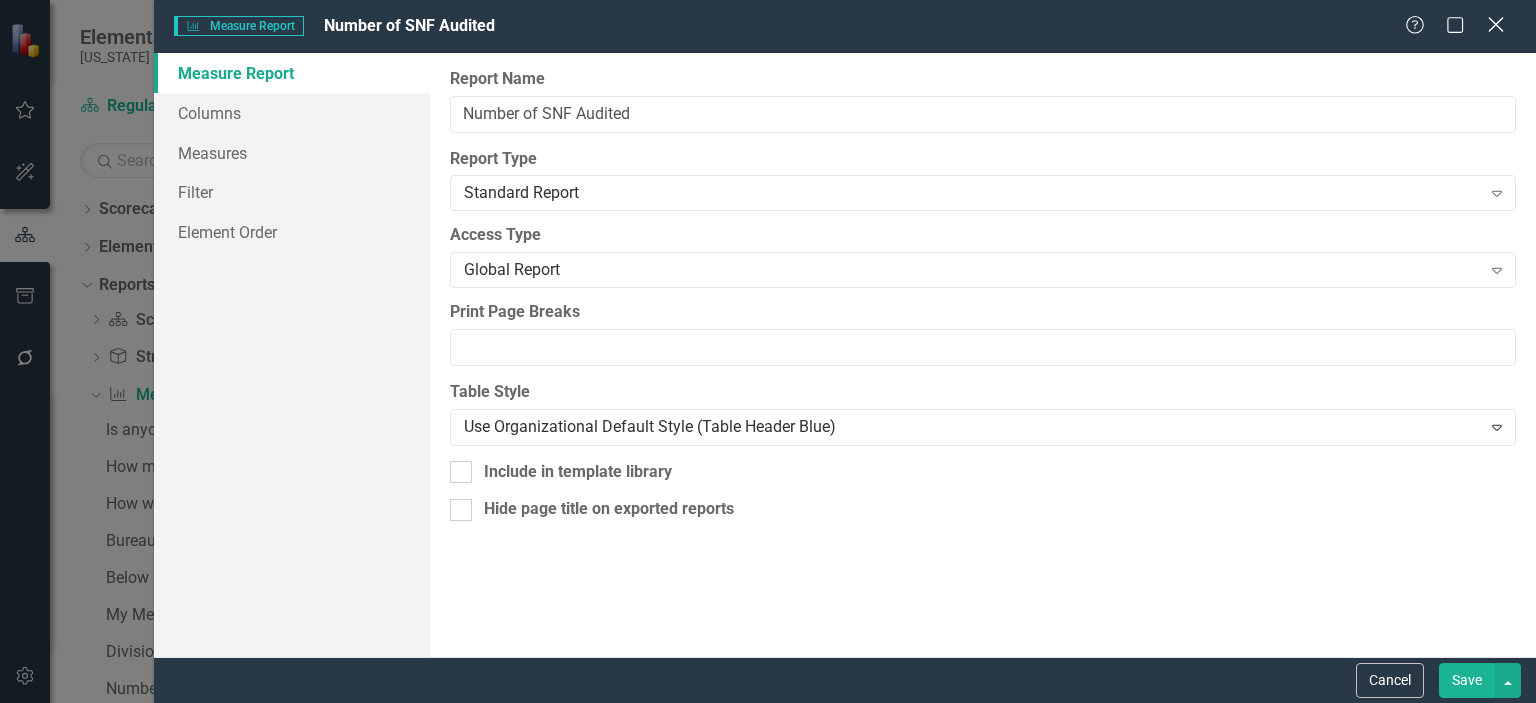 click on "Close" 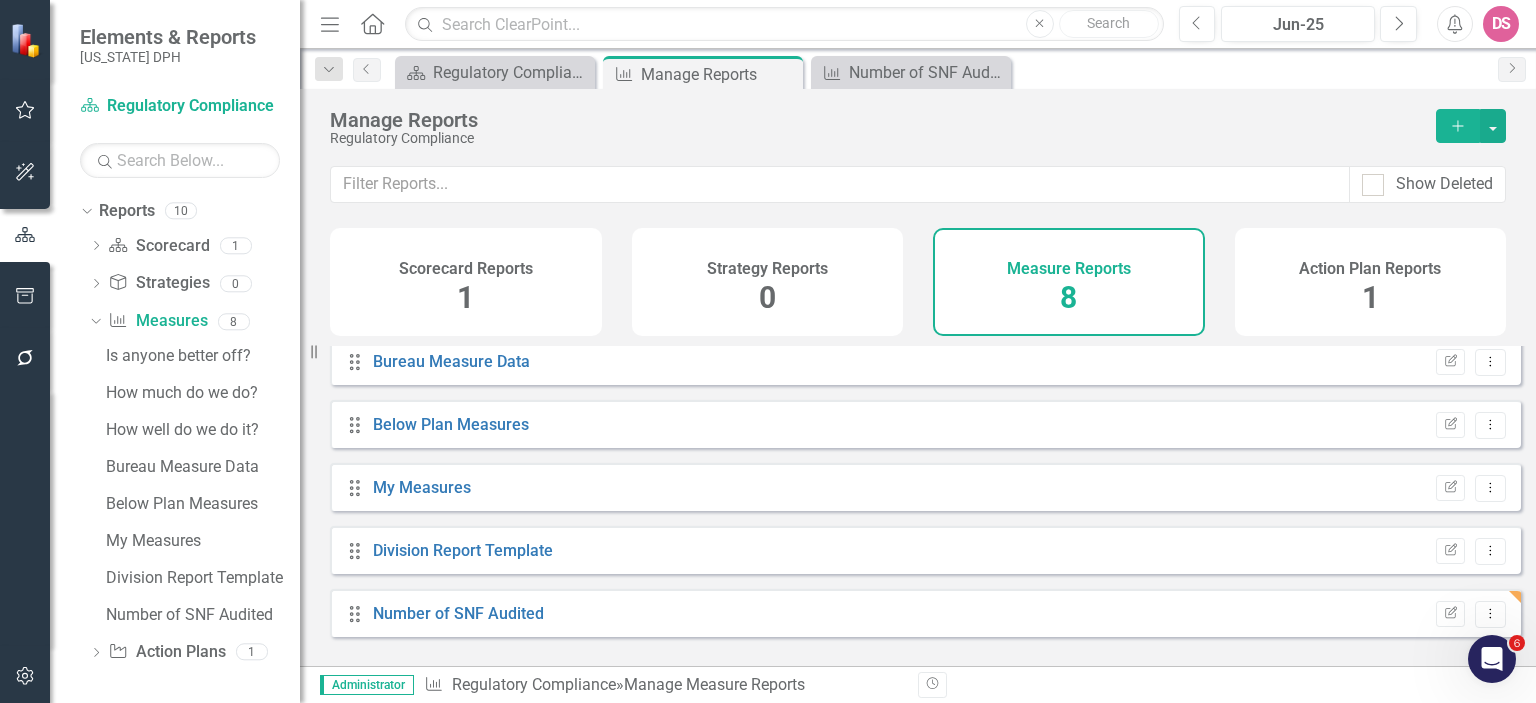scroll, scrollTop: 0, scrollLeft: 0, axis: both 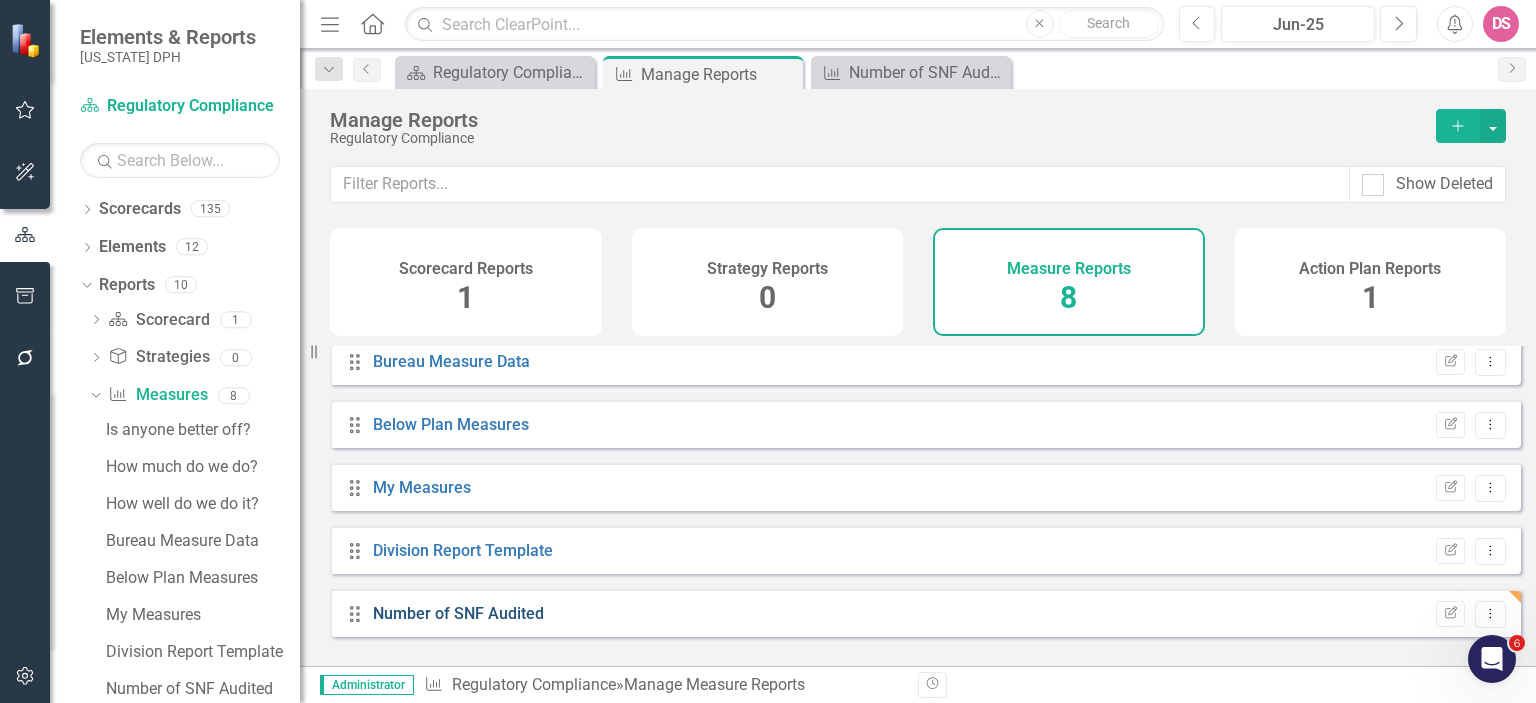click on "Number of SNF Audited" at bounding box center [458, 613] 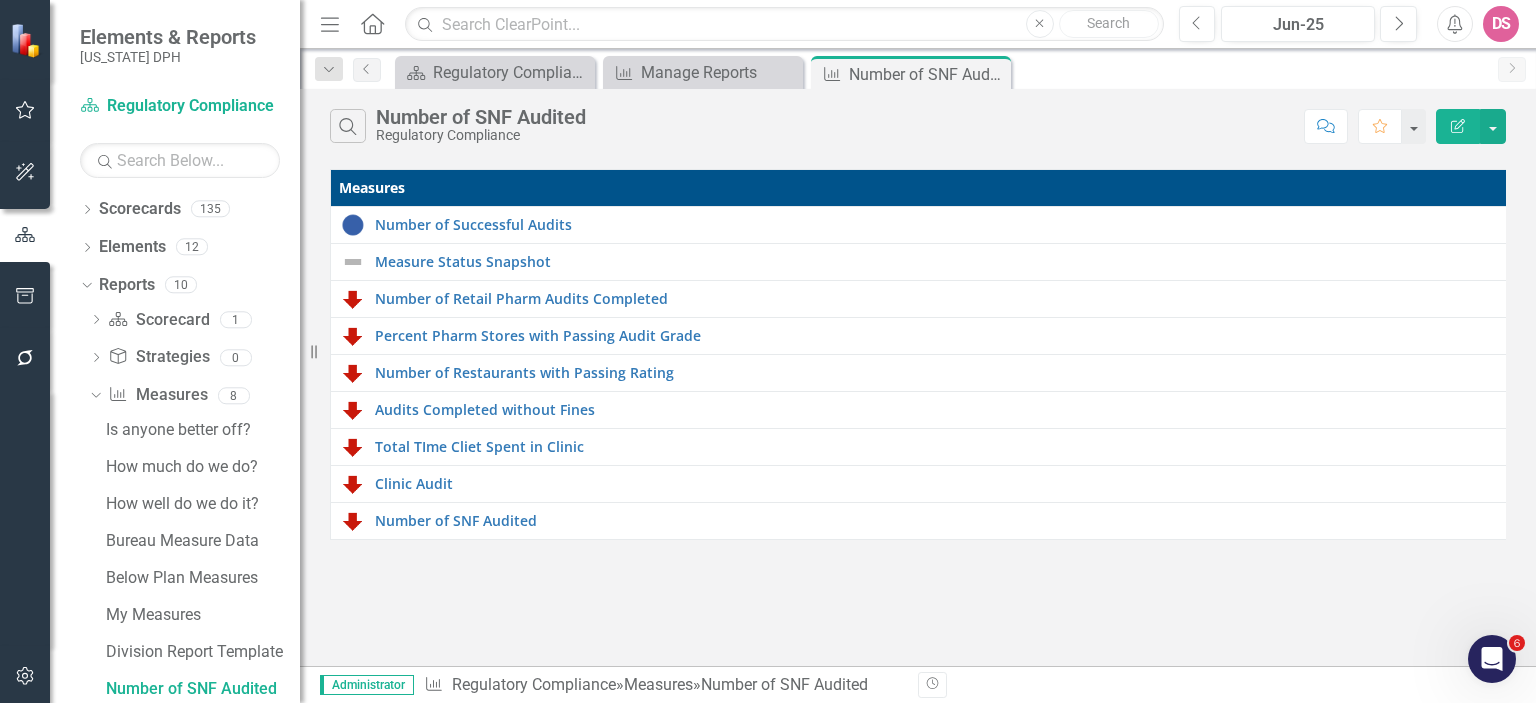 scroll, scrollTop: 1, scrollLeft: 0, axis: vertical 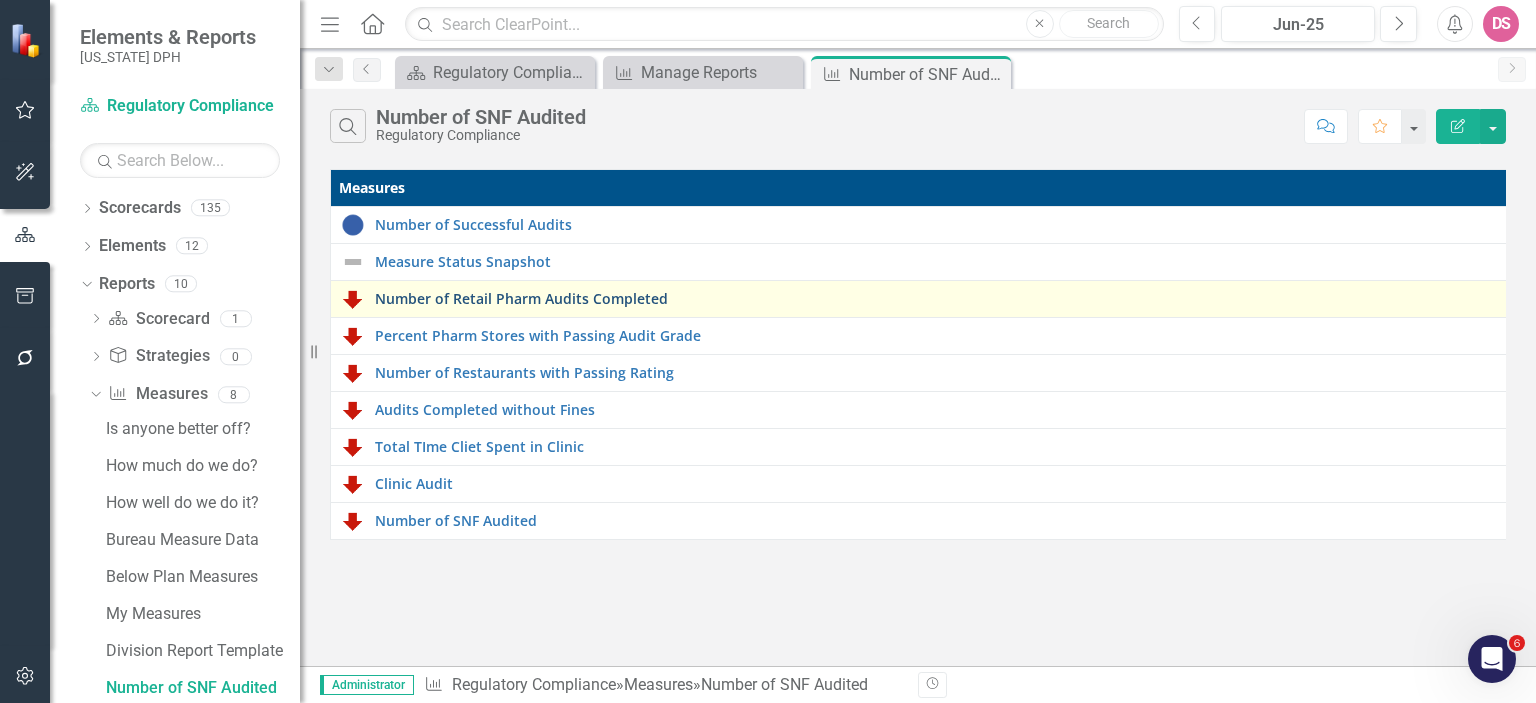 click on "Number of Retail Pharm Audits Completed" at bounding box center (939, 298) 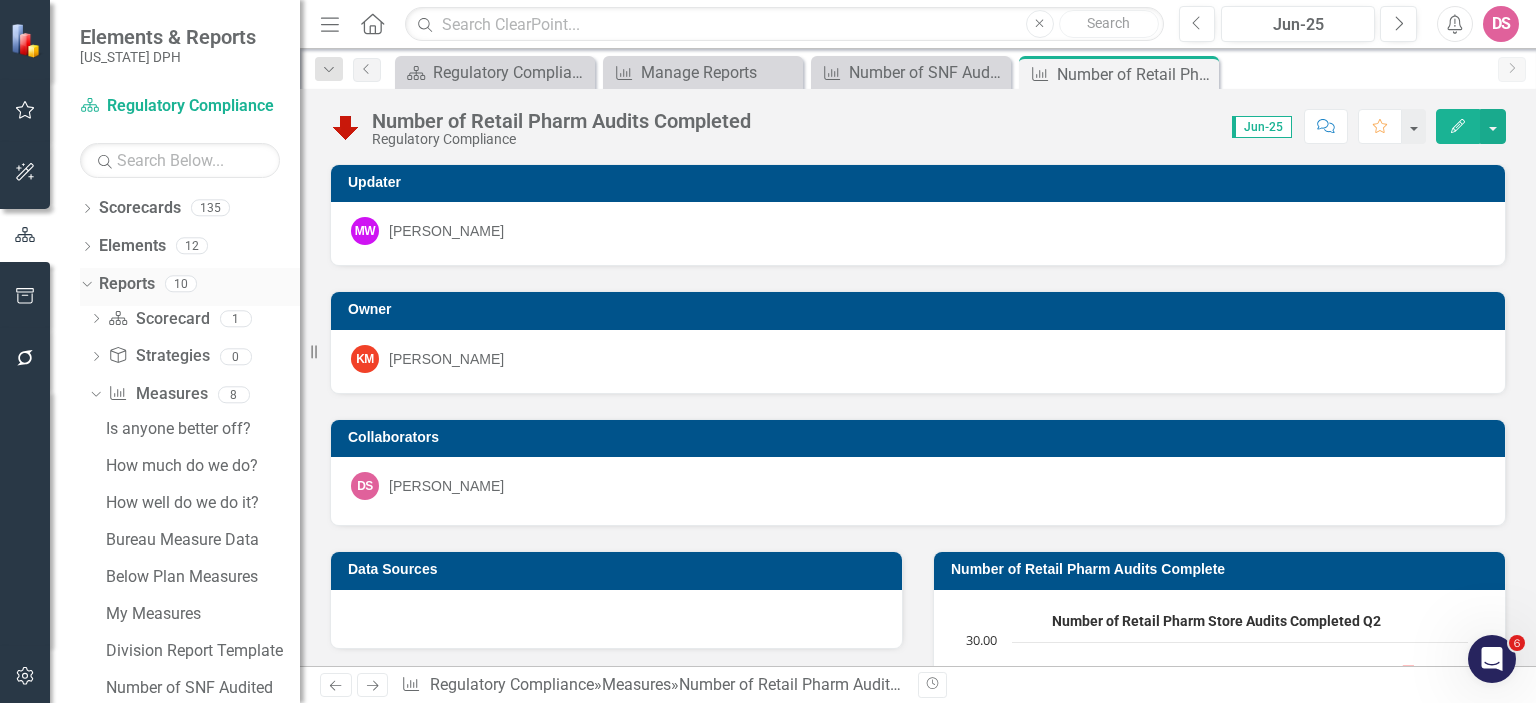 click on "Reports" at bounding box center [127, 284] 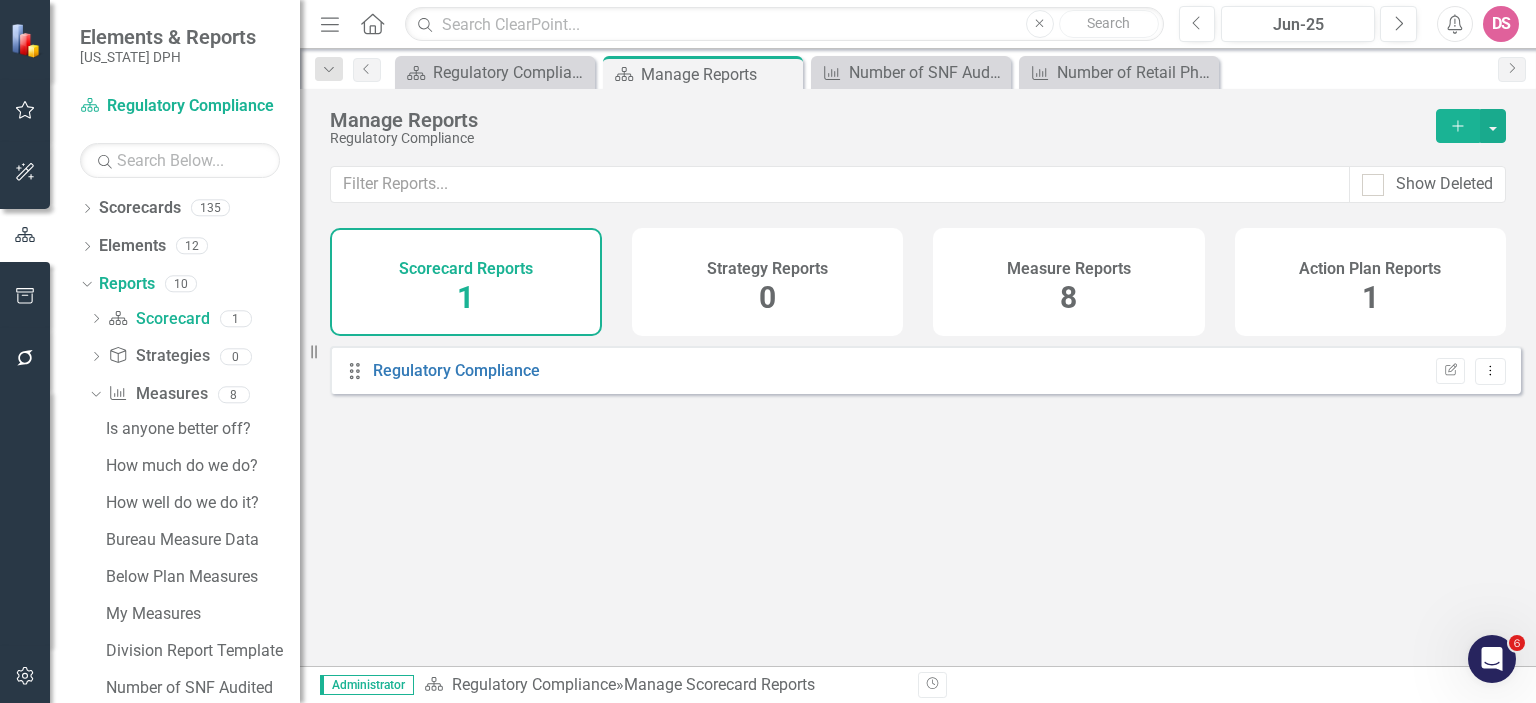 click on "Measure Reports 8" at bounding box center (1069, 282) 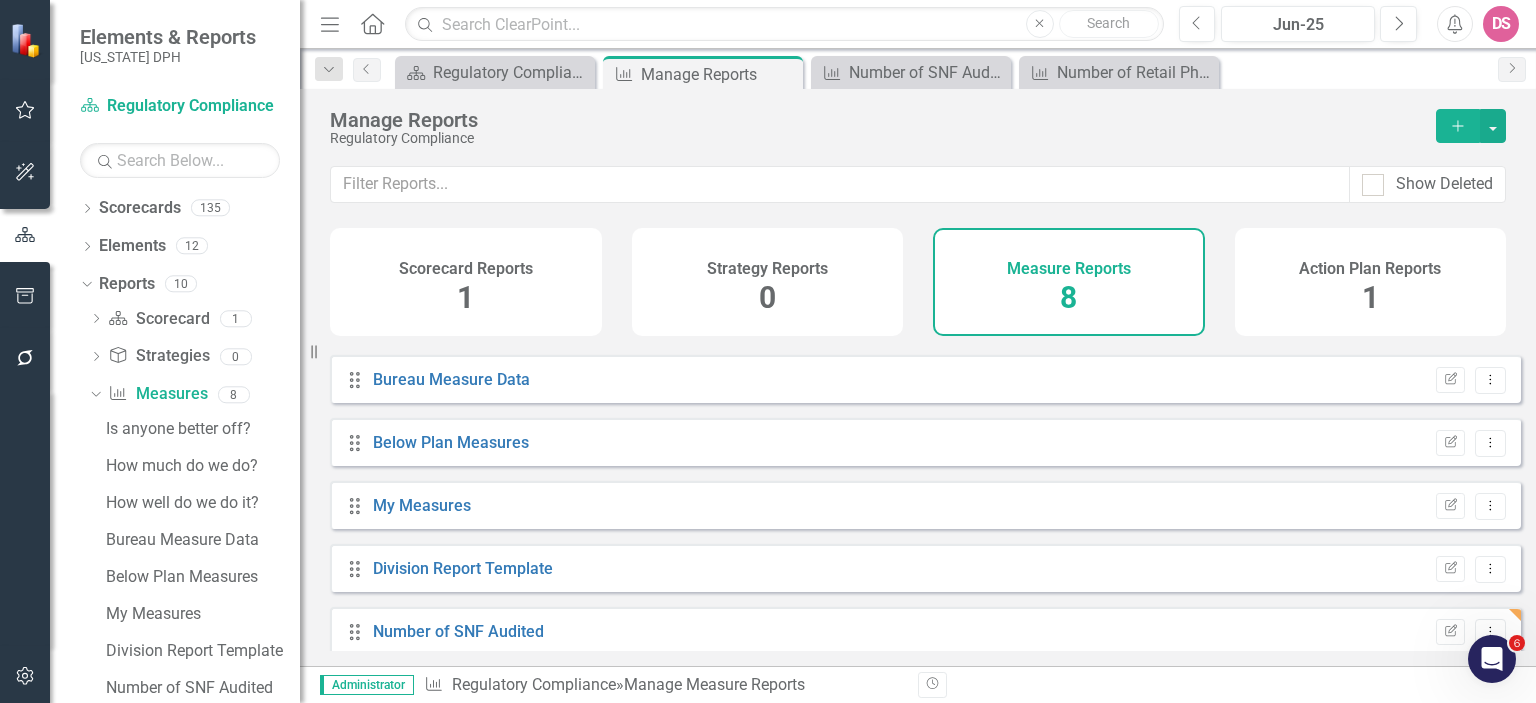 scroll, scrollTop: 198, scrollLeft: 0, axis: vertical 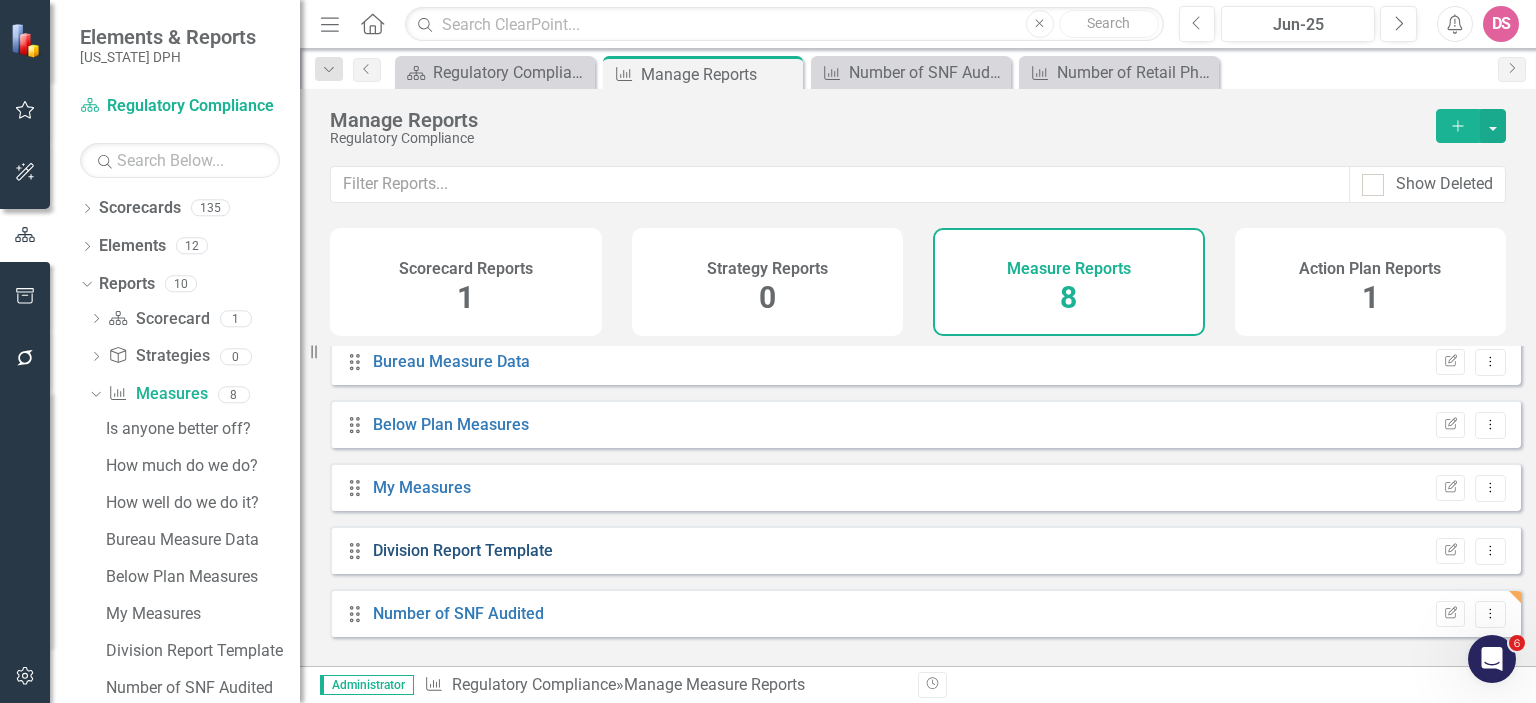 click on "Division Report Template" at bounding box center (463, 550) 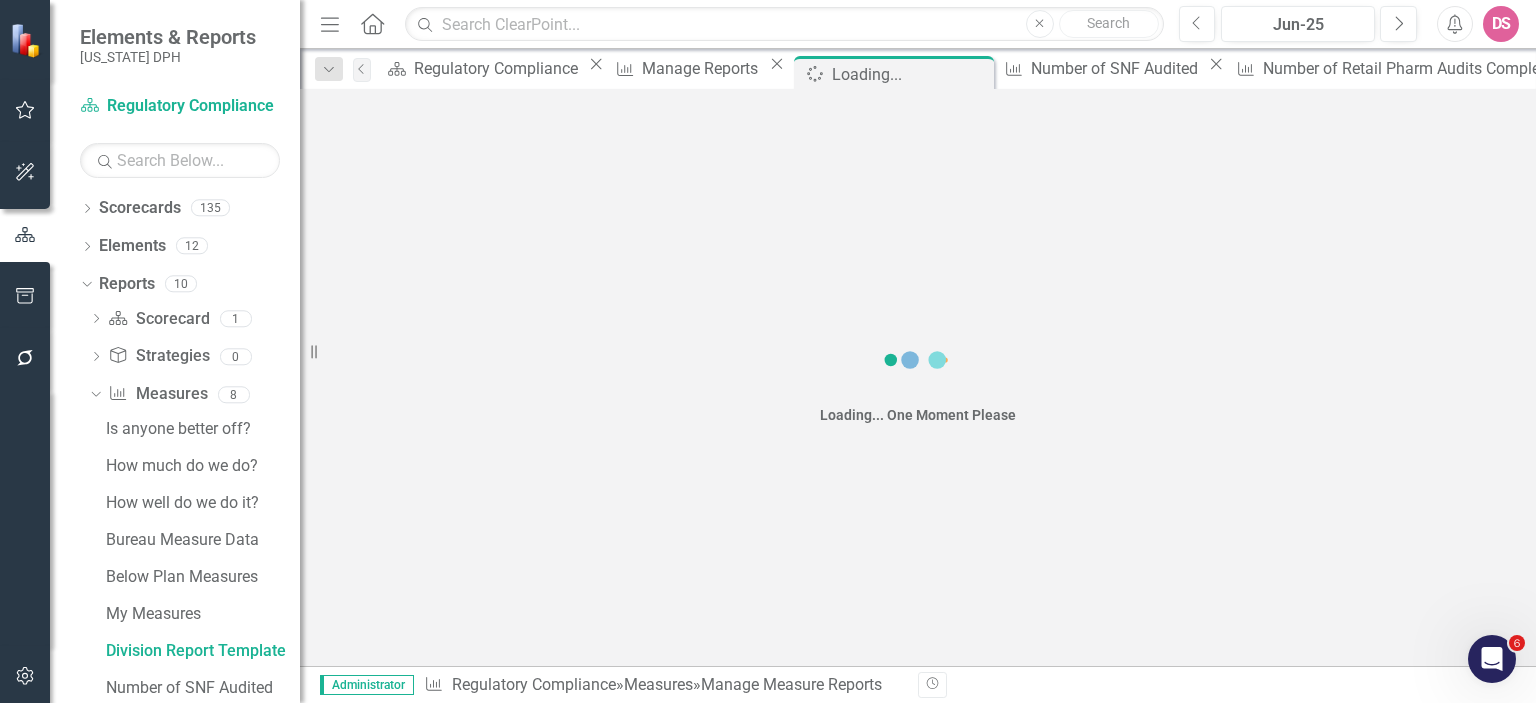 scroll, scrollTop: 0, scrollLeft: 0, axis: both 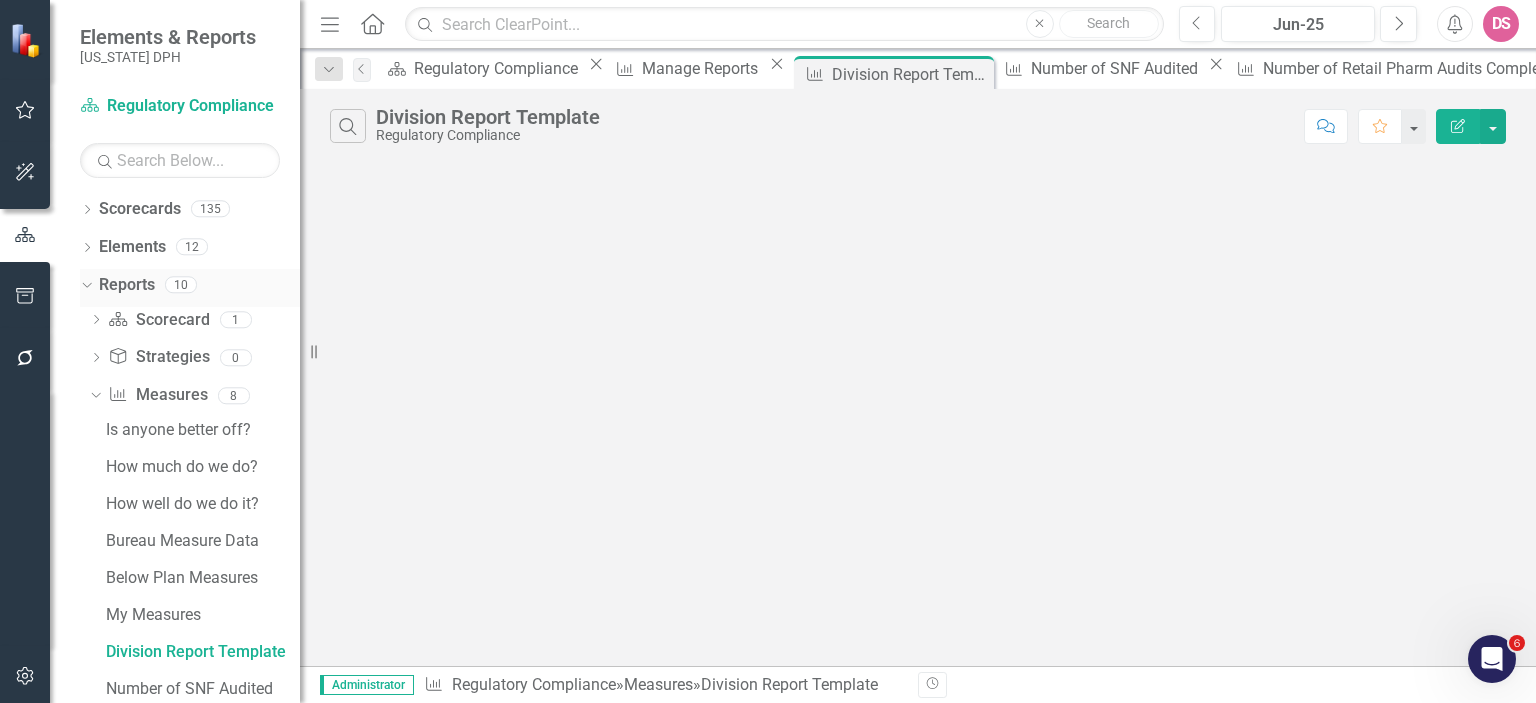 click on "Reports" at bounding box center (127, 285) 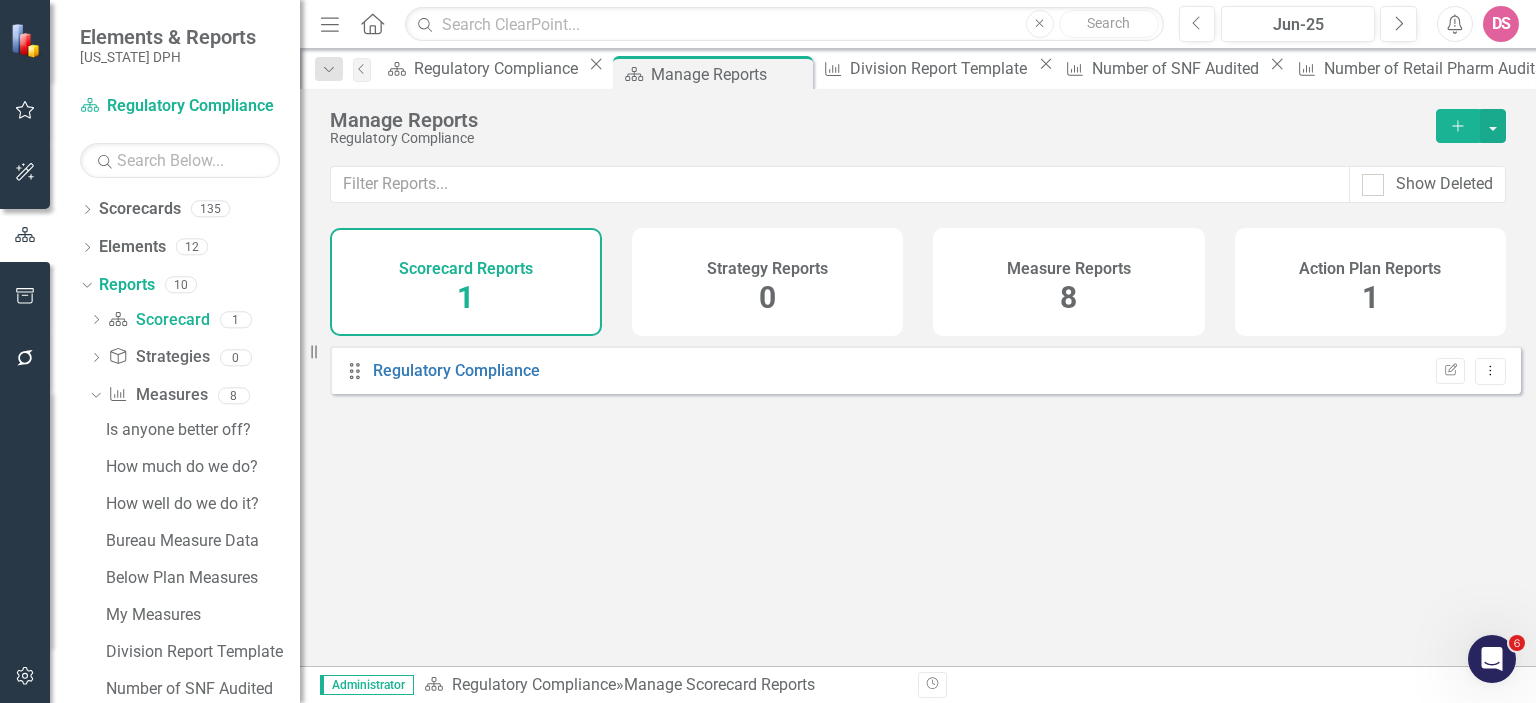 click on "Measure Reports 8" at bounding box center (1069, 282) 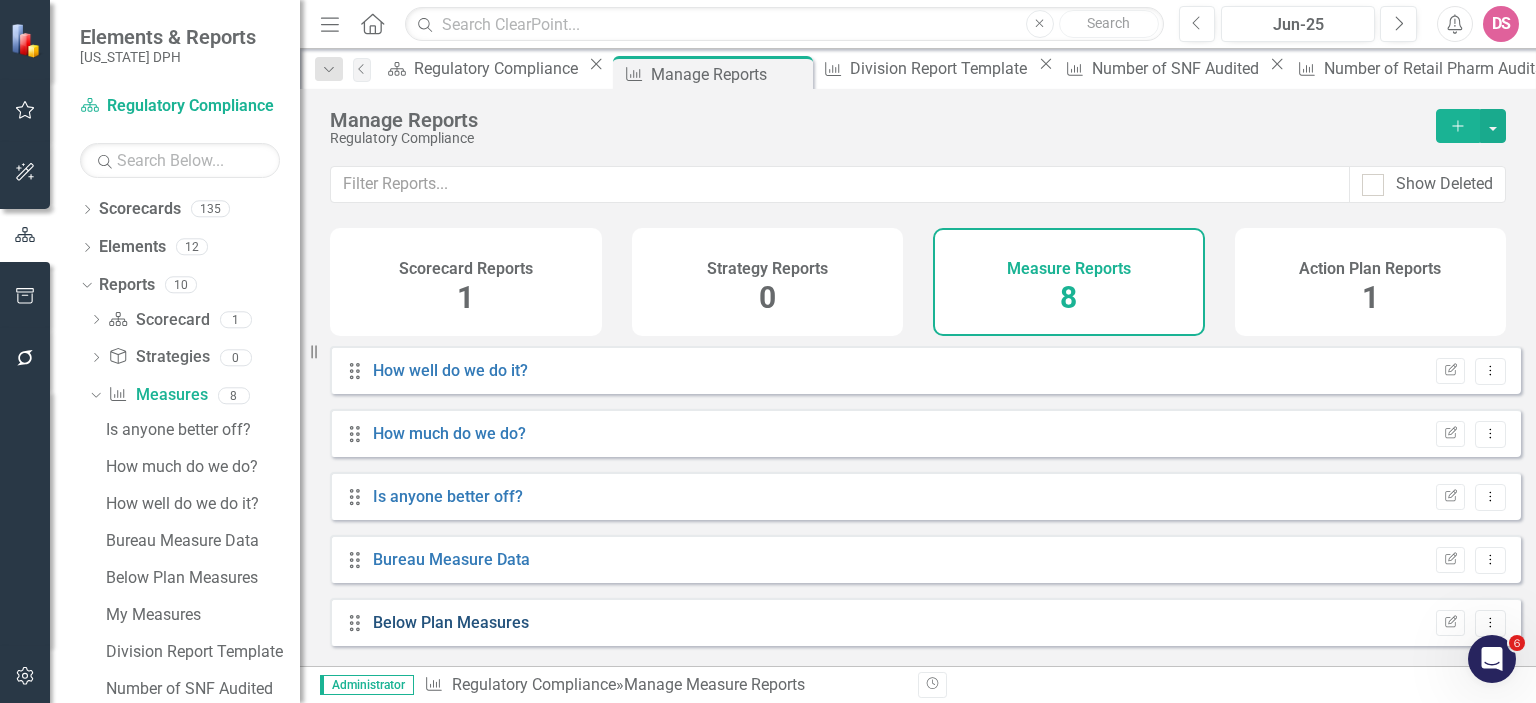 click on "Below Plan Measures" at bounding box center [451, 622] 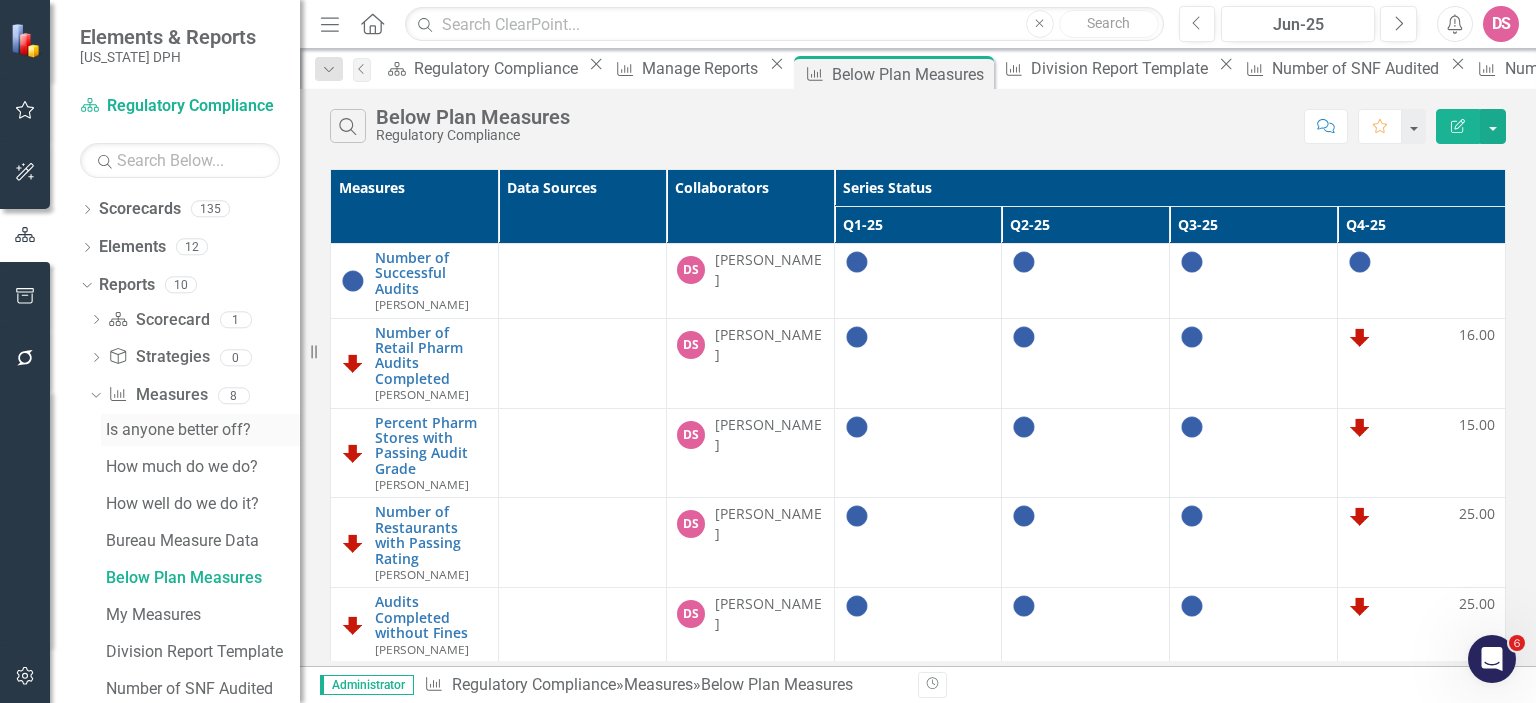 click on "Is anyone better off?" at bounding box center (203, 430) 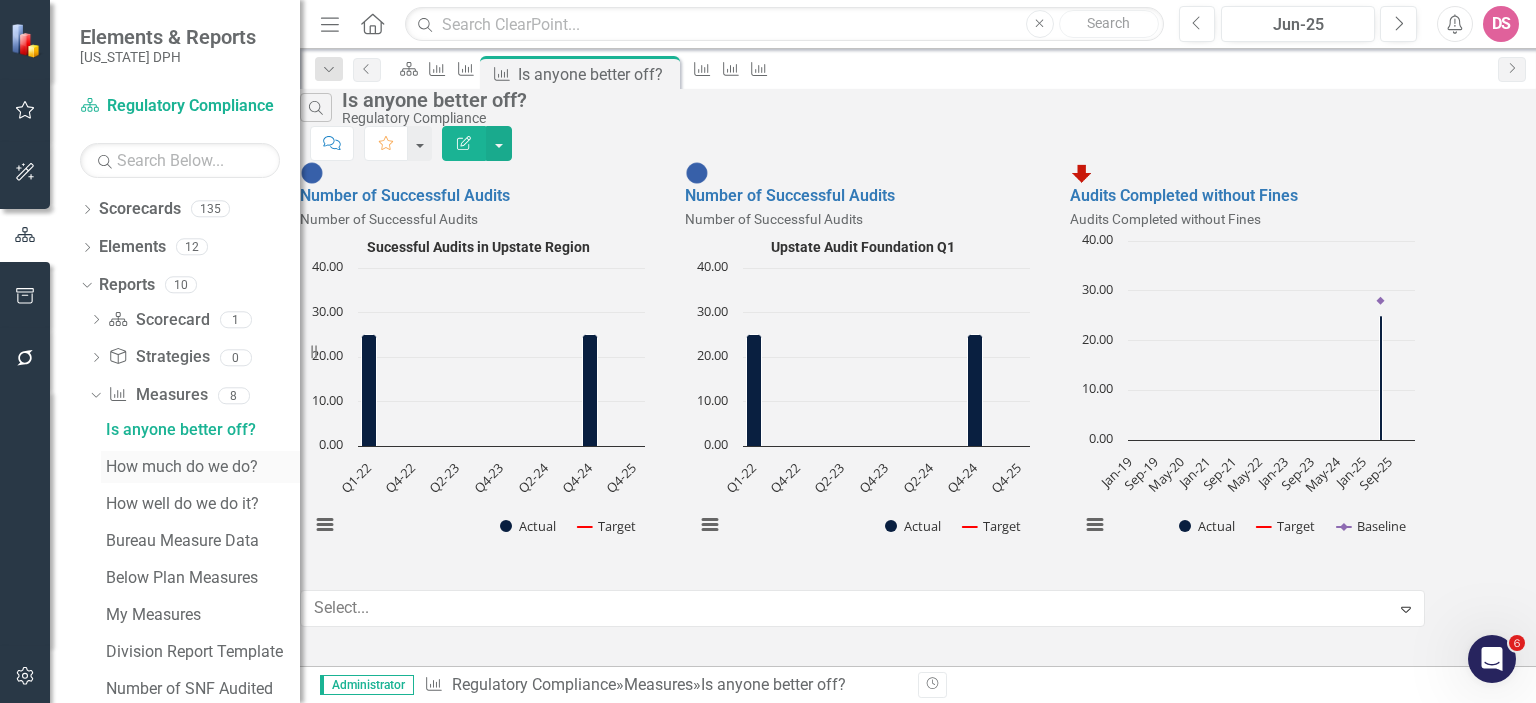 click on "How much do we do?" at bounding box center [203, 467] 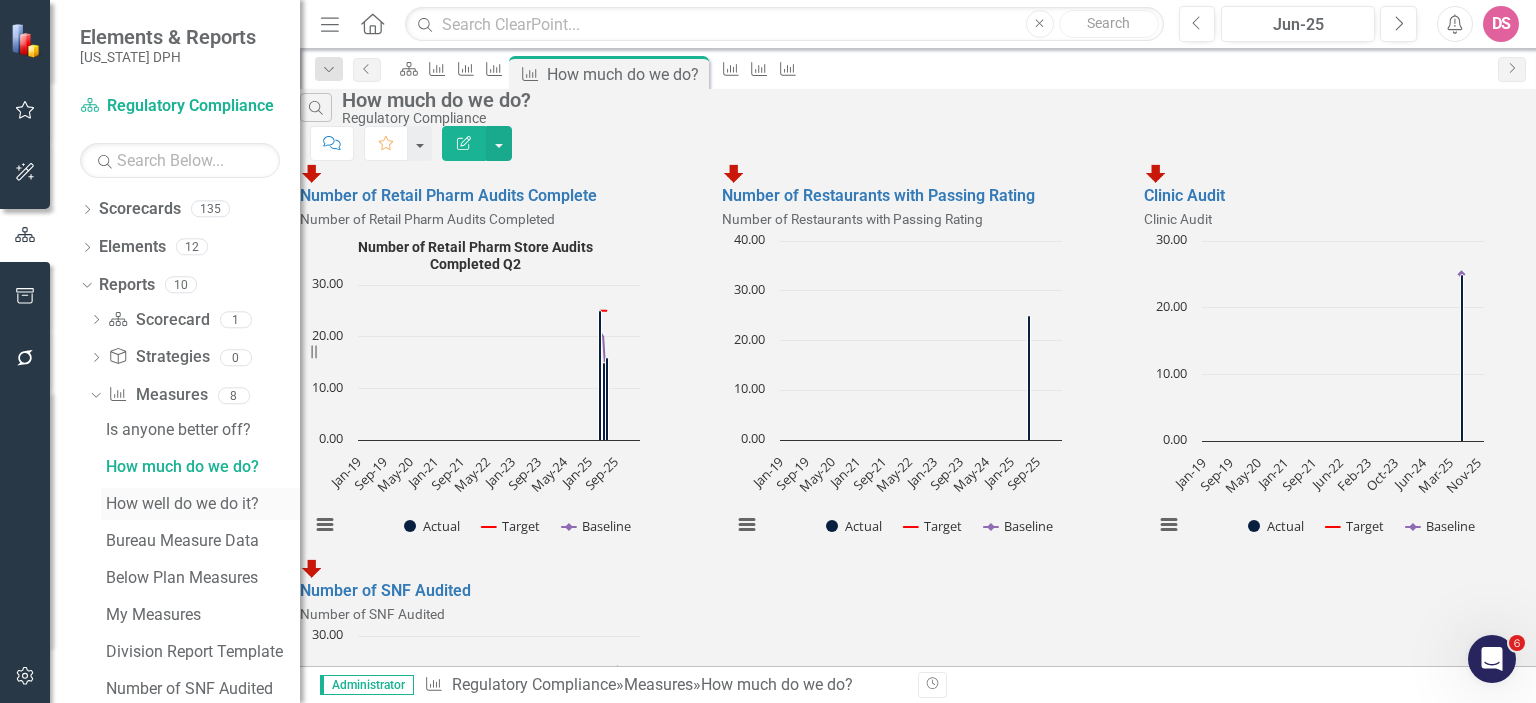 click on "How well do we do it?" at bounding box center [203, 504] 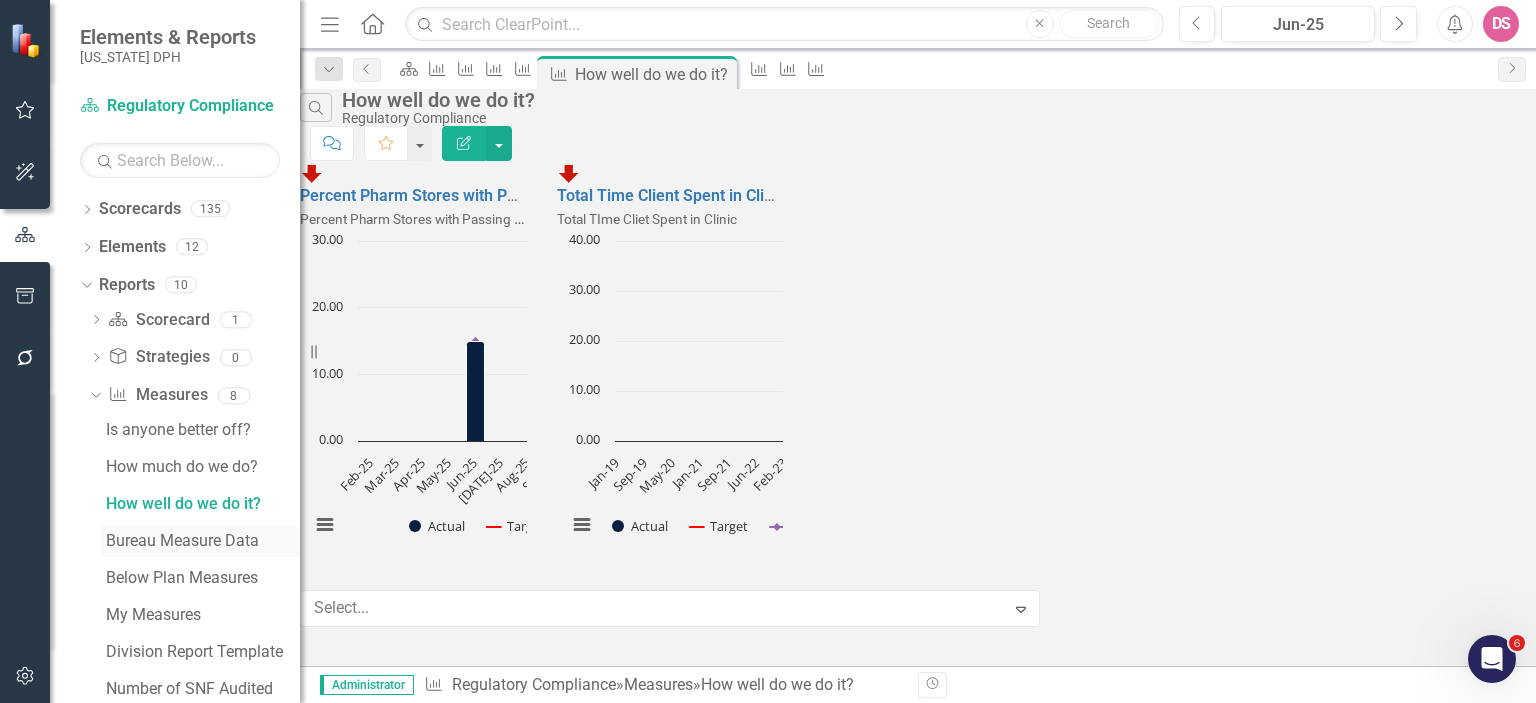 click on "Bureau Measure Data" at bounding box center (203, 541) 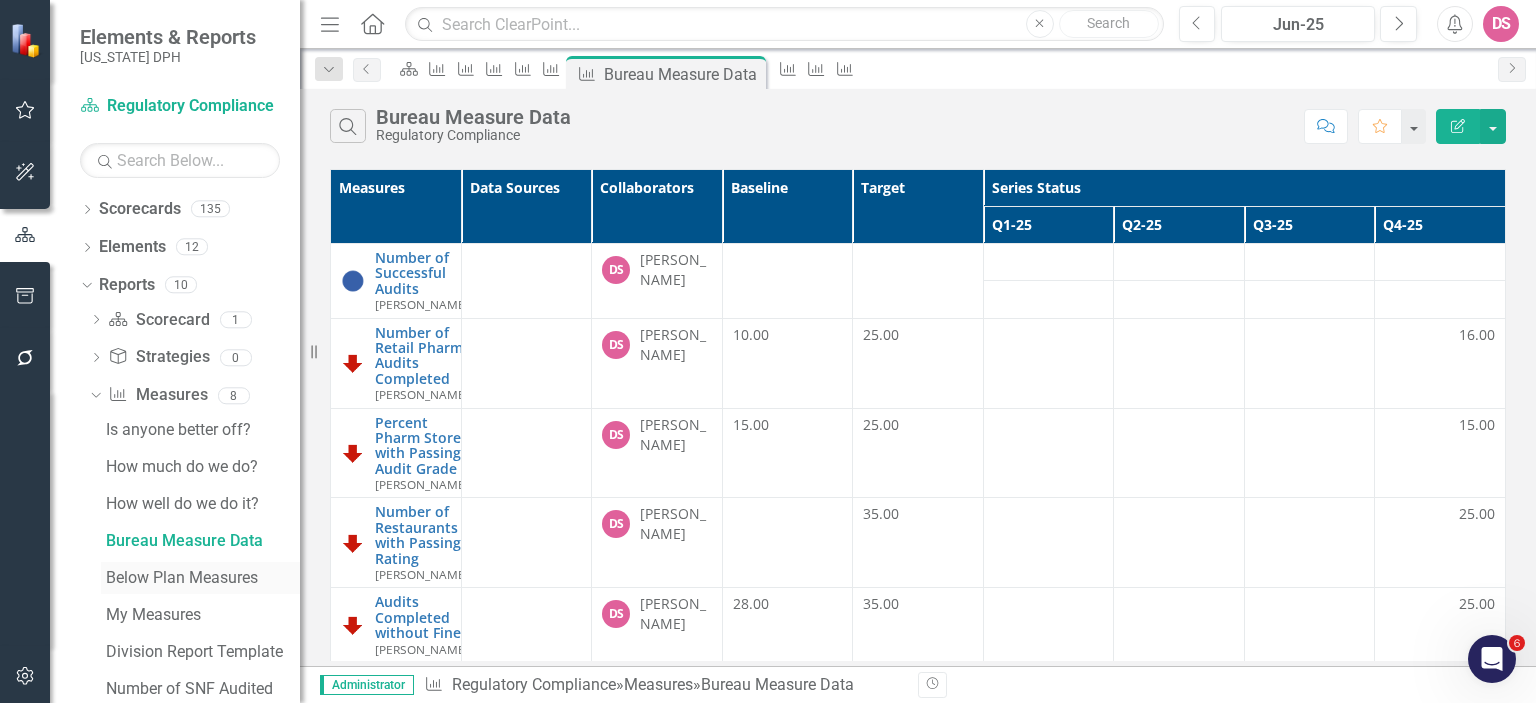 click on "Below Plan Measures" at bounding box center (203, 578) 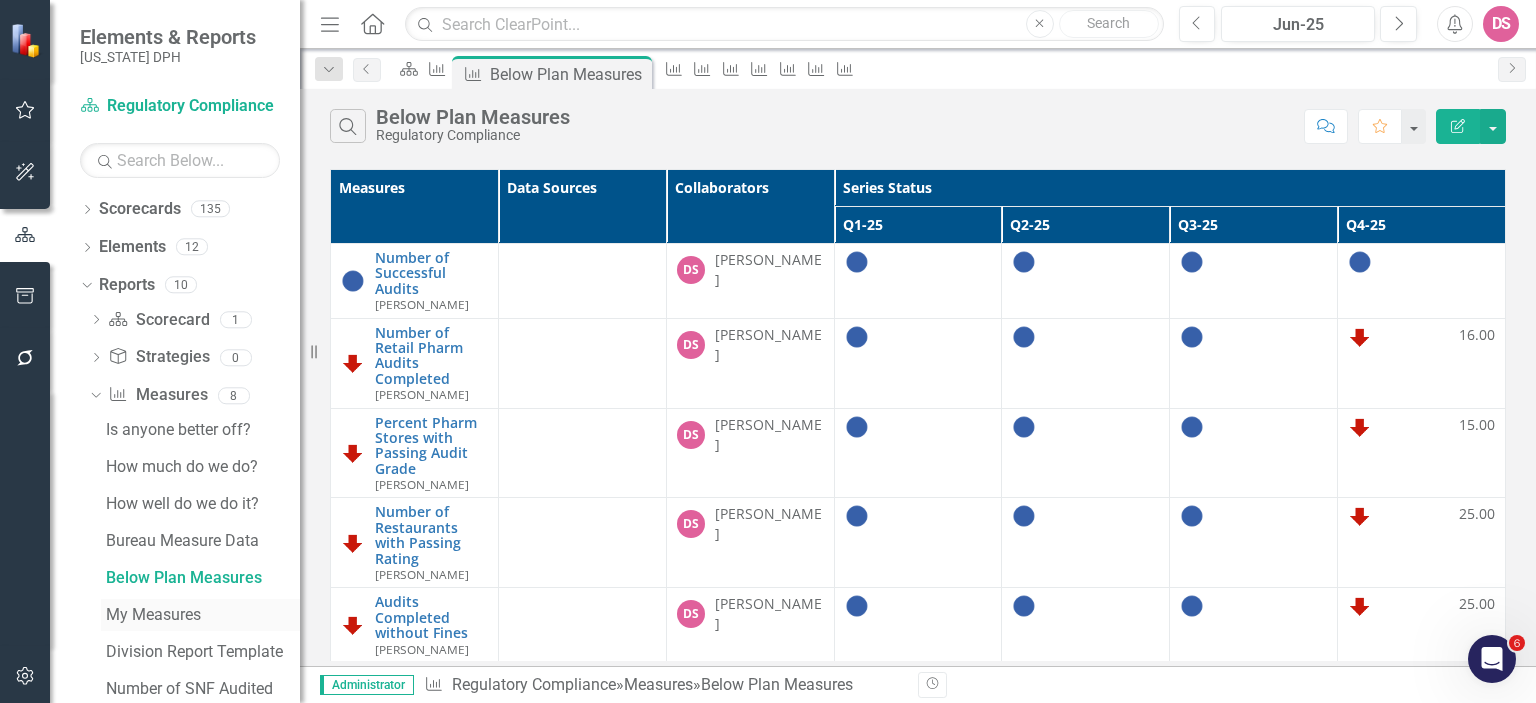 click on "My Measures" at bounding box center (203, 615) 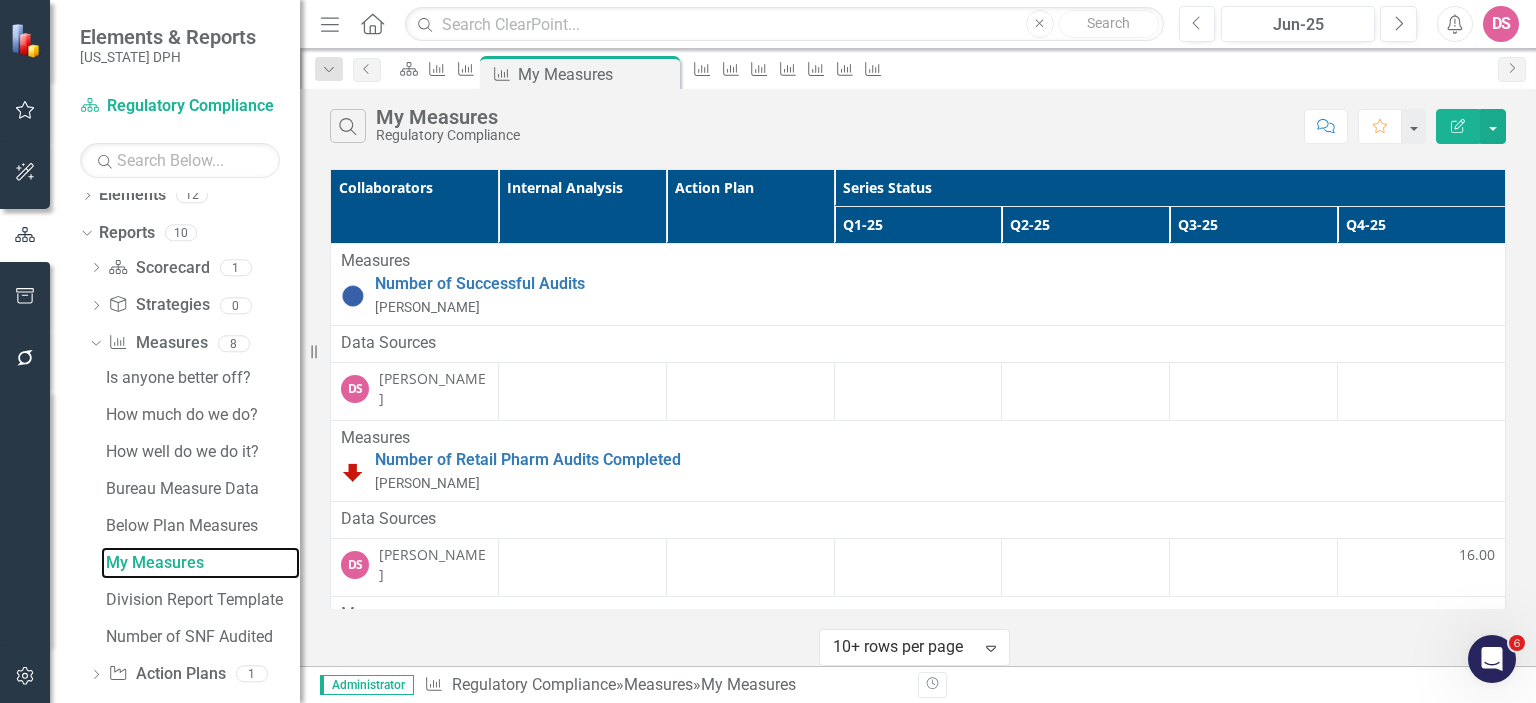 scroll, scrollTop: 74, scrollLeft: 0, axis: vertical 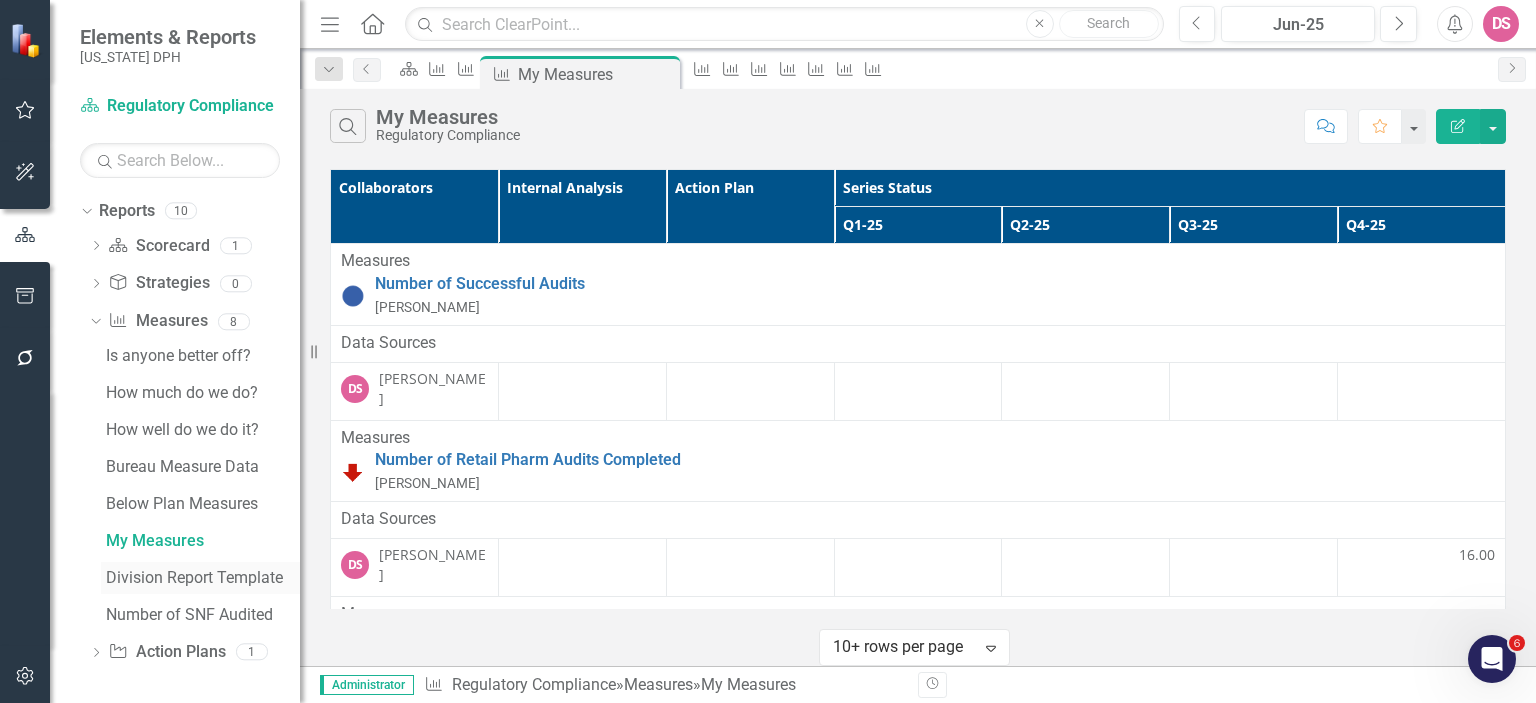 click on "Division Report Template" at bounding box center [203, 578] 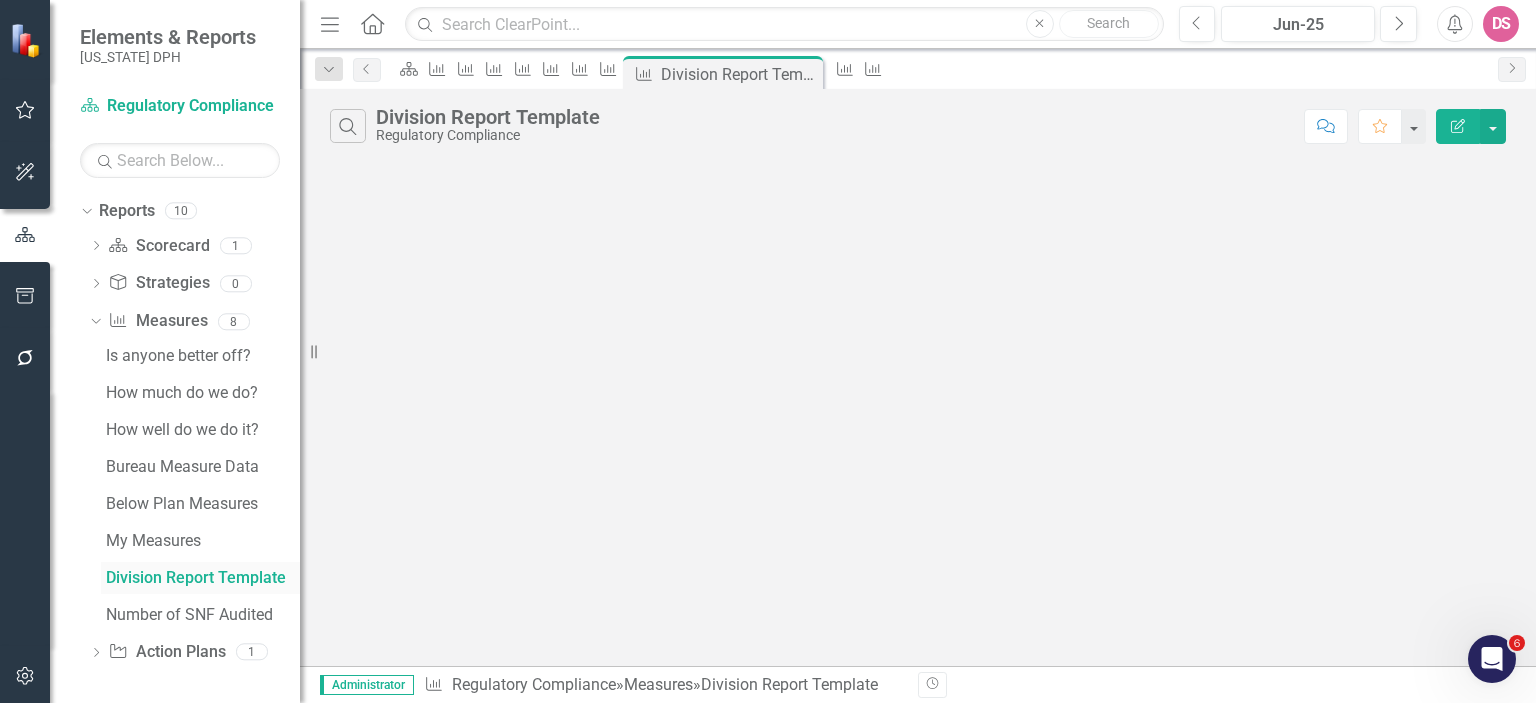 scroll, scrollTop: 0, scrollLeft: 0, axis: both 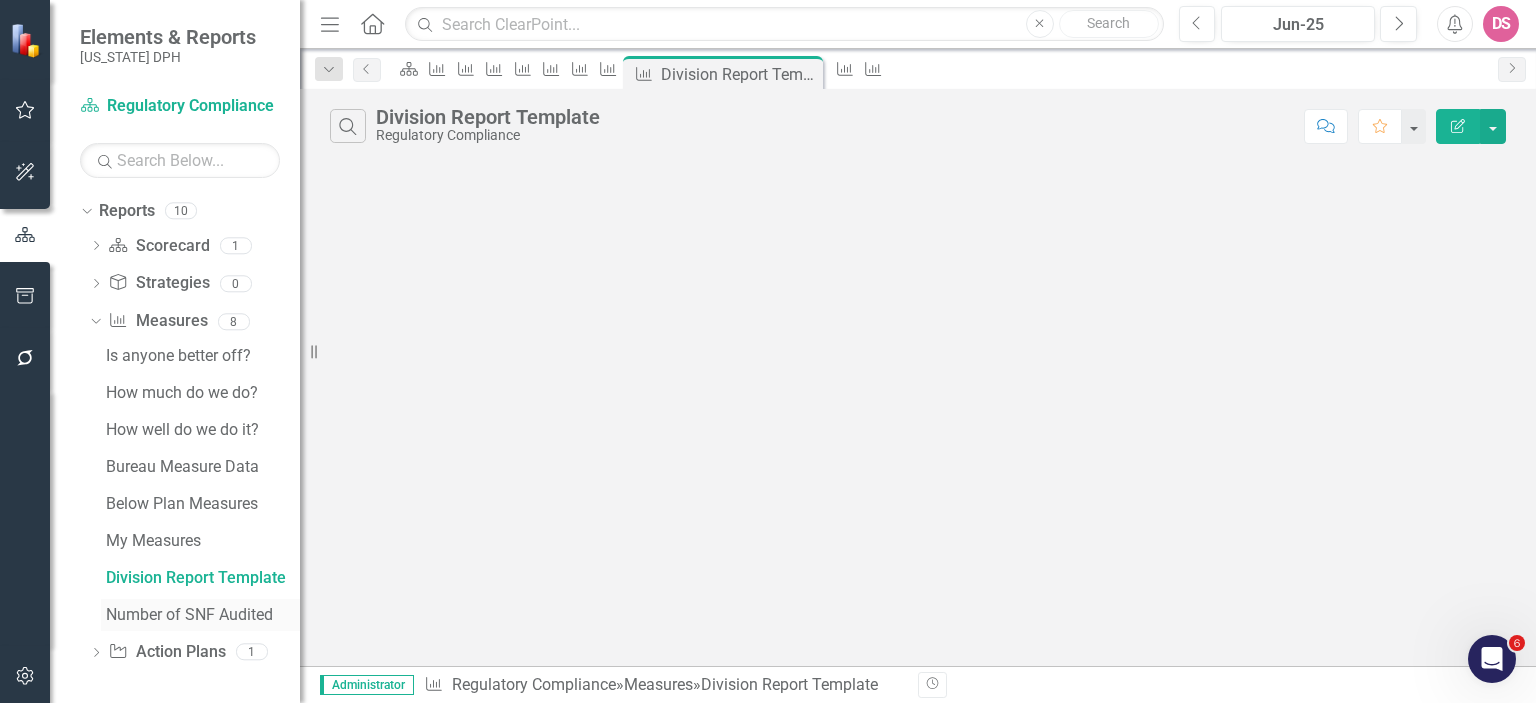 click on "Number of SNF Audited" at bounding box center (203, 615) 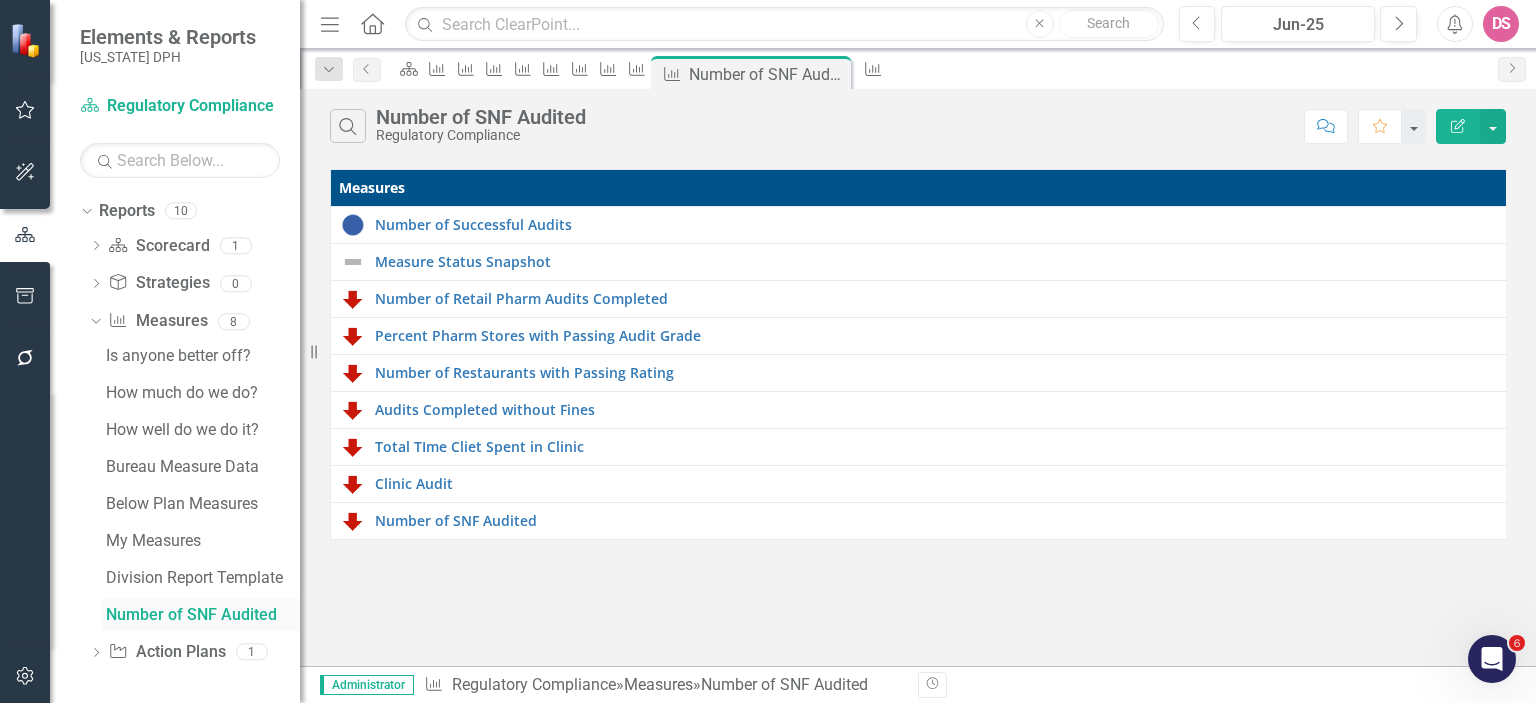 scroll, scrollTop: 1, scrollLeft: 0, axis: vertical 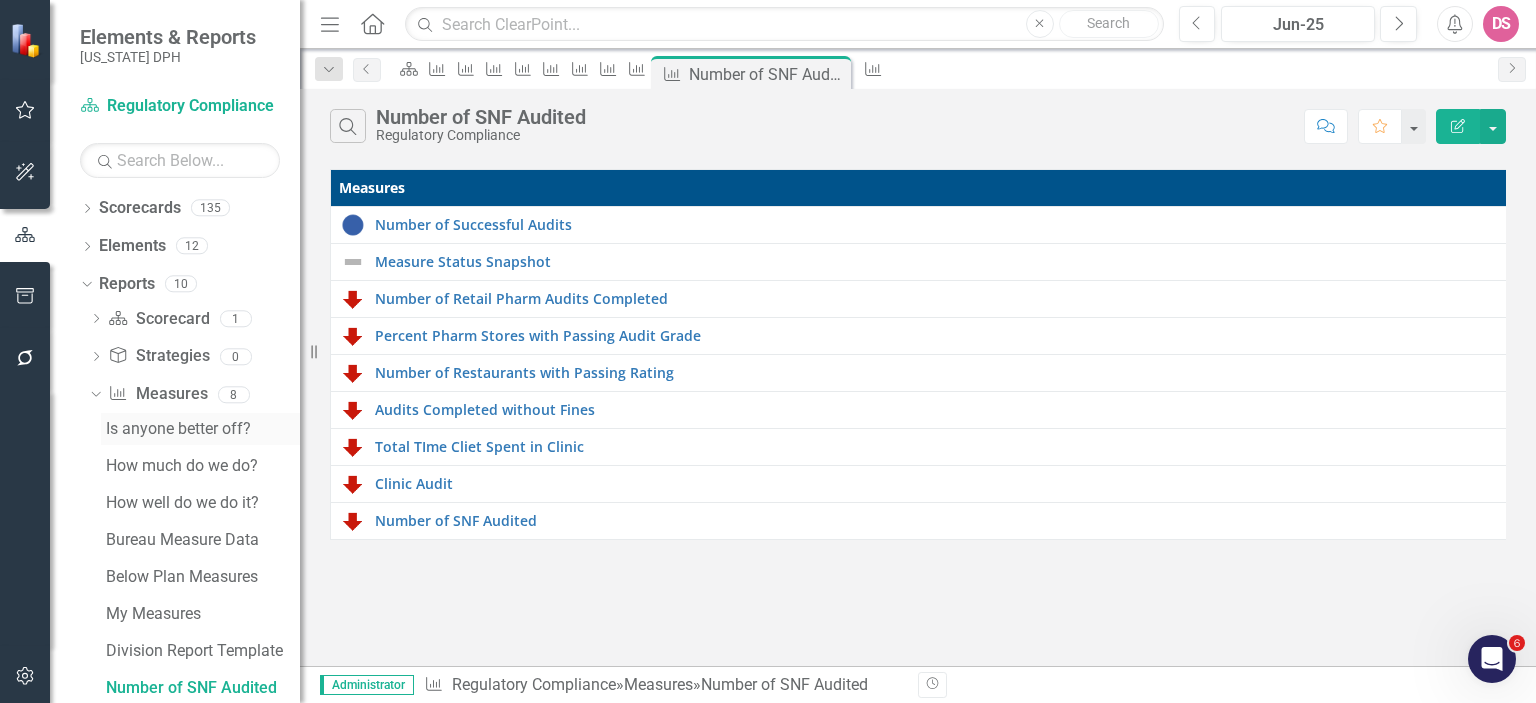 click on "Is anyone better off?" at bounding box center (203, 429) 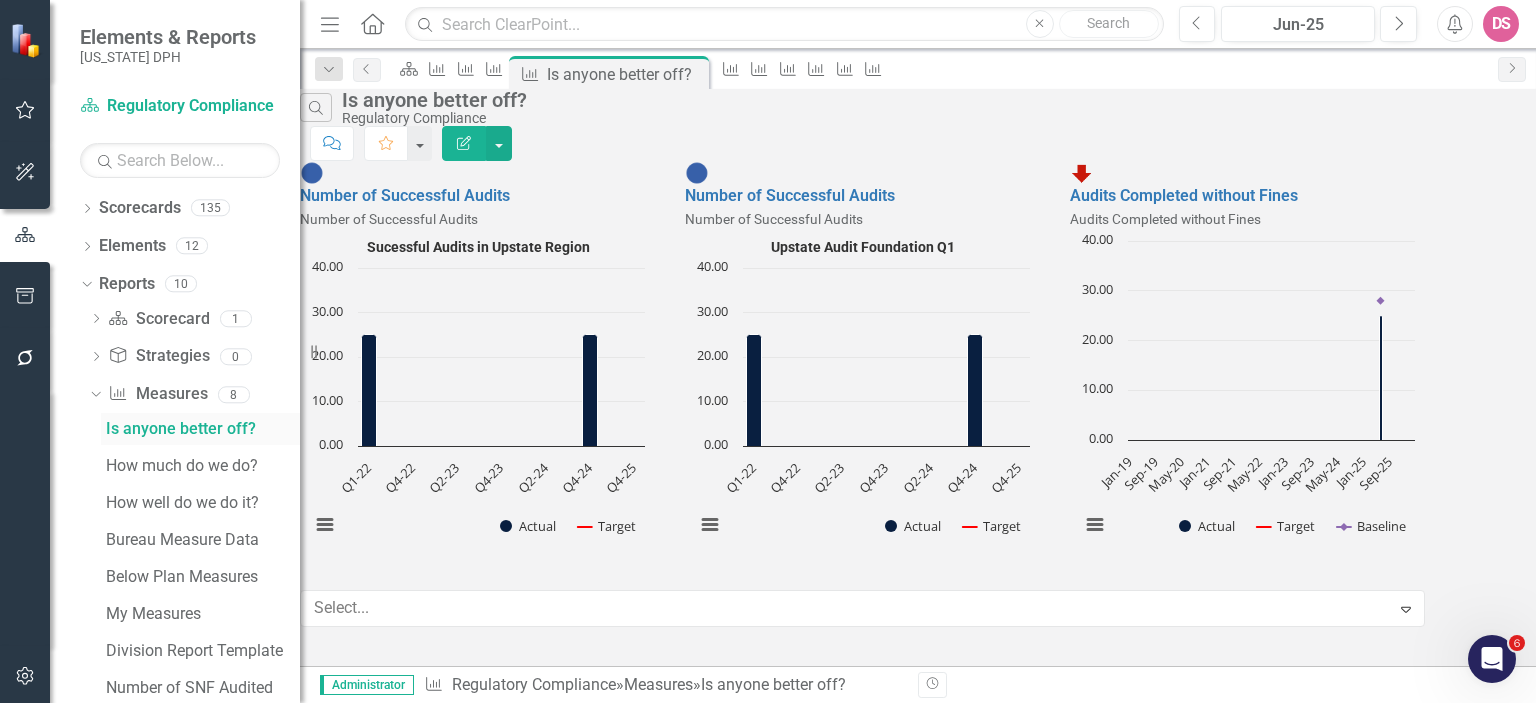scroll, scrollTop: 0, scrollLeft: 0, axis: both 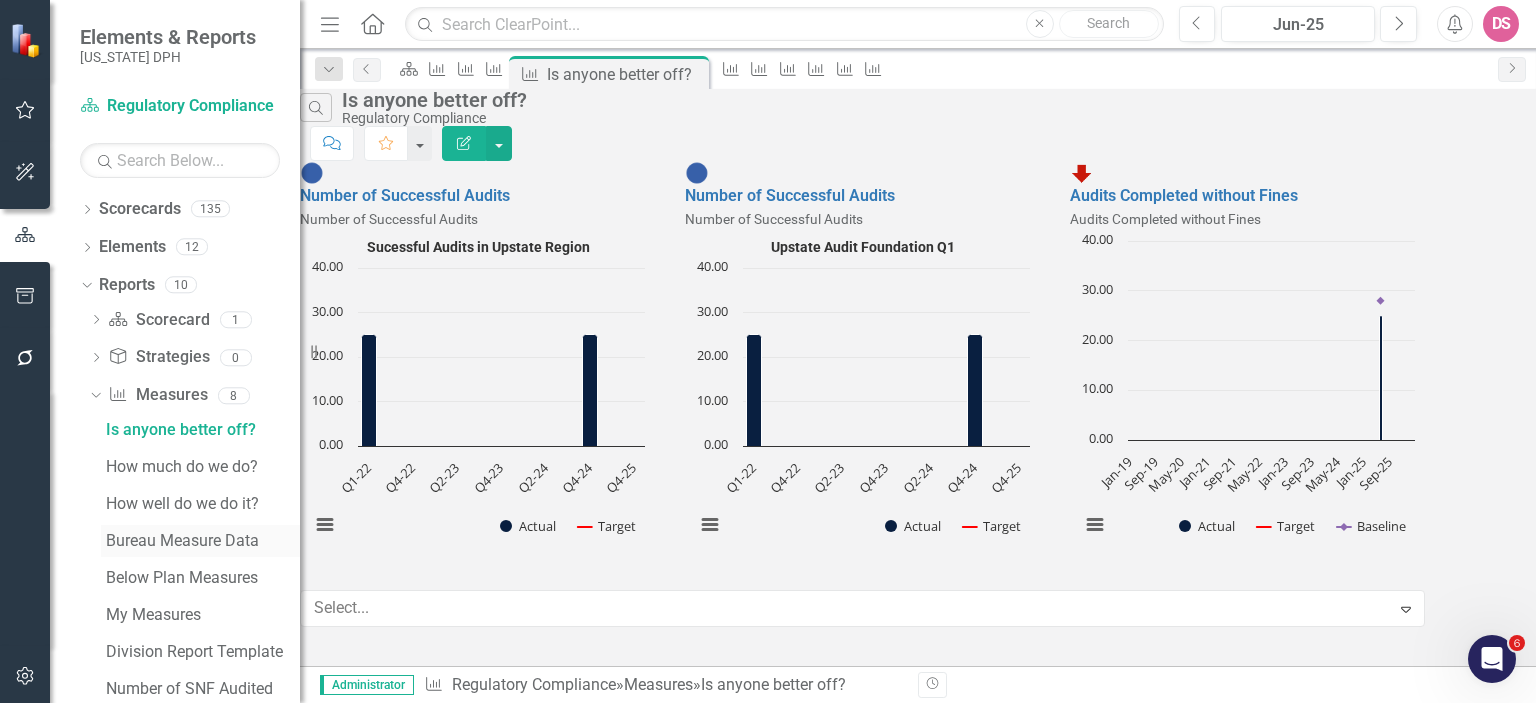 click on "Bureau Measure Data" at bounding box center [203, 541] 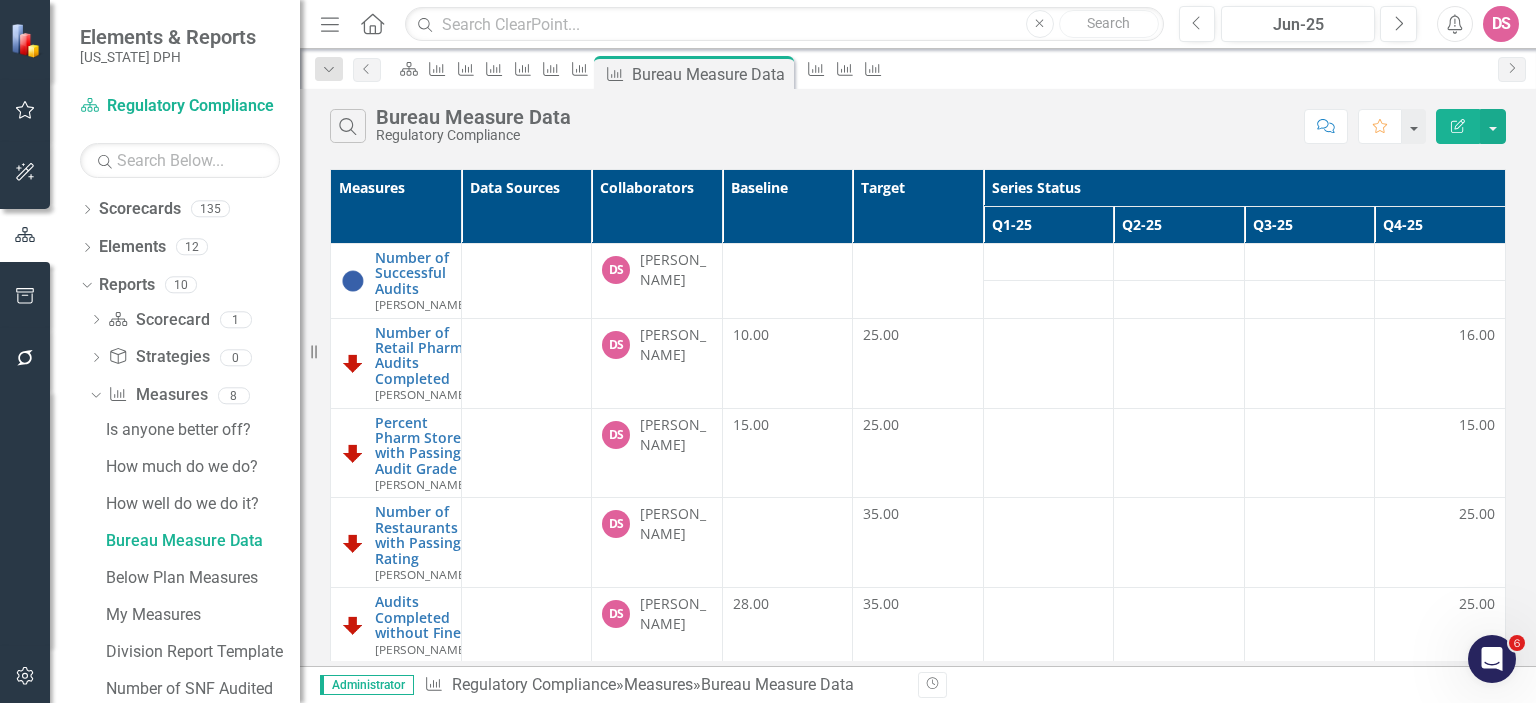 click on "Edit Report" 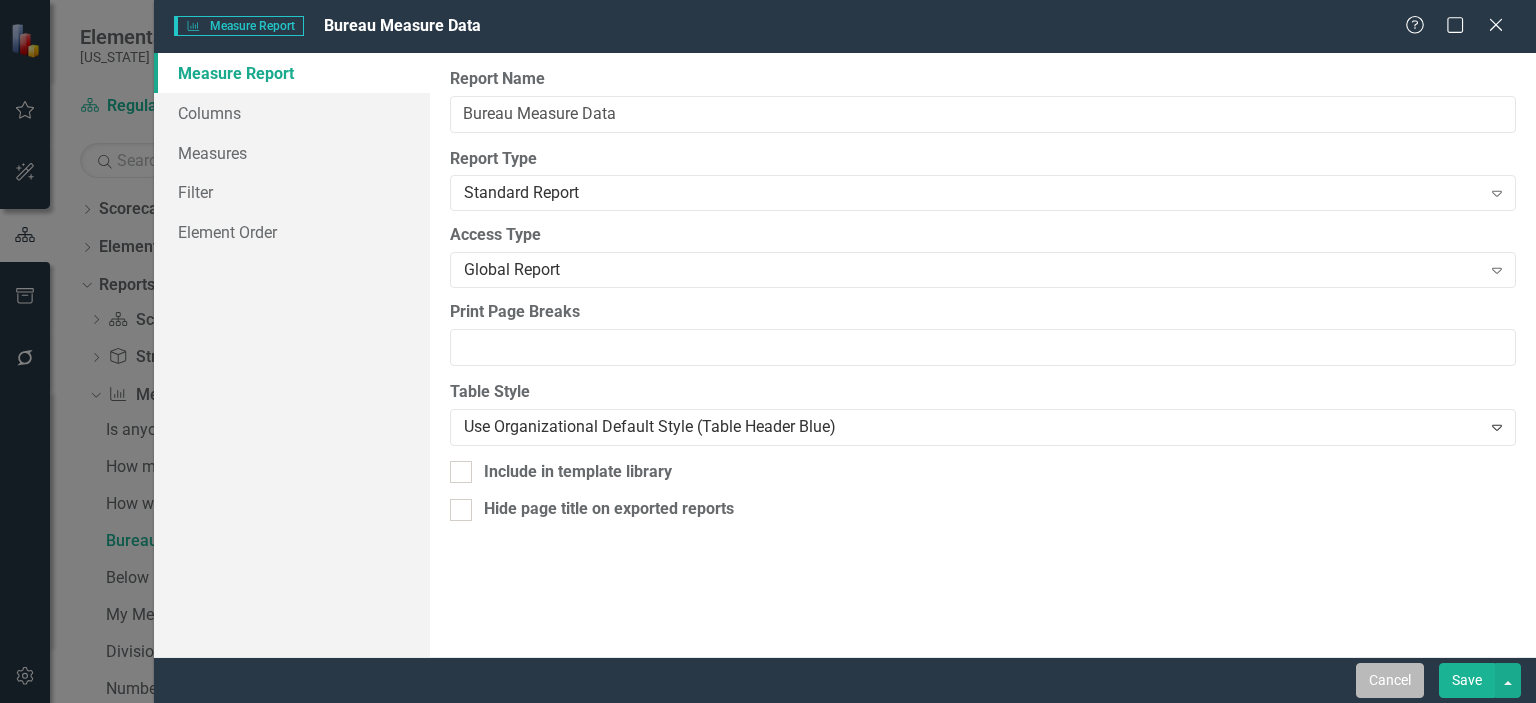click on "Cancel" at bounding box center (1390, 680) 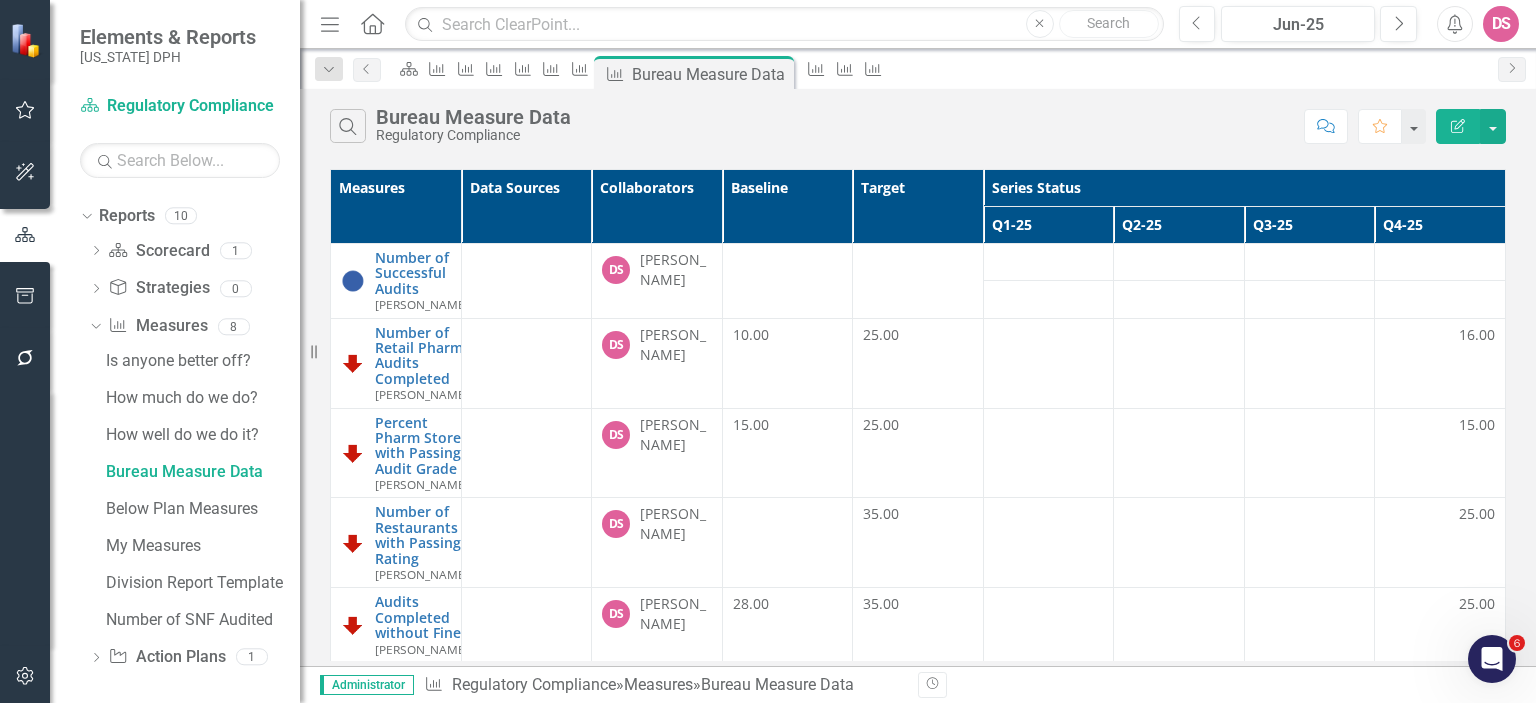 scroll, scrollTop: 74, scrollLeft: 0, axis: vertical 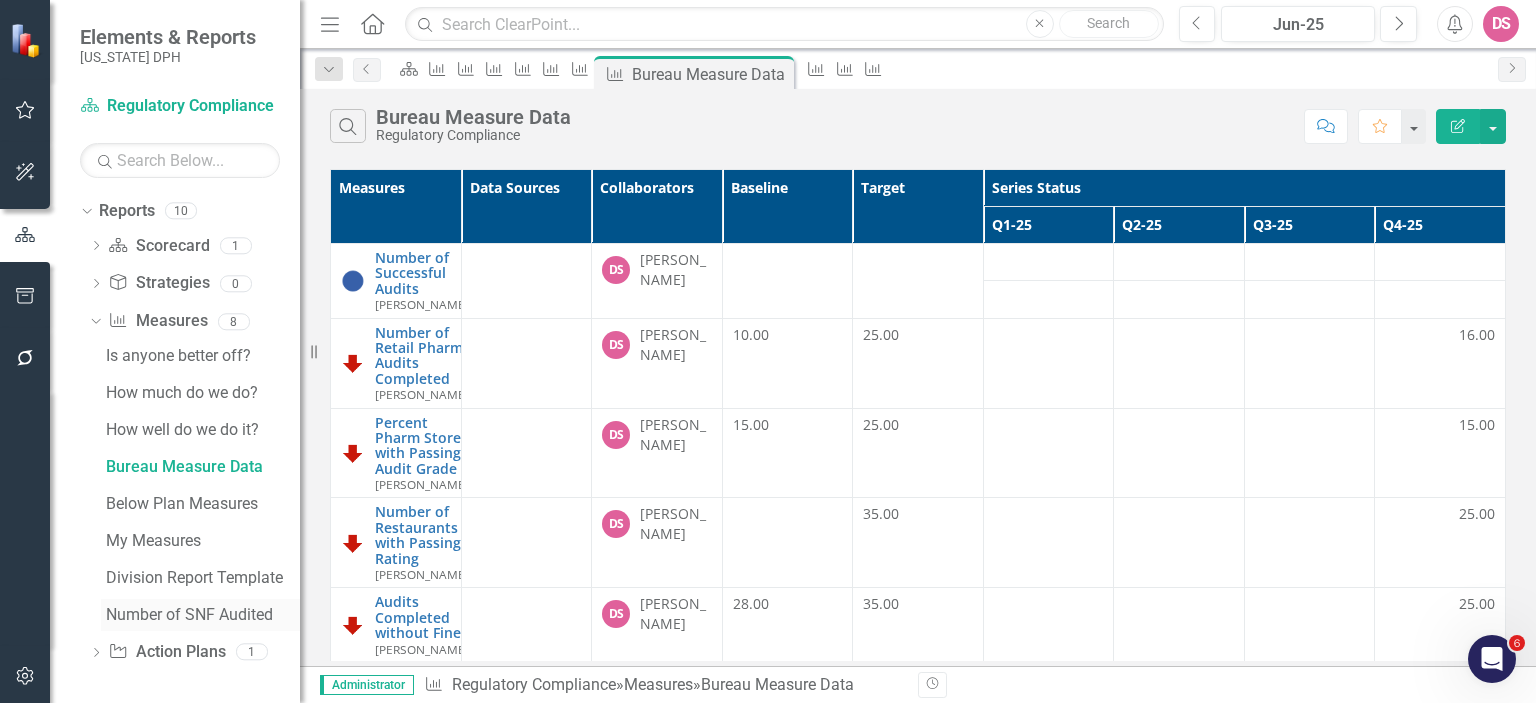 click on "Number of SNF Audited" at bounding box center [203, 615] 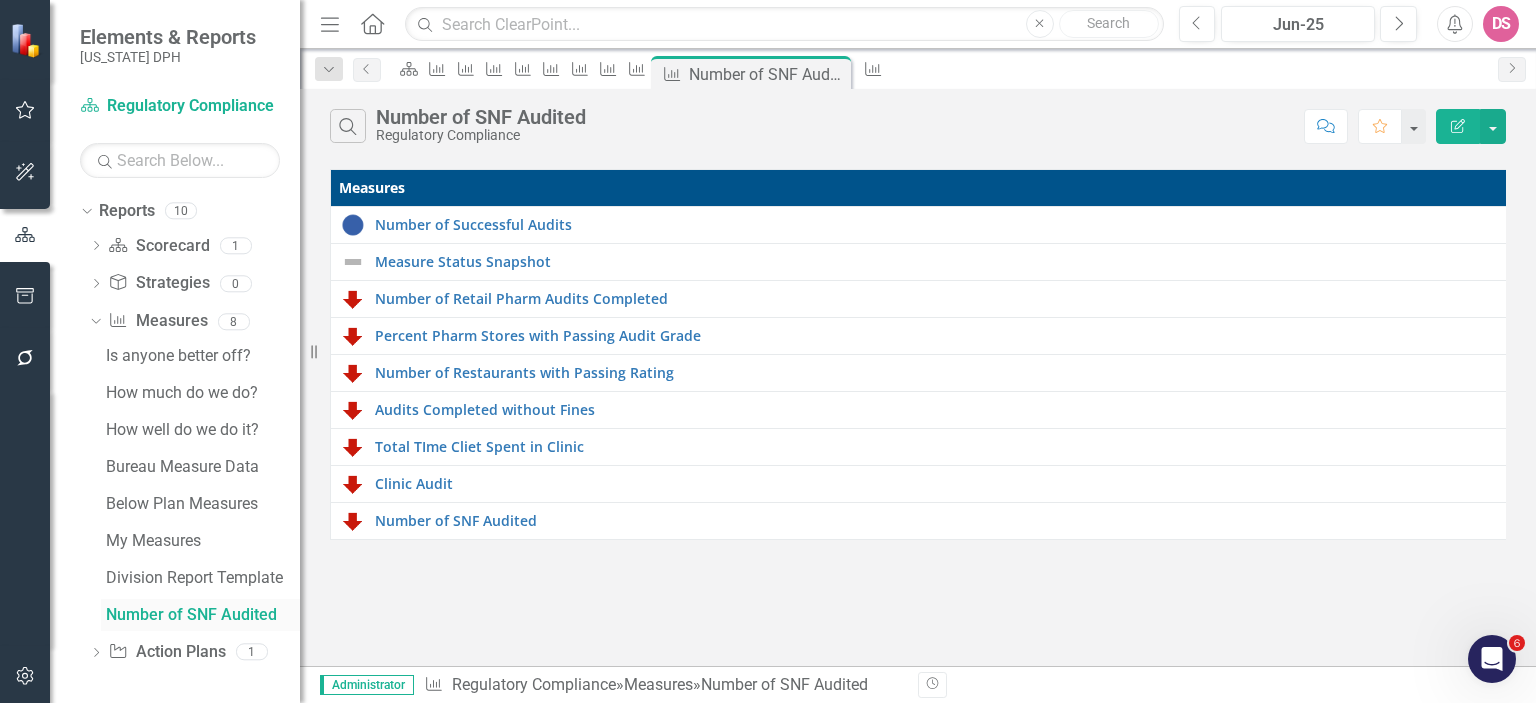 scroll, scrollTop: 1, scrollLeft: 0, axis: vertical 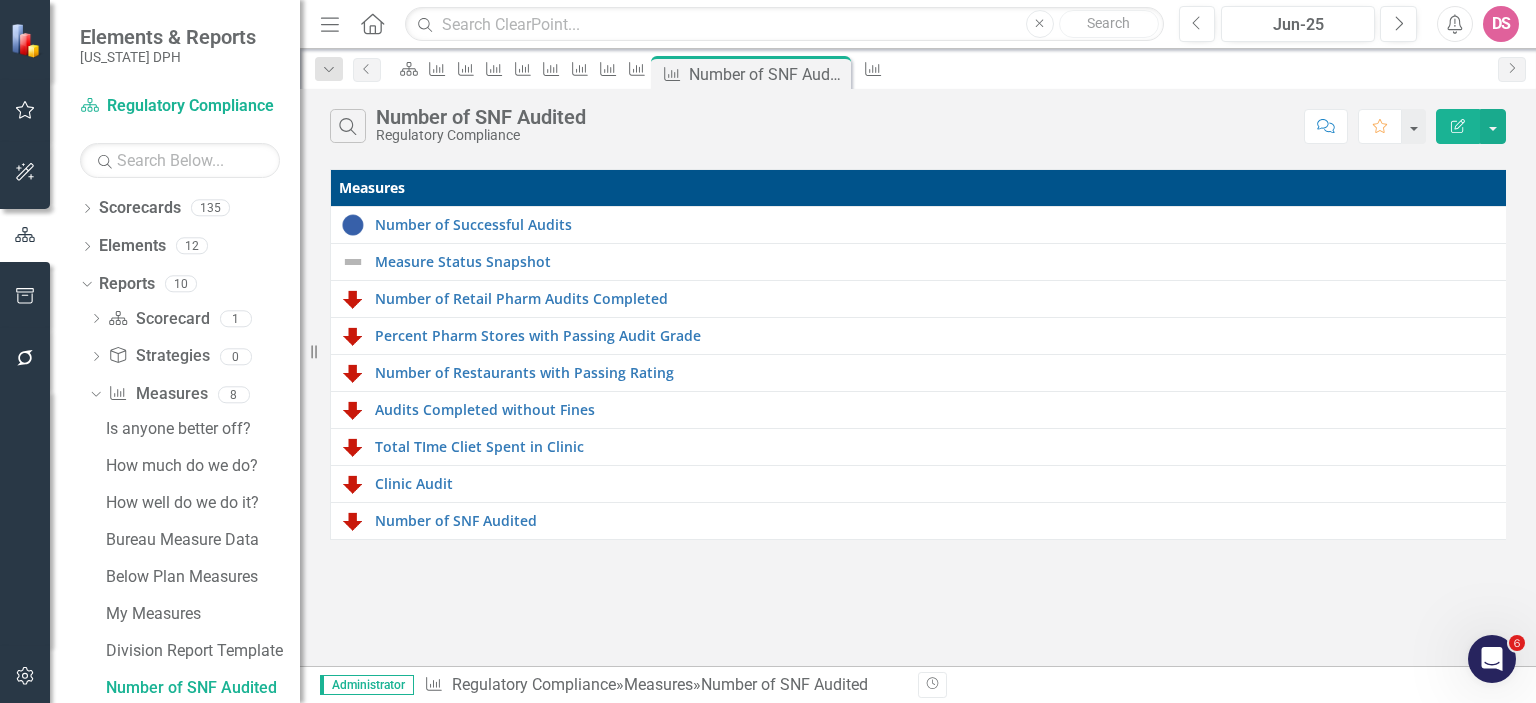 click 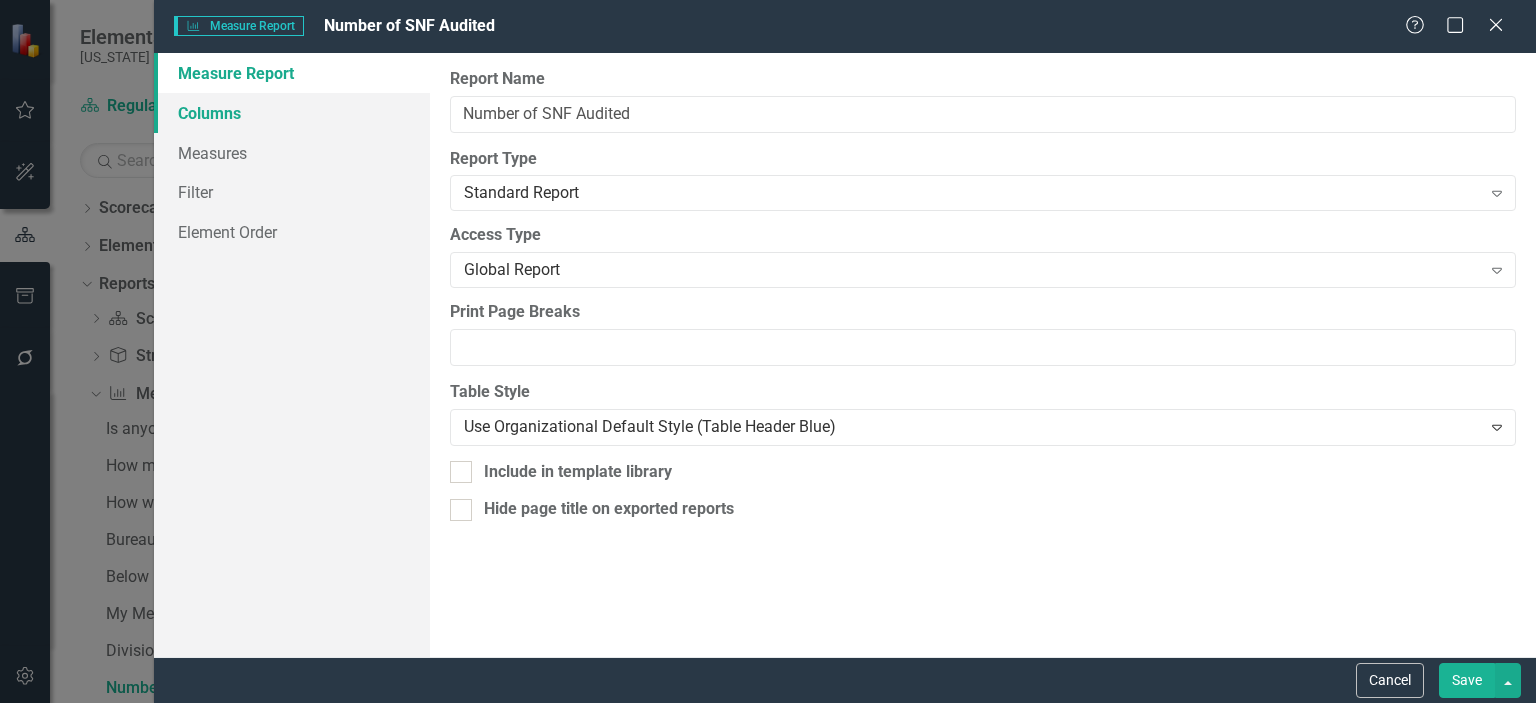 click on "Columns" at bounding box center [292, 113] 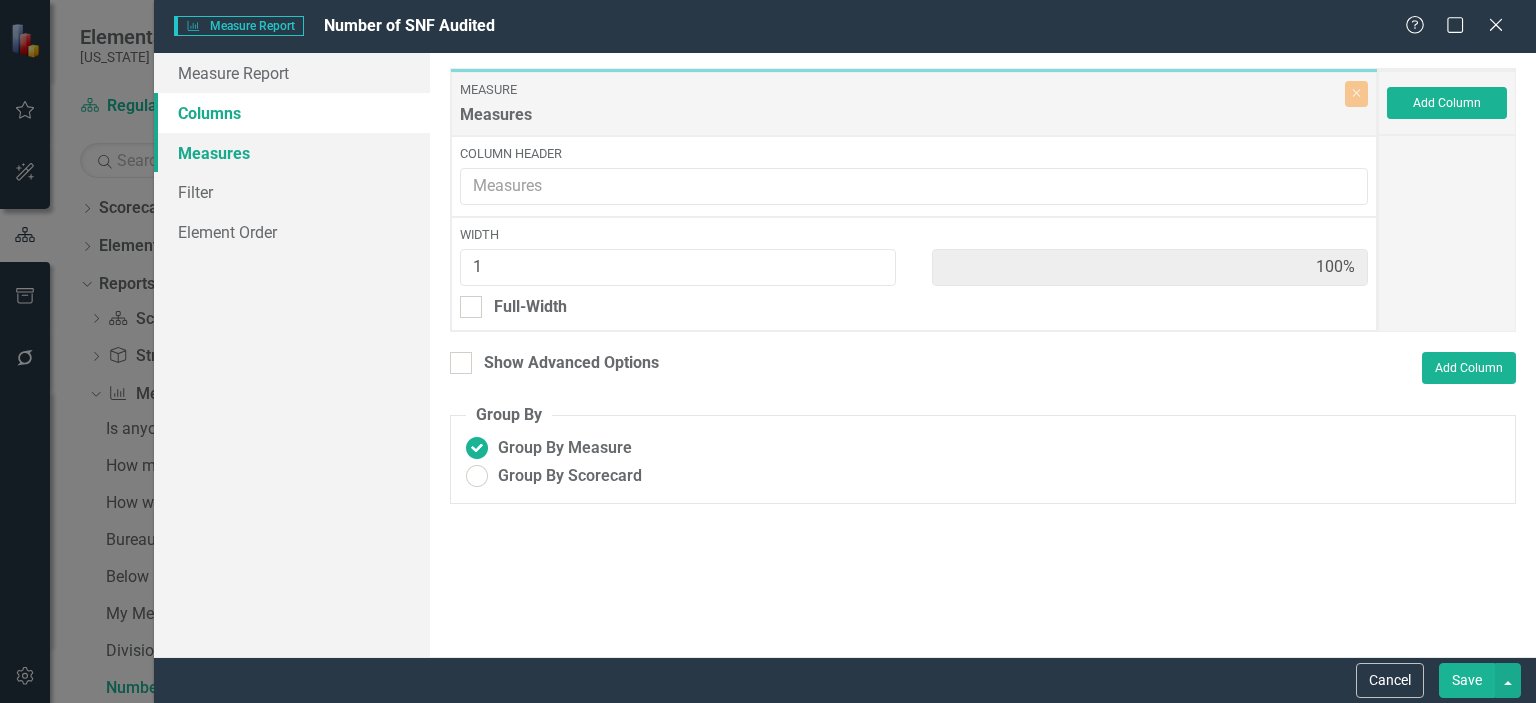 click on "Measures" at bounding box center (292, 153) 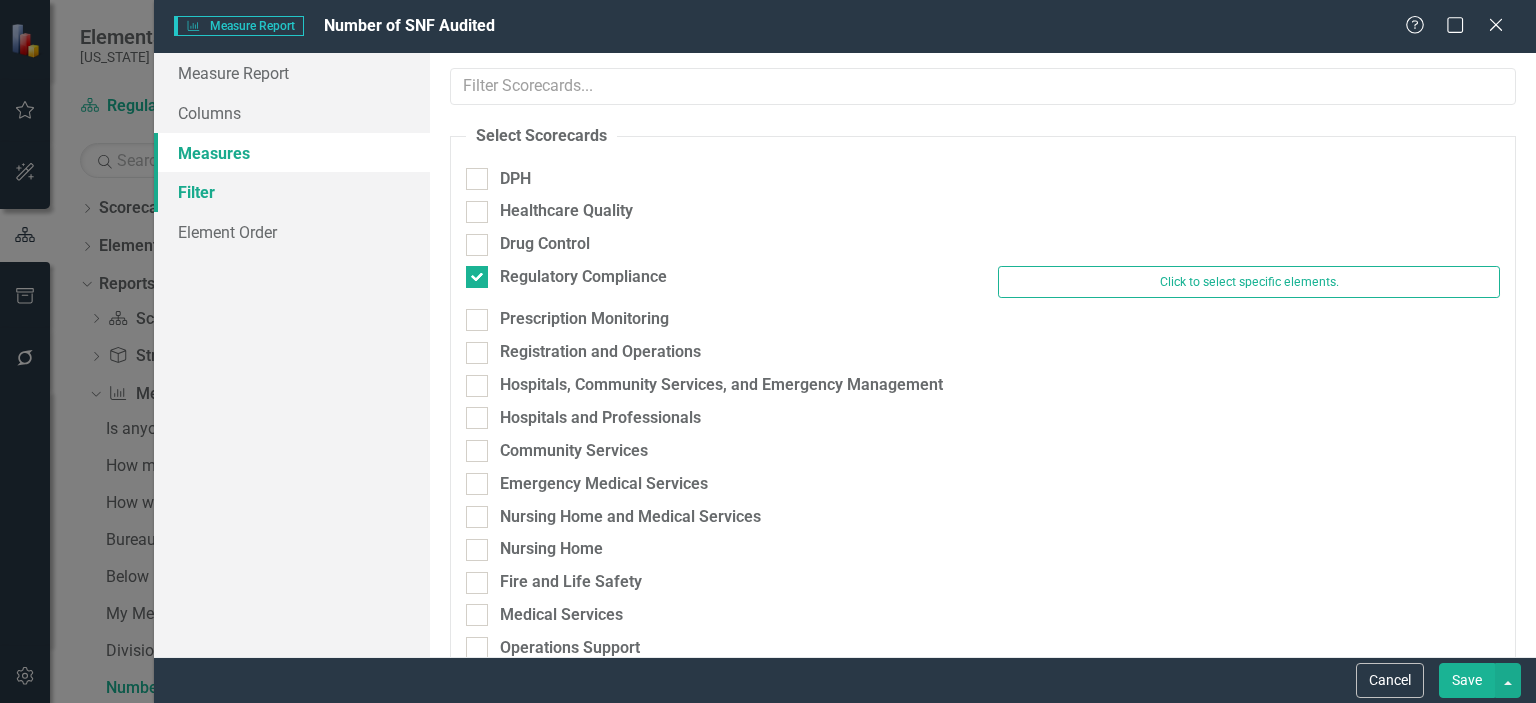click on "Filter" at bounding box center (292, 192) 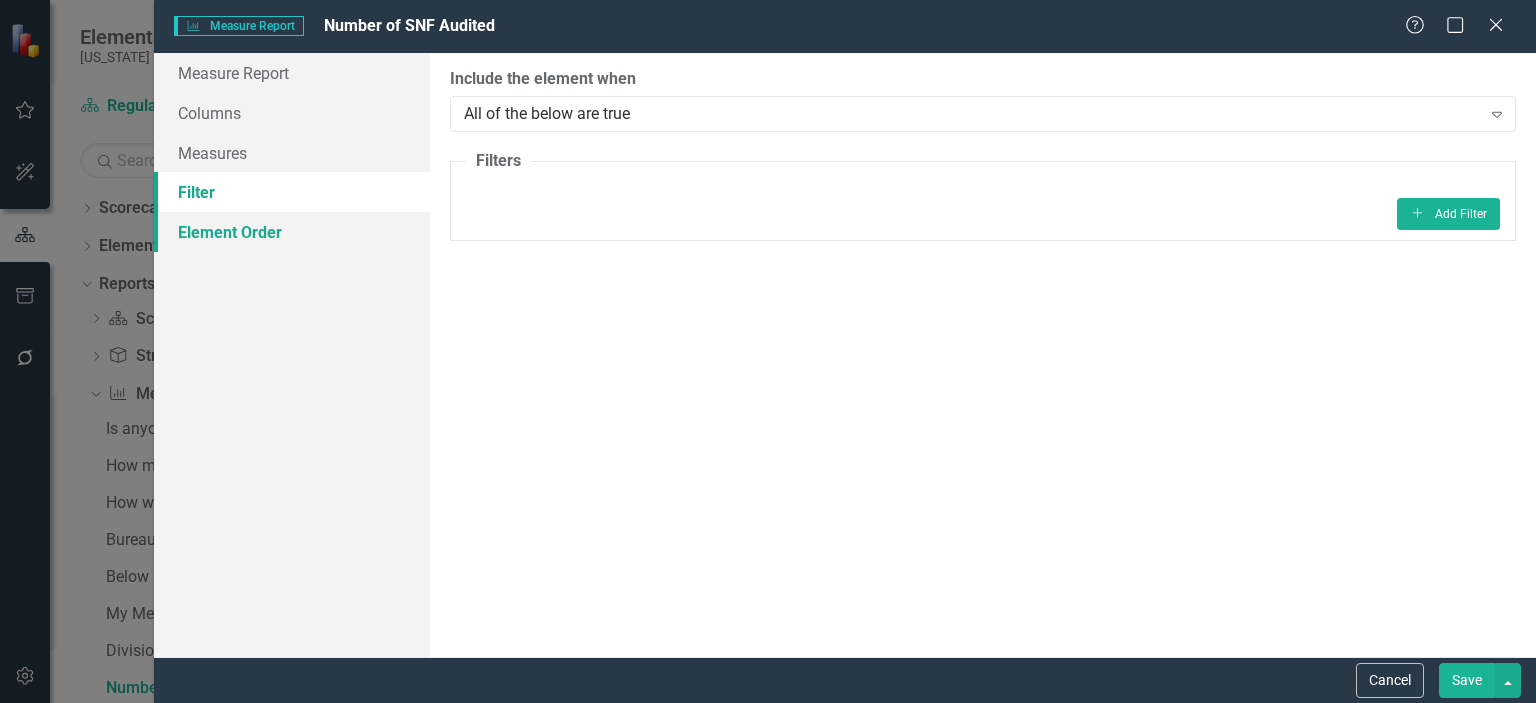 click on "Element Order" at bounding box center (292, 232) 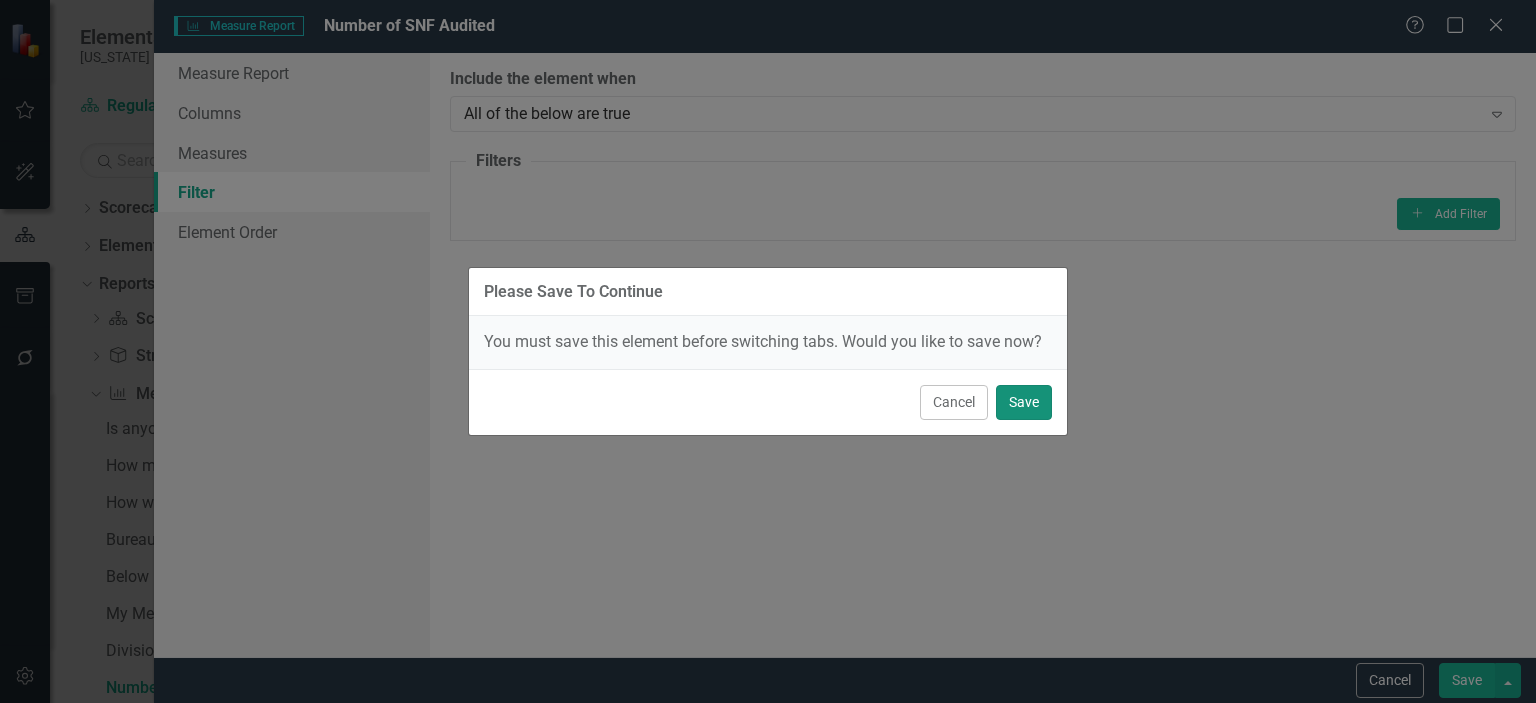 click on "Save" at bounding box center (1024, 402) 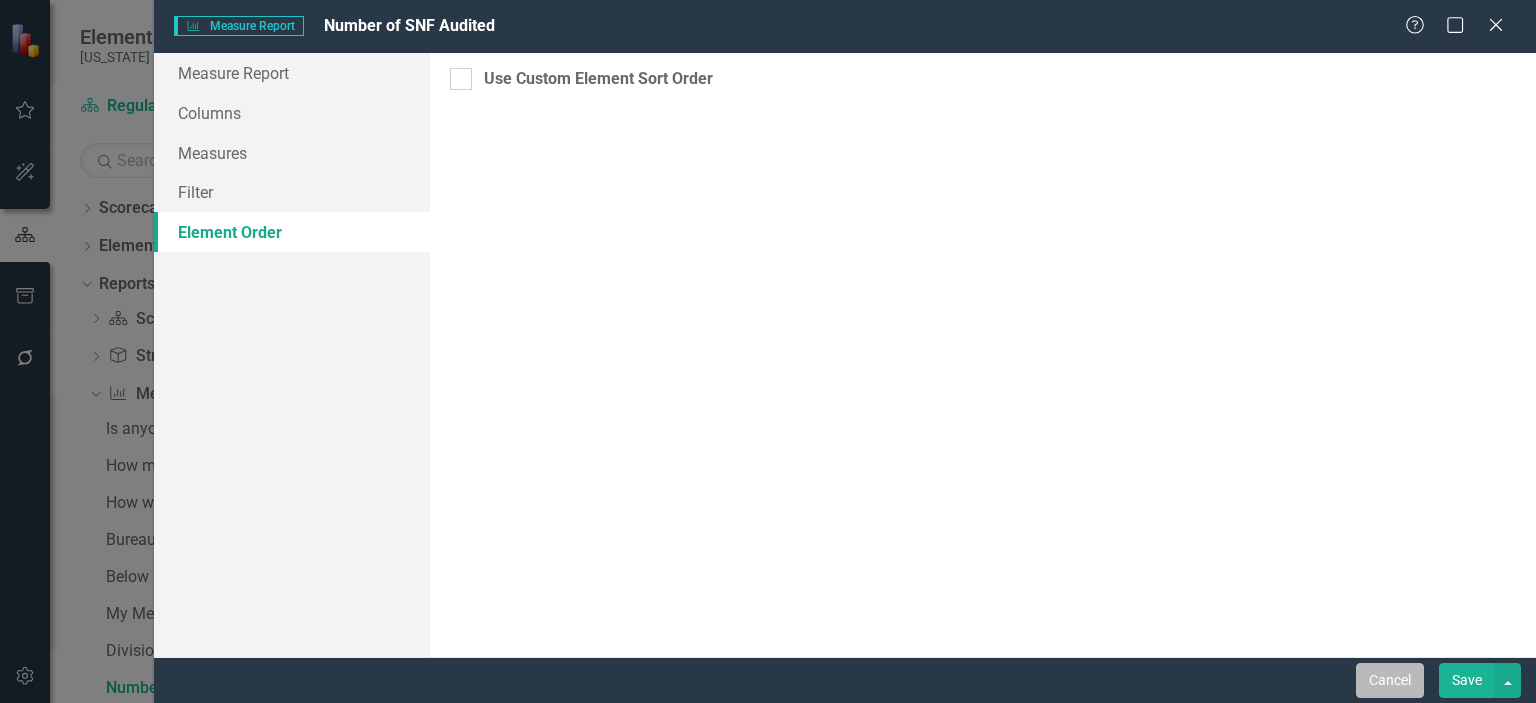 click on "Cancel" at bounding box center (1390, 680) 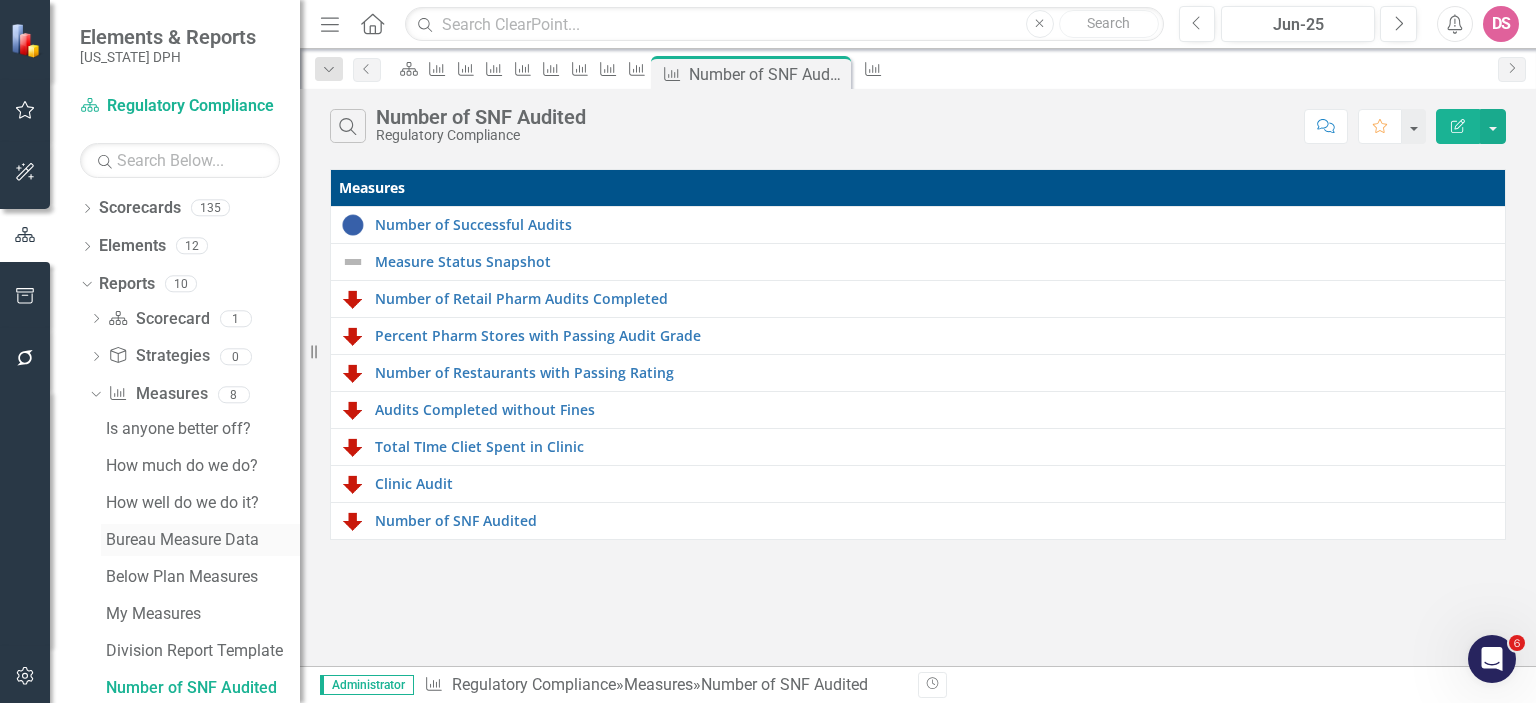 click on "Bureau Measure Data" at bounding box center [203, 540] 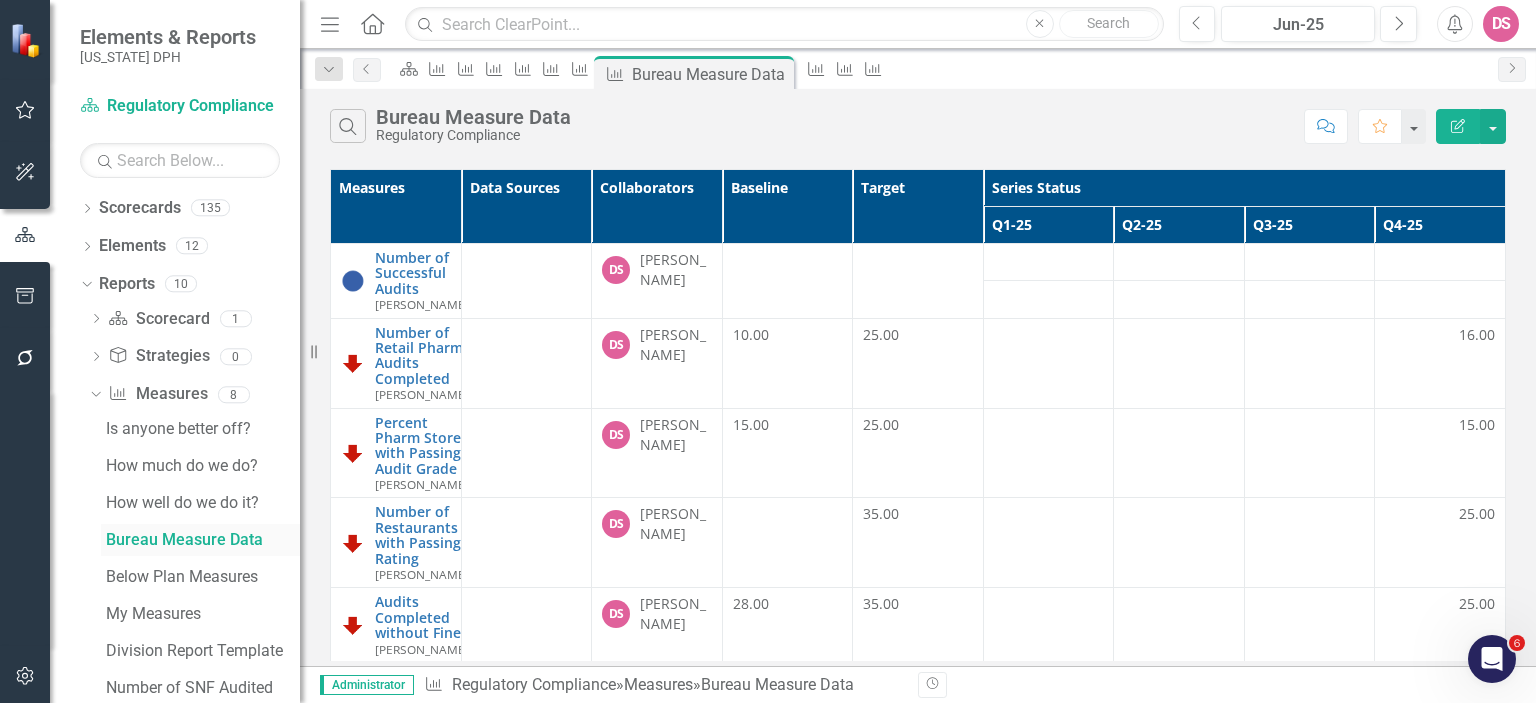scroll, scrollTop: 0, scrollLeft: 0, axis: both 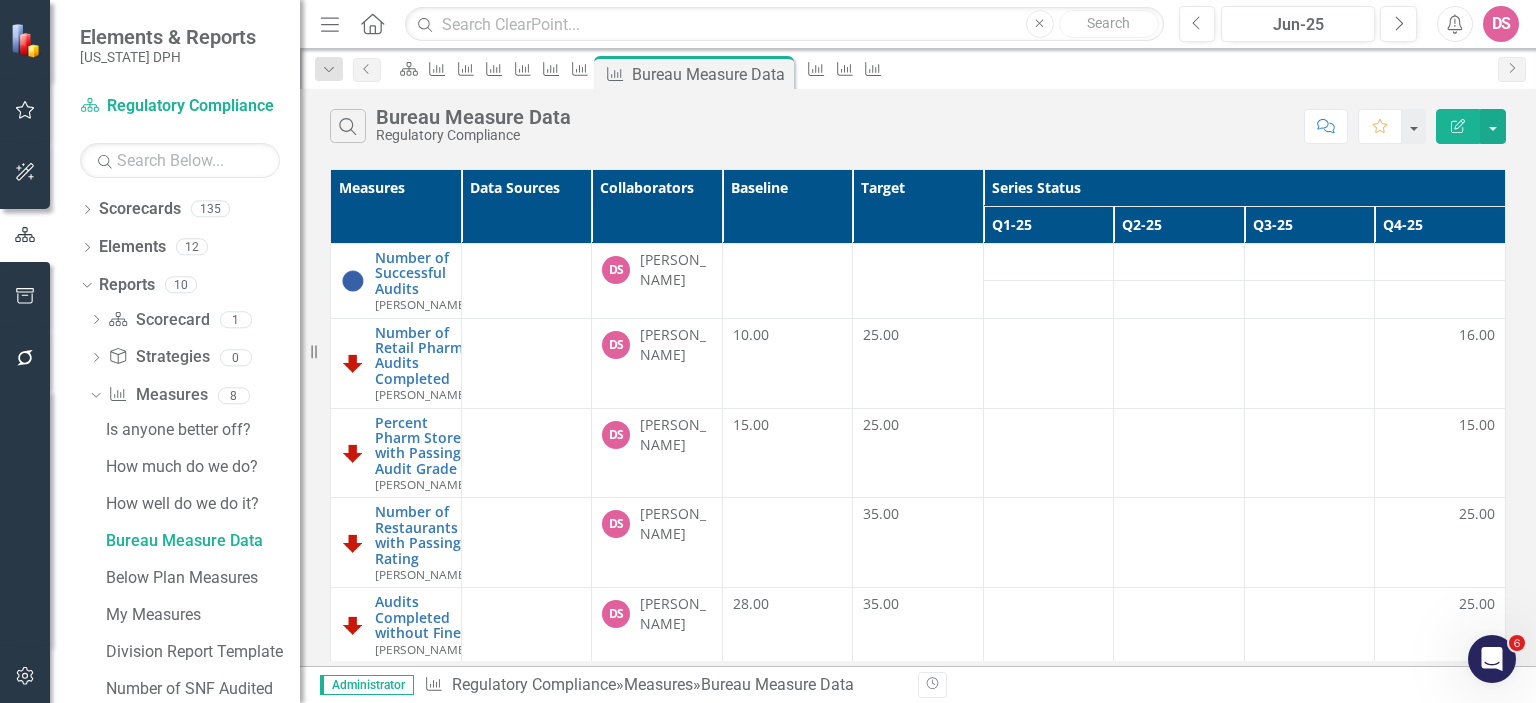 click on "Edit Report" 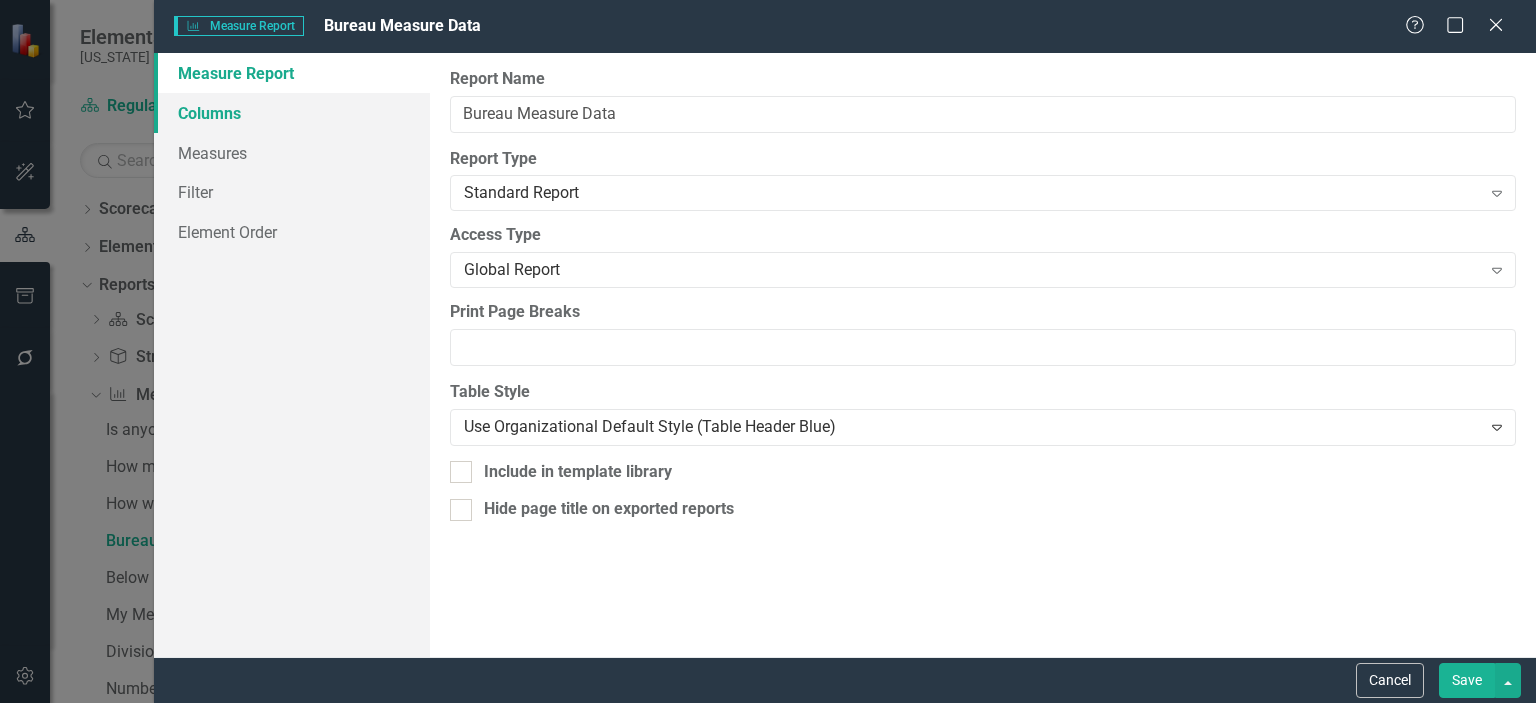 click on "Columns" at bounding box center [292, 113] 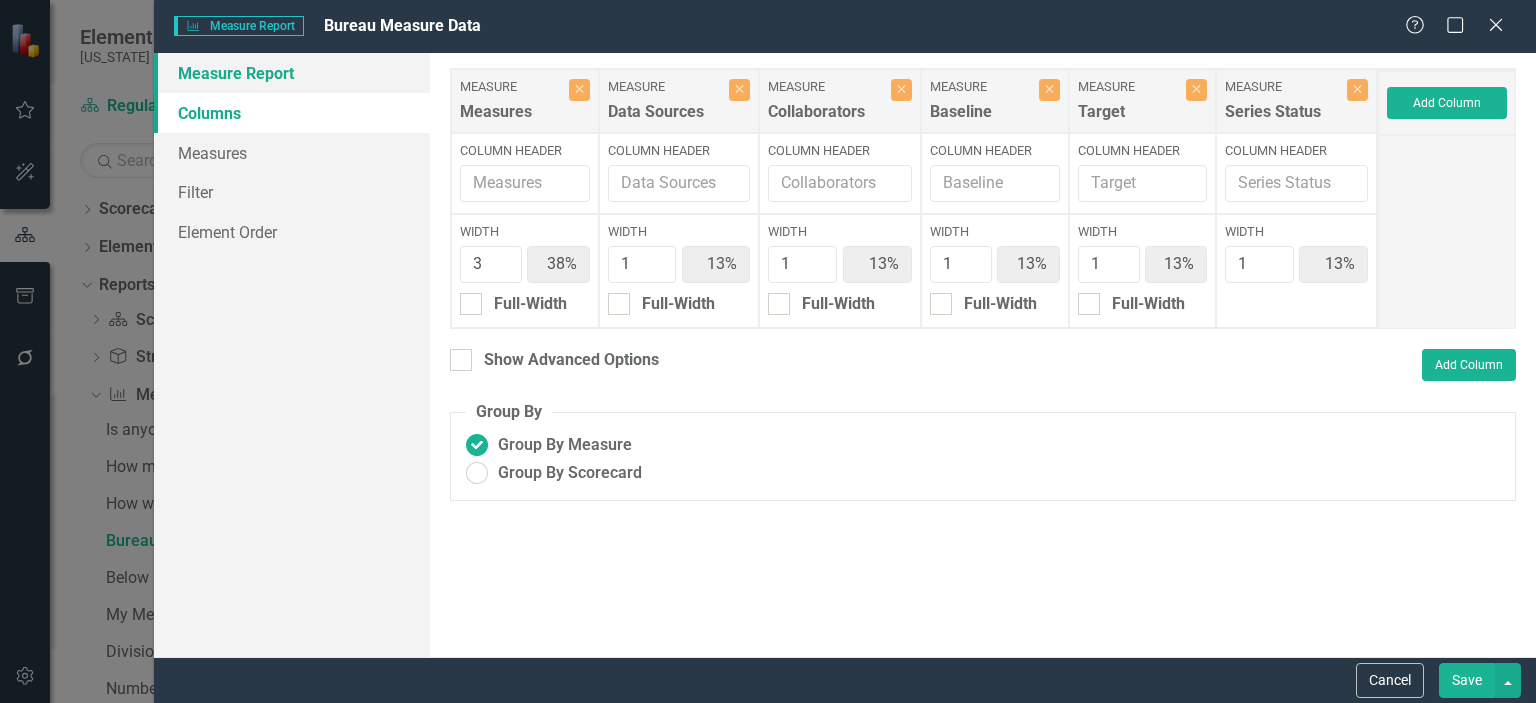 click on "Measure Report" at bounding box center (292, 73) 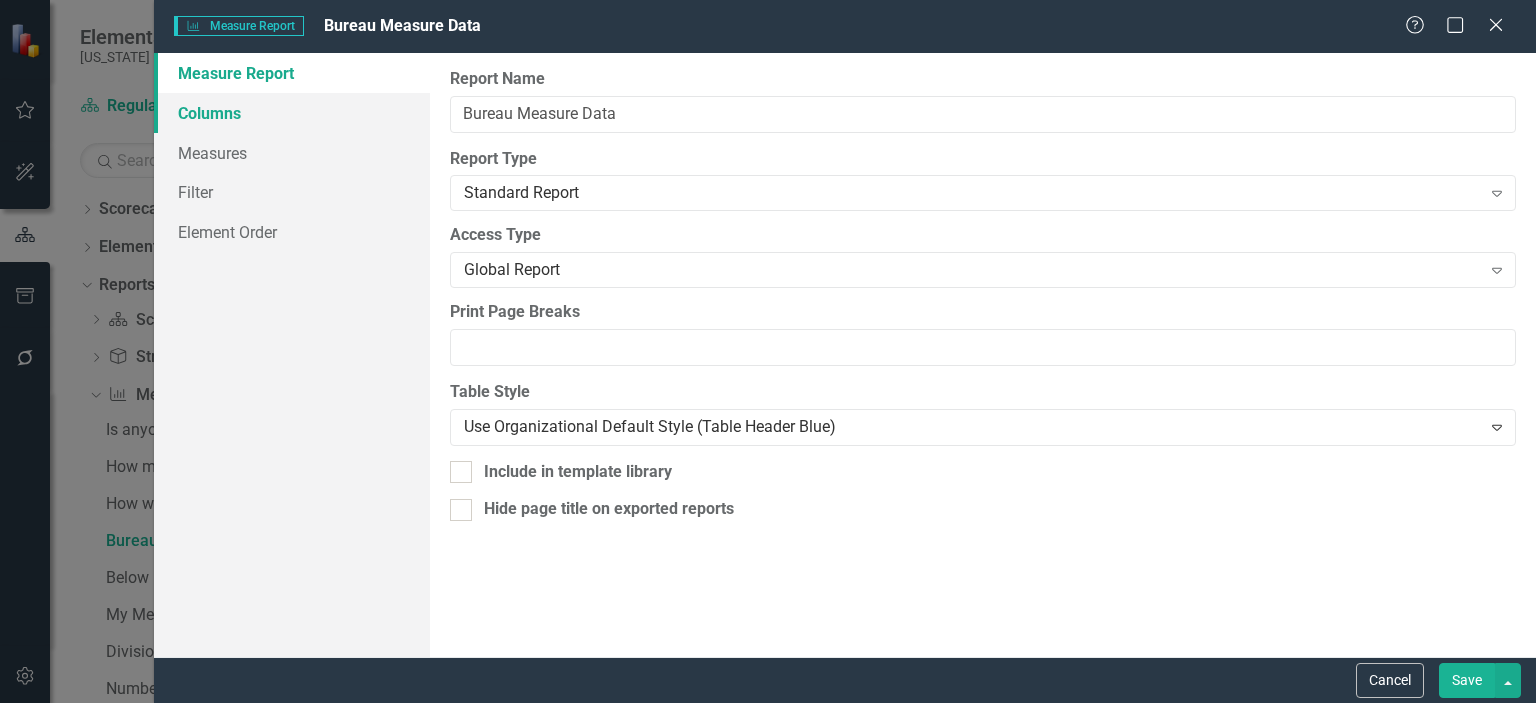 click on "Columns" at bounding box center [292, 113] 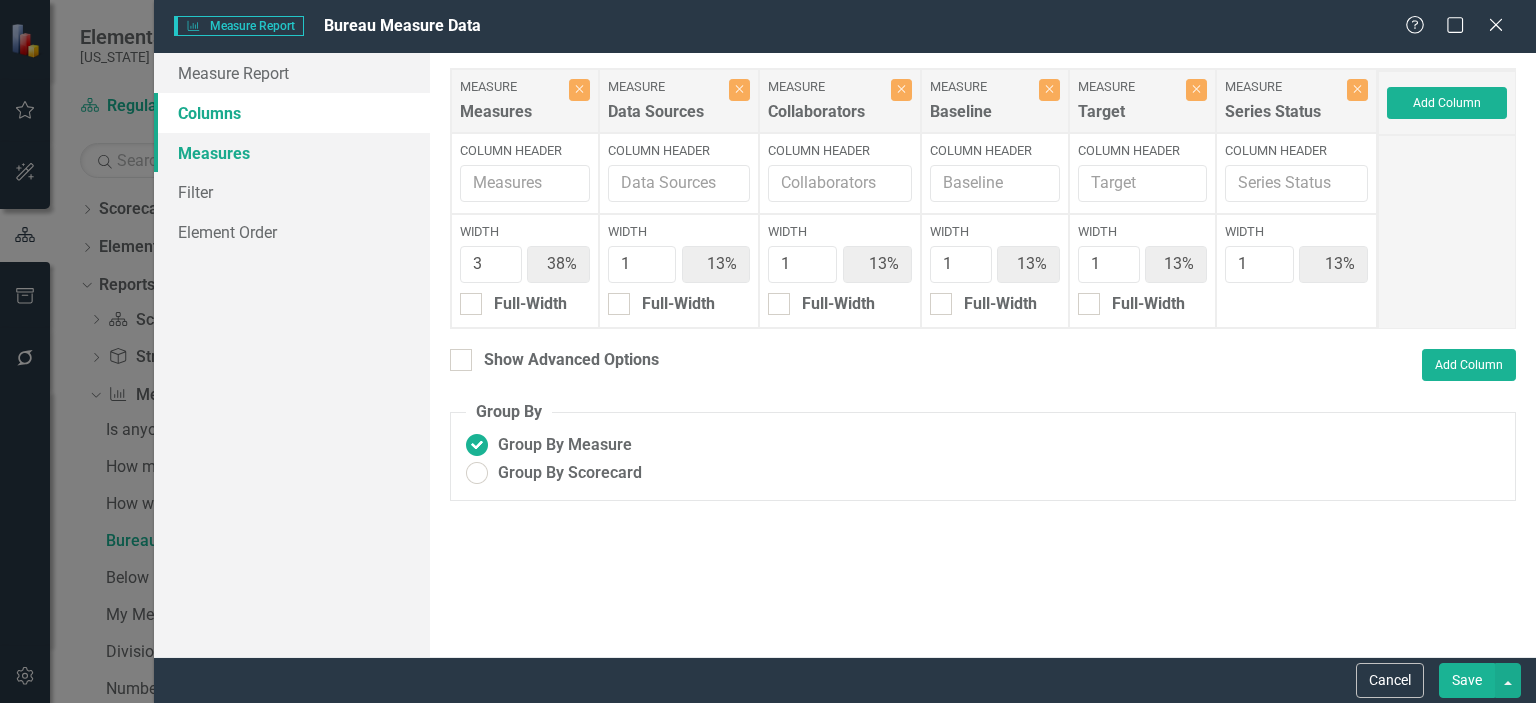 click on "Measures" at bounding box center [292, 153] 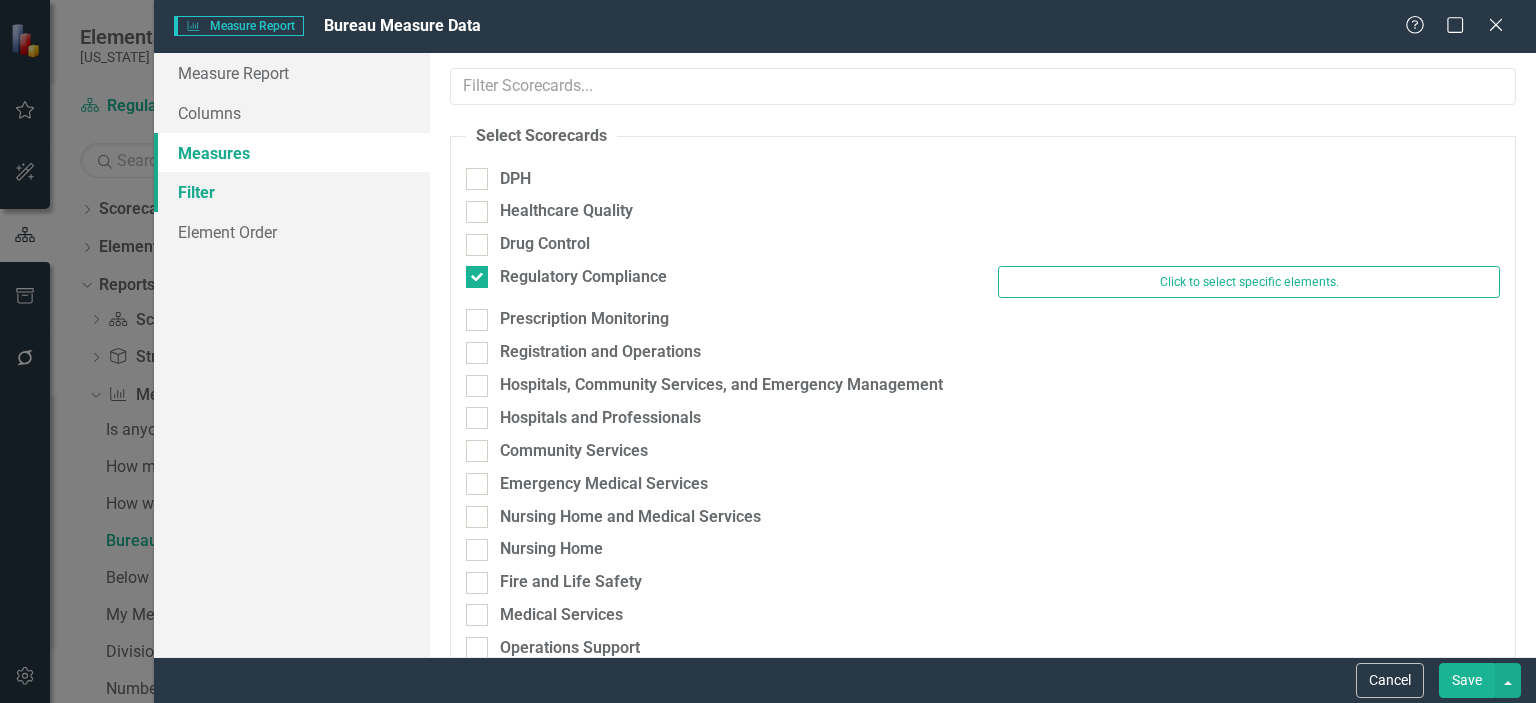 click on "Filter" at bounding box center [292, 192] 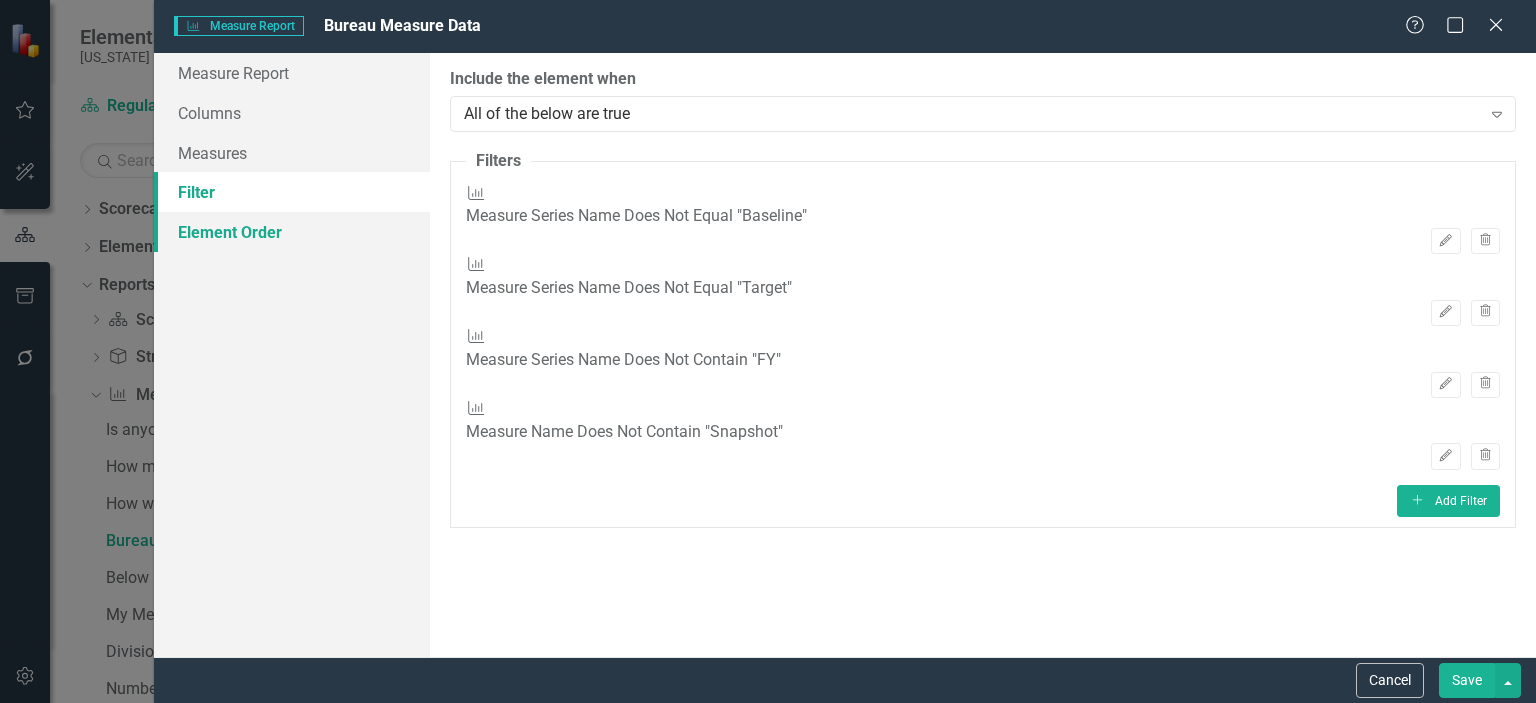 click on "Element Order" at bounding box center (292, 232) 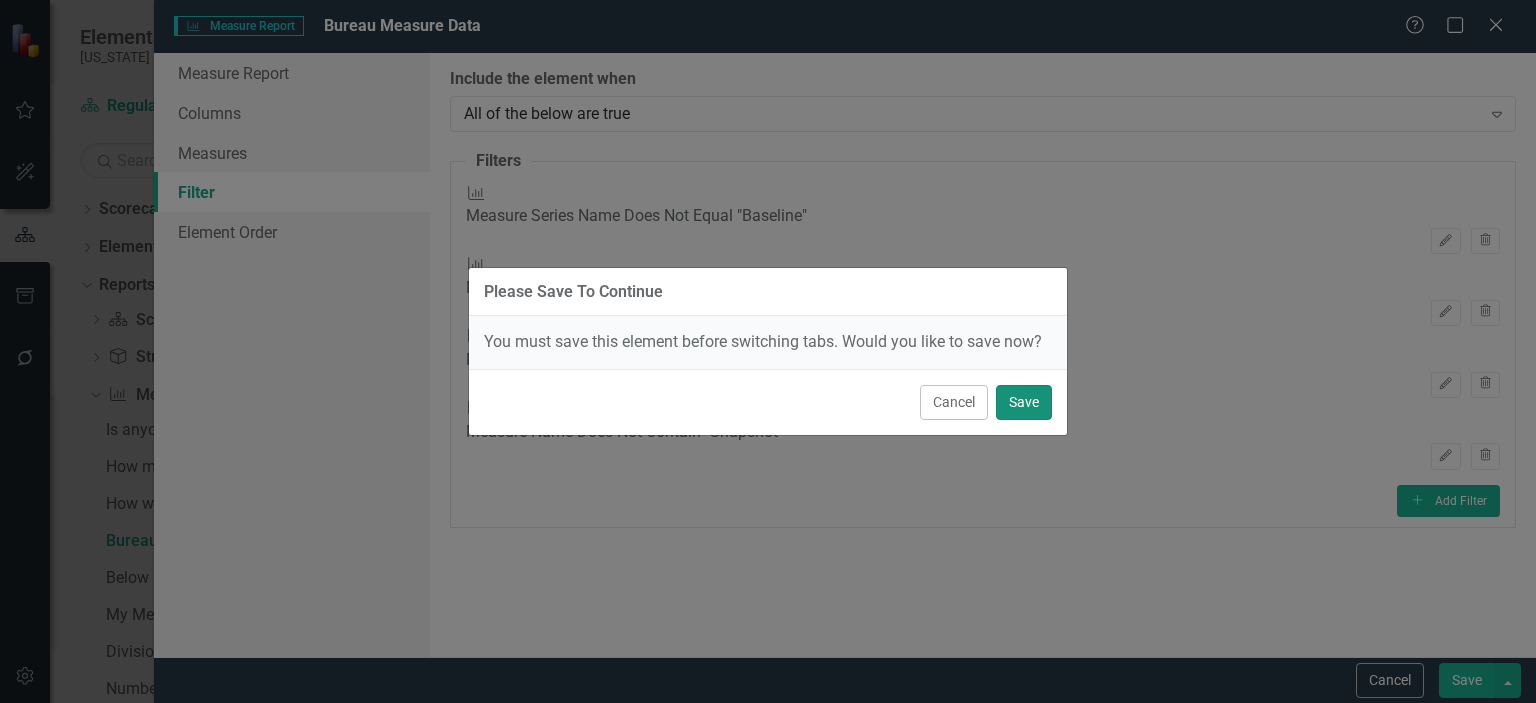 click on "Save" at bounding box center [1024, 402] 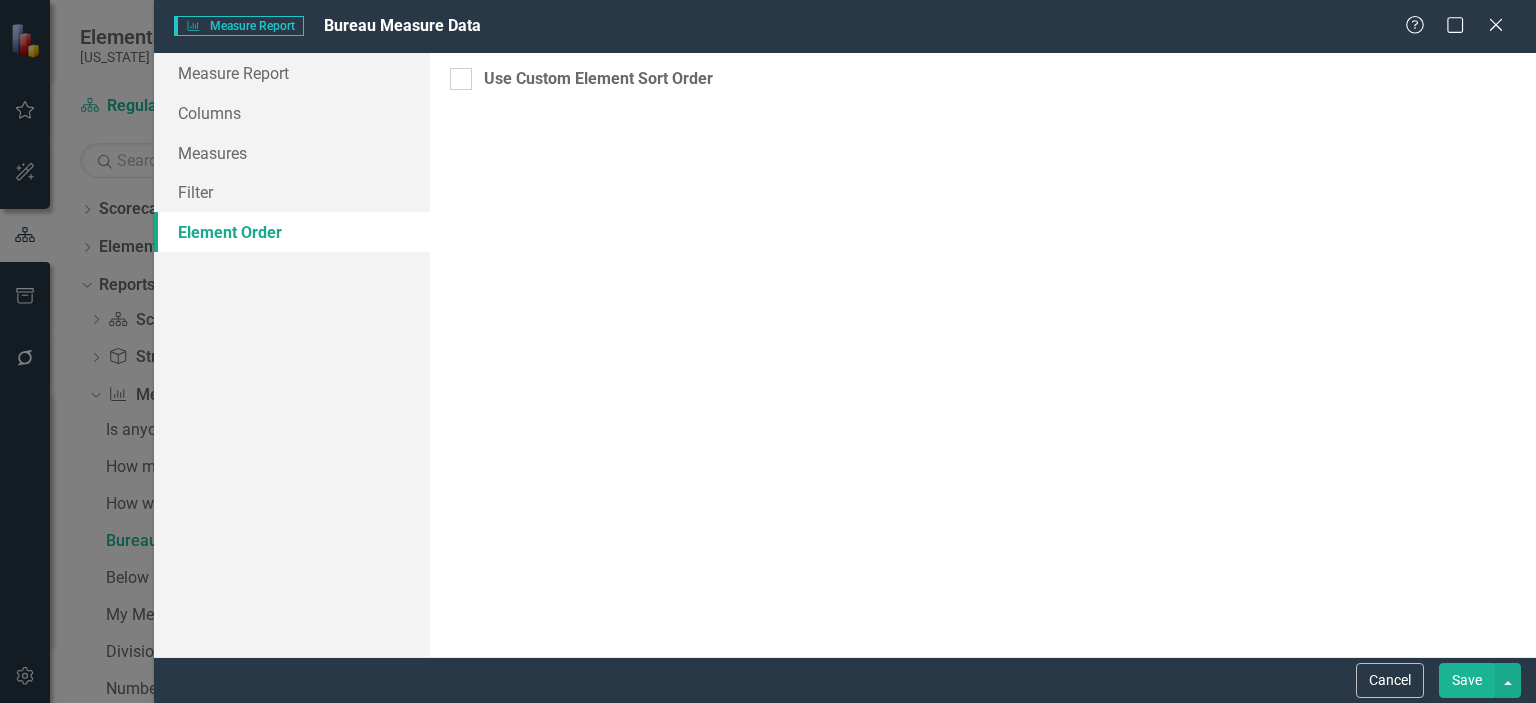 click on "Save" at bounding box center (1467, 680) 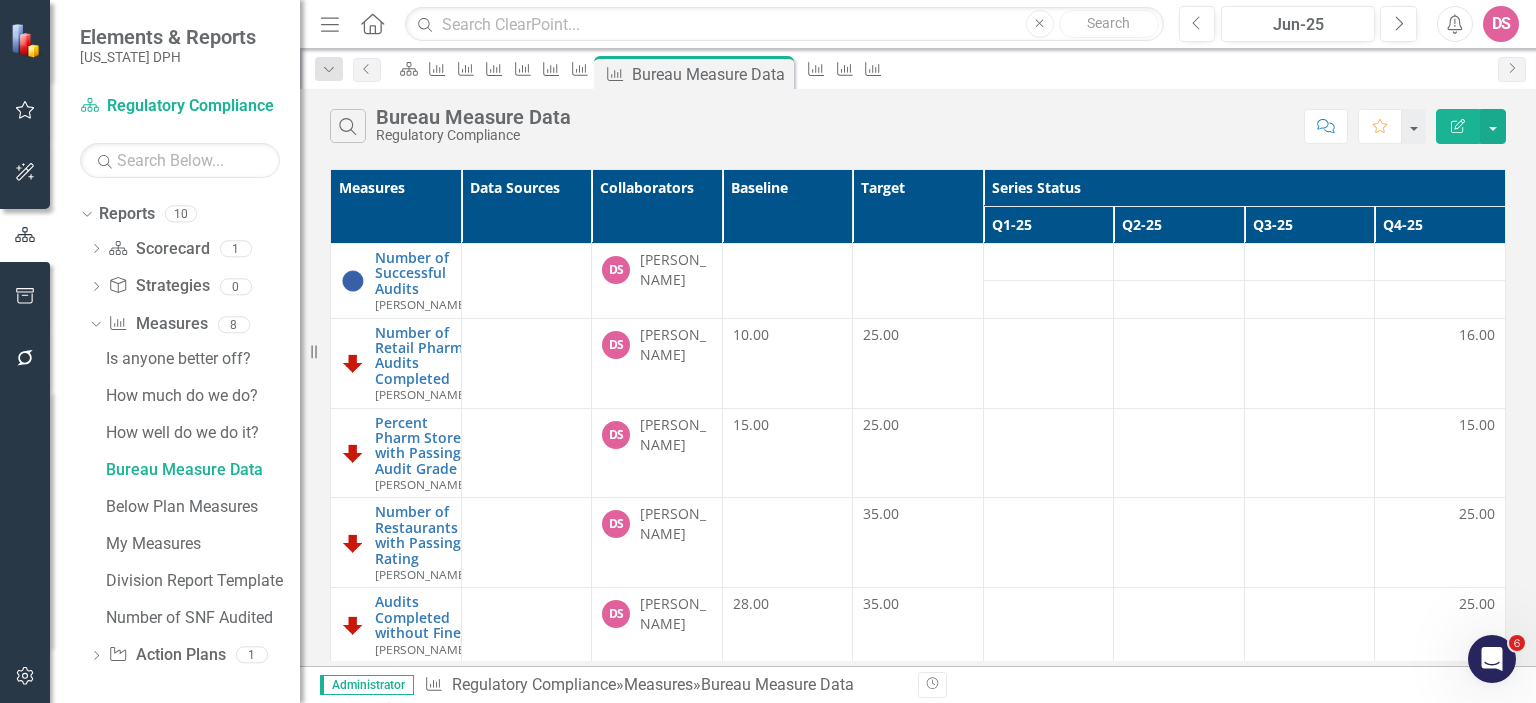 scroll, scrollTop: 74, scrollLeft: 0, axis: vertical 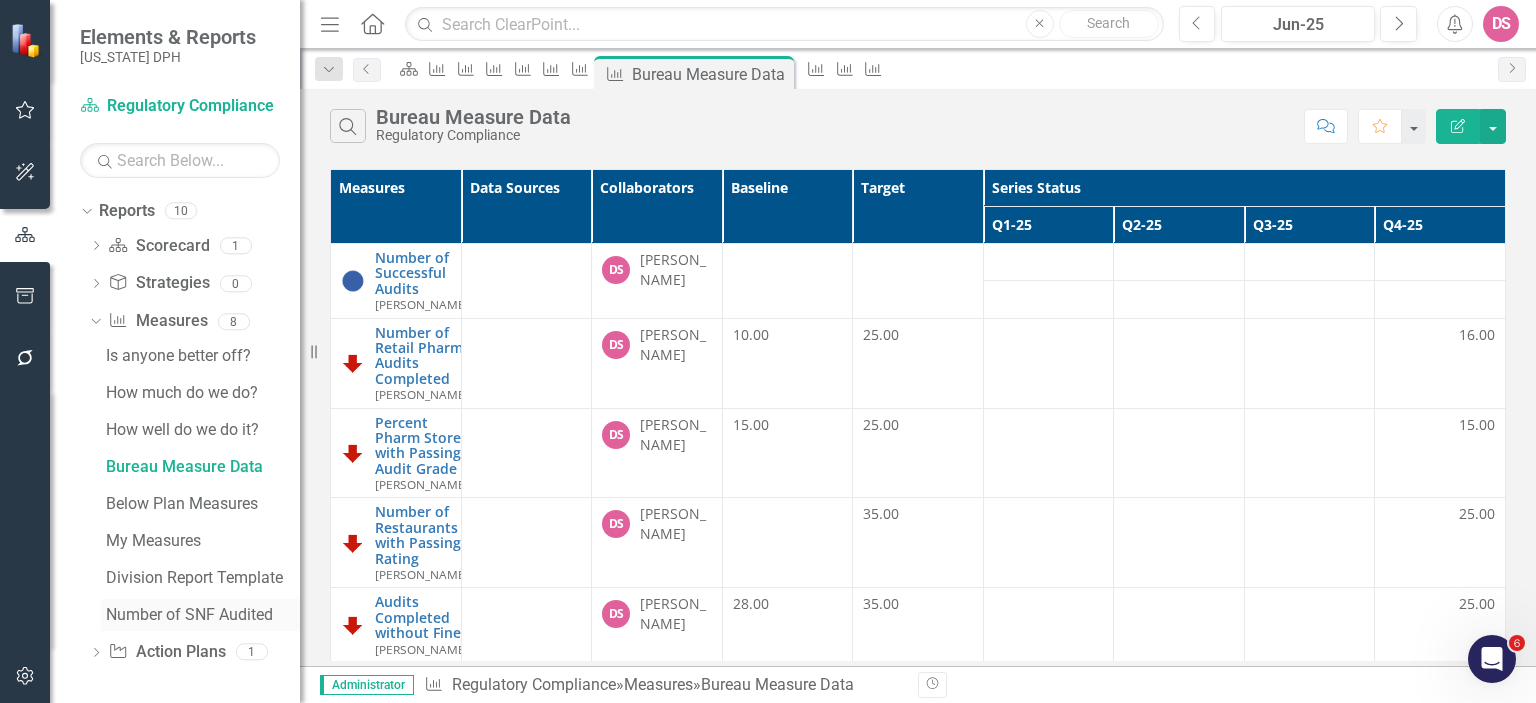 click on "Number of SNF Audited" at bounding box center [203, 615] 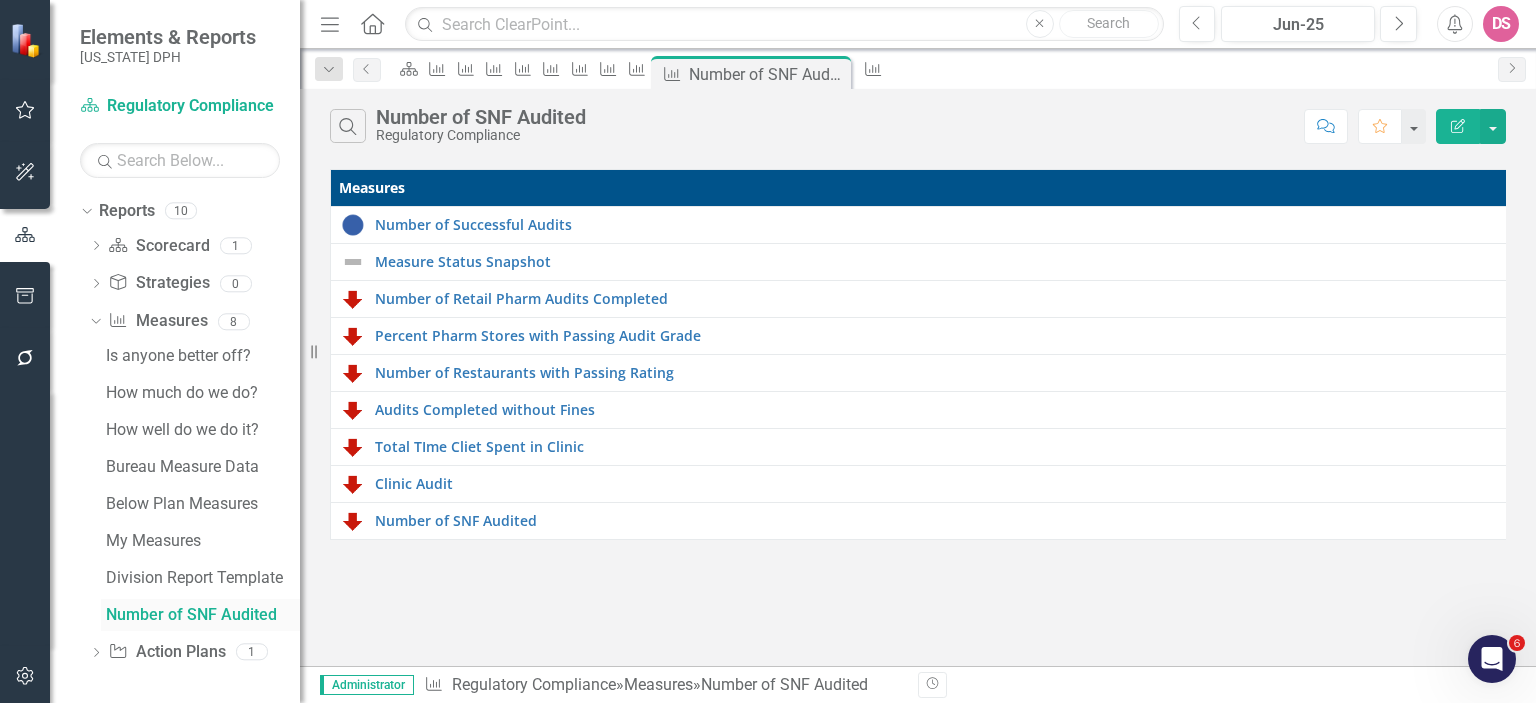 scroll, scrollTop: 1, scrollLeft: 0, axis: vertical 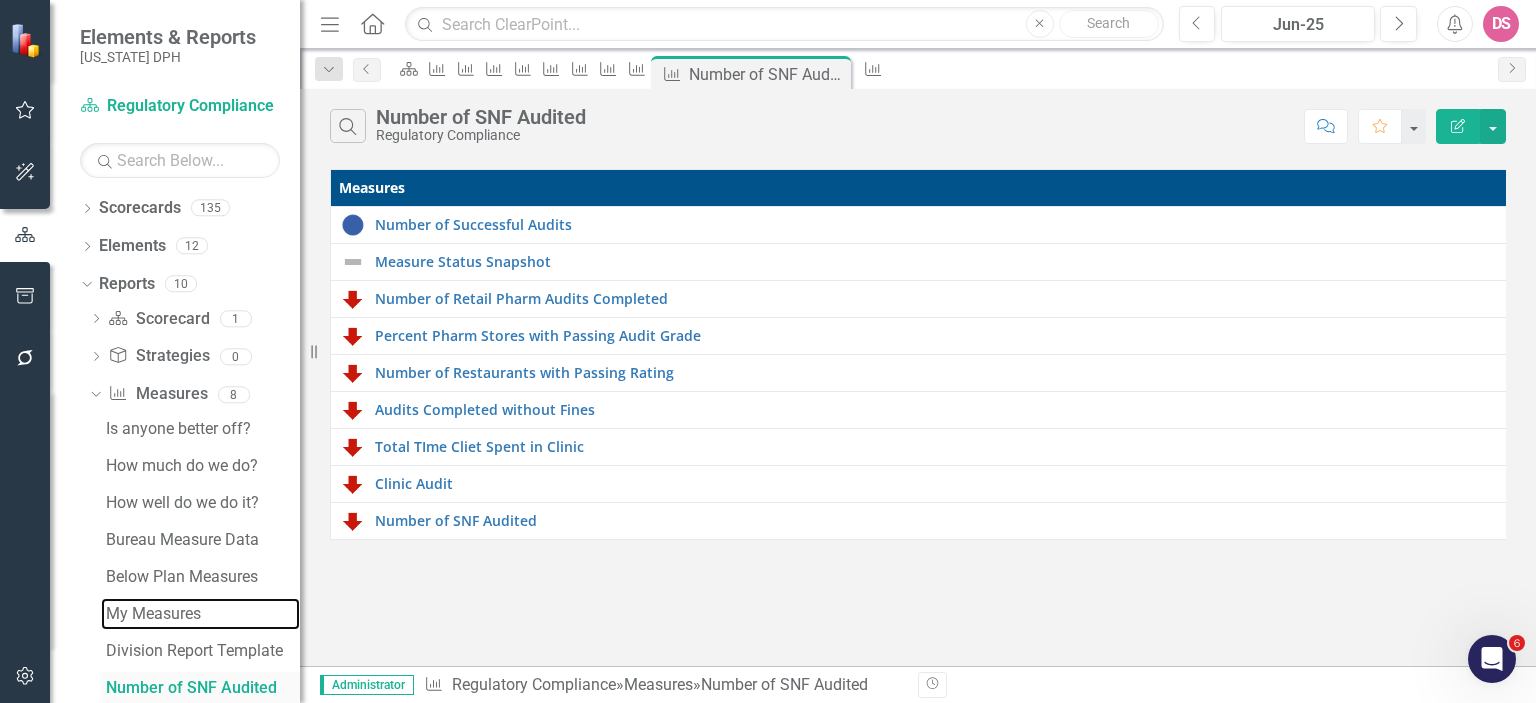 click on "My Measures" at bounding box center [203, 614] 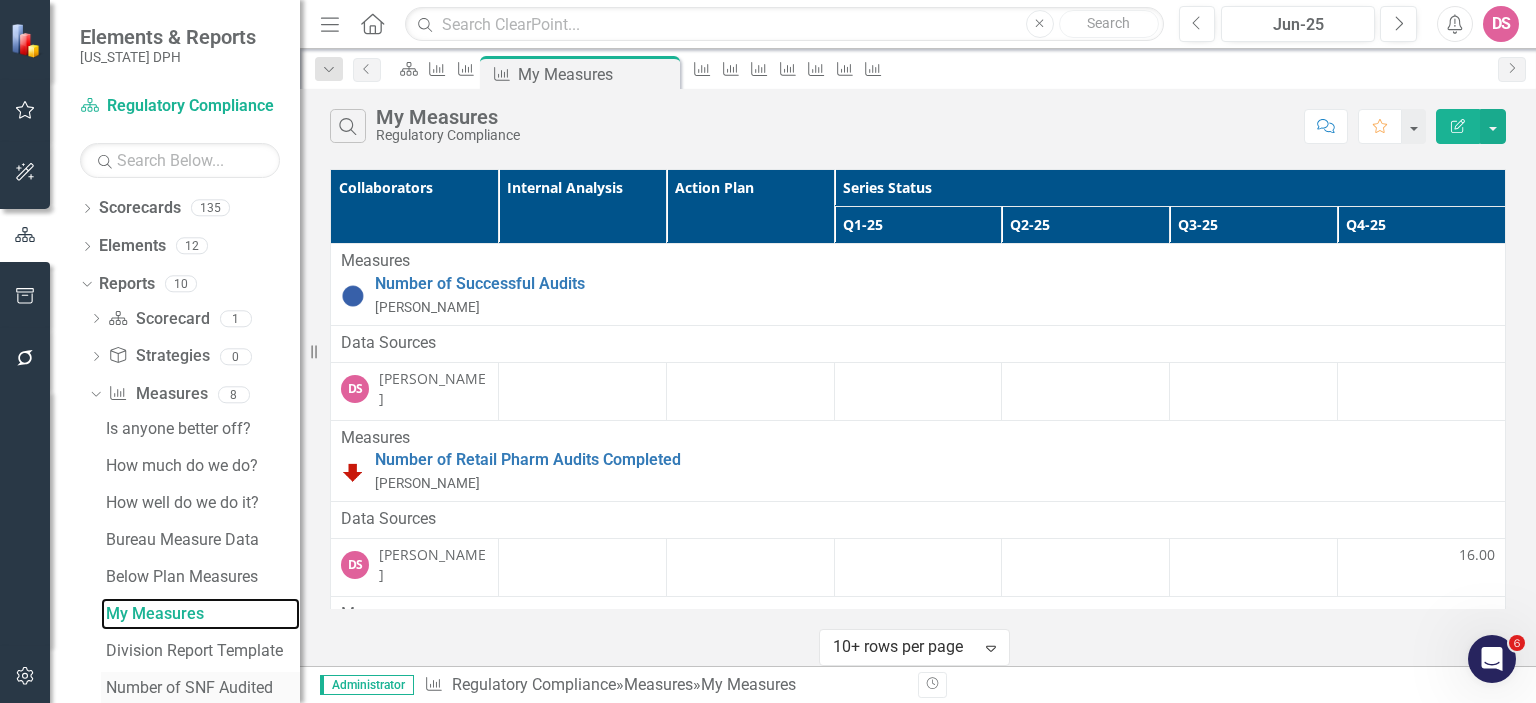 scroll, scrollTop: 0, scrollLeft: 0, axis: both 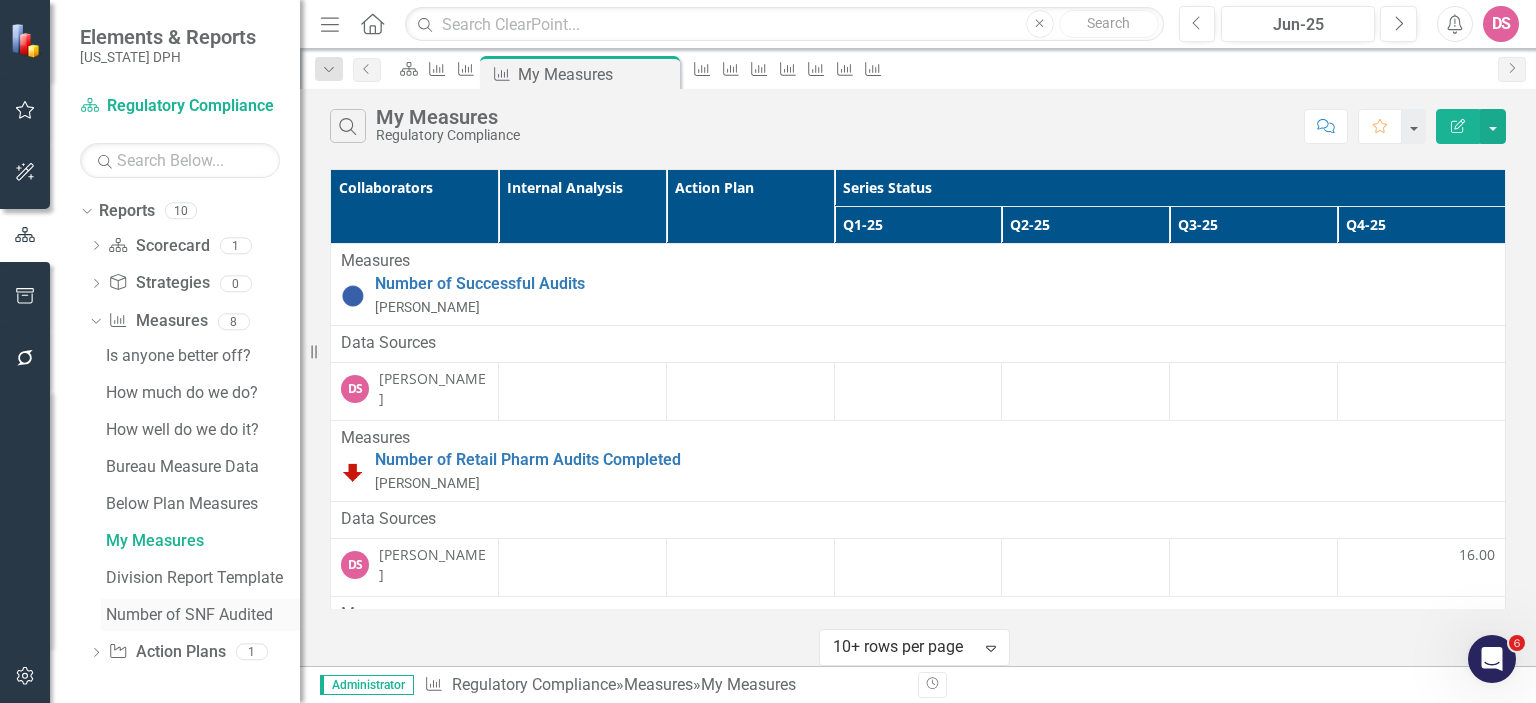 click on "Number of SNF Audited" at bounding box center (203, 615) 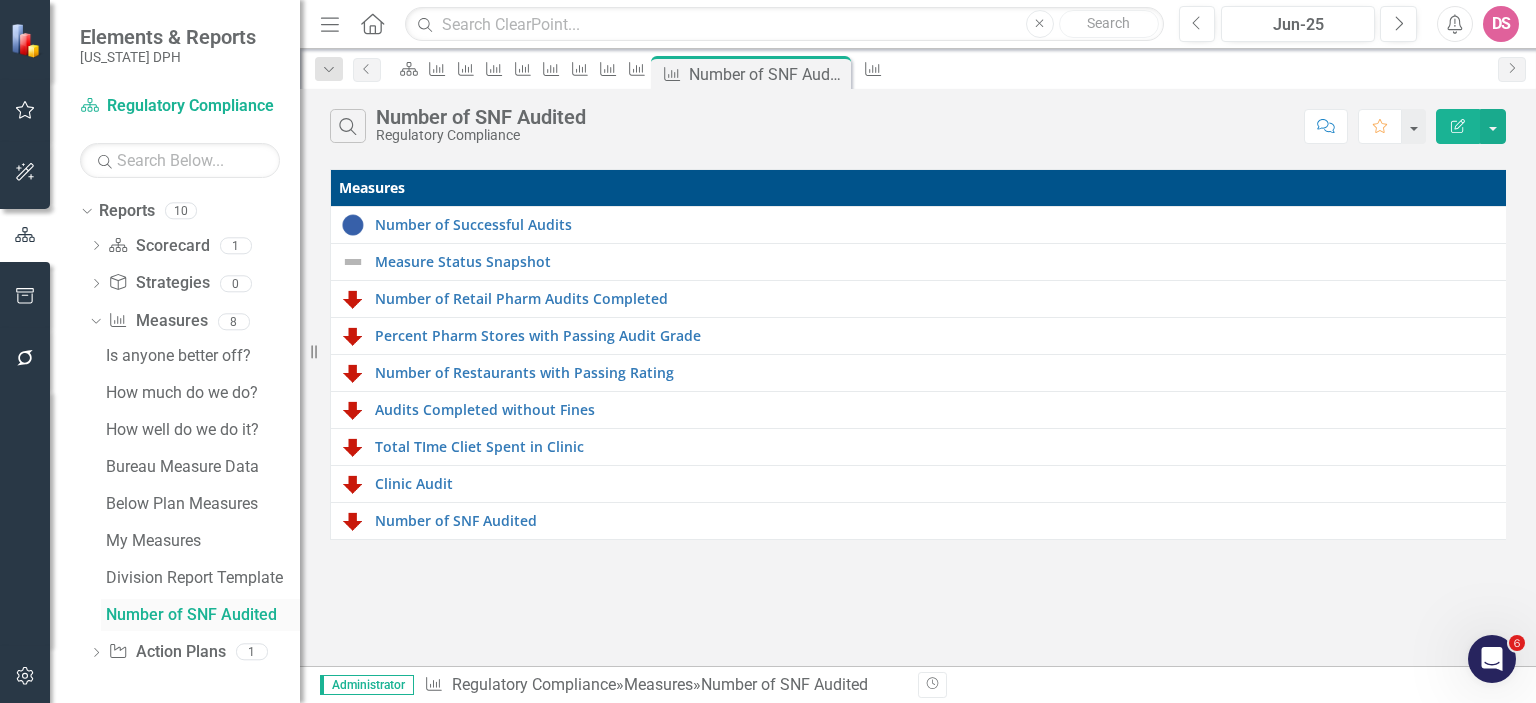 scroll, scrollTop: 1, scrollLeft: 0, axis: vertical 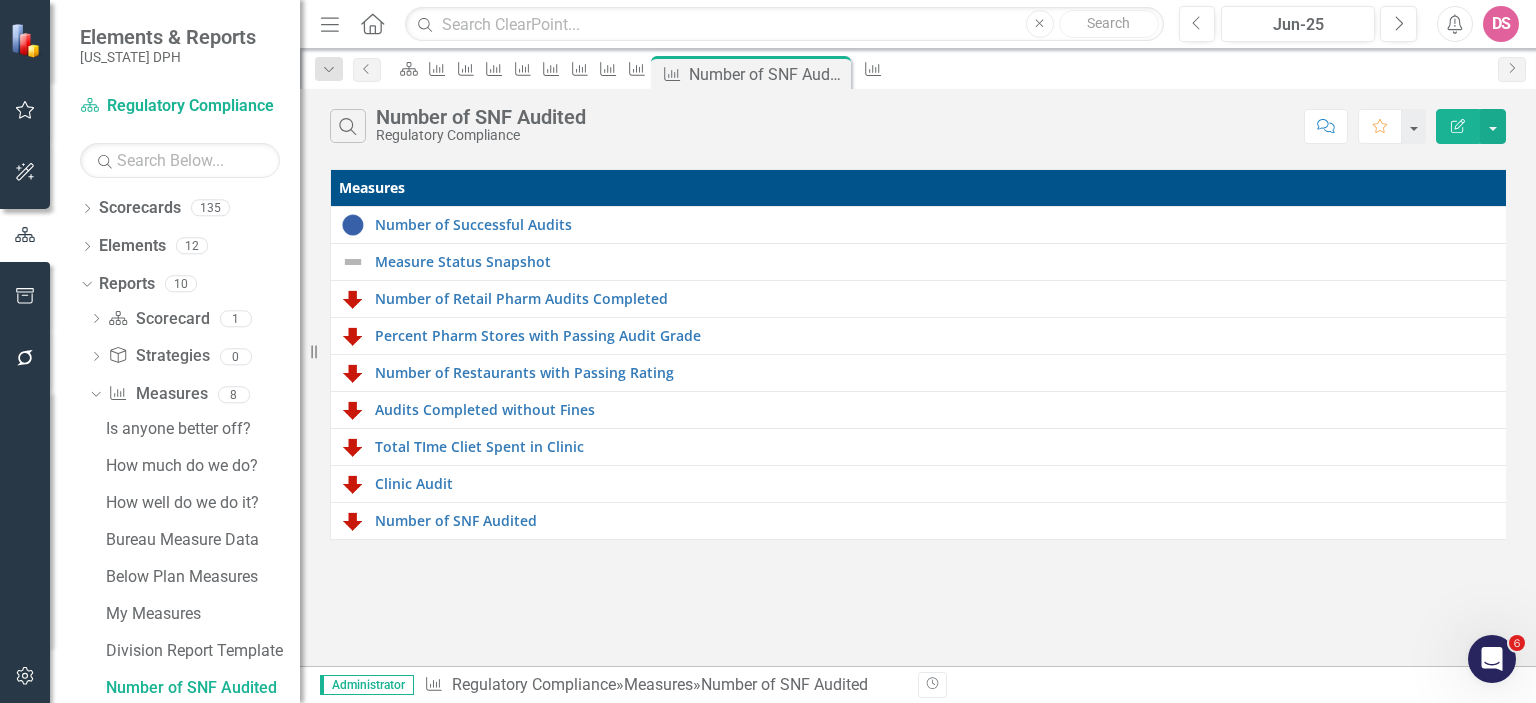 click on "Edit Report" 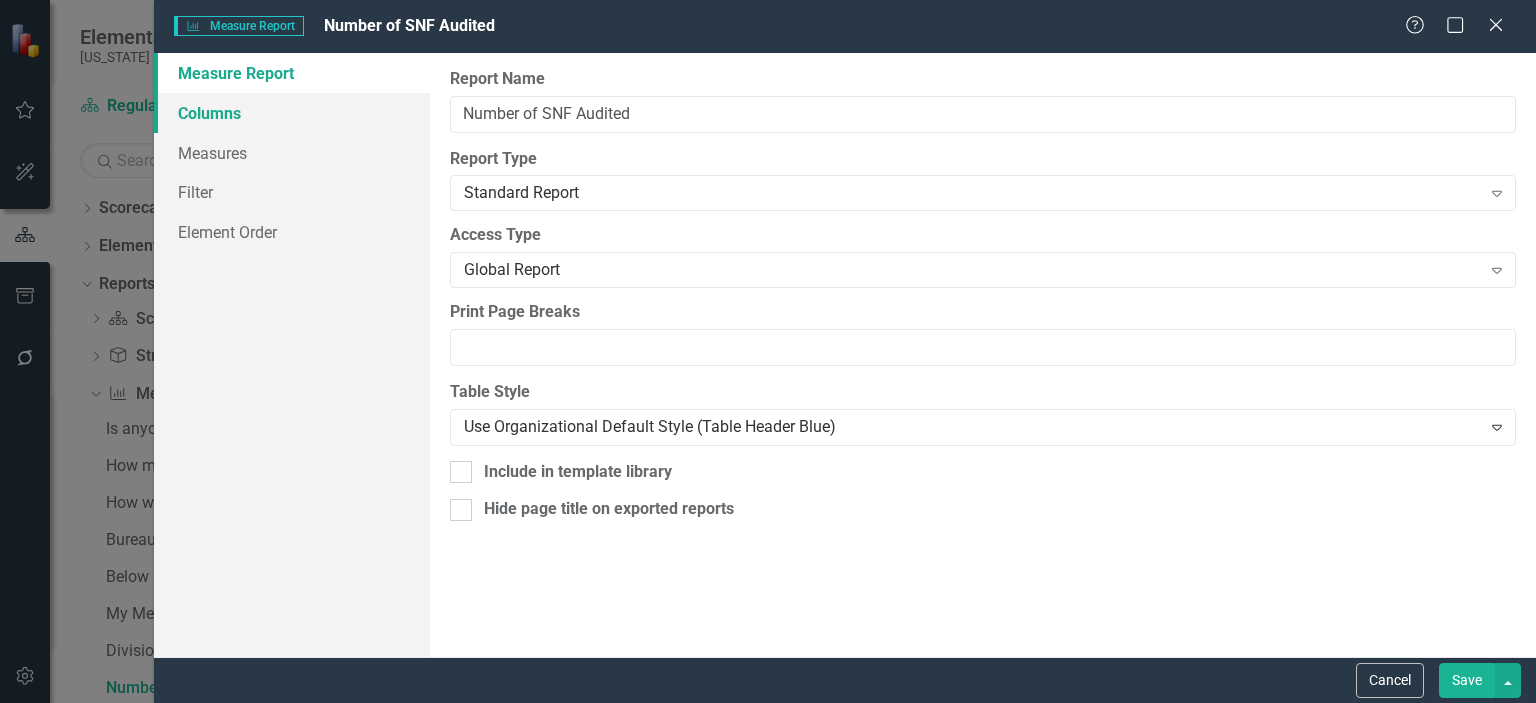 click on "Columns" at bounding box center [292, 113] 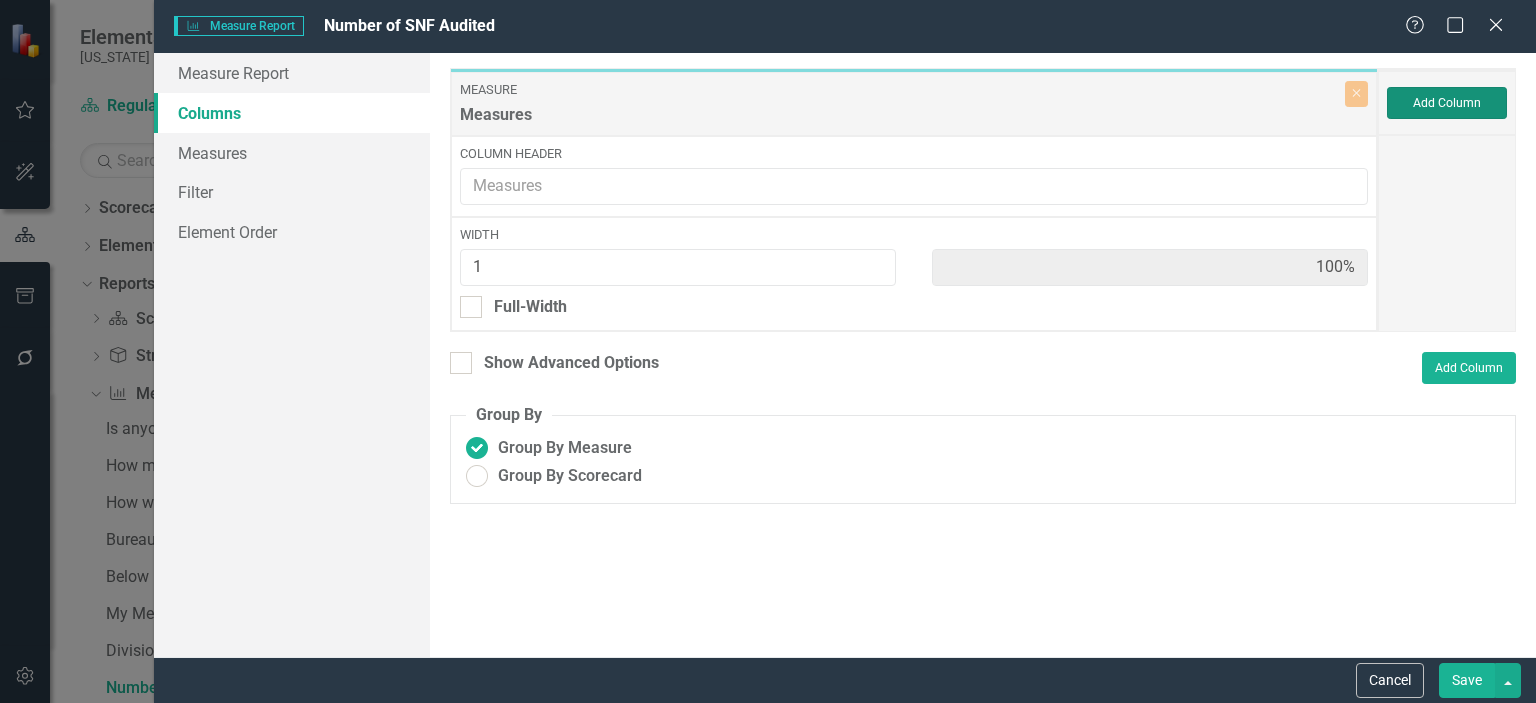 click on "Add Column" at bounding box center (1447, 103) 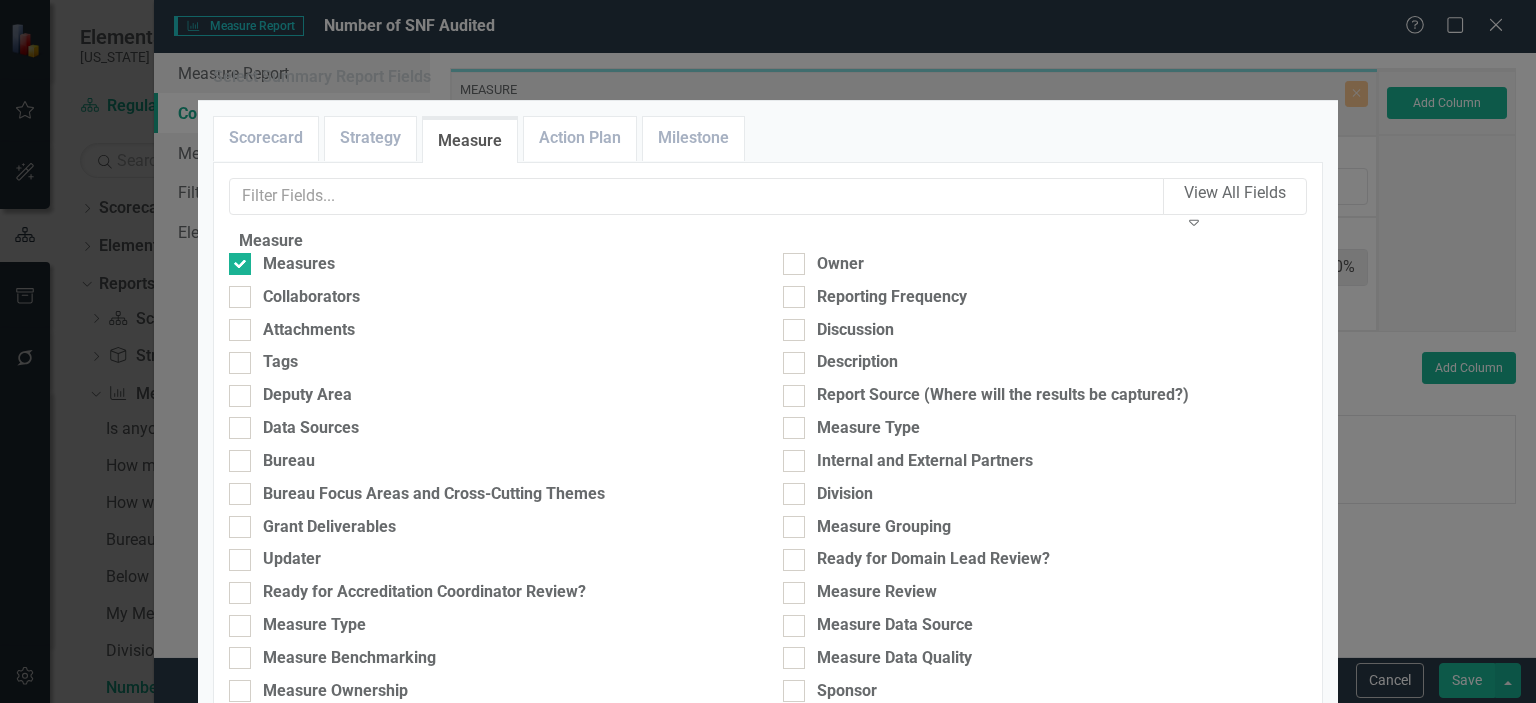 click on "Save" at bounding box center (1295, 1315) 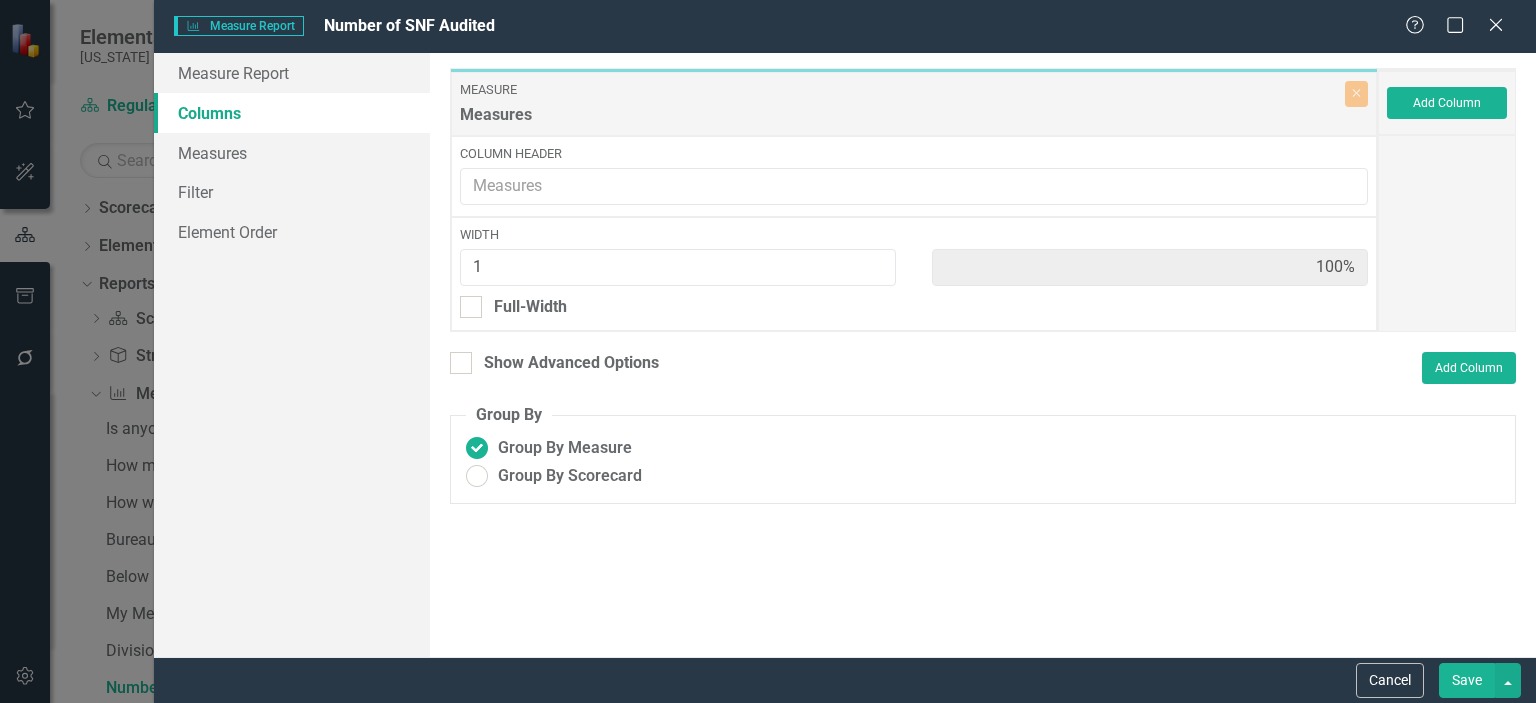 click on "Save" at bounding box center (1467, 680) 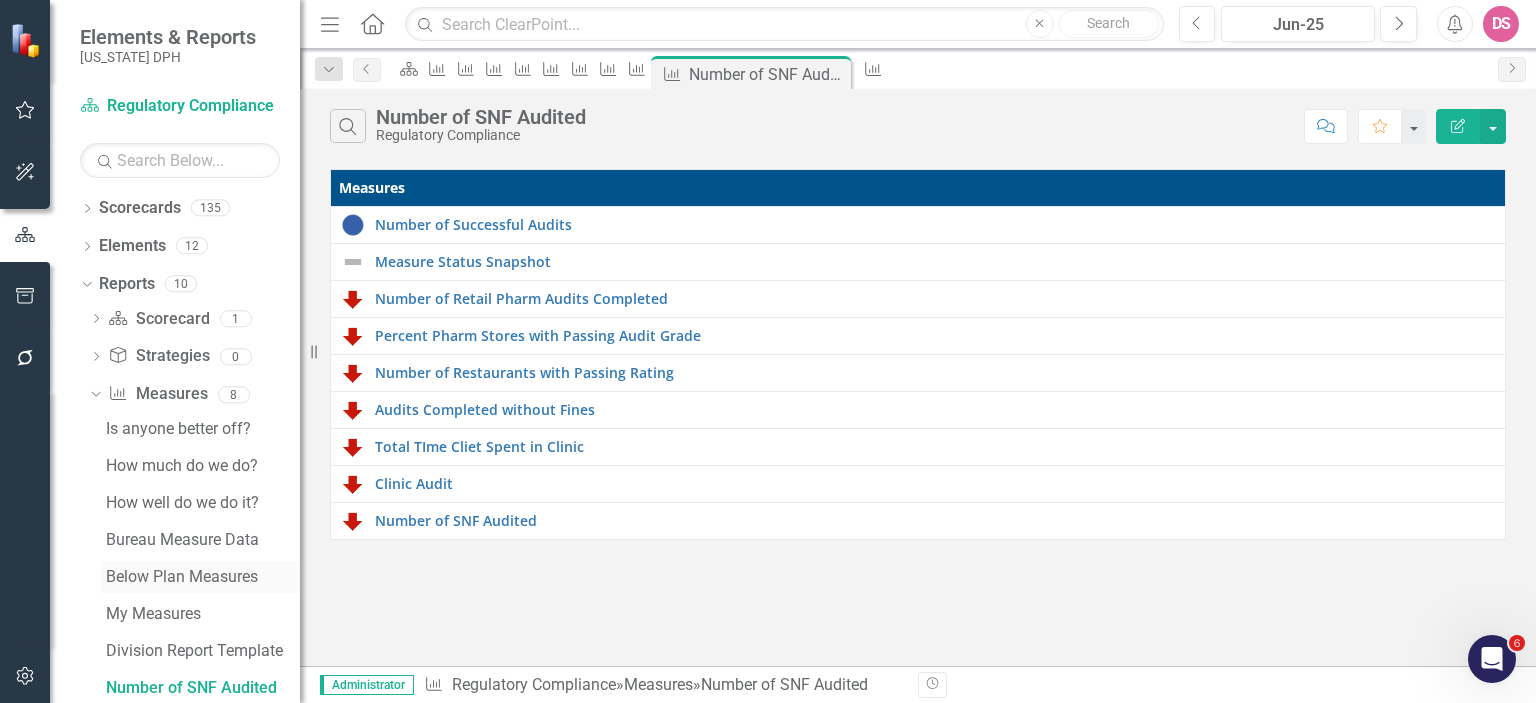 click on "Below Plan Measures" at bounding box center [203, 577] 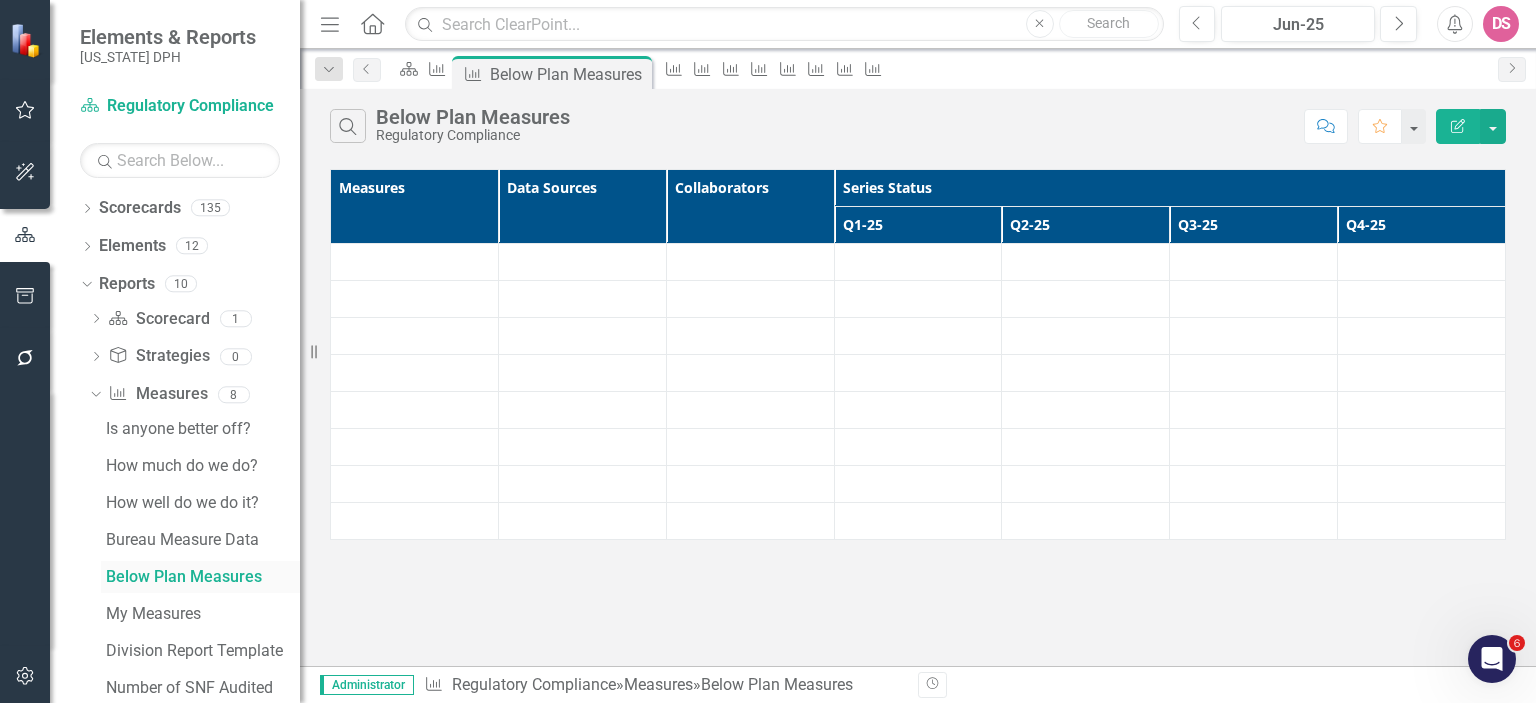 scroll, scrollTop: 0, scrollLeft: 0, axis: both 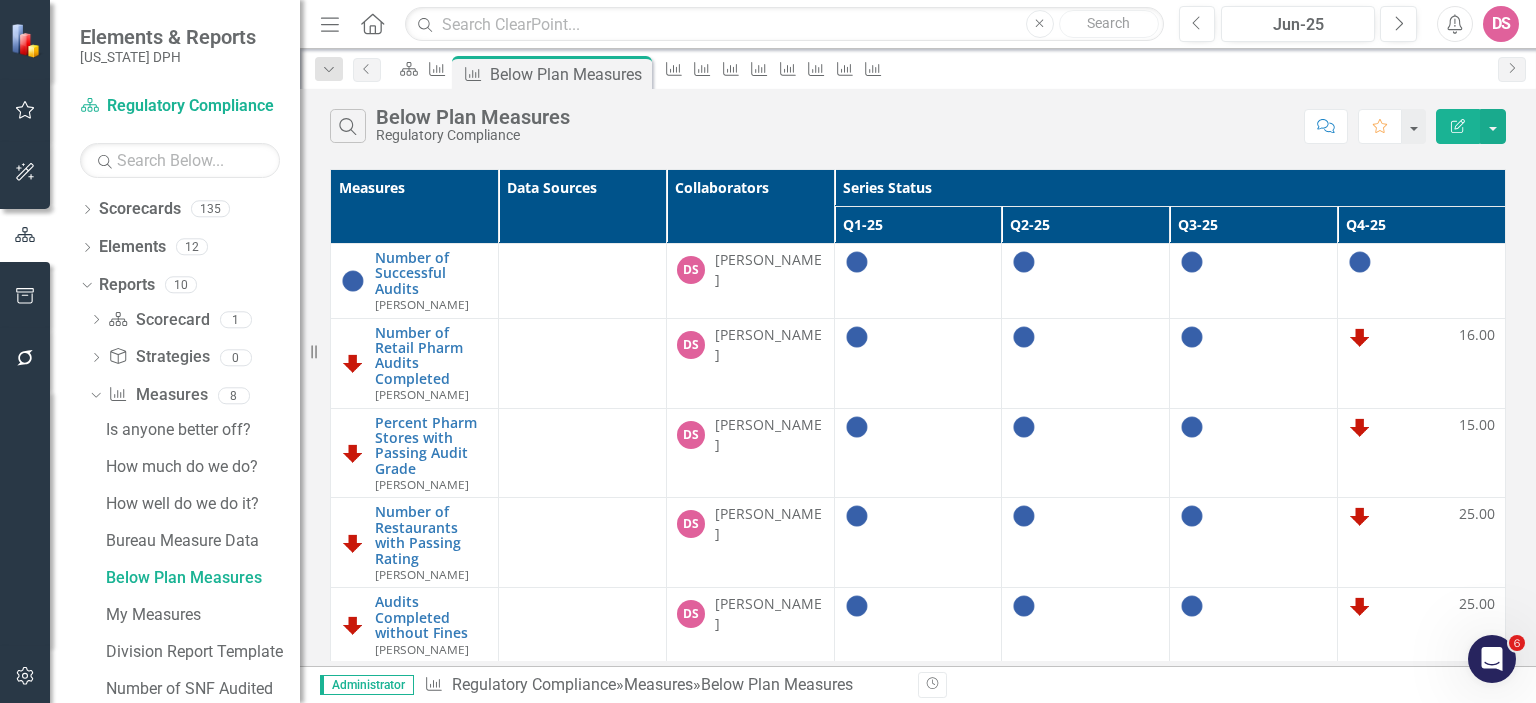 click 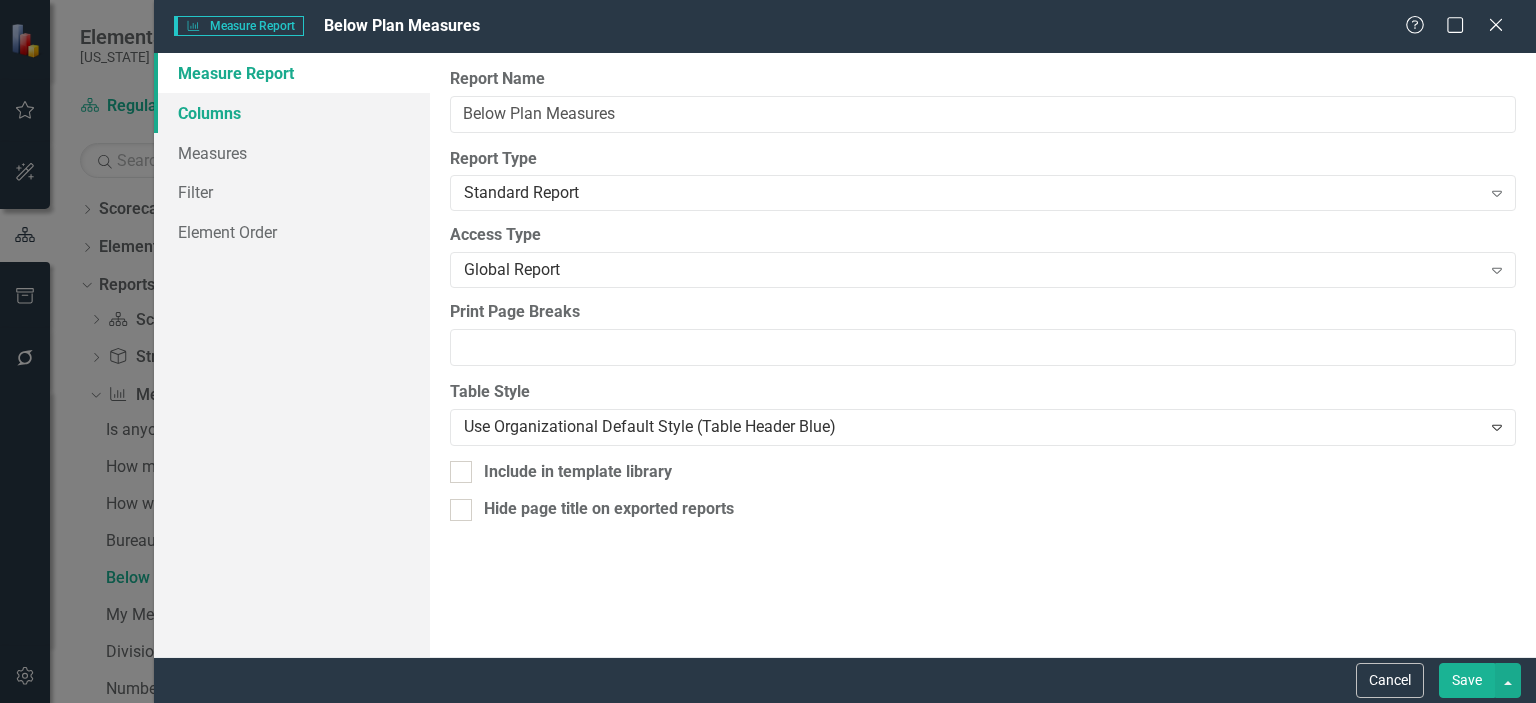 click on "Columns" at bounding box center (292, 113) 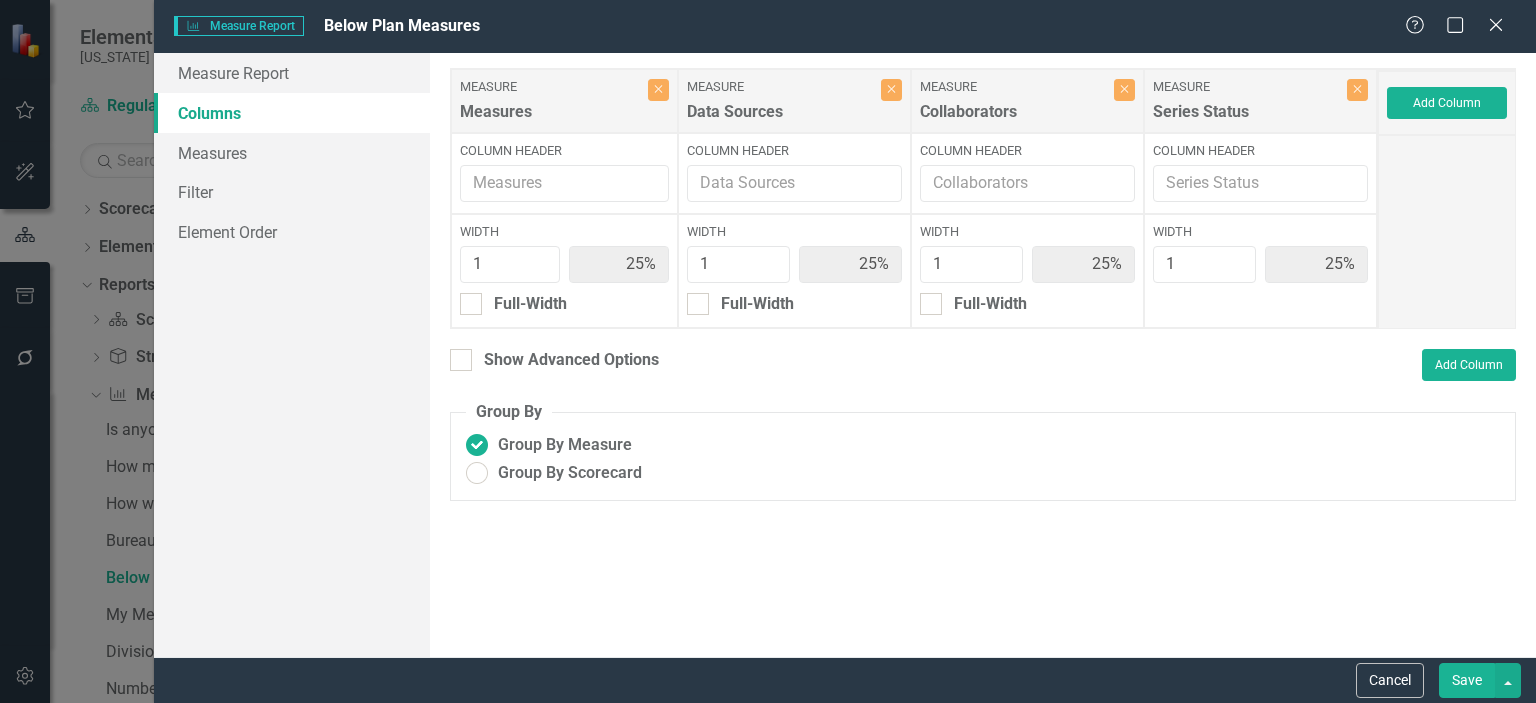 click on "Save" at bounding box center [1467, 680] 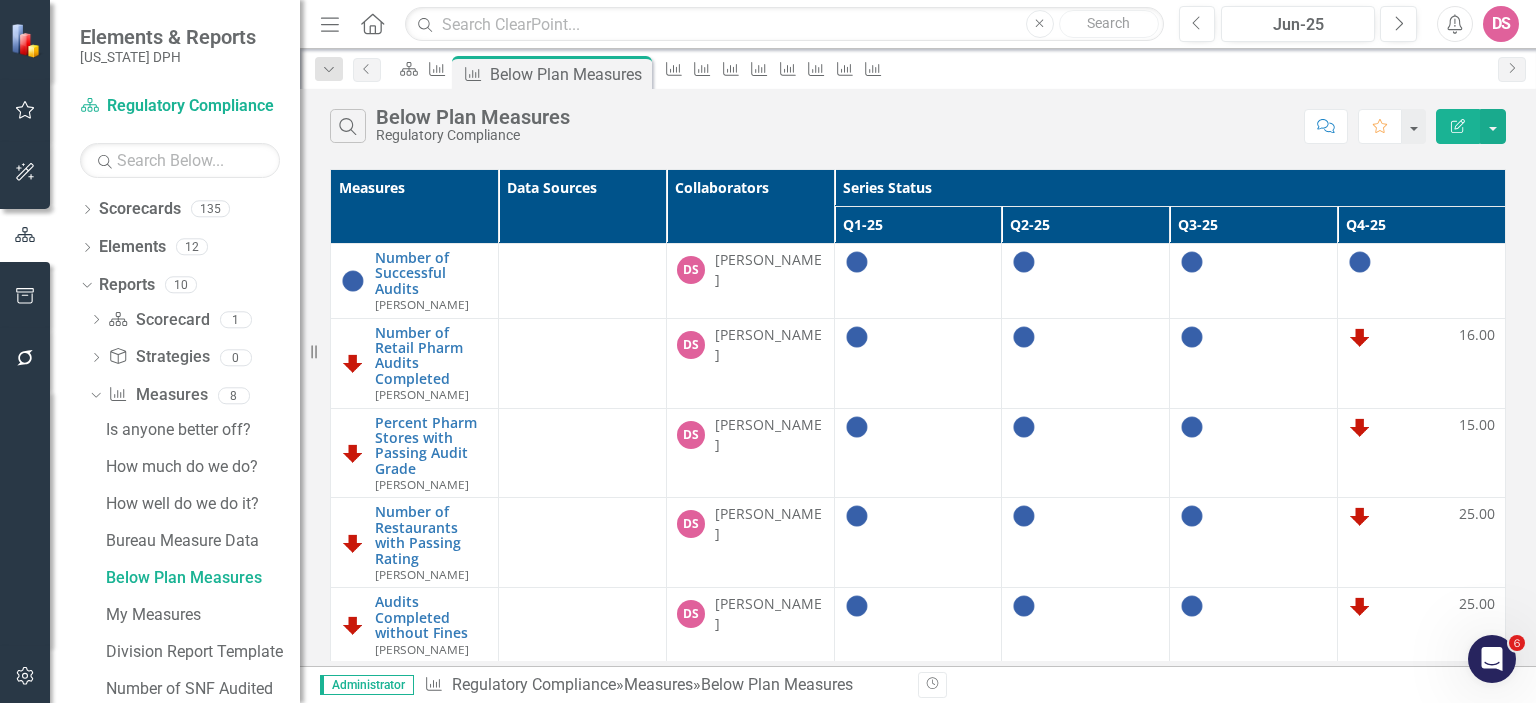 click on "Edit Report" 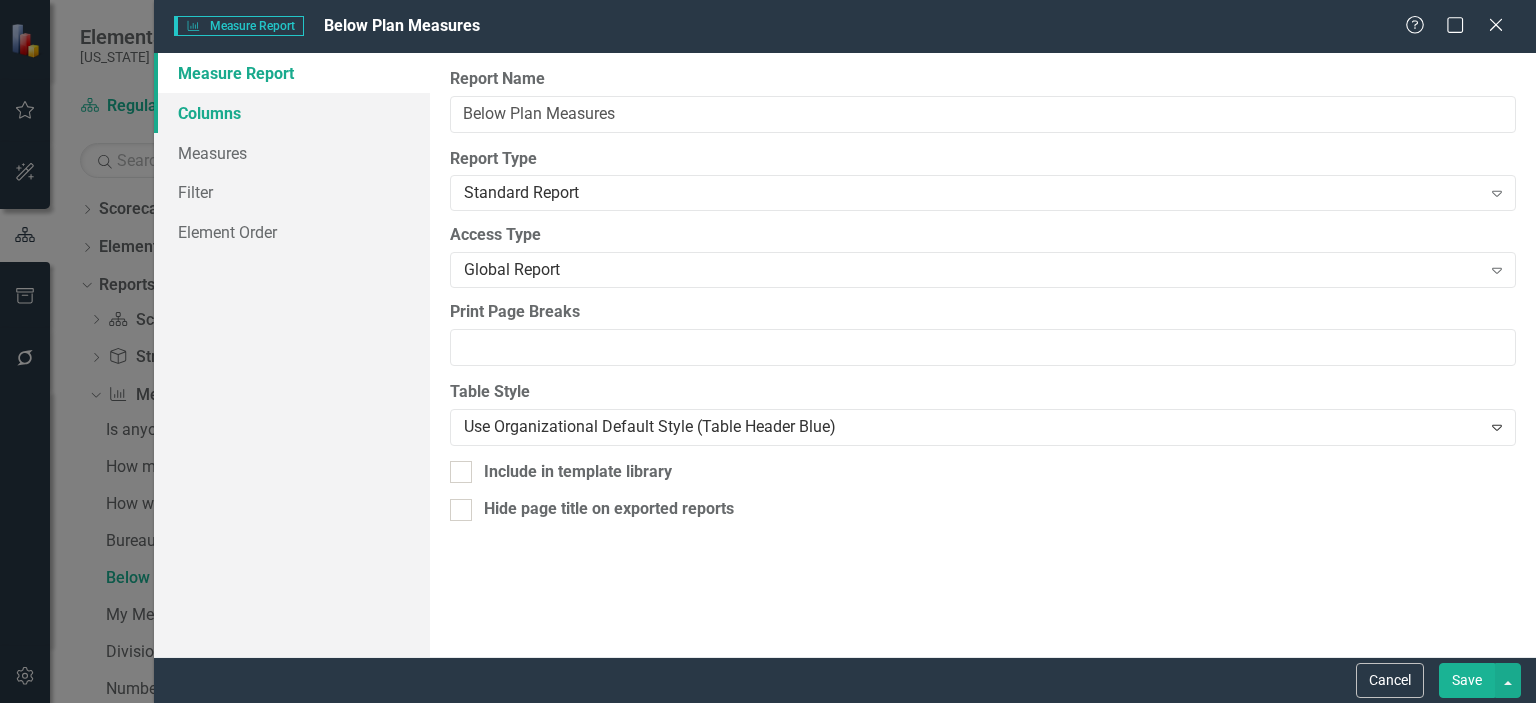 click on "Columns" at bounding box center (292, 113) 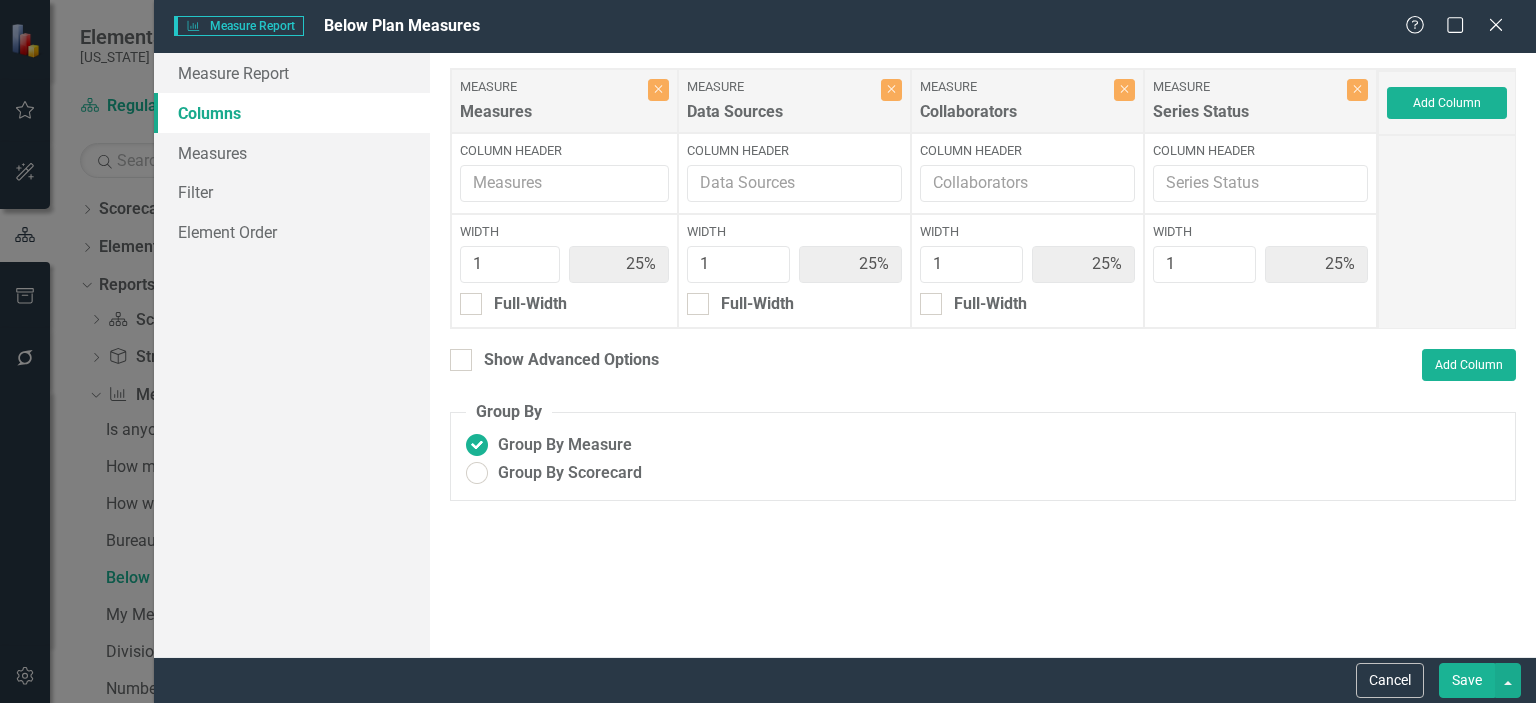 click on "Save" at bounding box center [1467, 680] 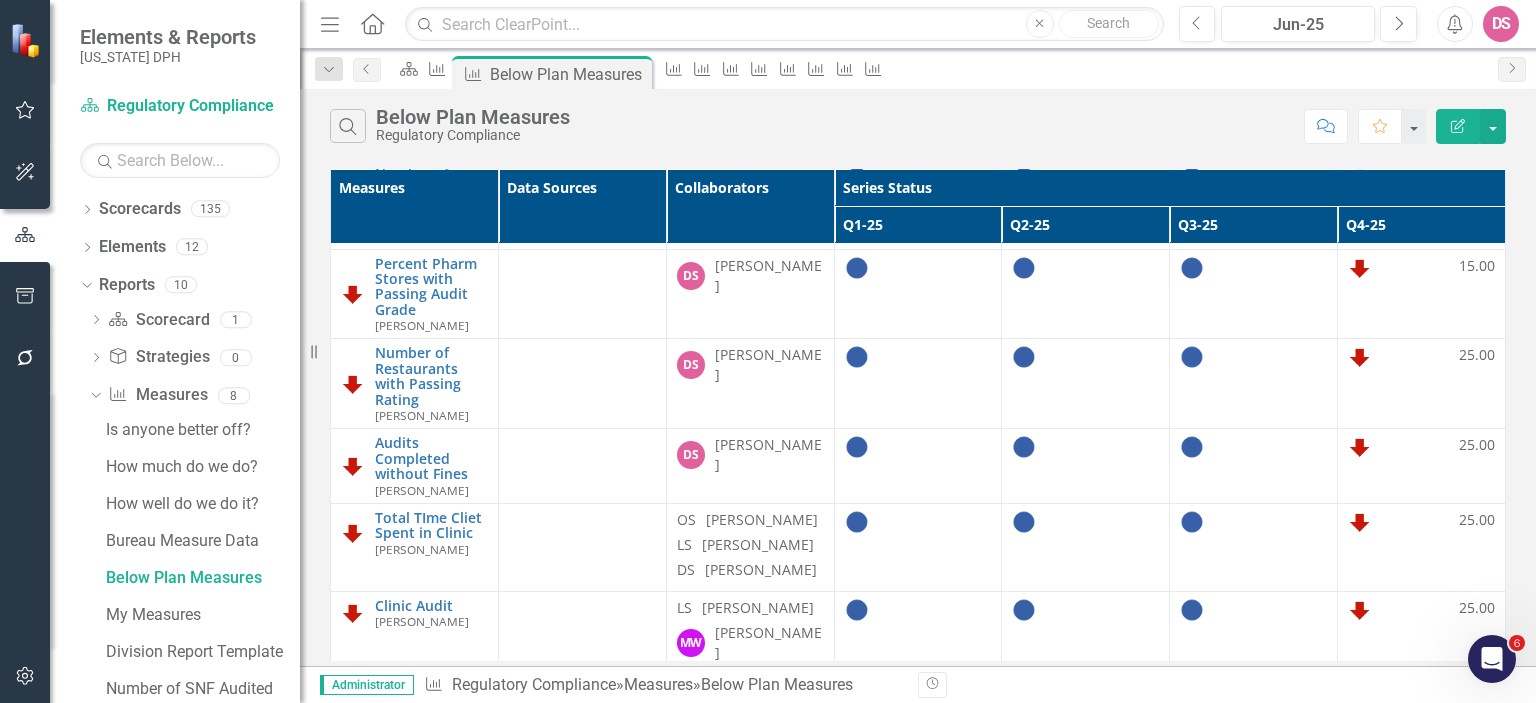 scroll, scrollTop: 0, scrollLeft: 0, axis: both 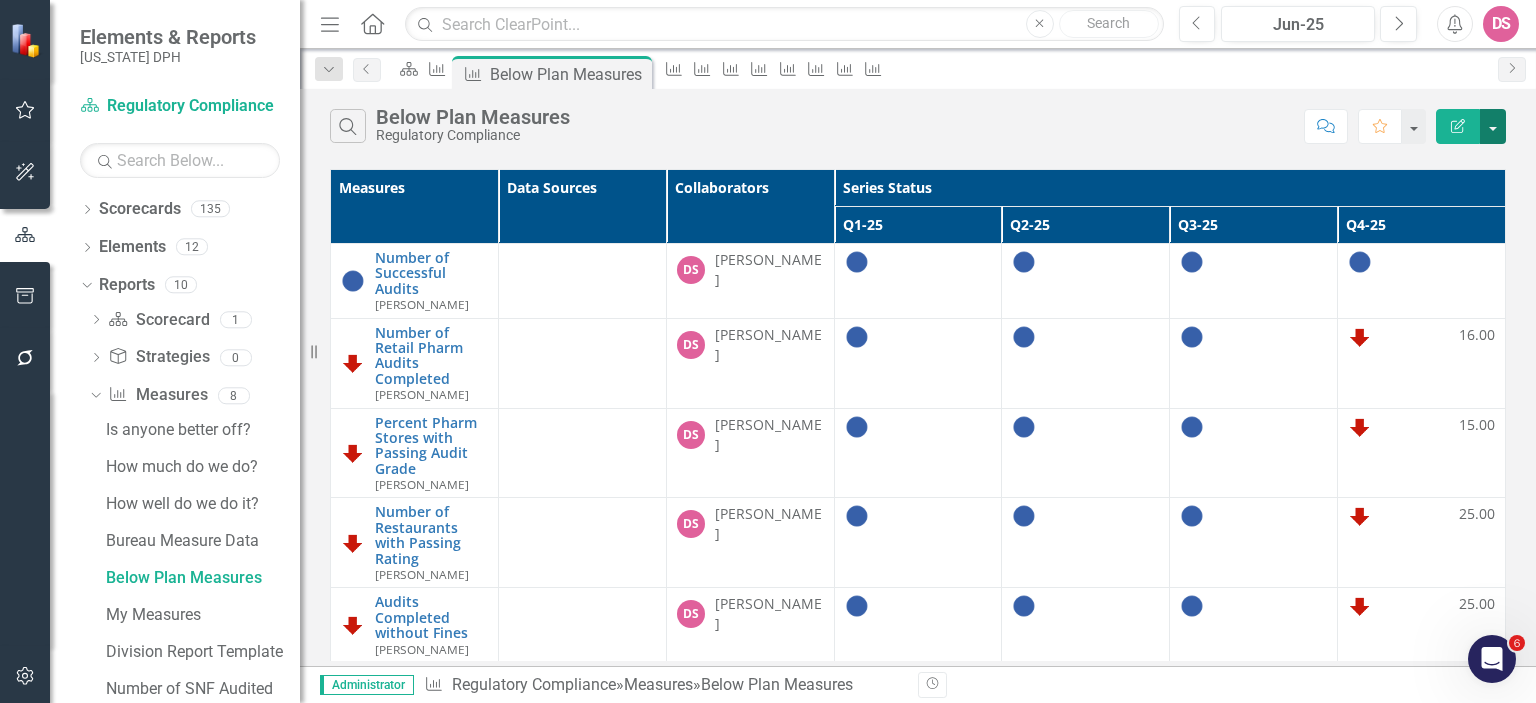 click at bounding box center [1493, 126] 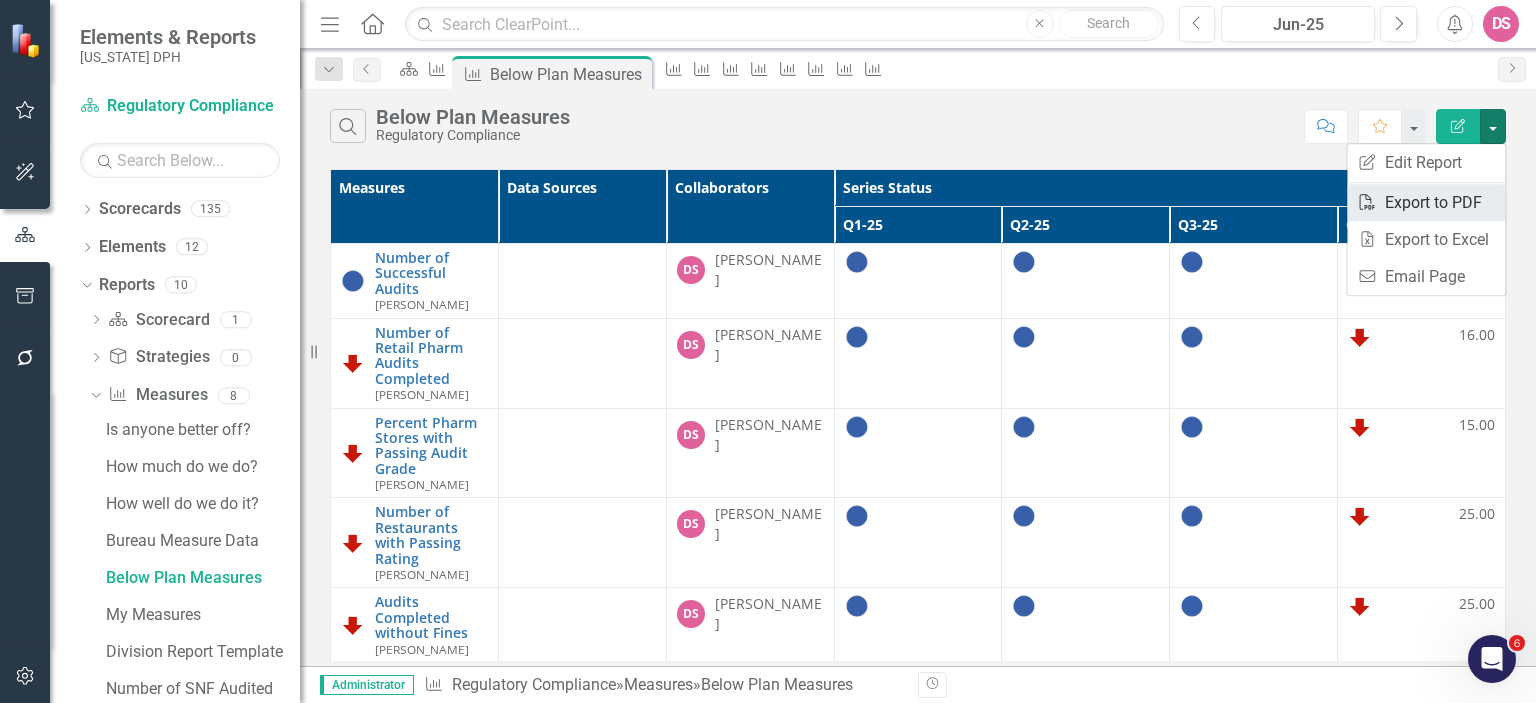 click on "PDF Export to PDF" at bounding box center (1426, 202) 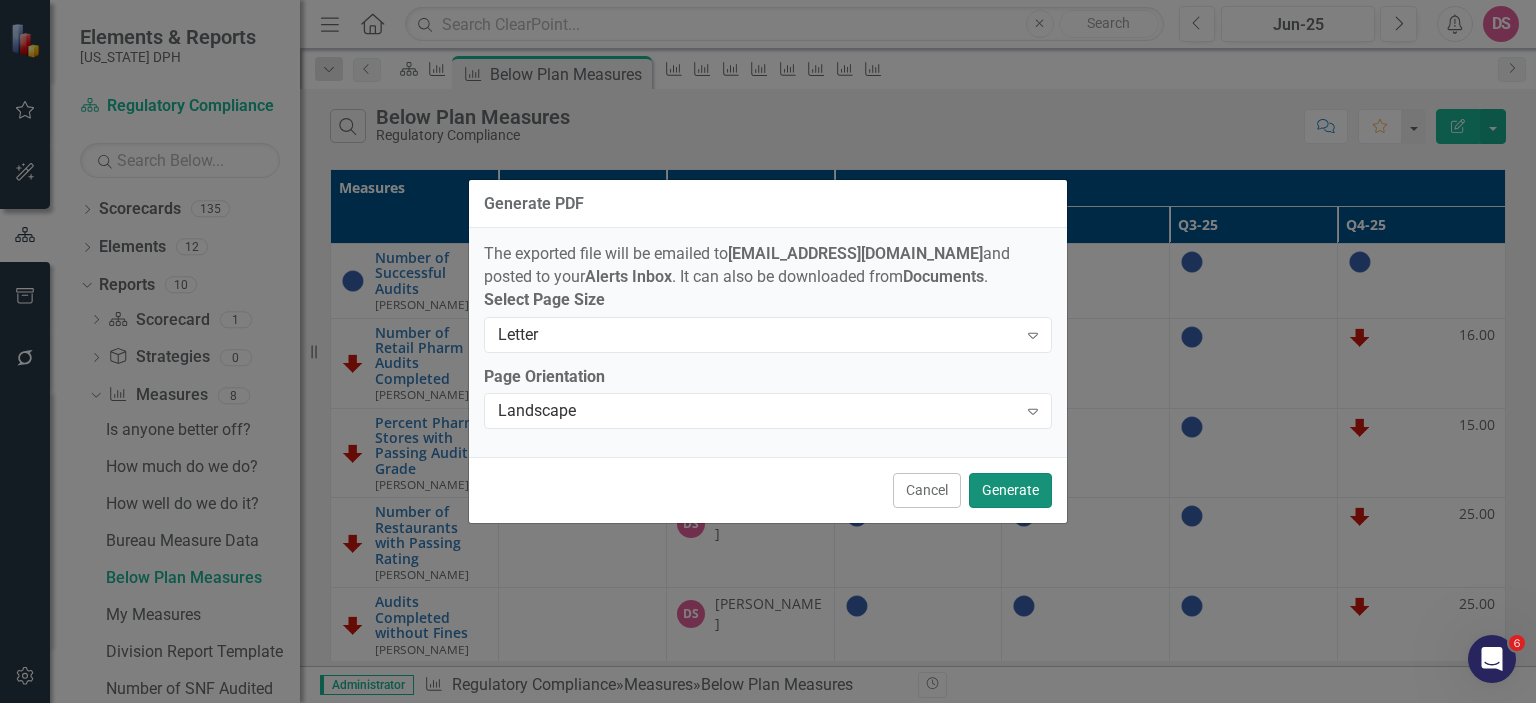 click on "Generate" at bounding box center [1010, 490] 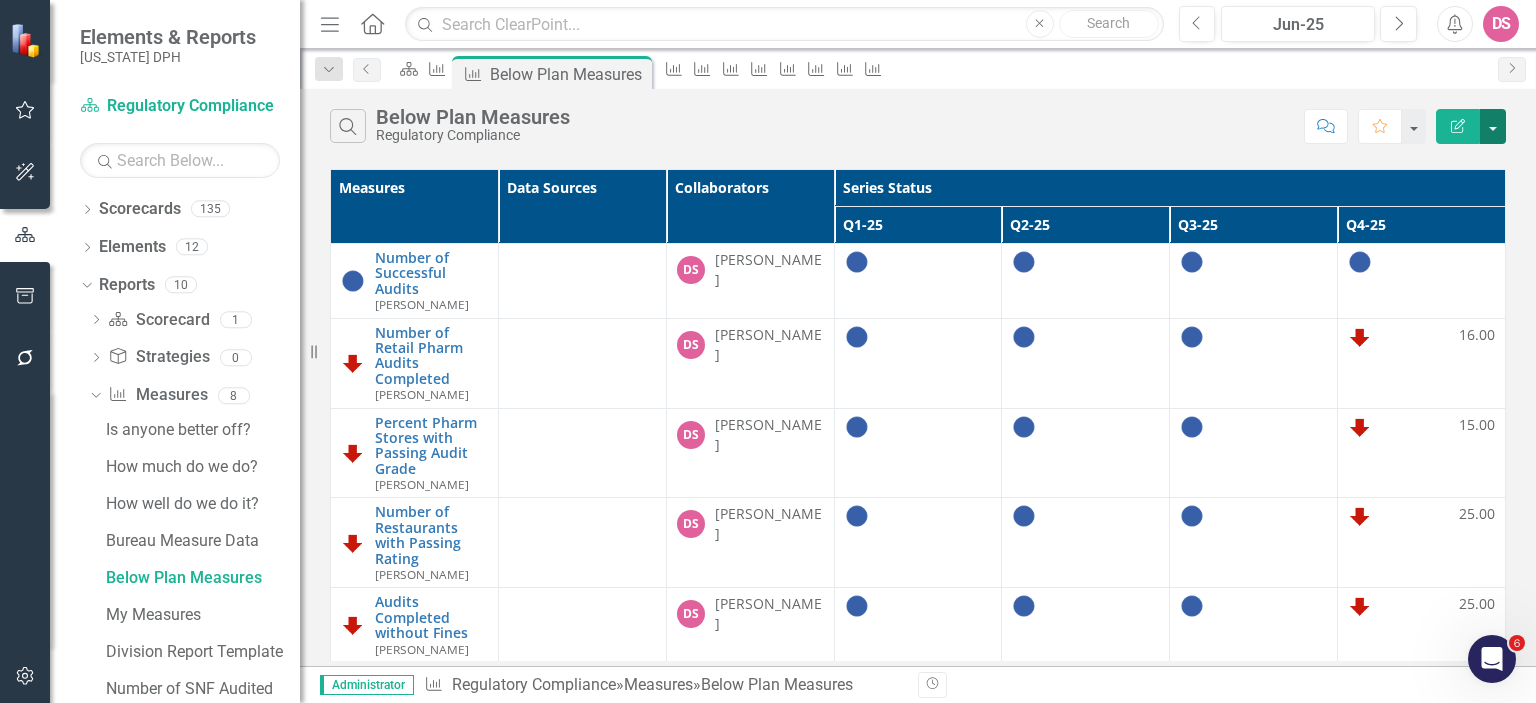 click at bounding box center (1493, 126) 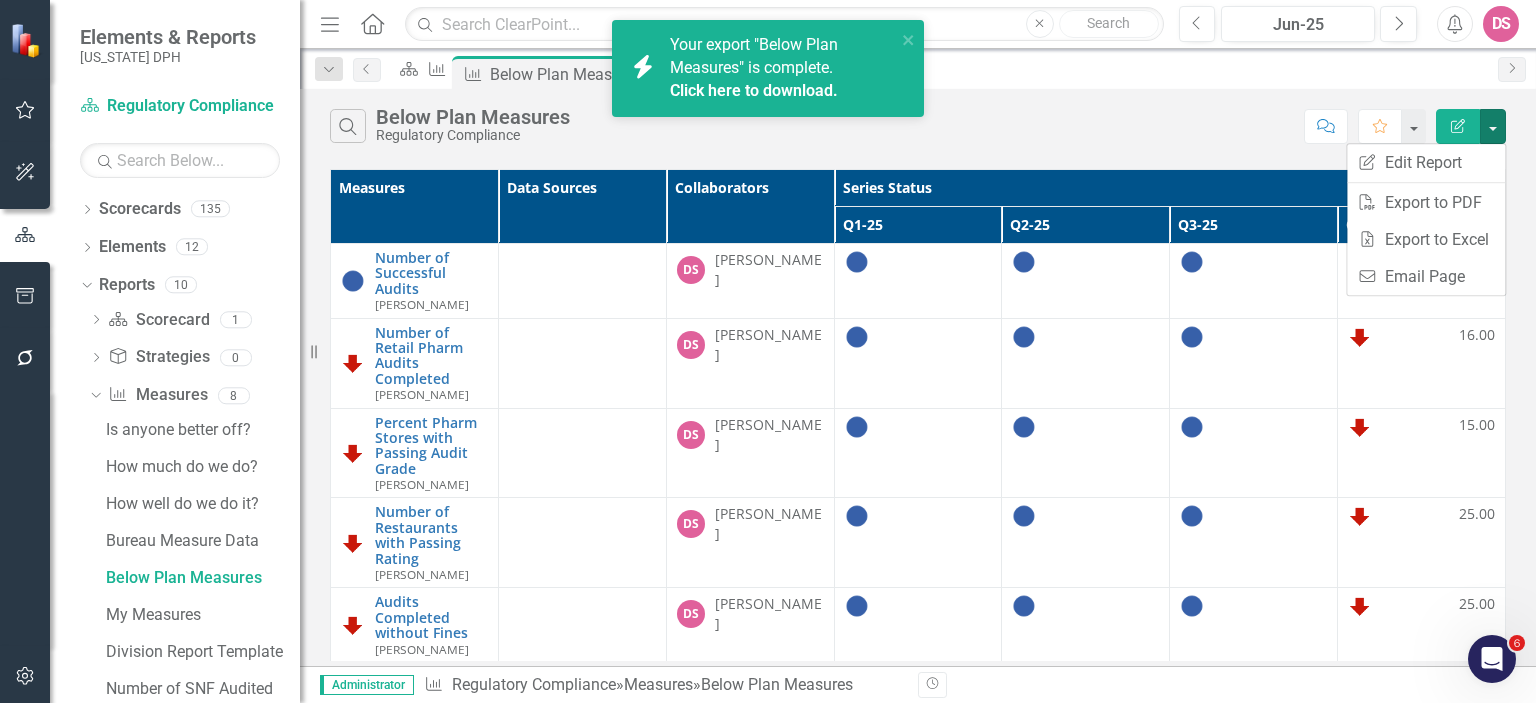 click on "Your export "Below Plan Measures" is complete.  Click here to download." at bounding box center [780, 69] 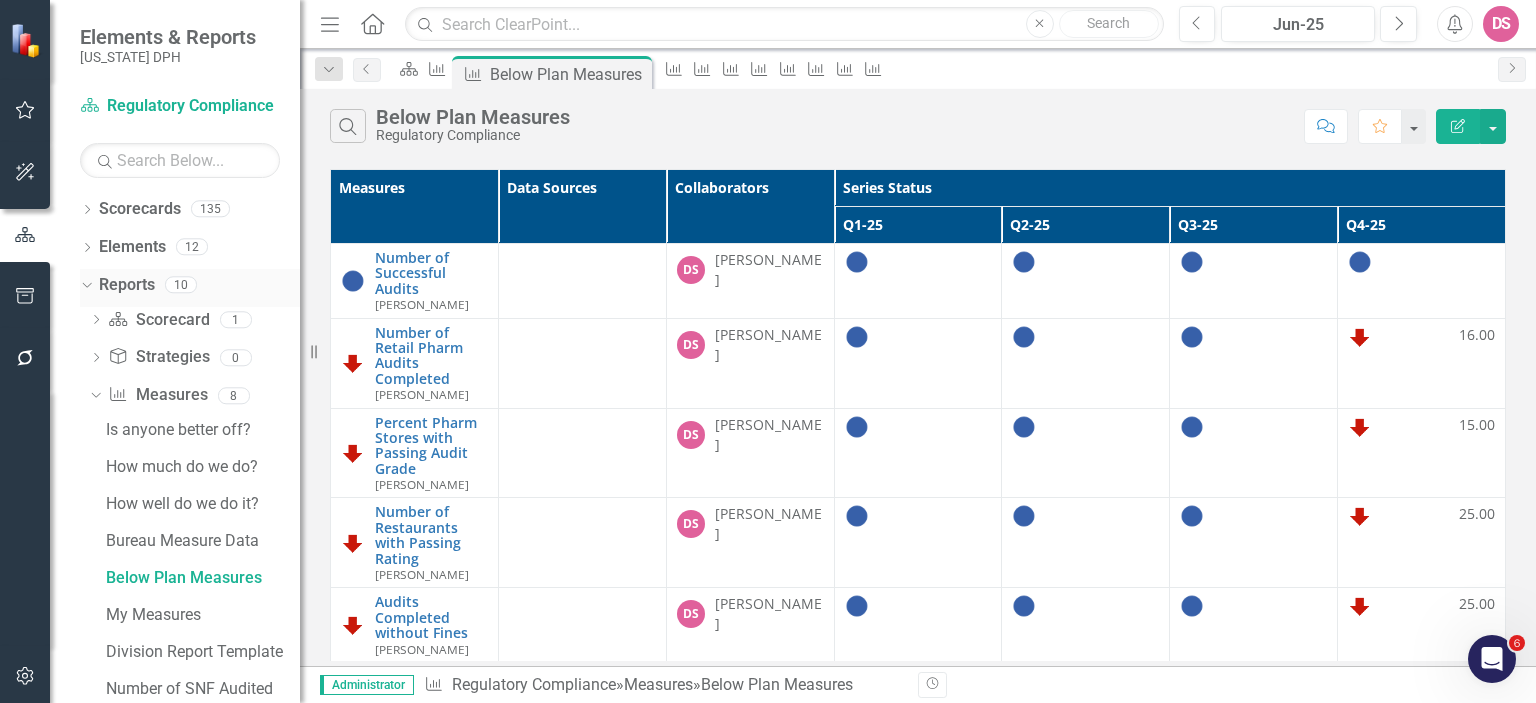 click on "Reports" at bounding box center (127, 285) 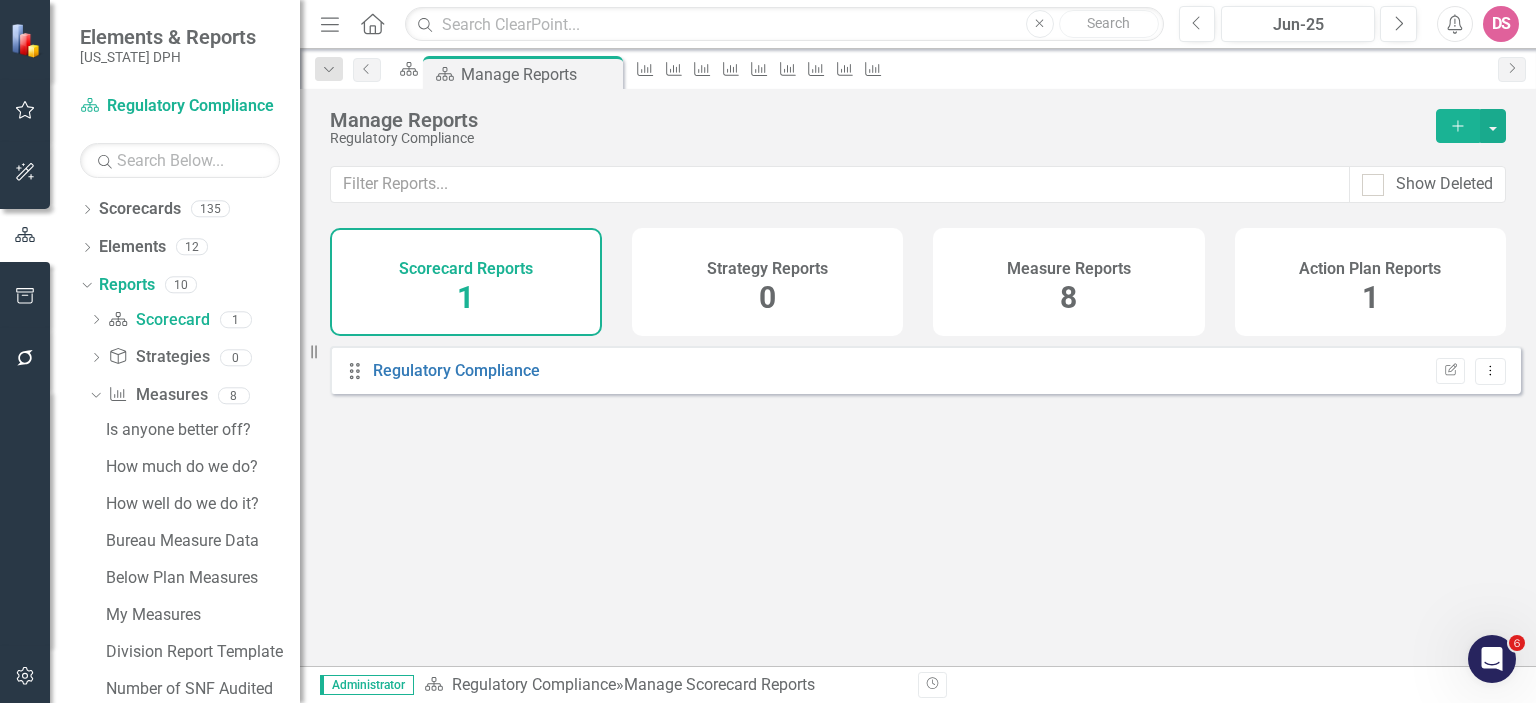 click on "Measure Reports 8" at bounding box center [1069, 282] 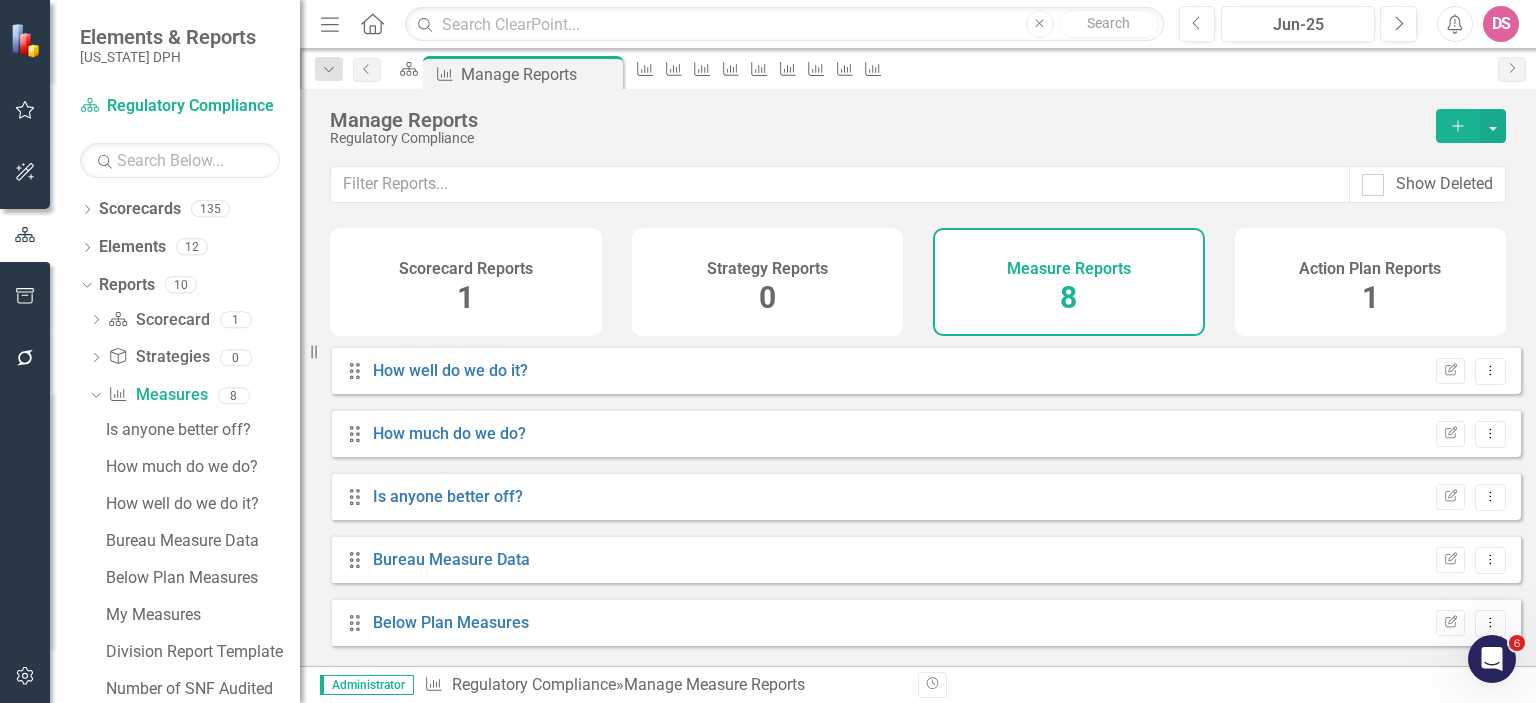 click on "Add" 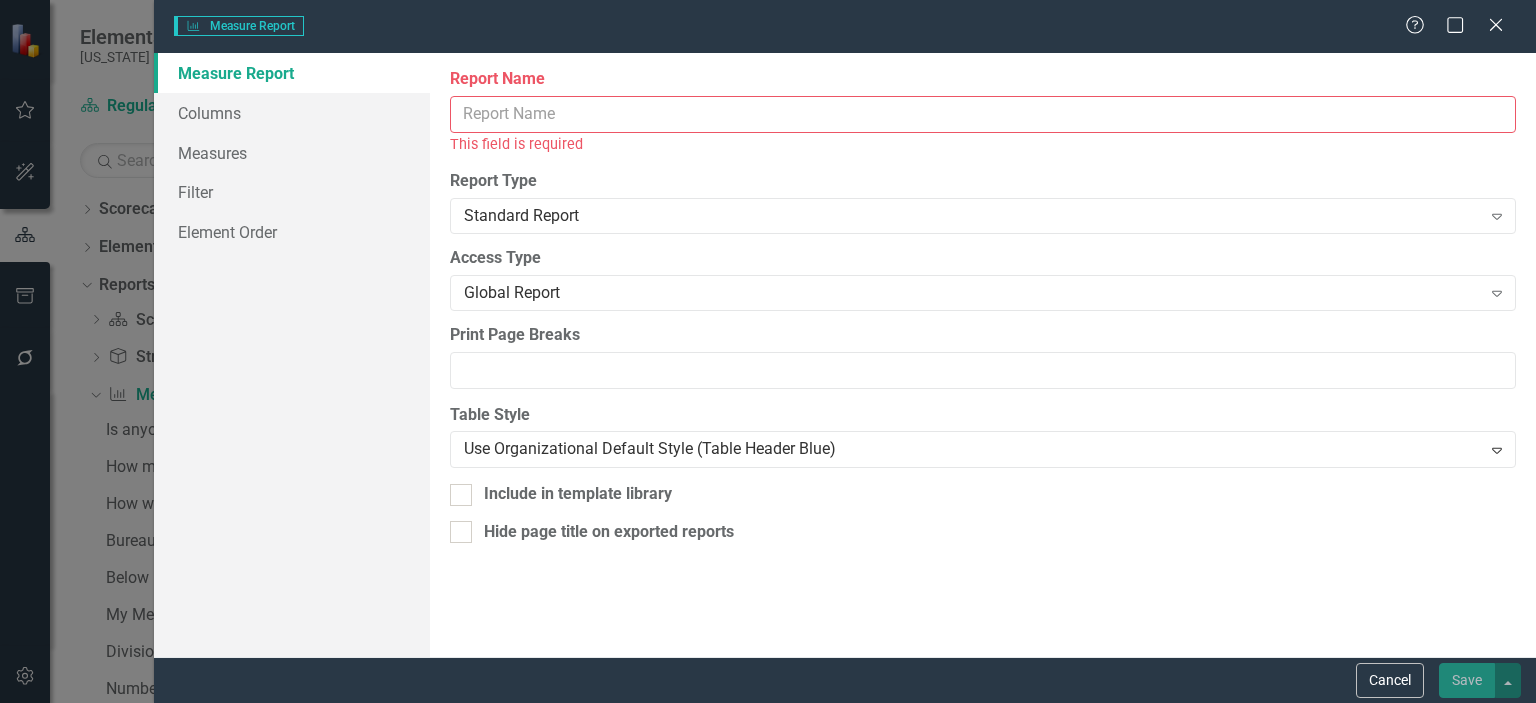 click on "Report Name" at bounding box center (983, 114) 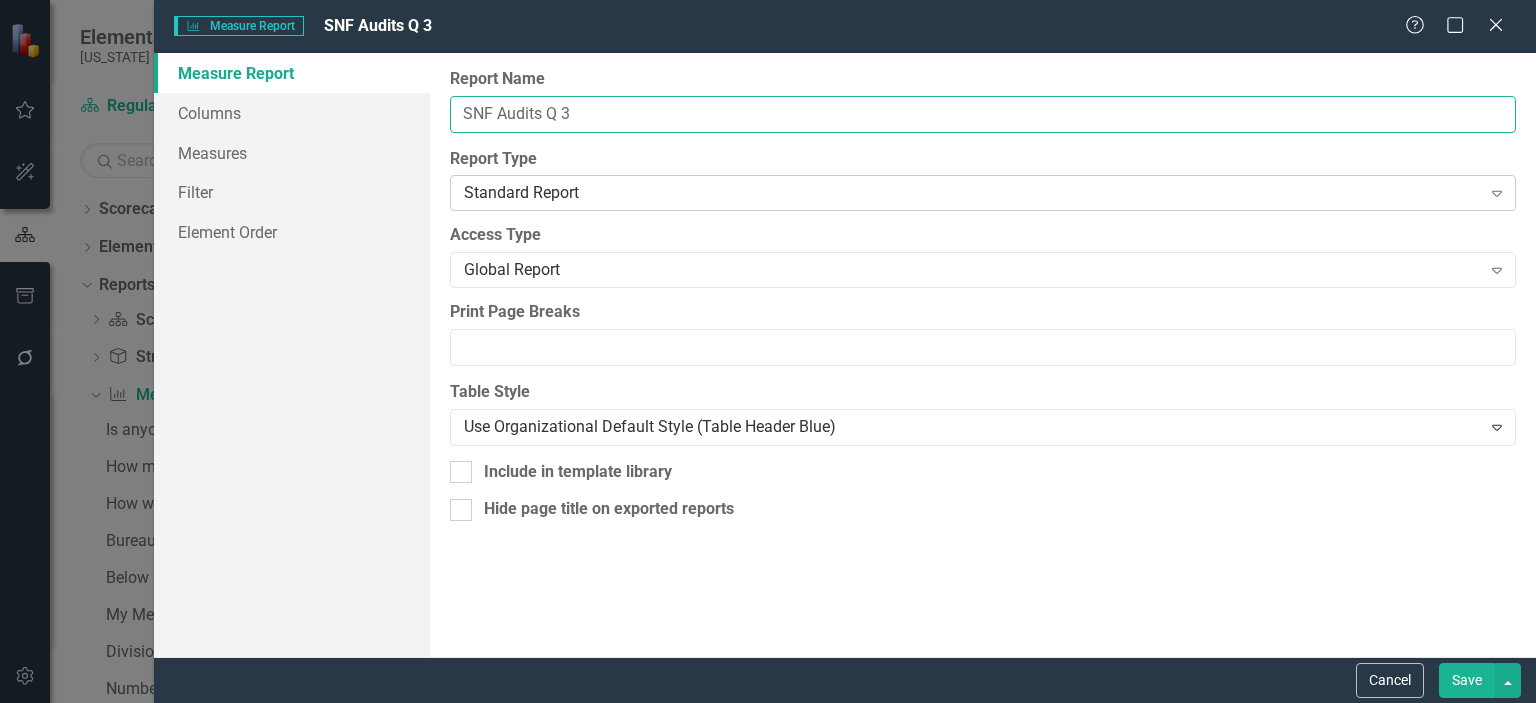 type on "SNF Audits Q 3" 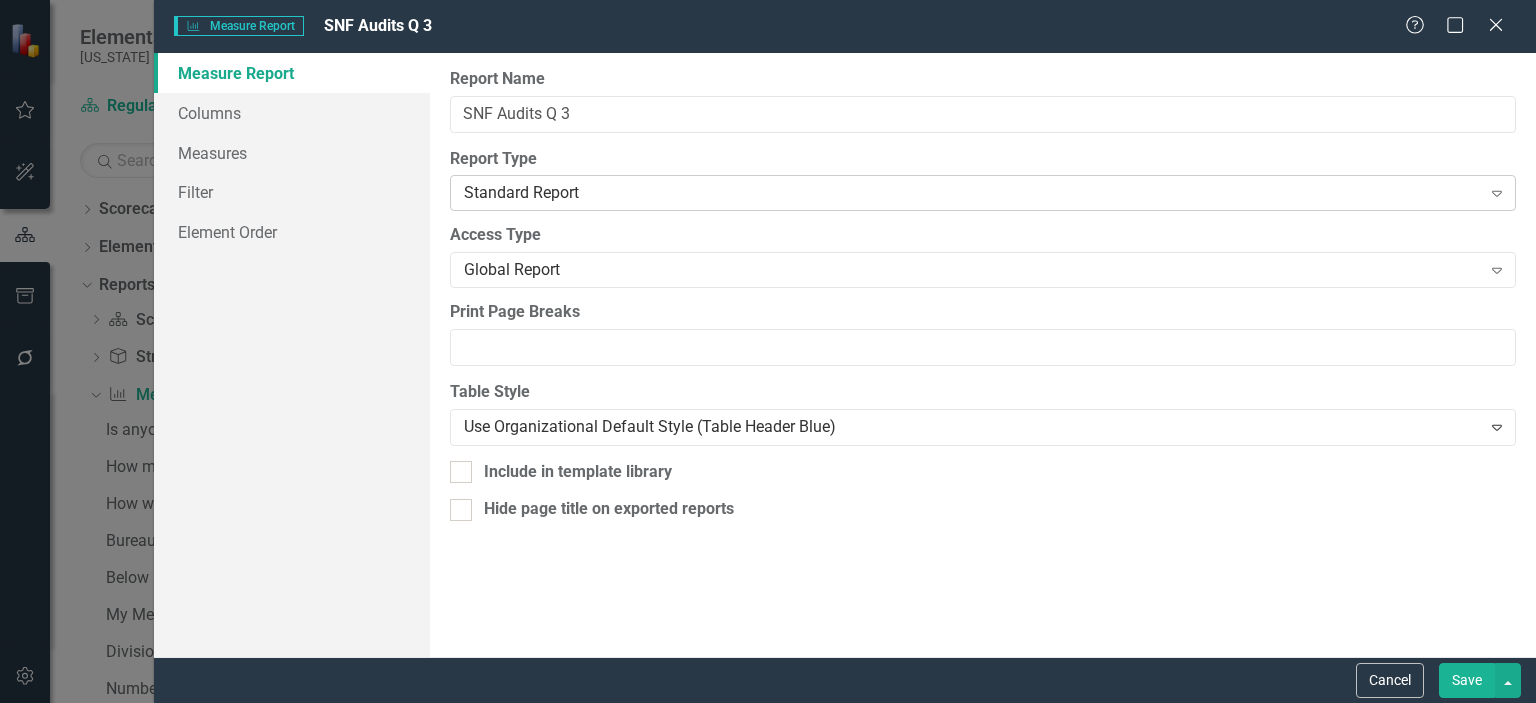click on "Expand" 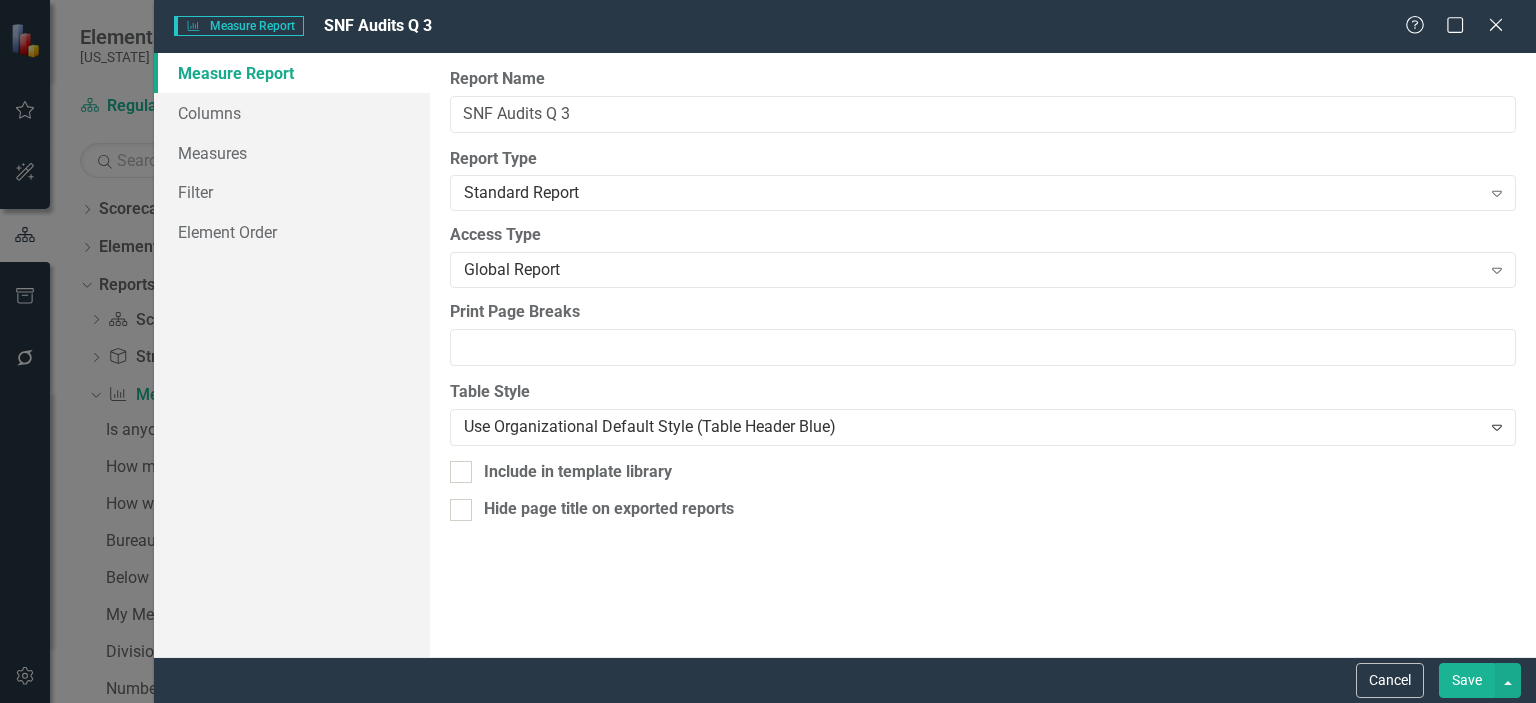 click on "Expand" 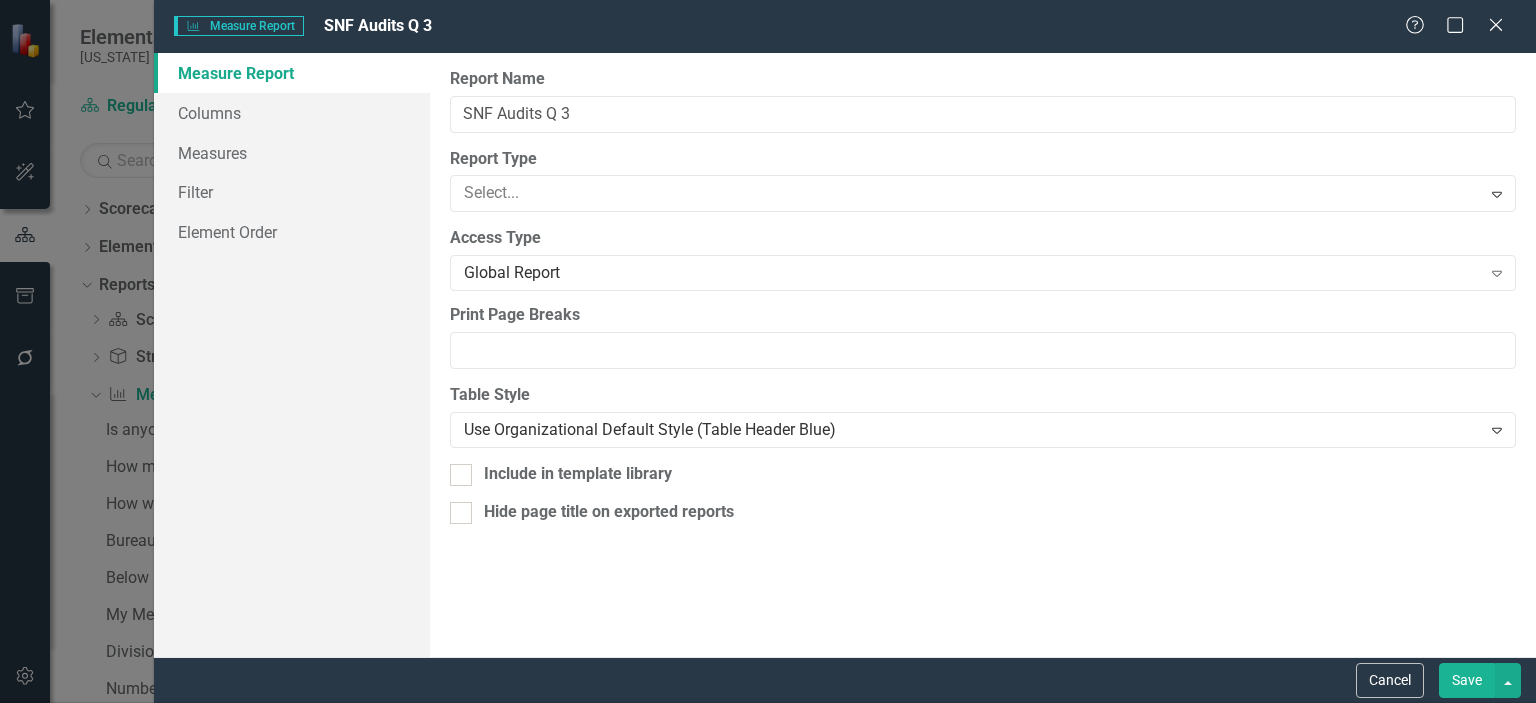 click on "Alignment Matrix" at bounding box center [772, 752] 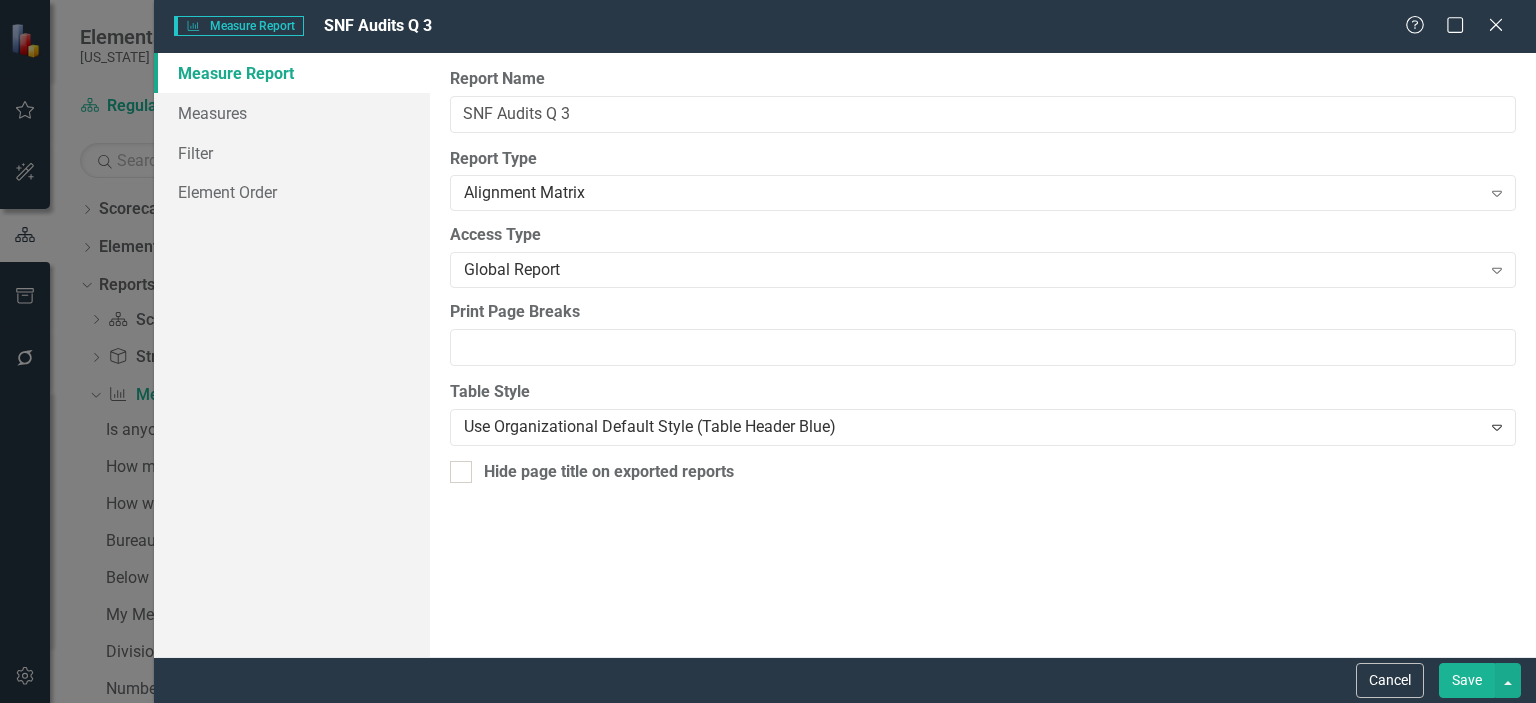 click on "Save" at bounding box center (1467, 680) 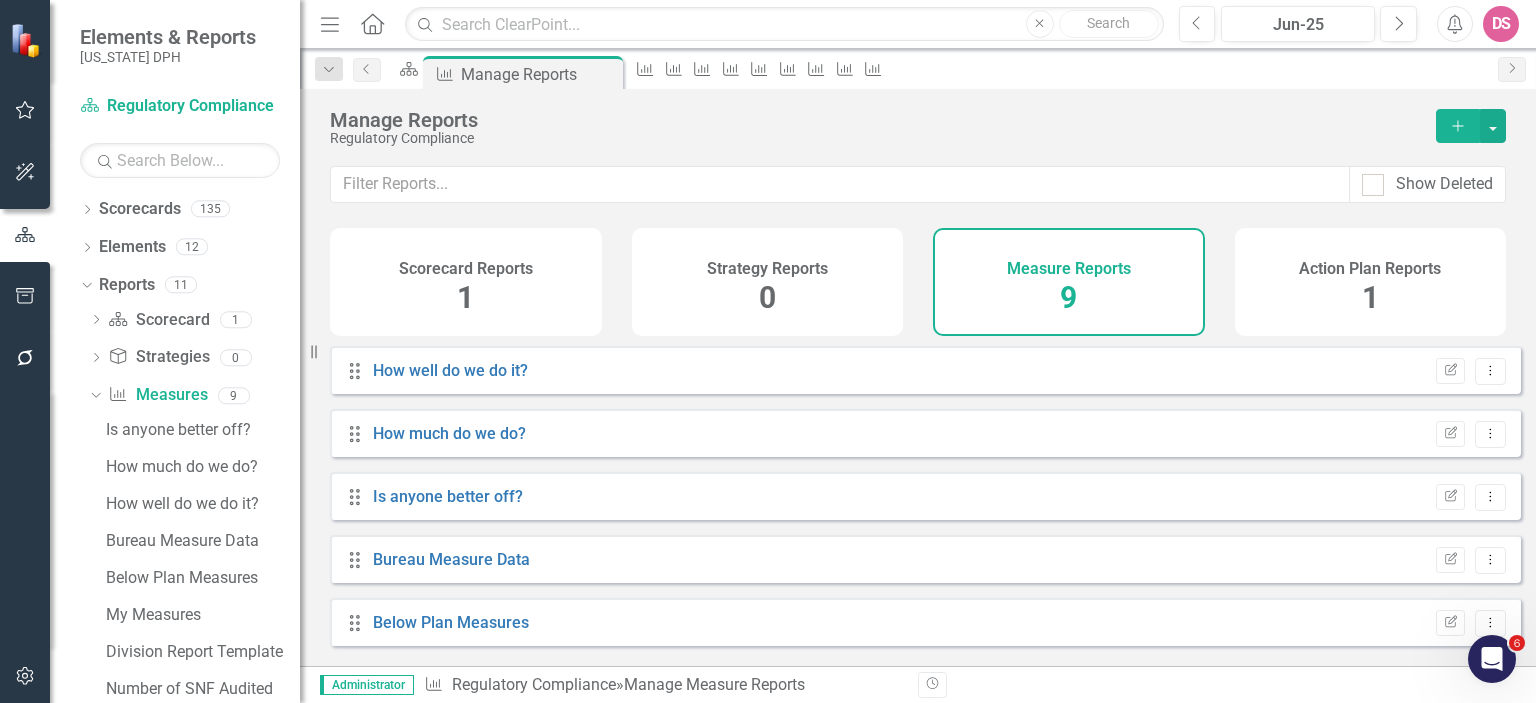 scroll, scrollTop: 261, scrollLeft: 0, axis: vertical 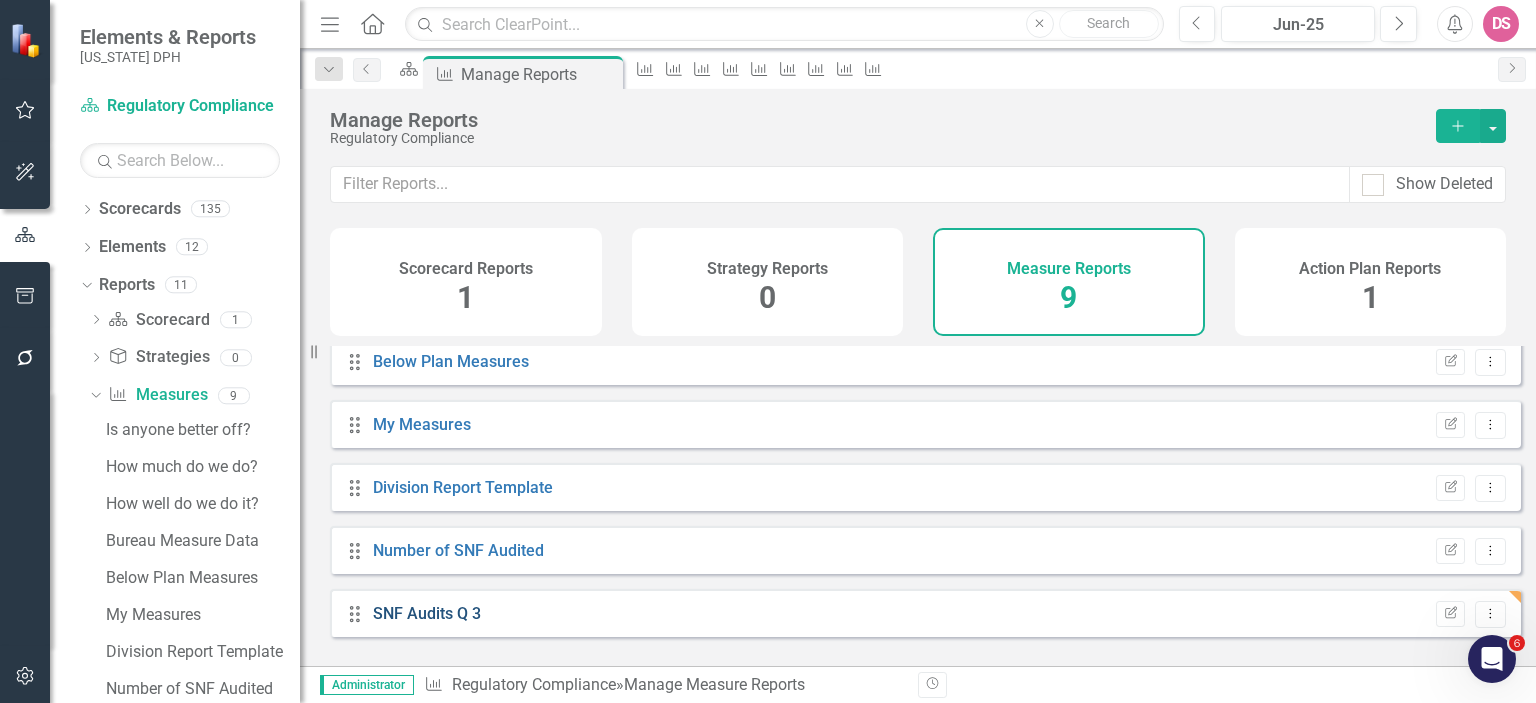 click on "SNF Audits Q 3" at bounding box center [427, 613] 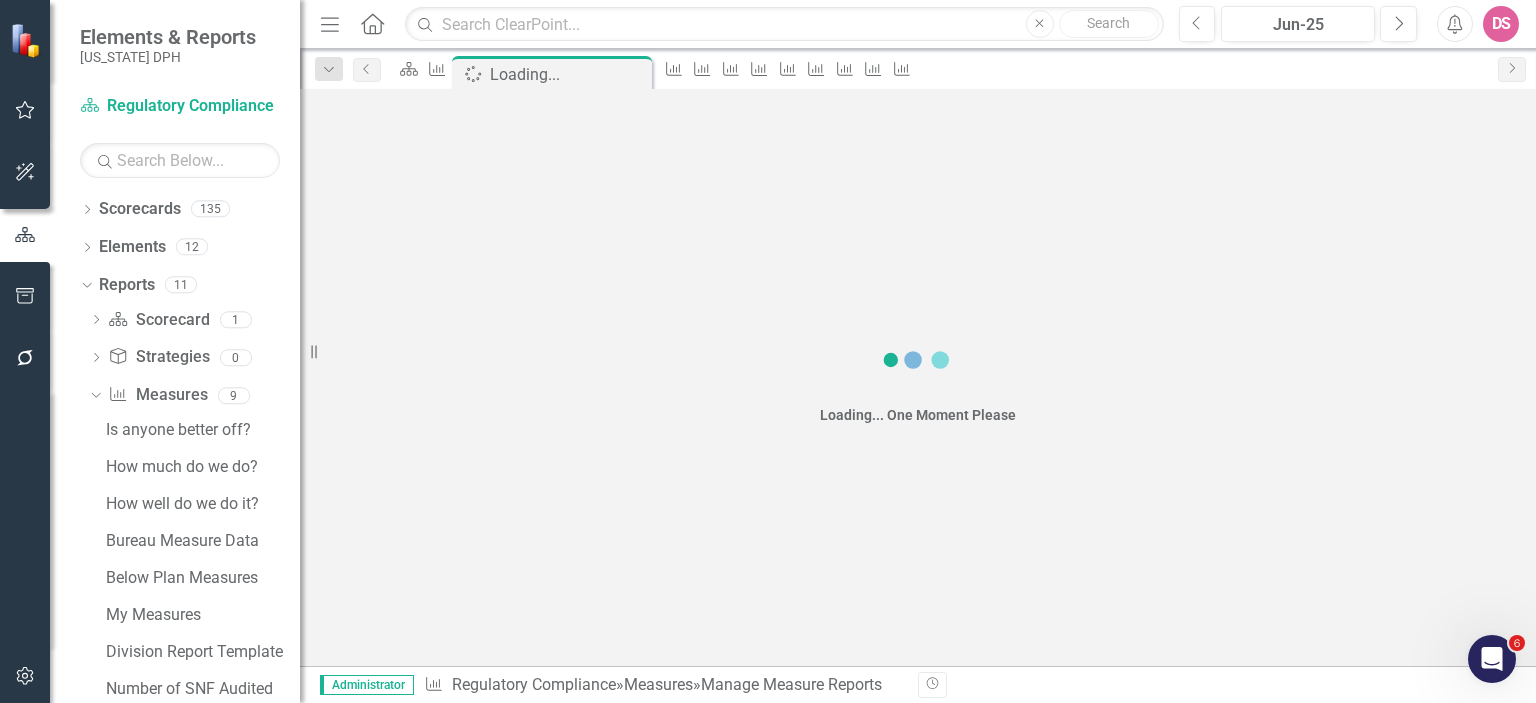 scroll, scrollTop: 38, scrollLeft: 0, axis: vertical 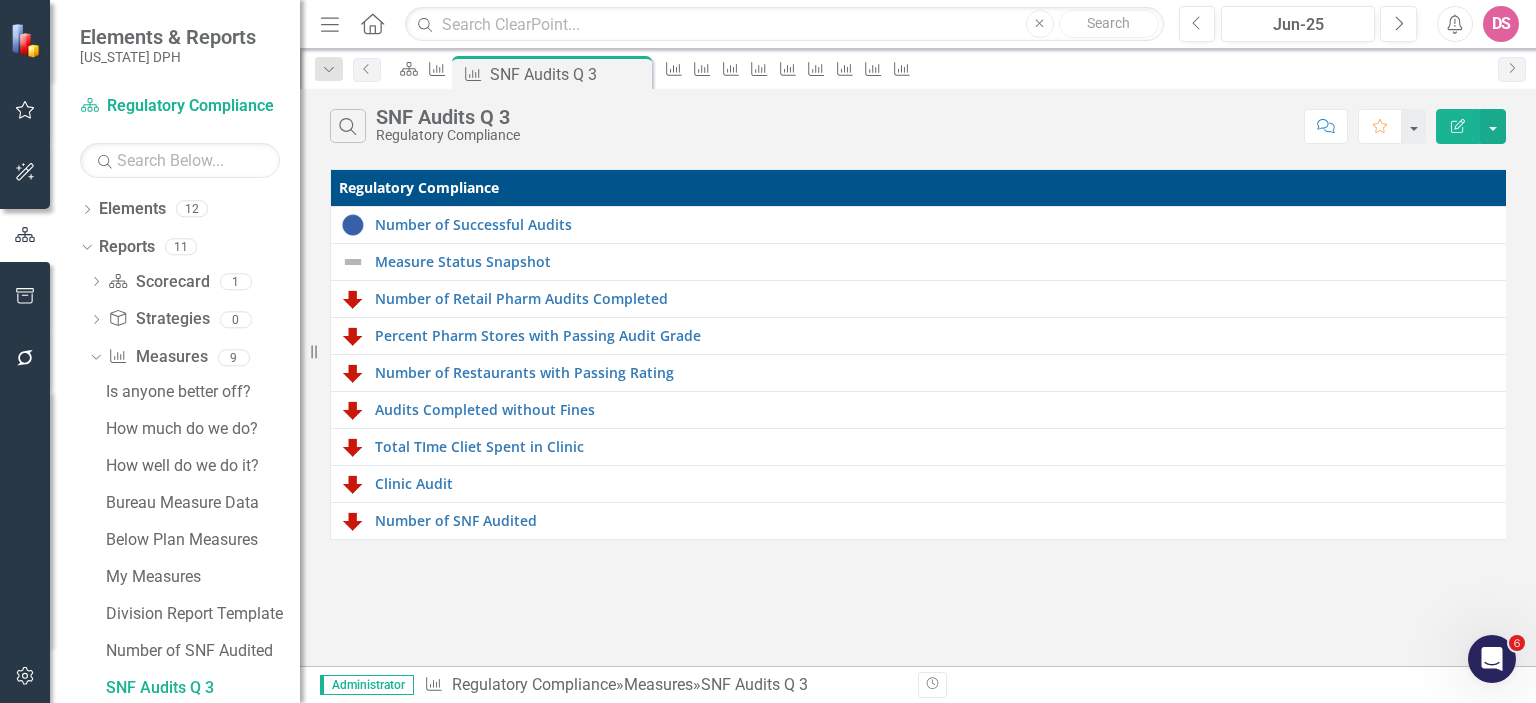 click on "Edit Report" 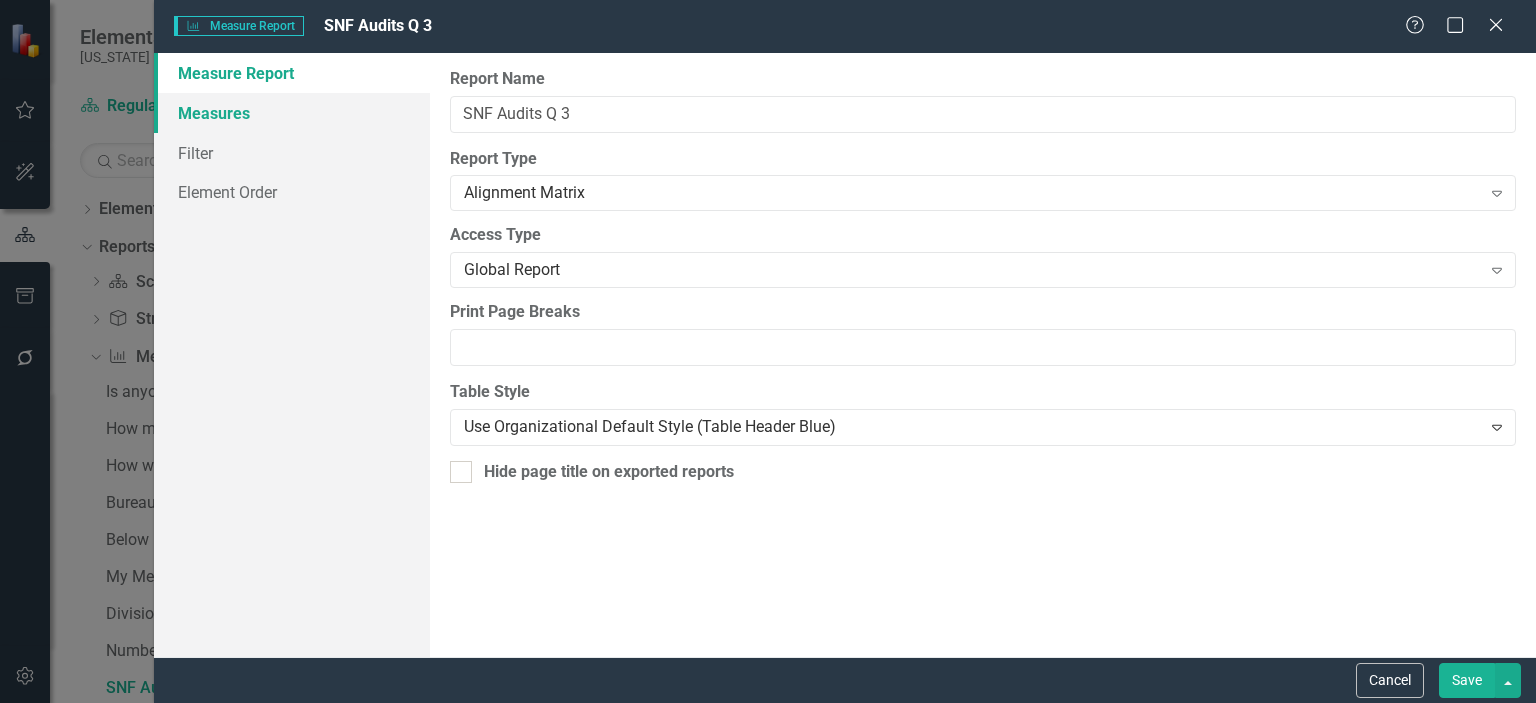 click on "Measures" at bounding box center [292, 113] 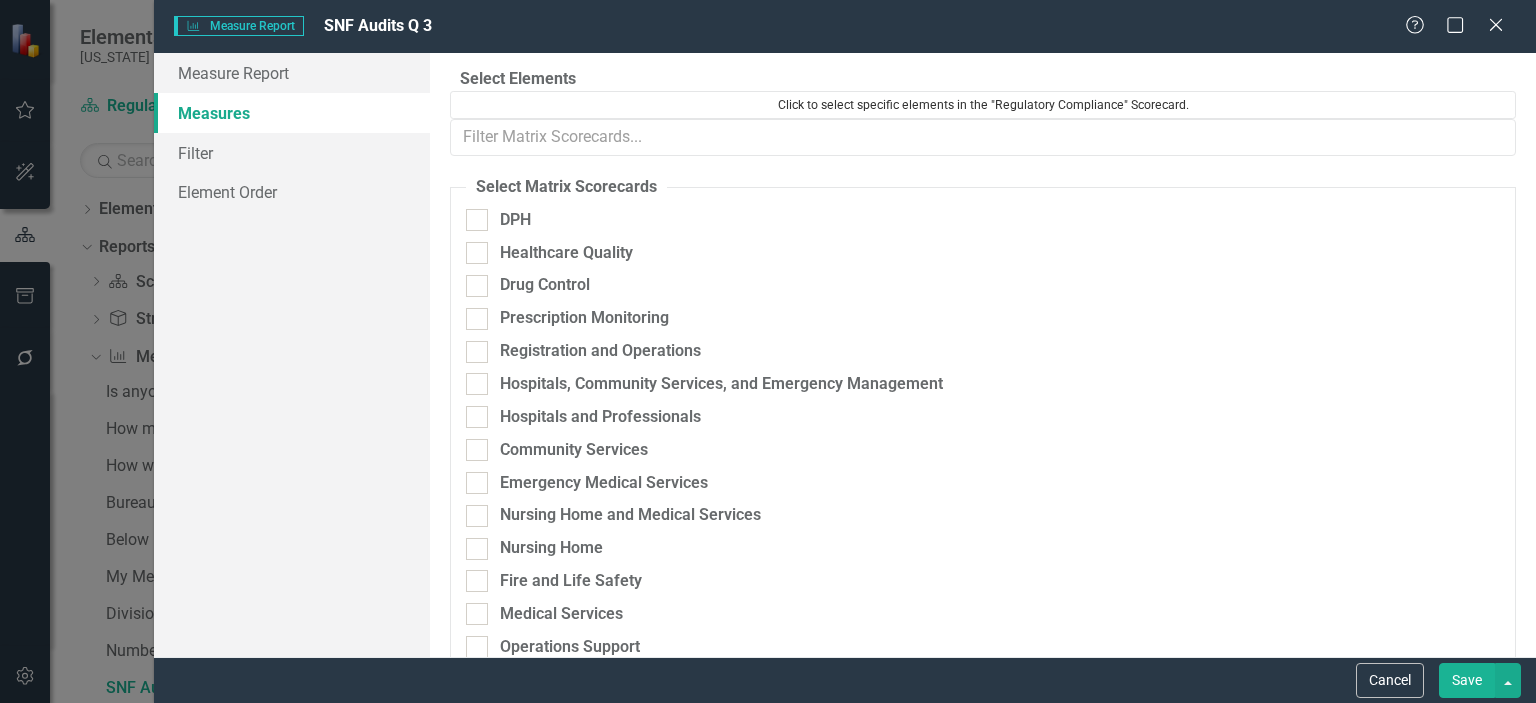 click on "Click to select specific elements in the "Regulatory Compliance" Scorecard." at bounding box center (983, 105) 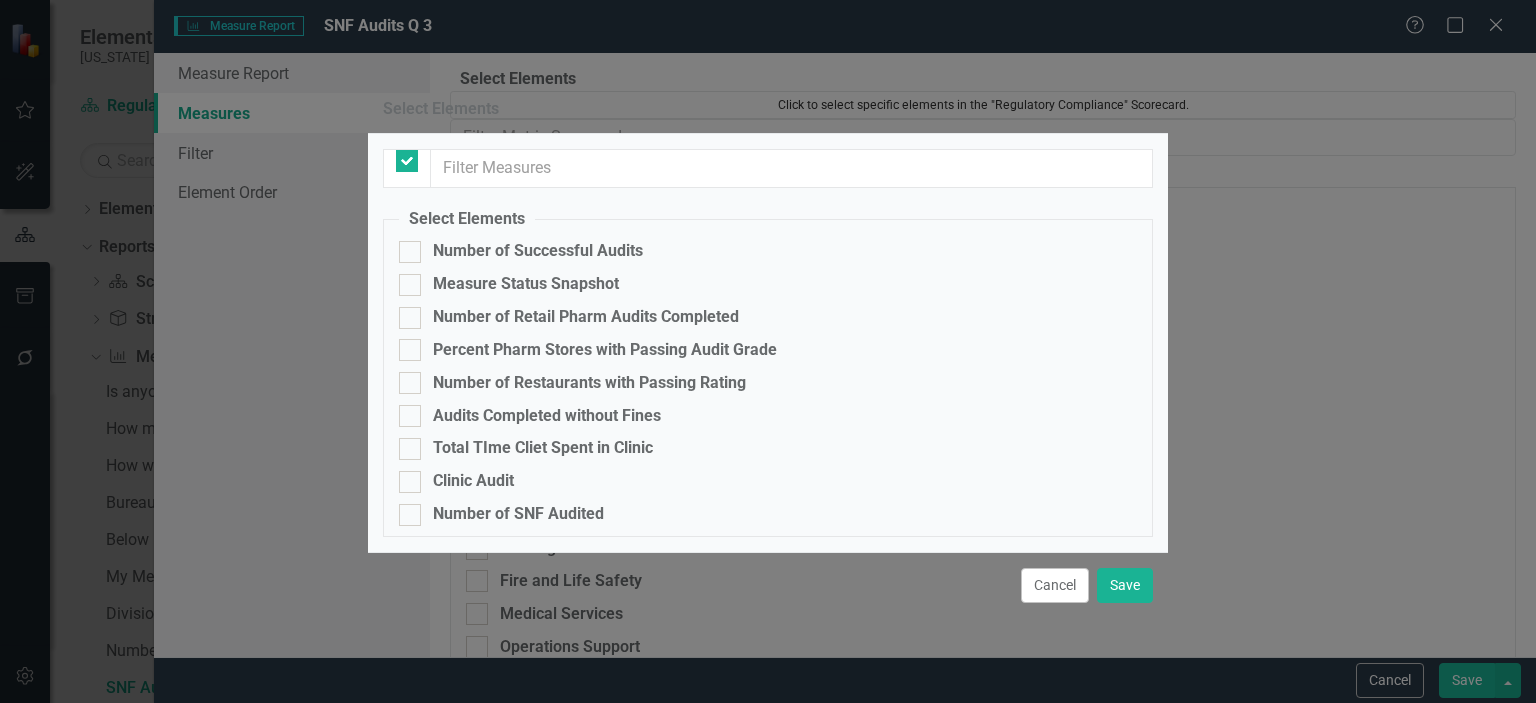 checkbox on "false" 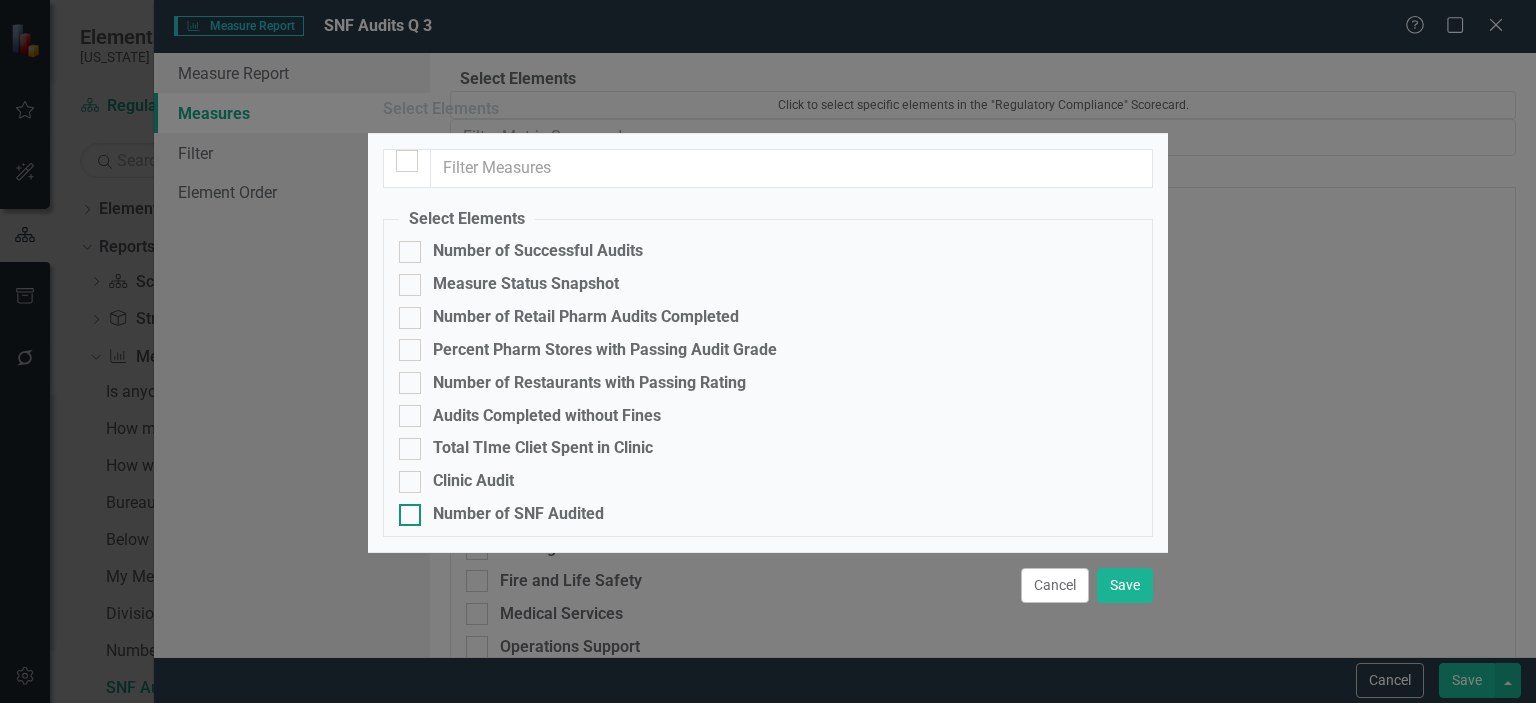 click on "Number of SNF Audited" at bounding box center (405, 510) 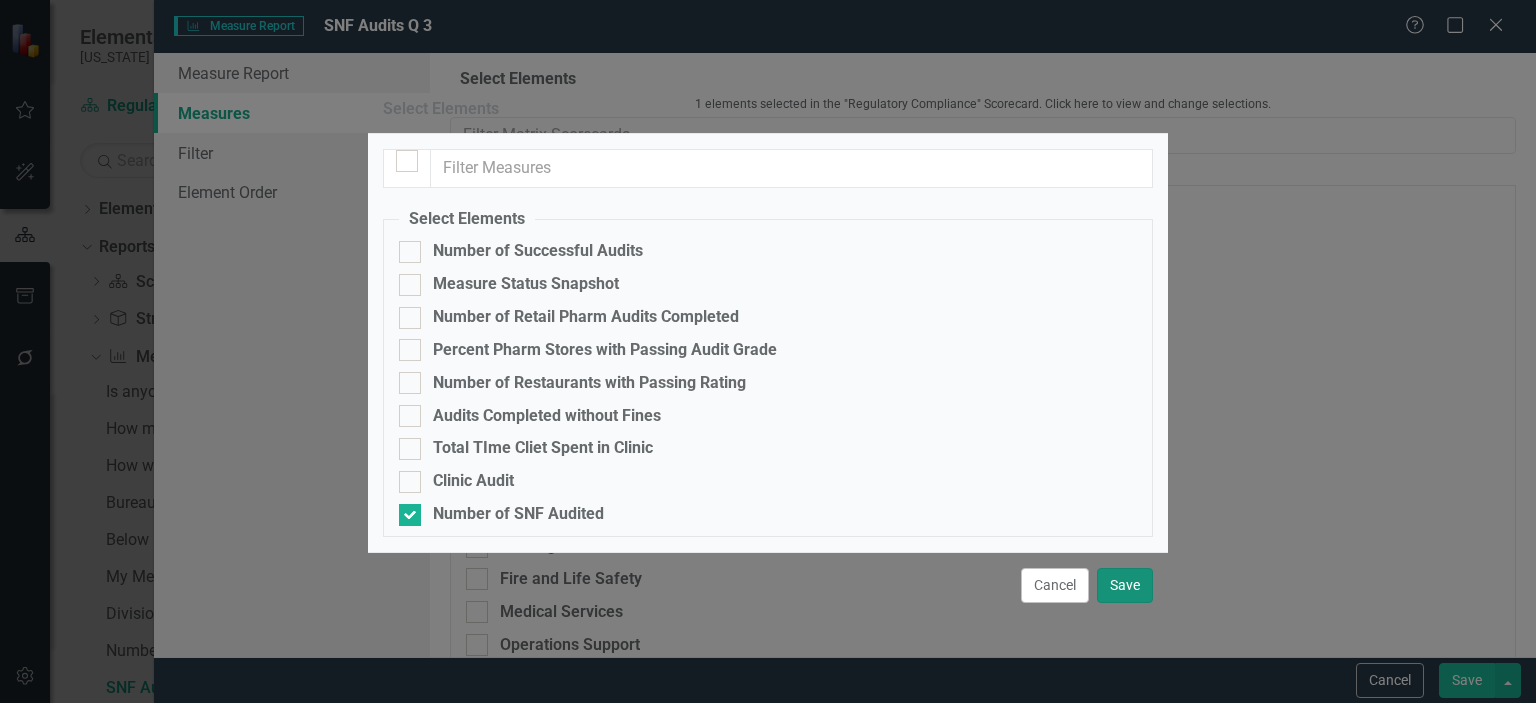 click on "Save" at bounding box center (1125, 585) 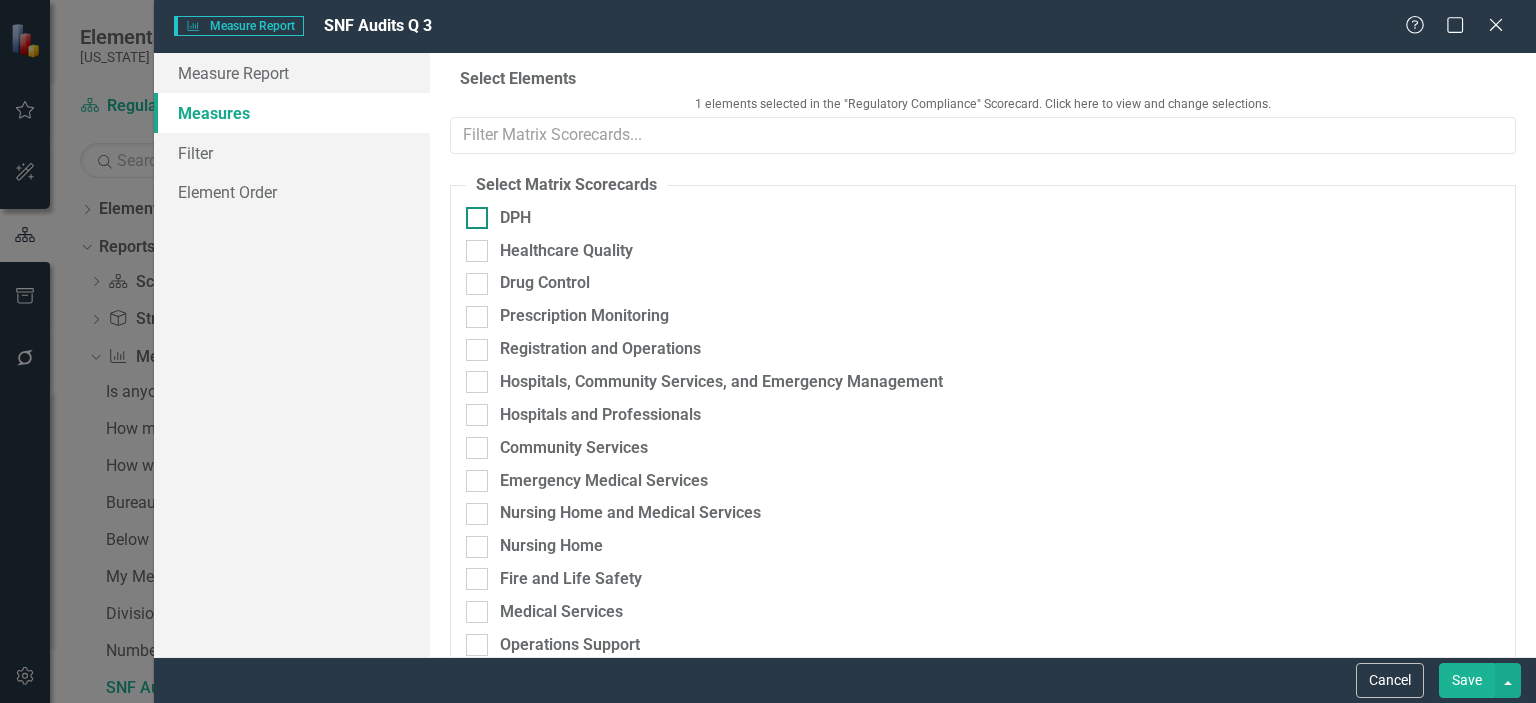 click at bounding box center [477, 218] 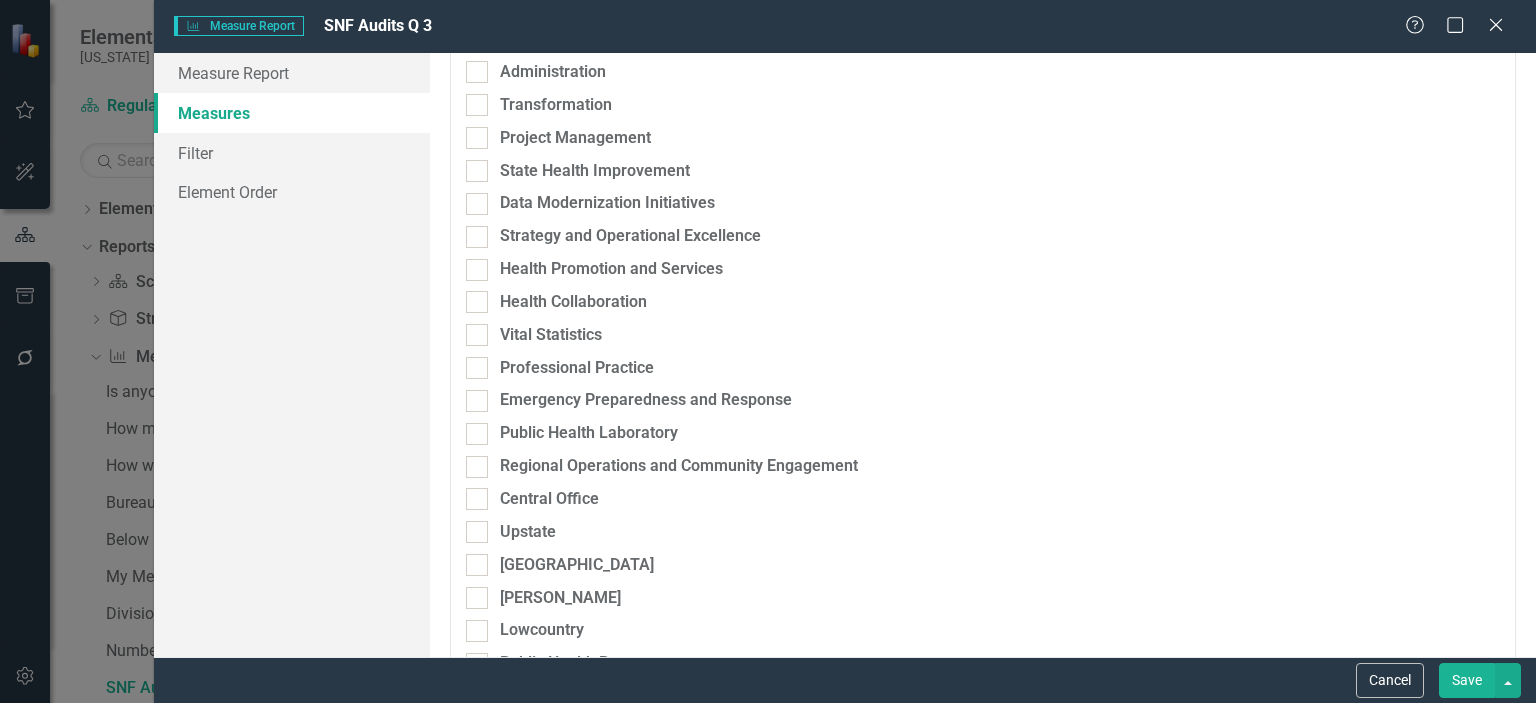 scroll, scrollTop: 4008, scrollLeft: 0, axis: vertical 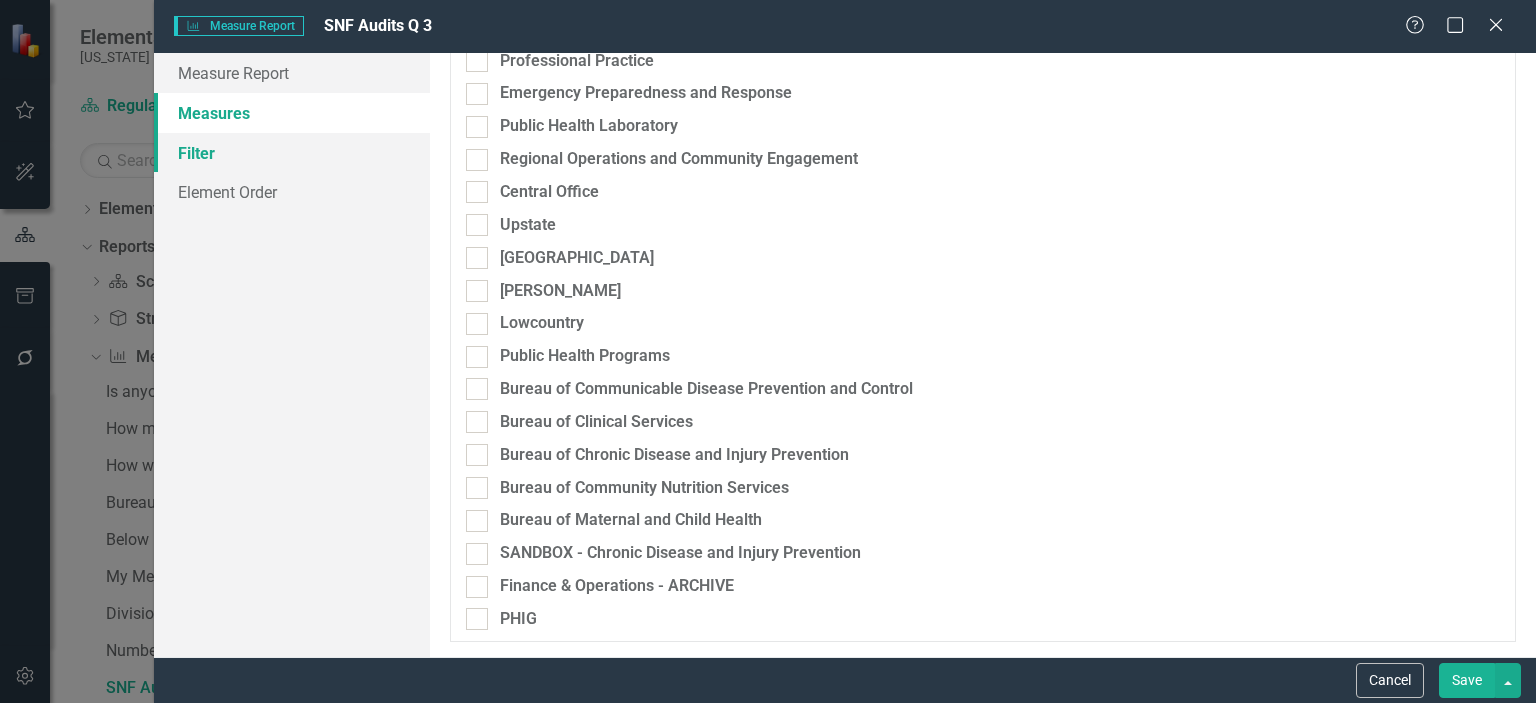 click on "Filter" at bounding box center [292, 153] 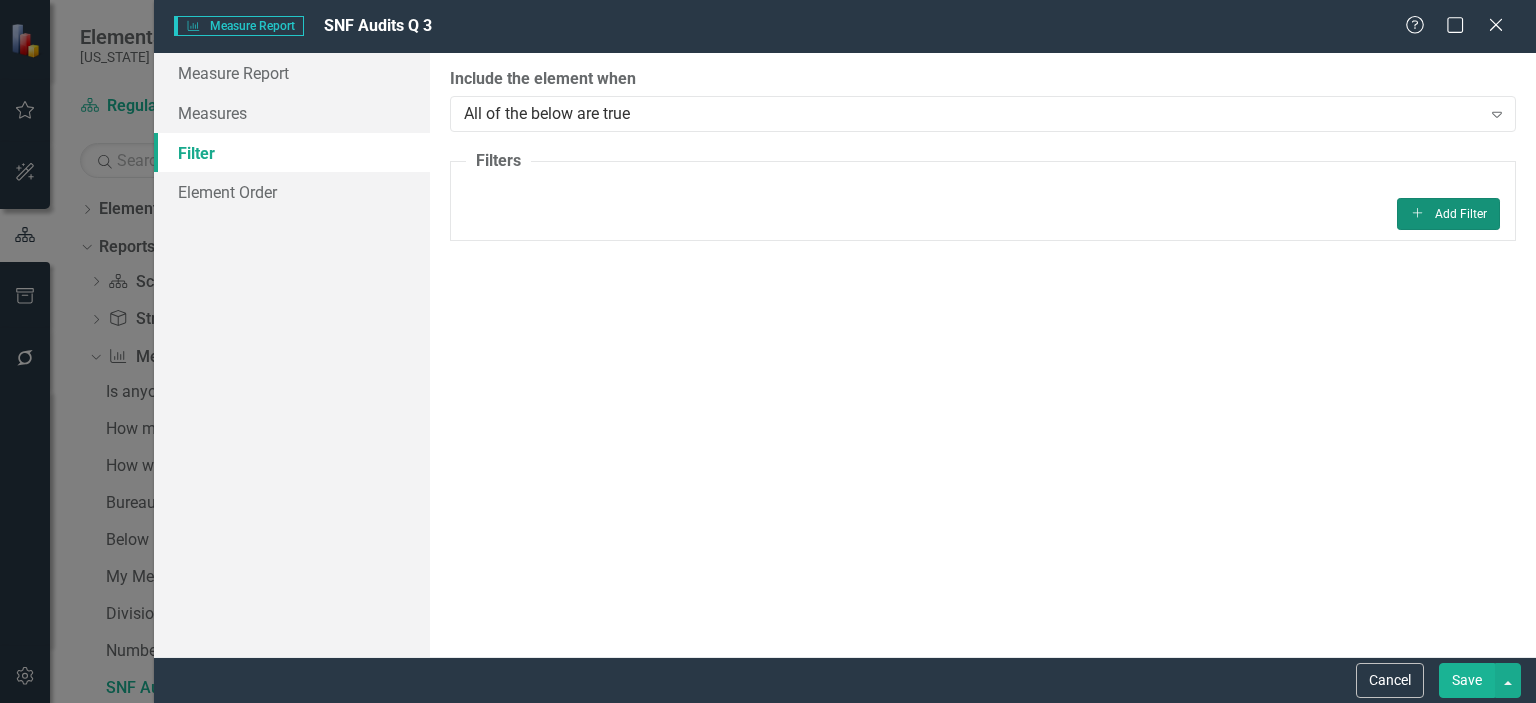 click on "Add Add Filter" at bounding box center (1448, 214) 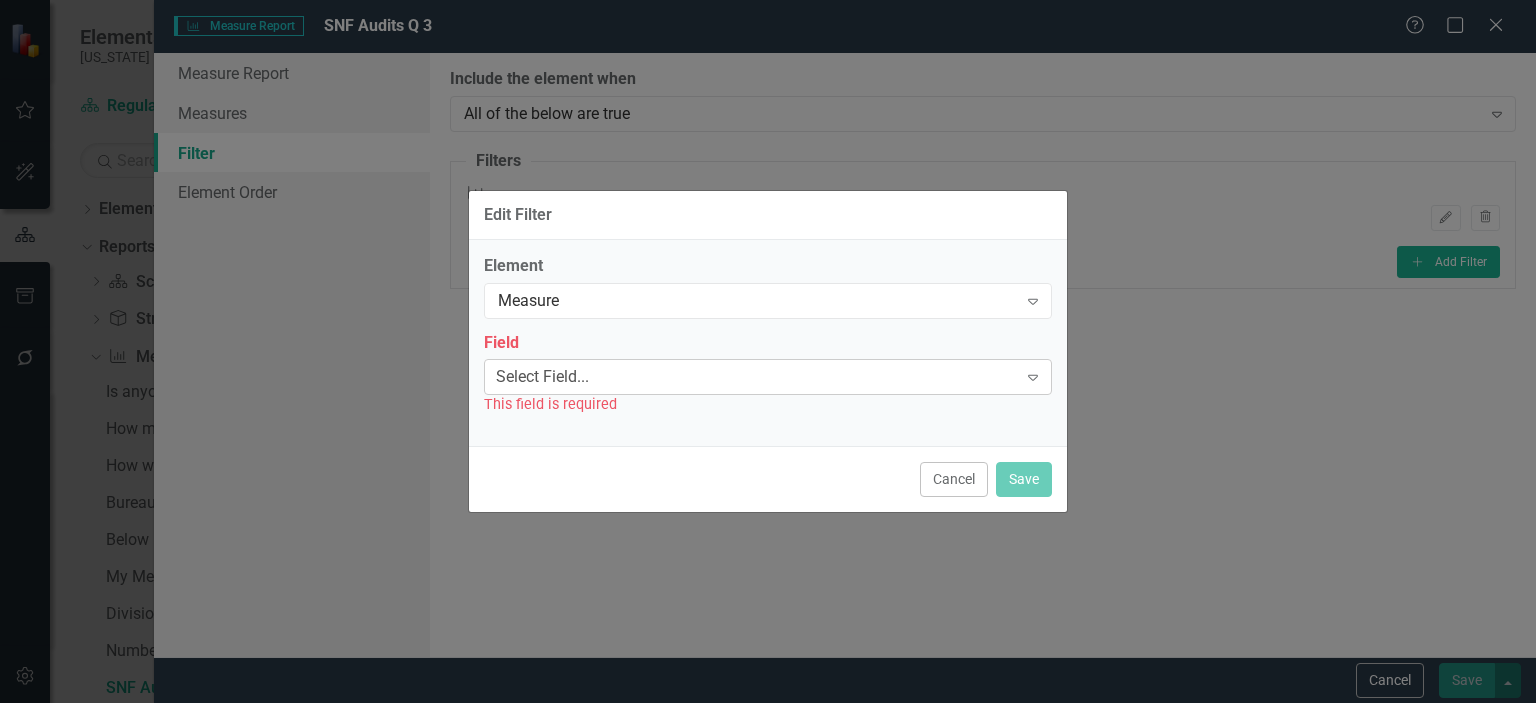 click 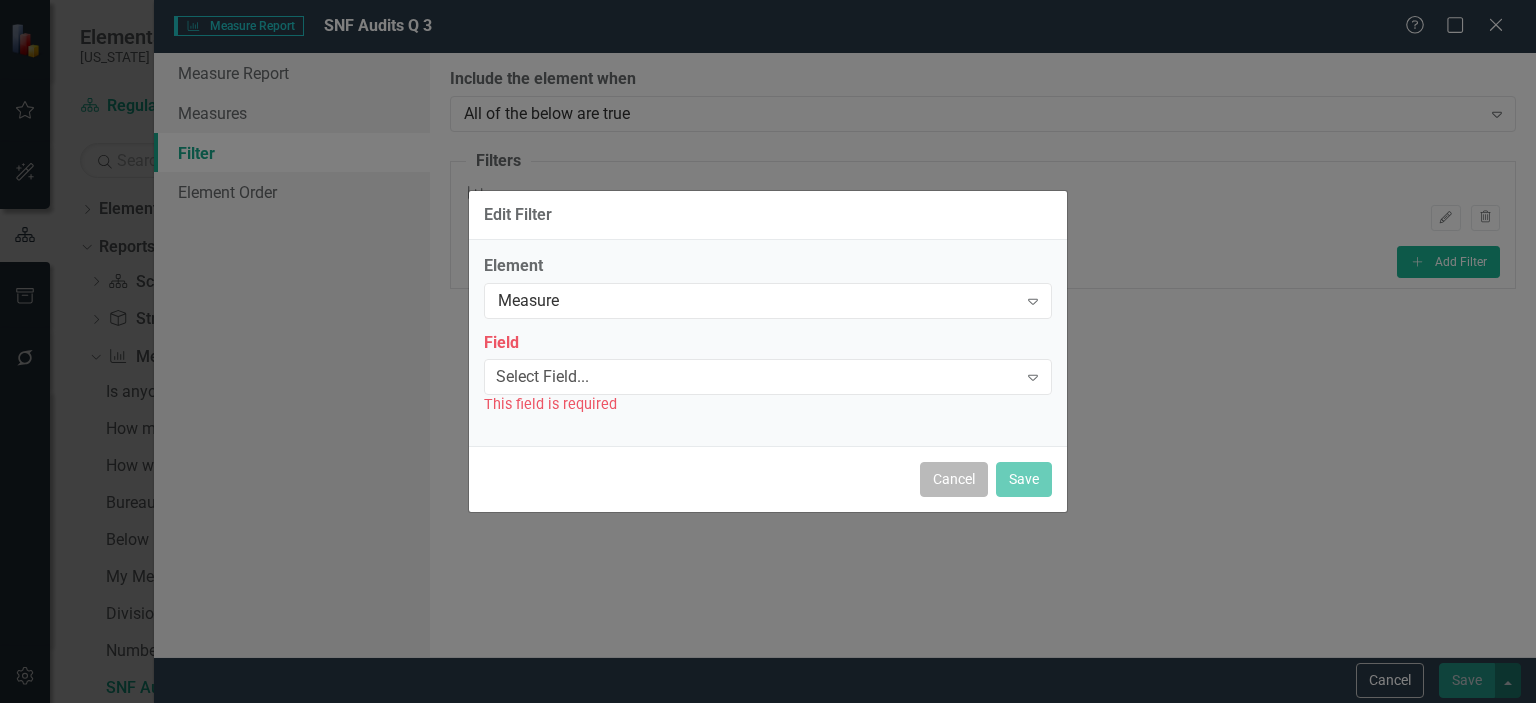 click on "Cancel" at bounding box center [954, 479] 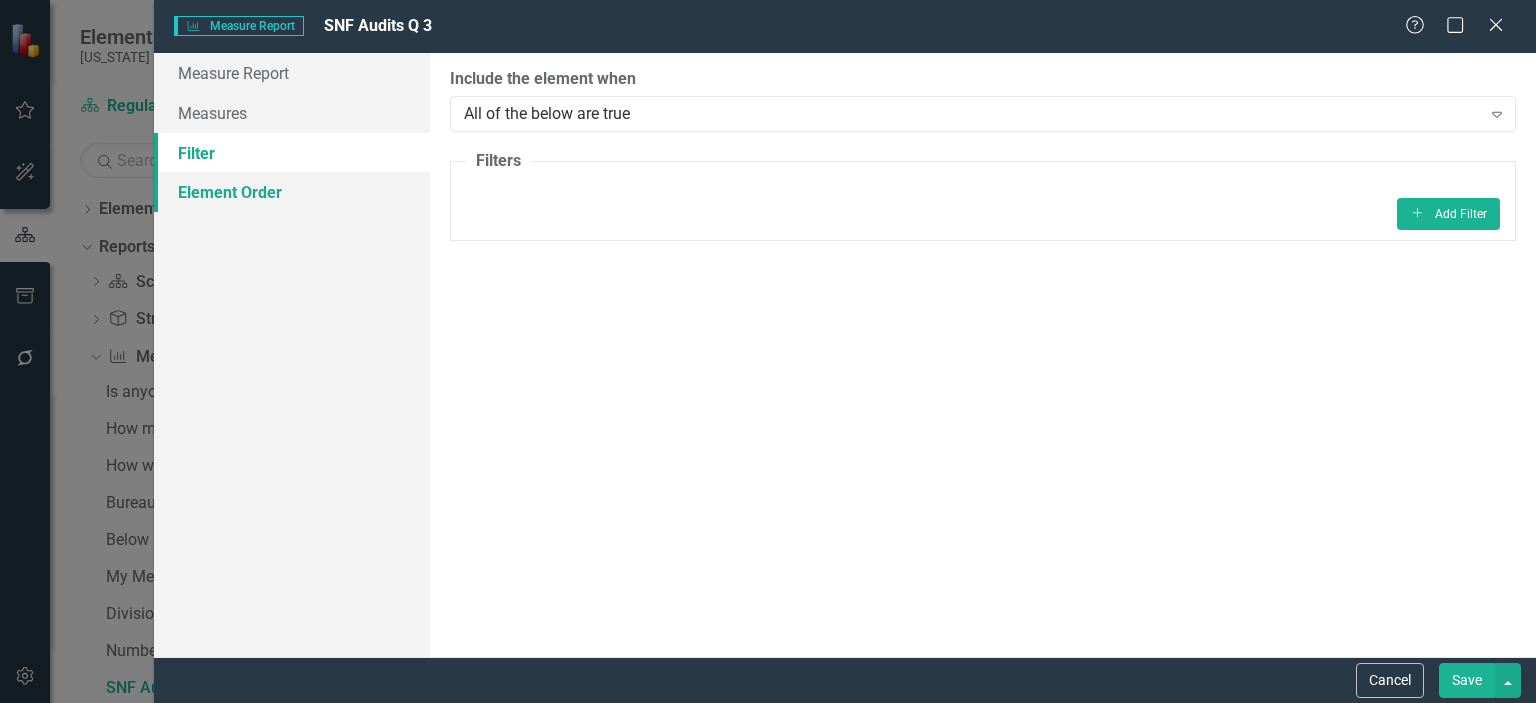 click on "Element Order" at bounding box center [292, 192] 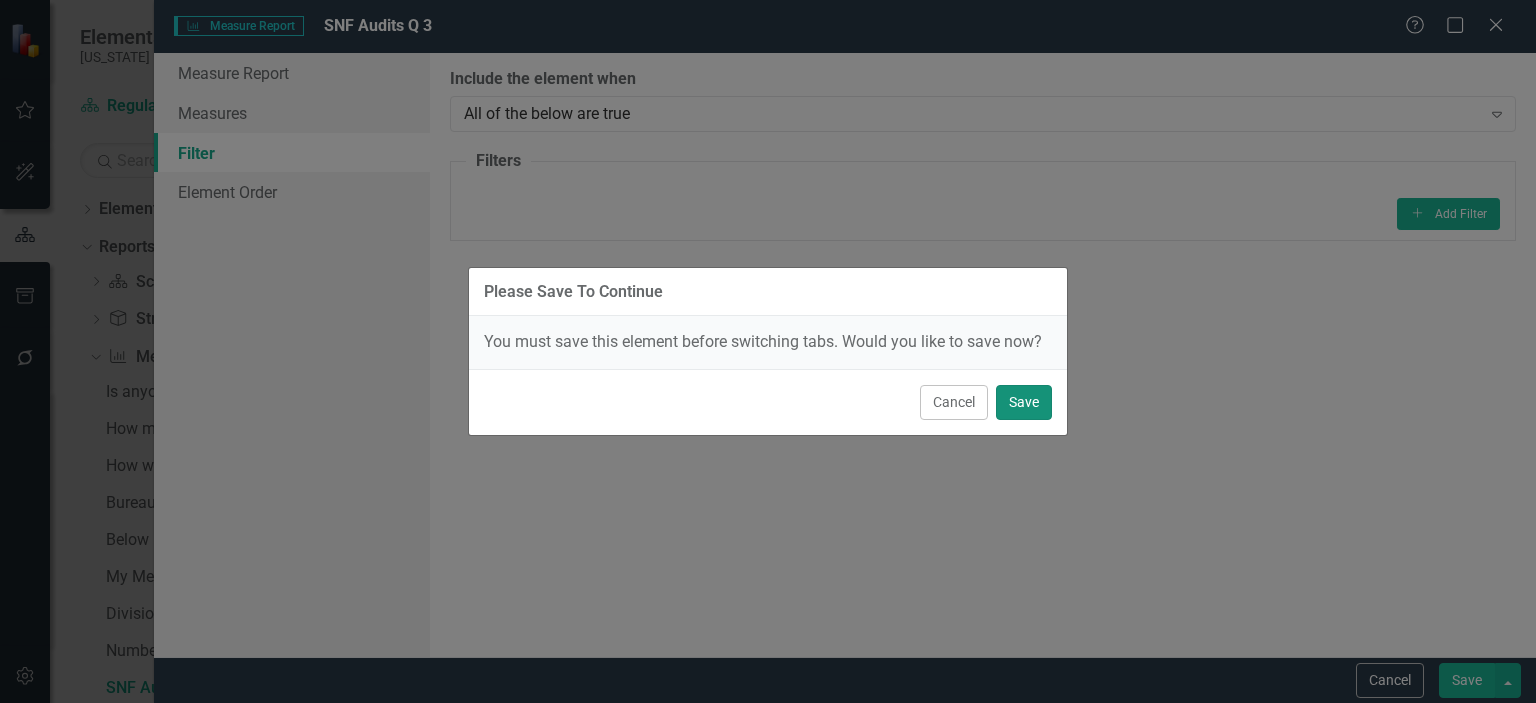 click on "Save" at bounding box center [1024, 402] 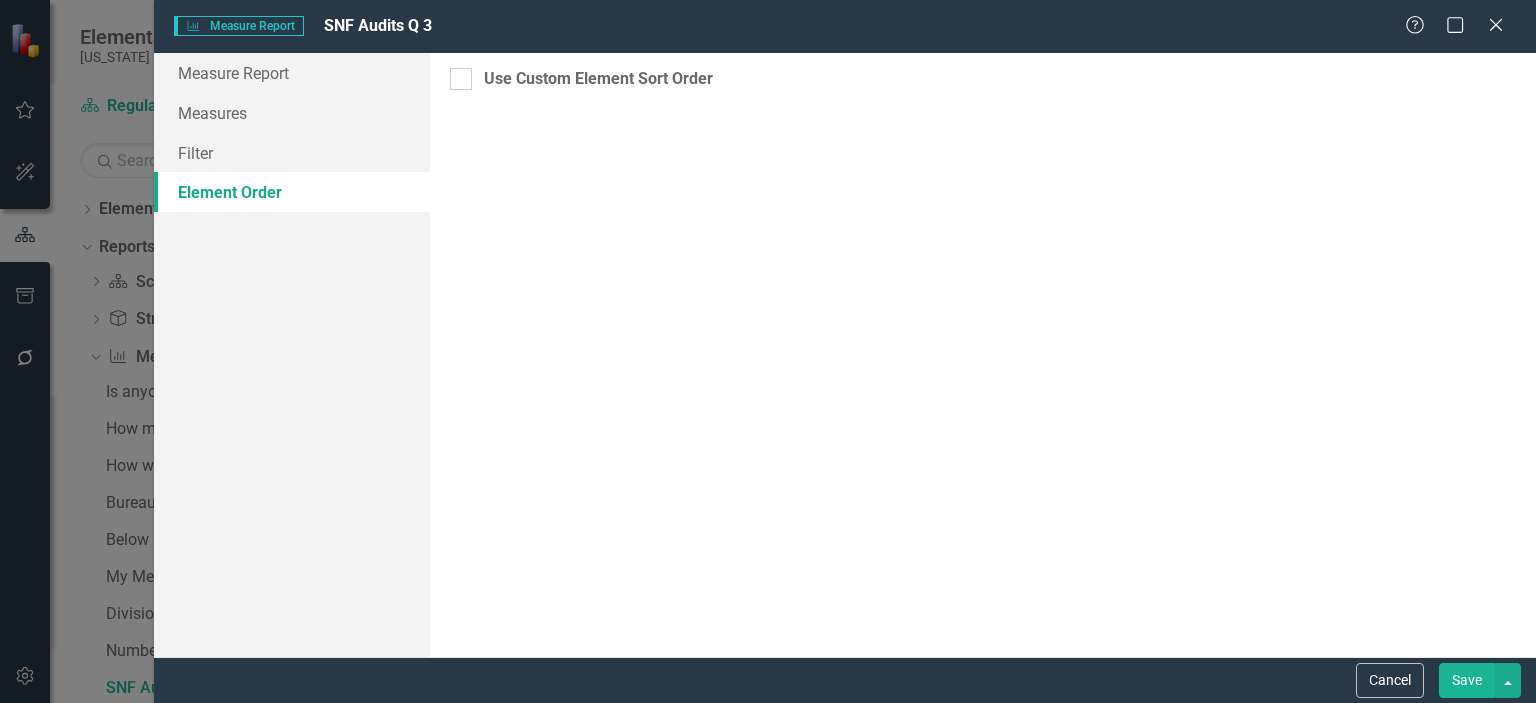 click on "Element Order" at bounding box center (292, 192) 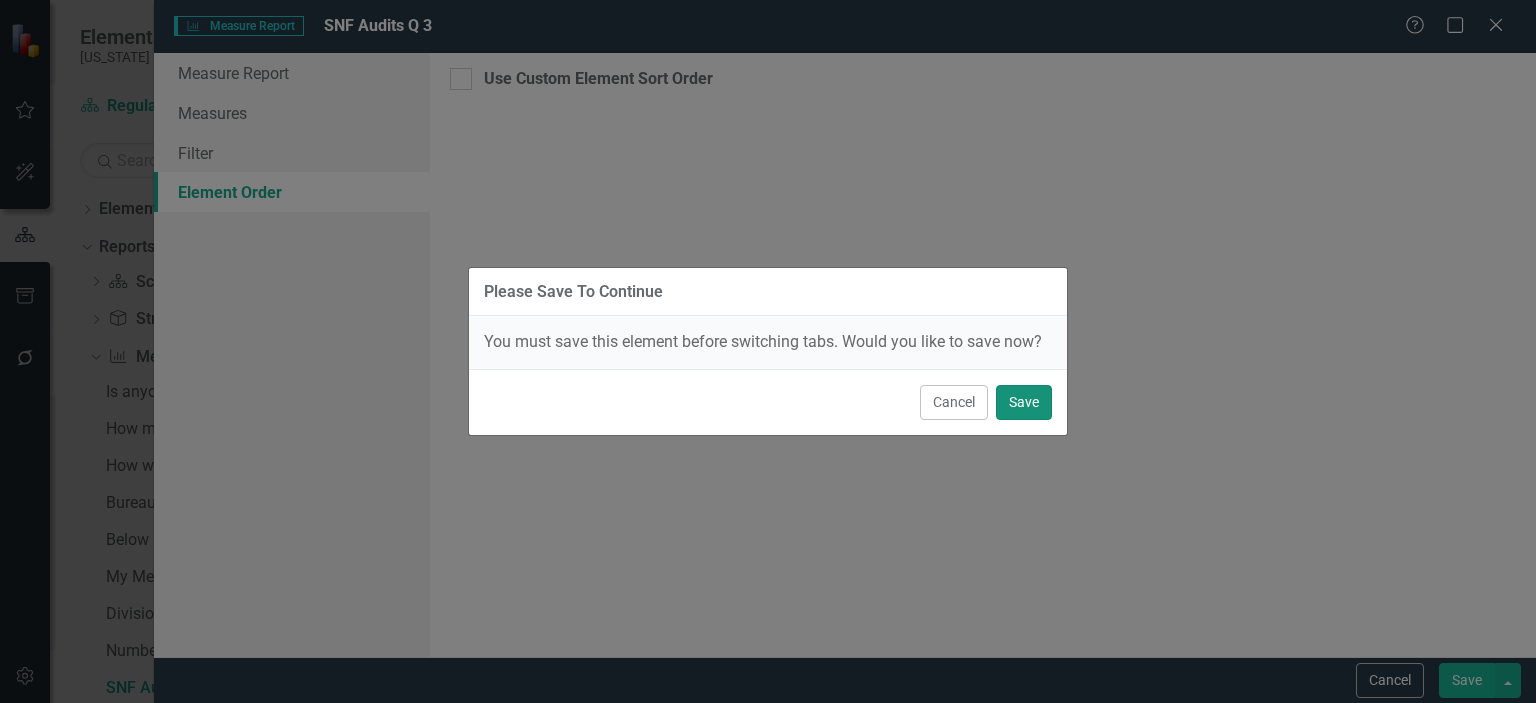 click on "Save" at bounding box center [1024, 402] 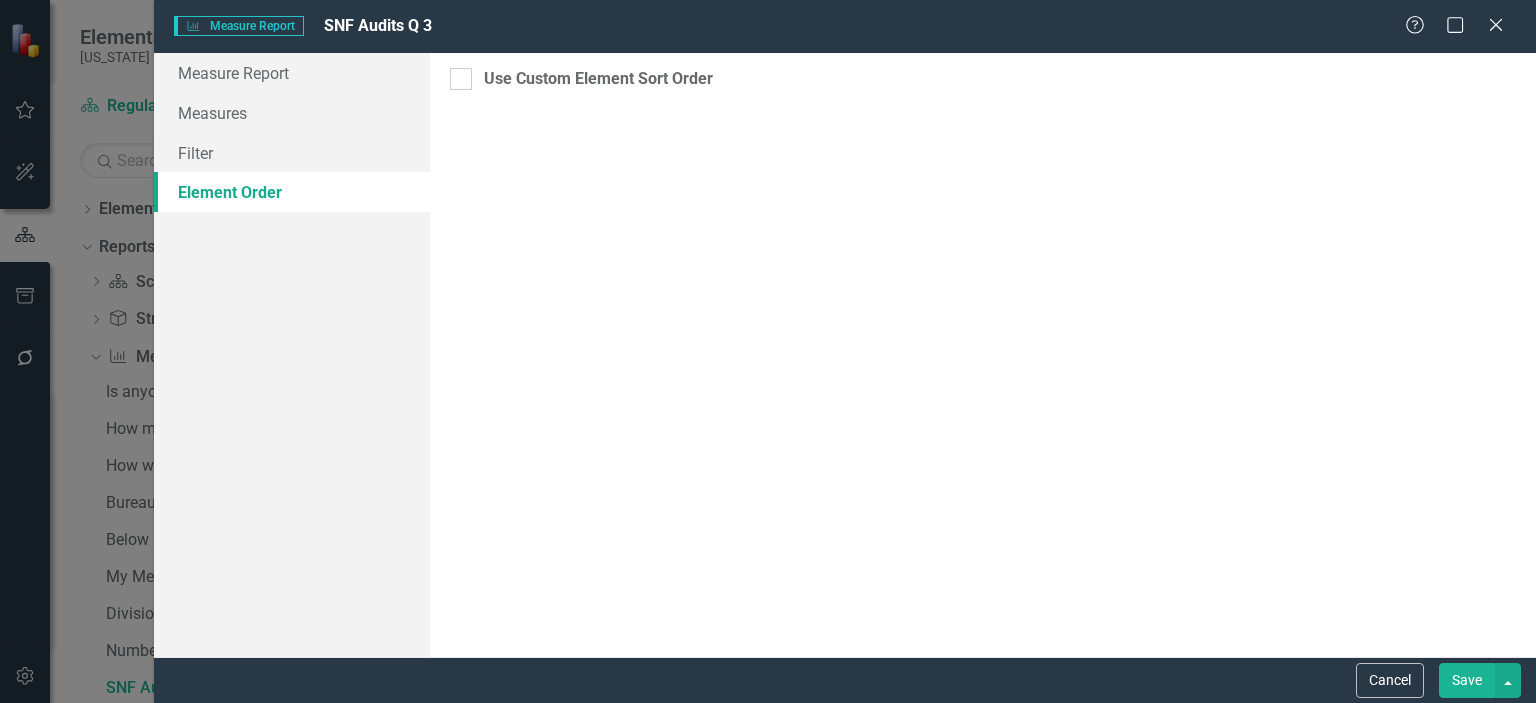 click on "Save" at bounding box center (1467, 680) 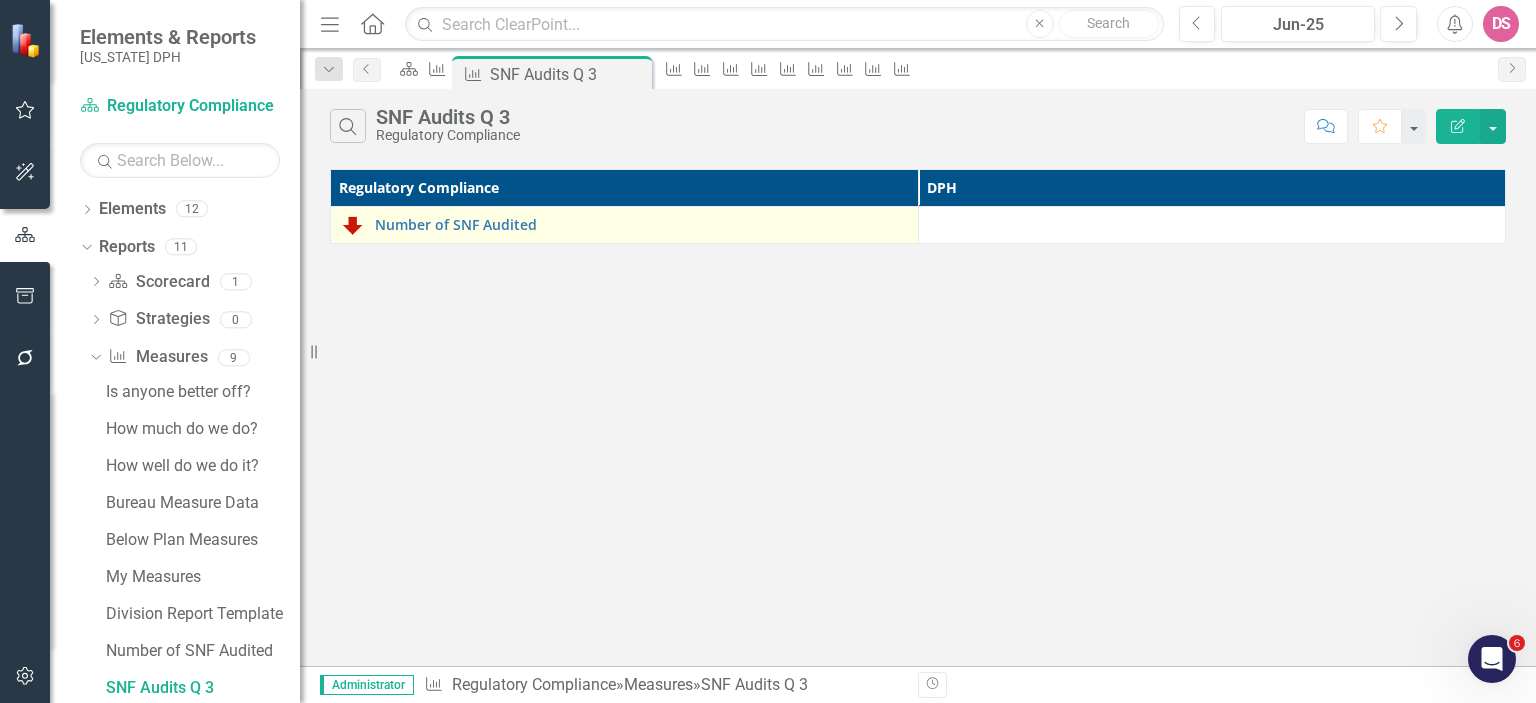 click on "Number of SNF Audited Link Map View Link Map Edit Edit Measure Link Open Element" at bounding box center (625, 225) 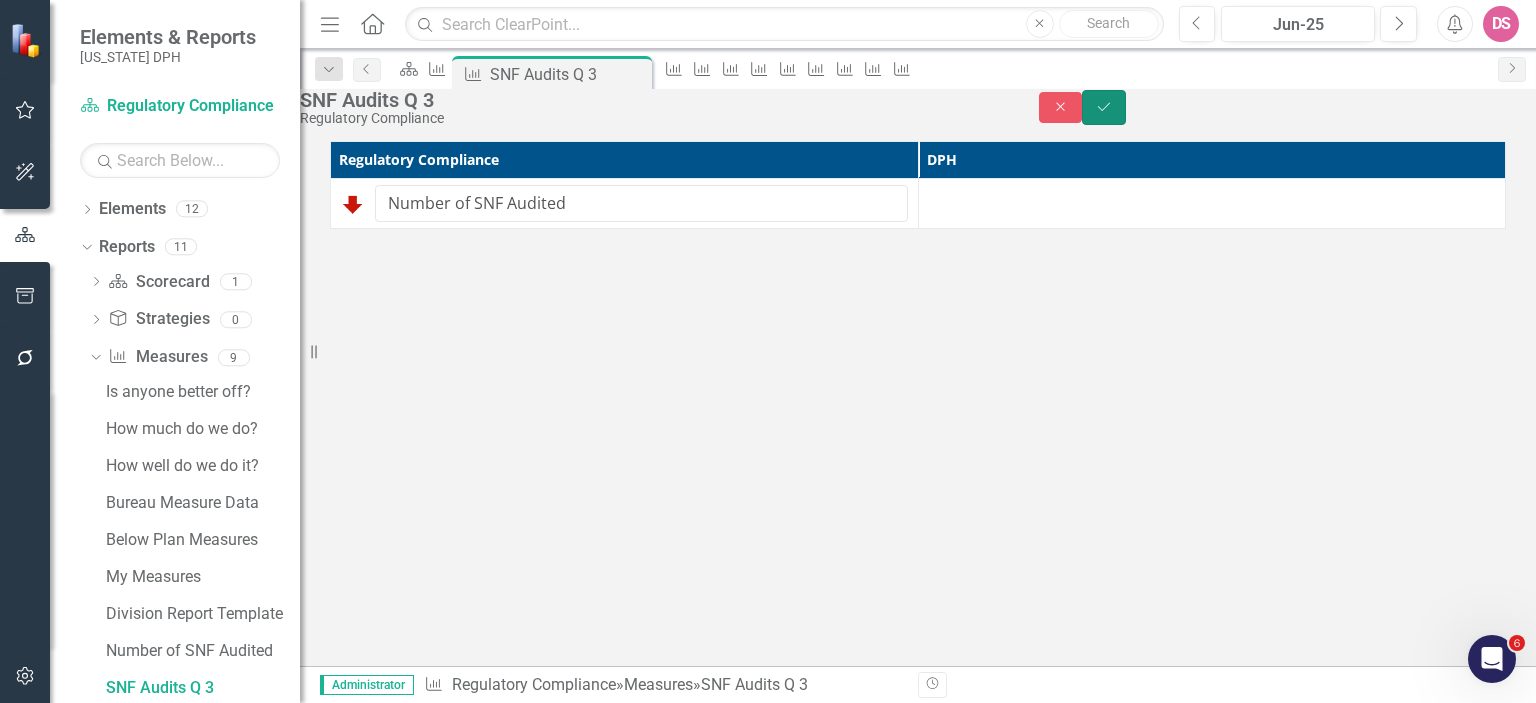 click on "Save" 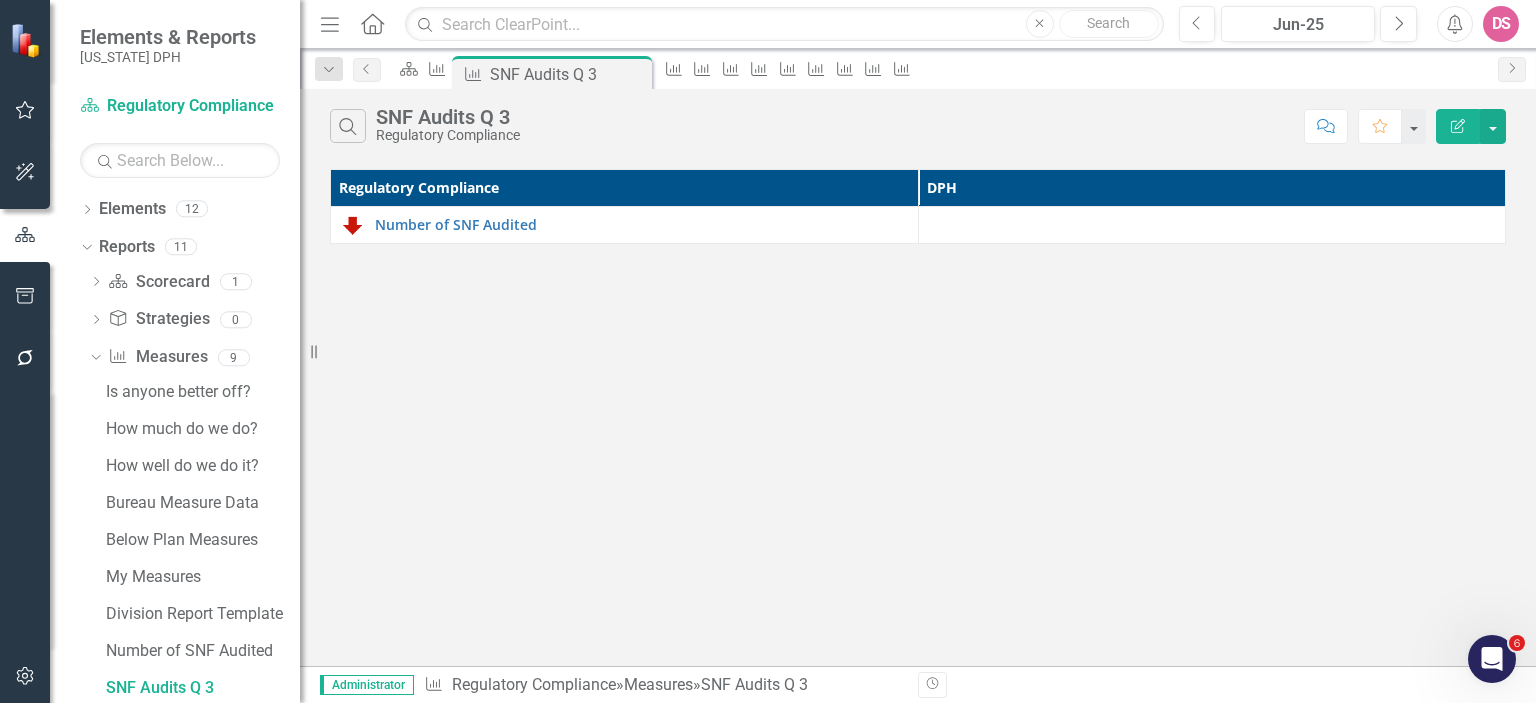 click on "Edit Report" 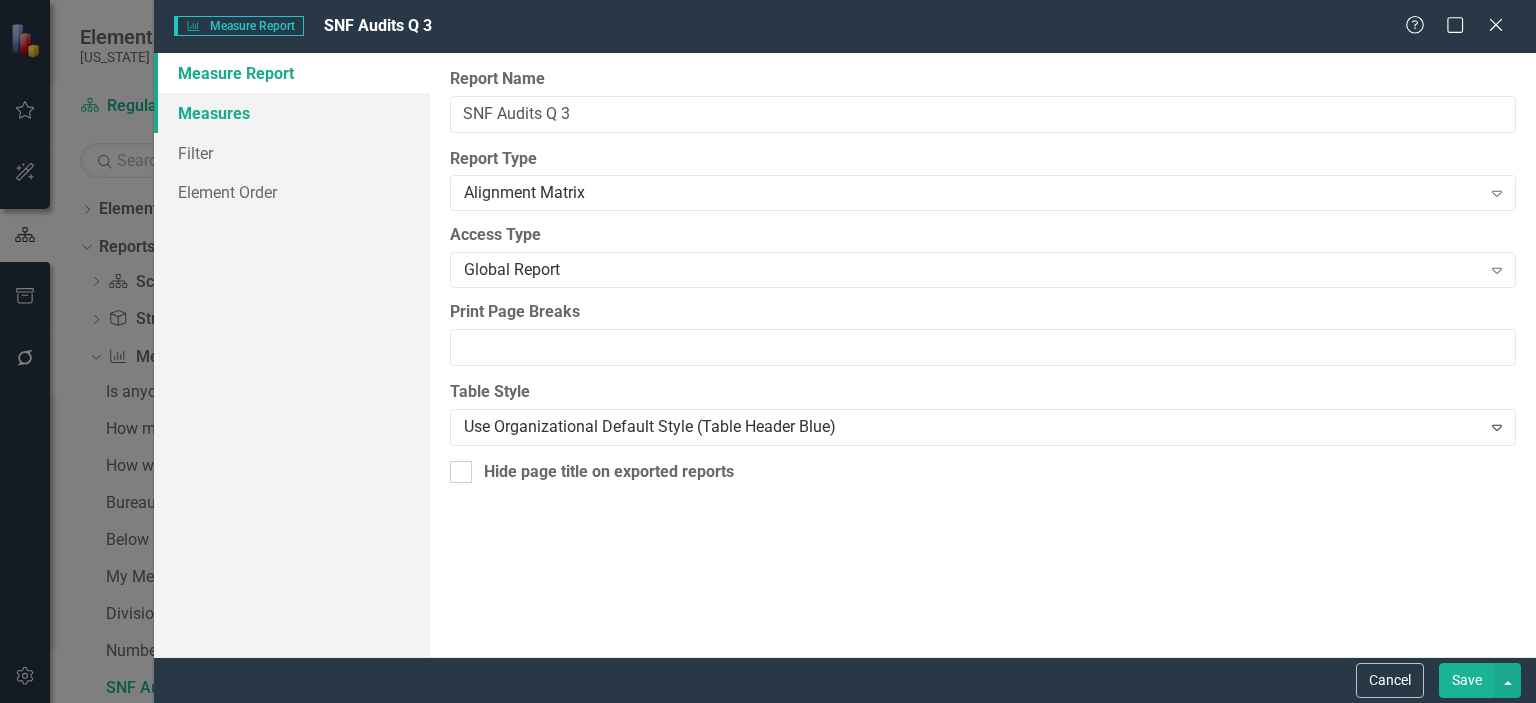 click on "Measures" at bounding box center [292, 113] 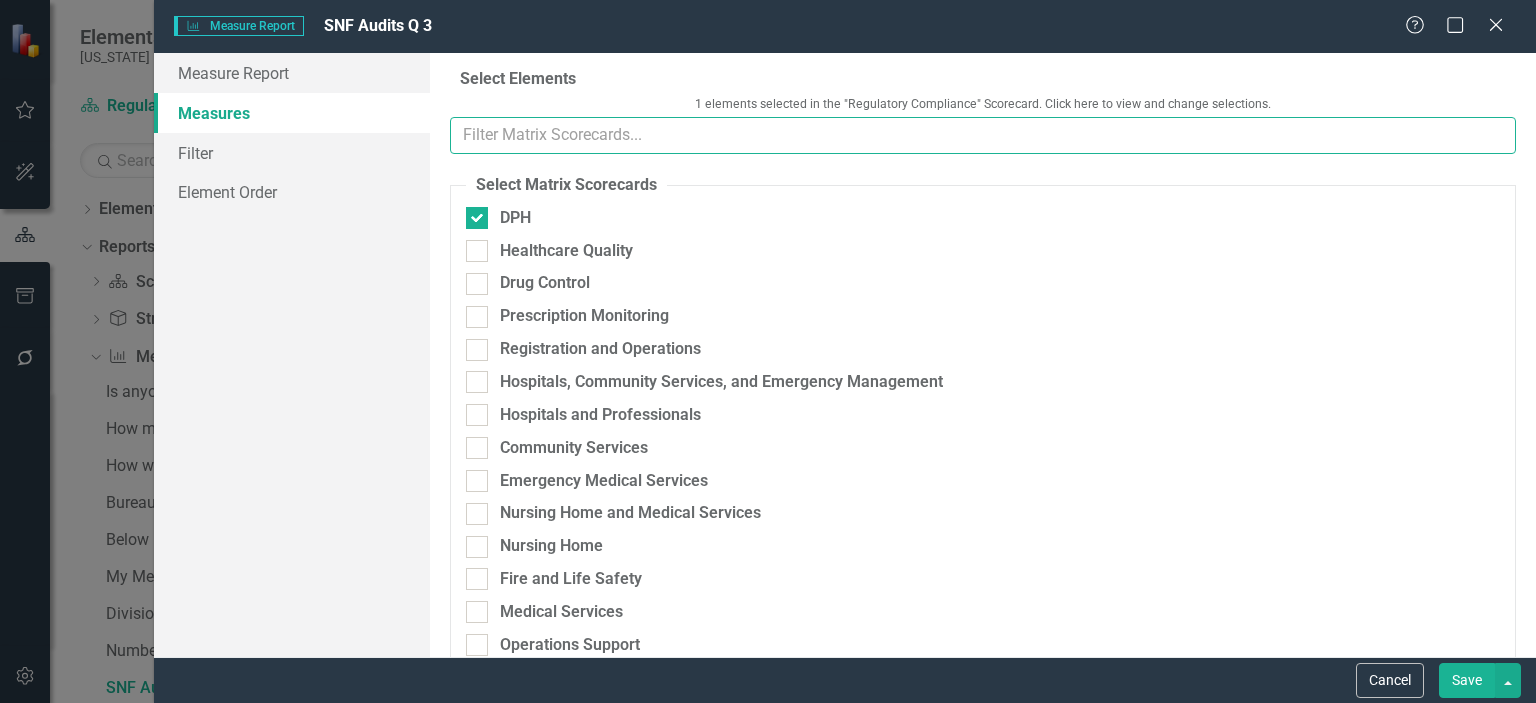 click at bounding box center (983, 135) 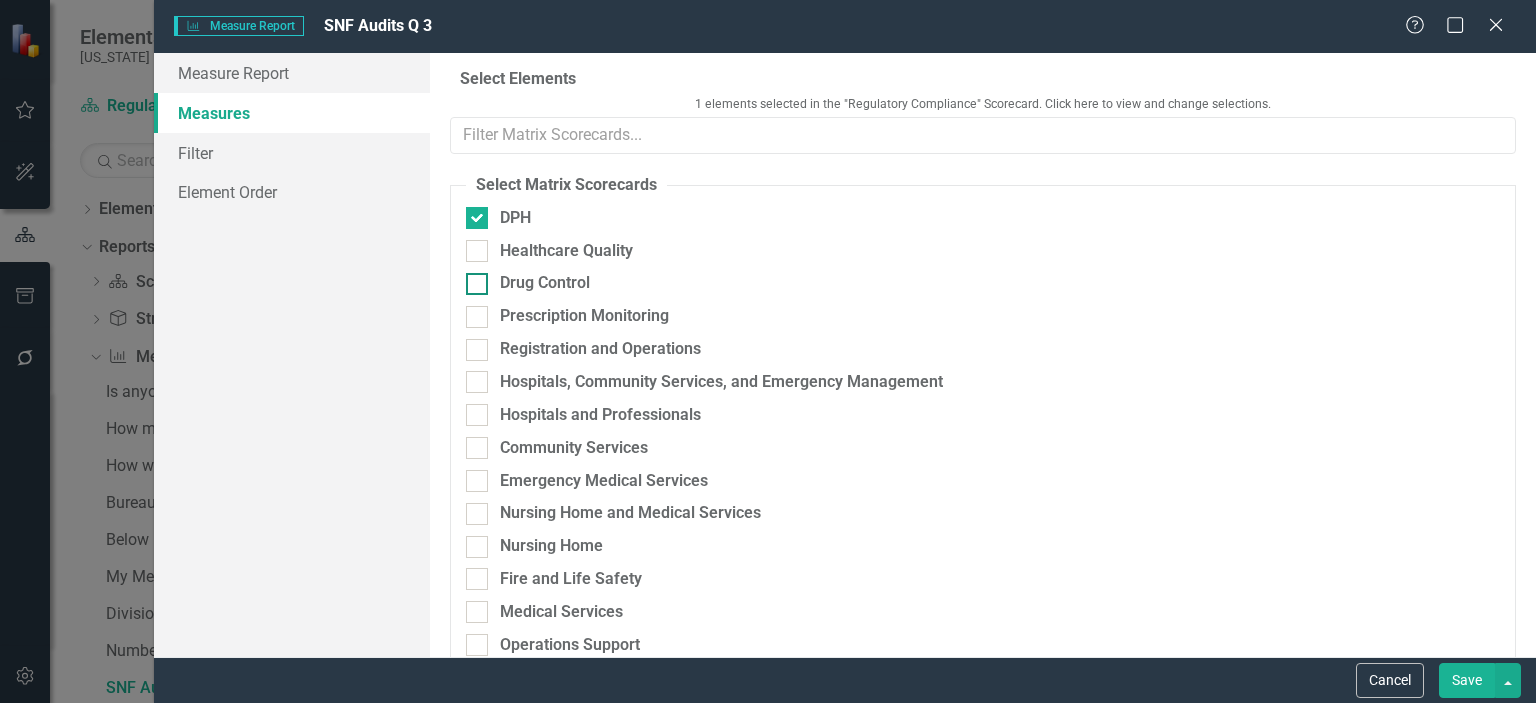 click at bounding box center (477, 284) 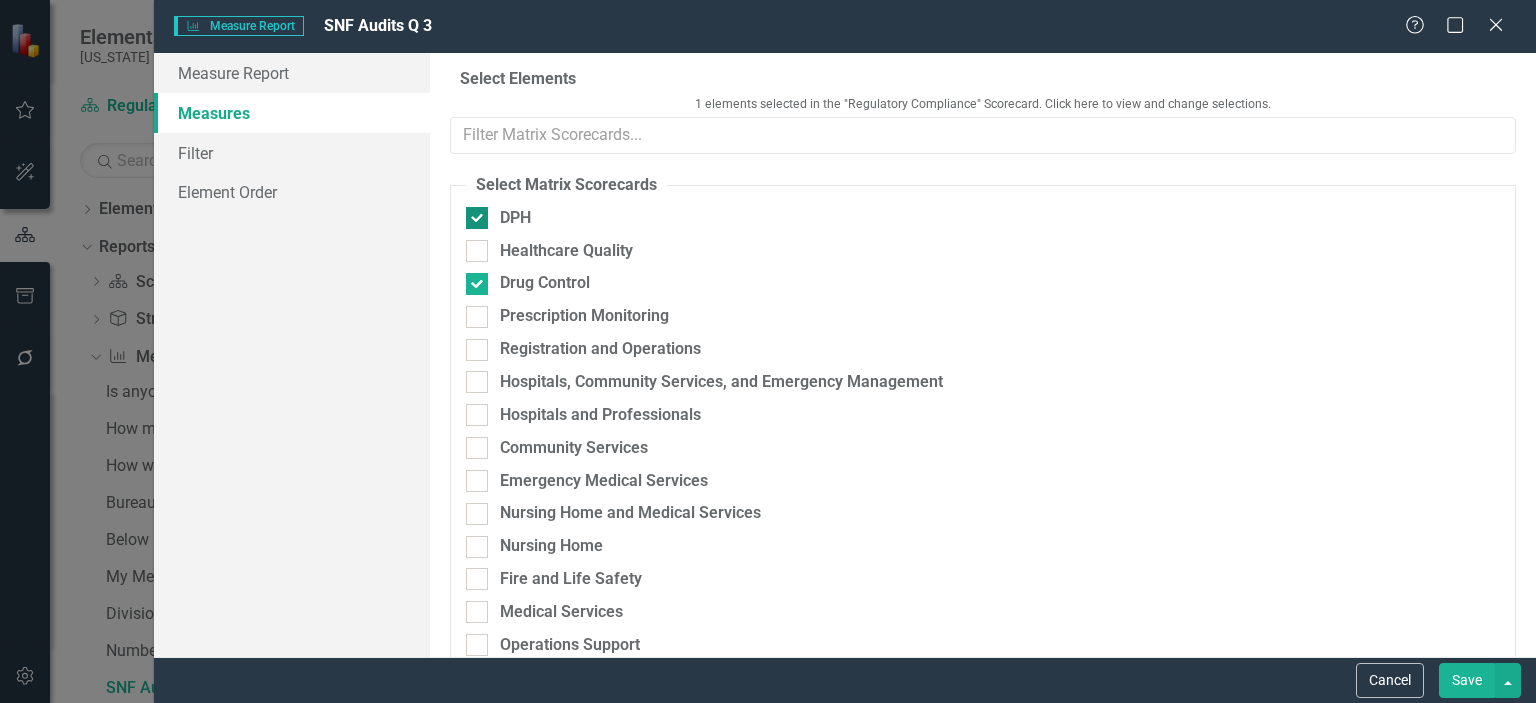 click at bounding box center (477, 218) 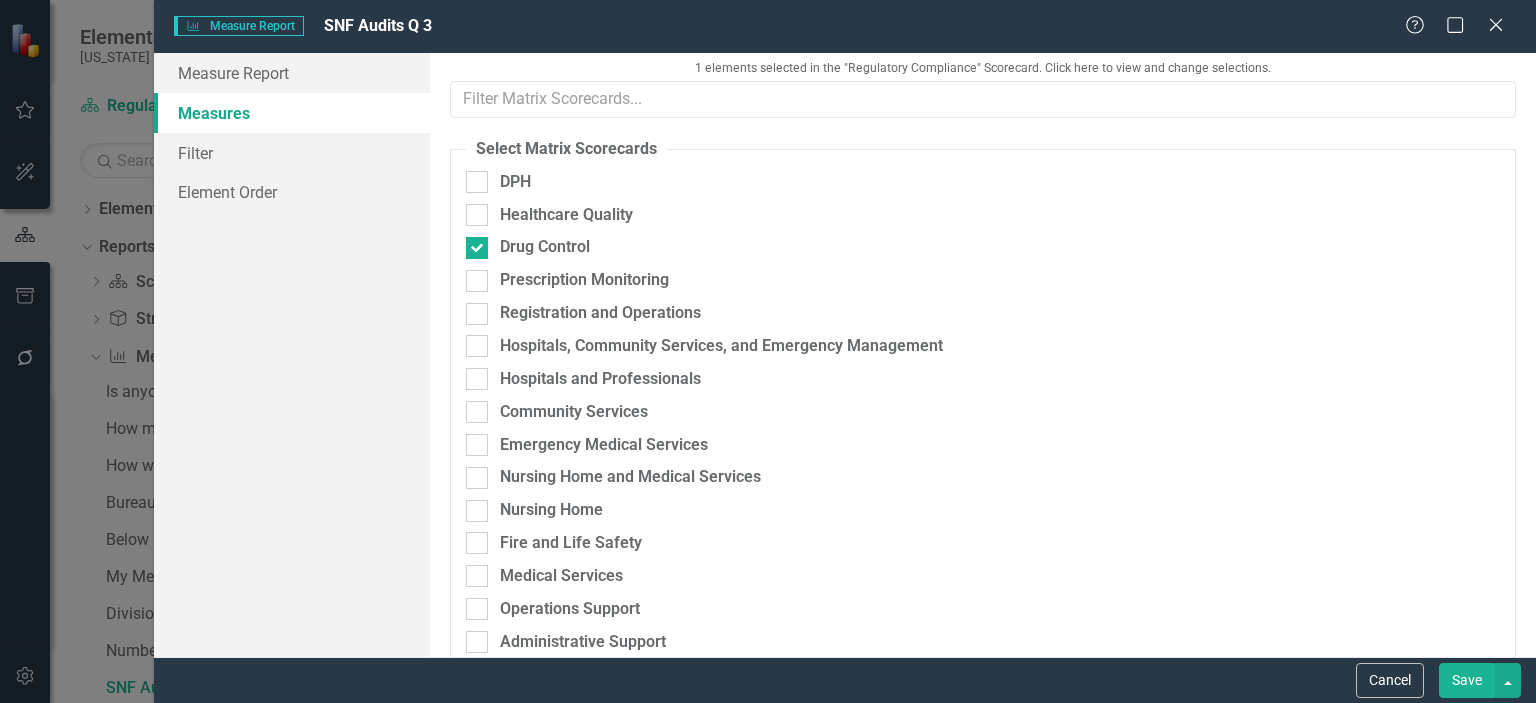 scroll, scrollTop: 30, scrollLeft: 0, axis: vertical 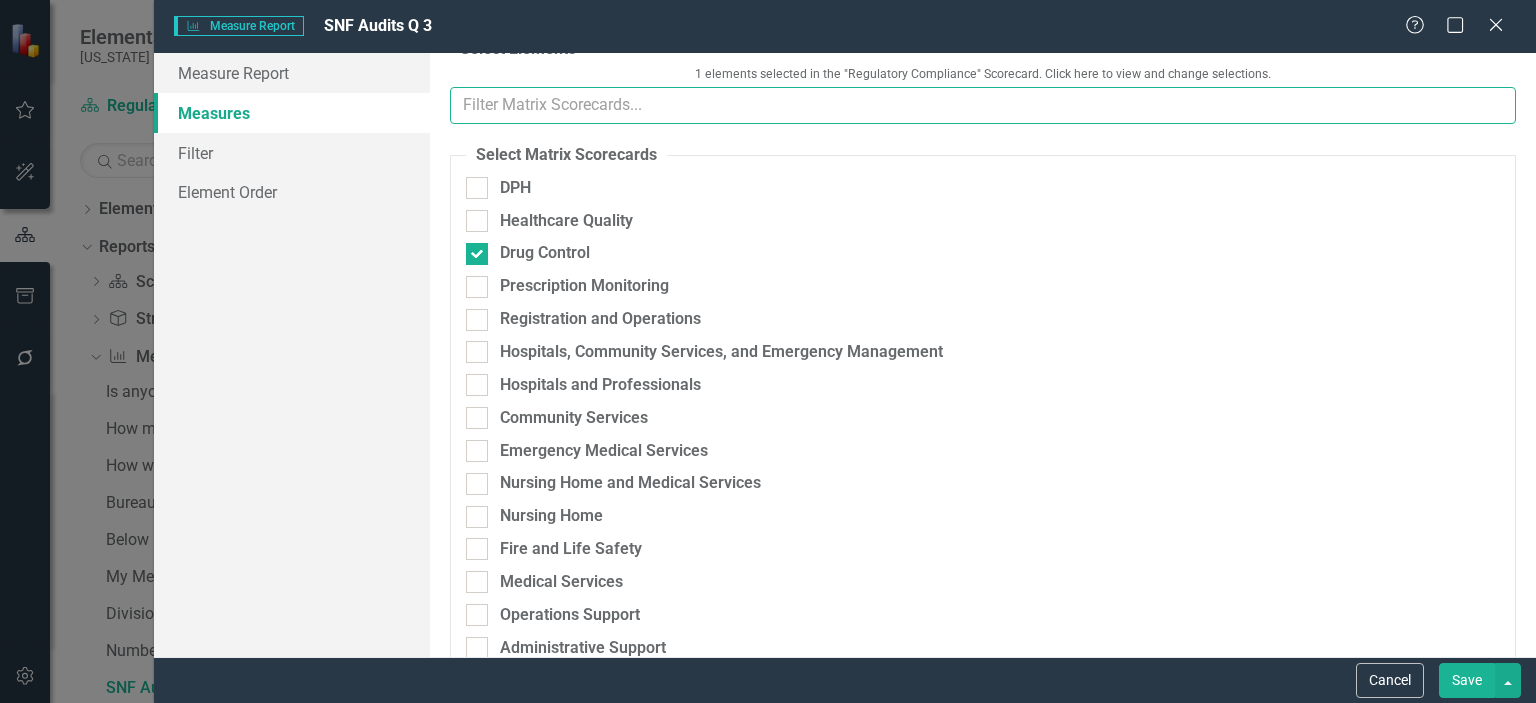 click at bounding box center [983, 105] 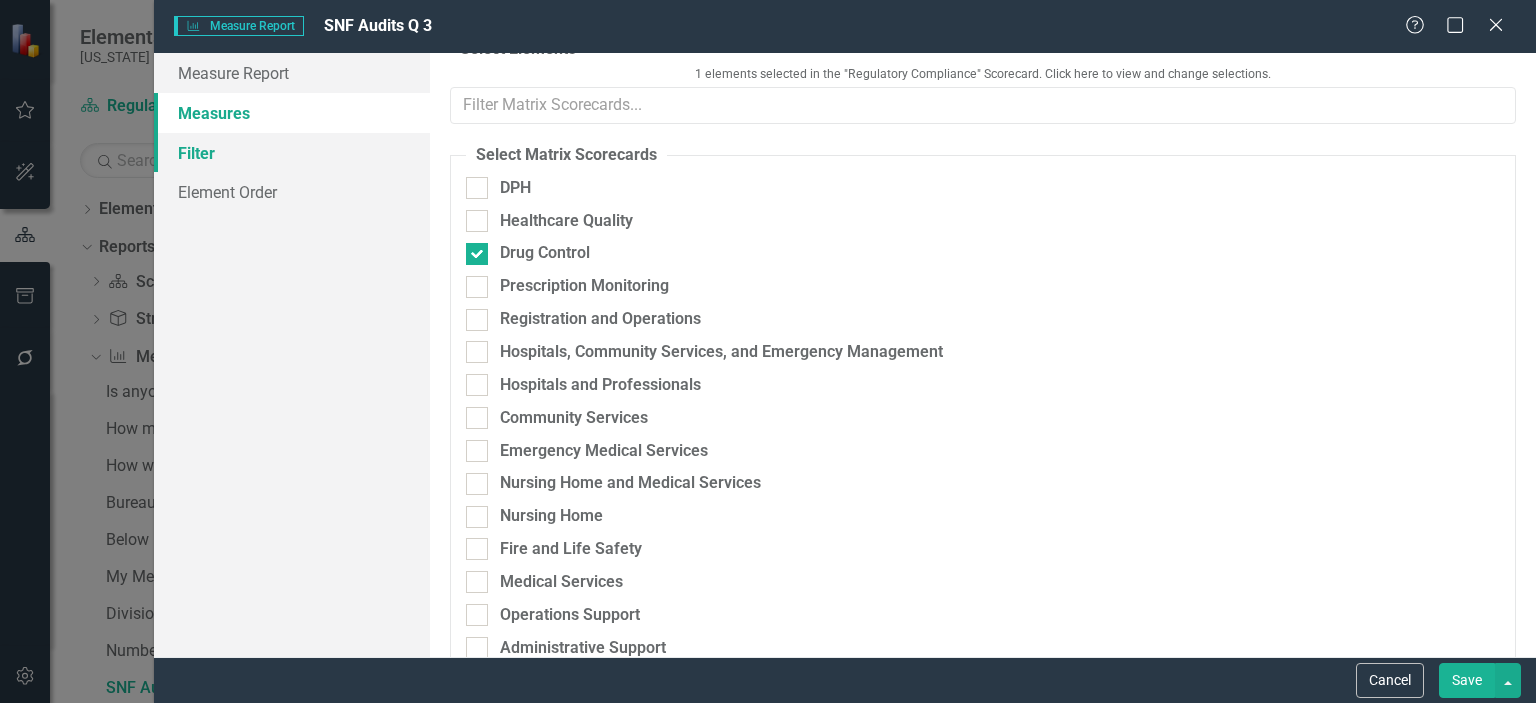 click on "Filter" at bounding box center (292, 153) 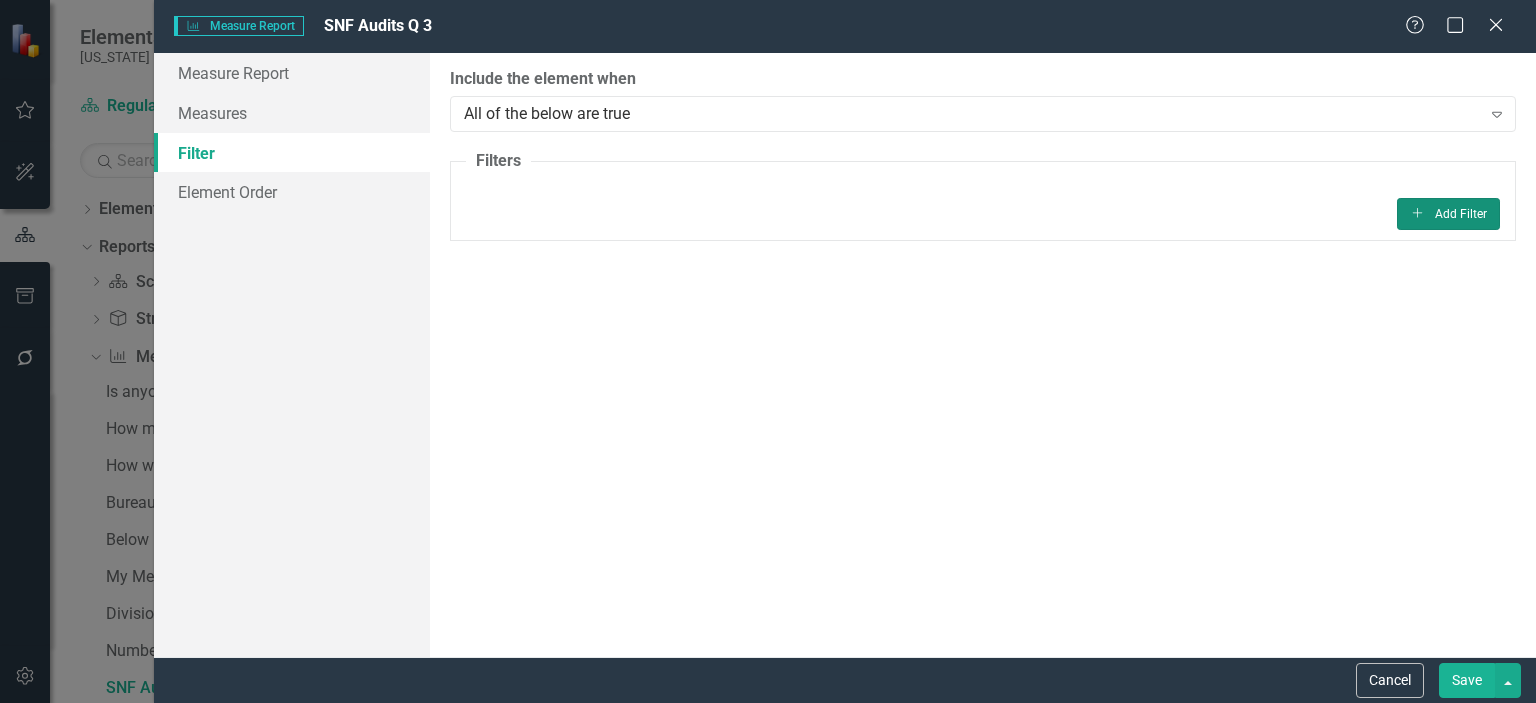 click on "Add Add Filter" at bounding box center (1448, 214) 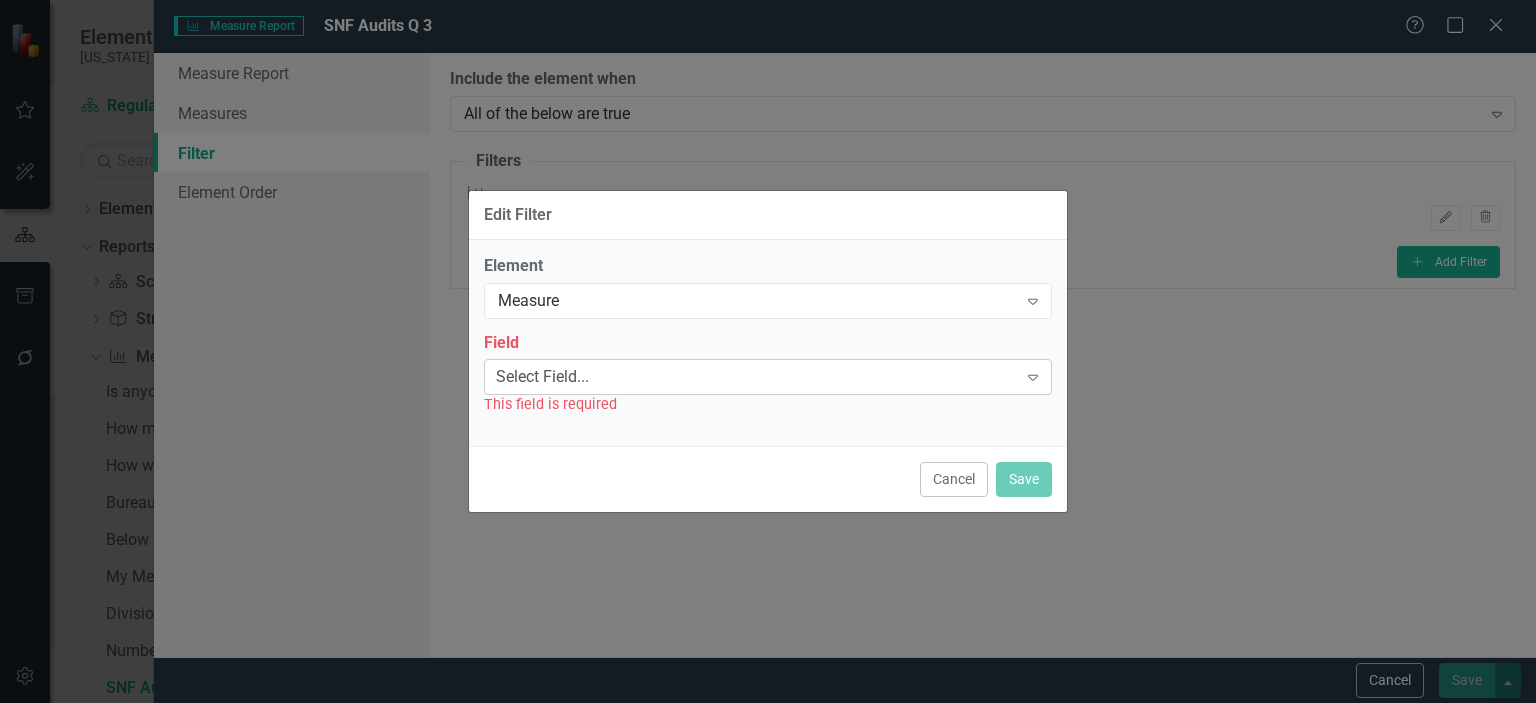click on "Expand" 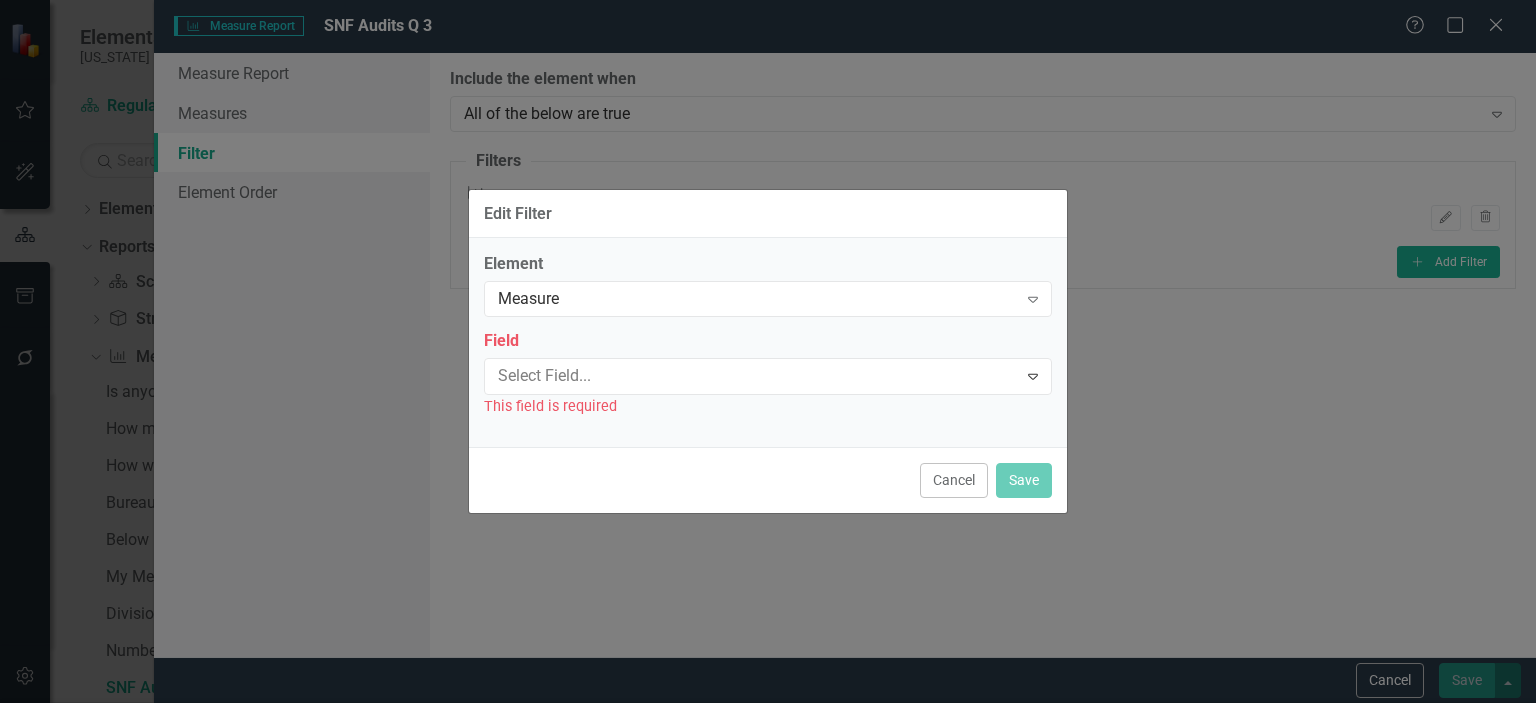 click on "Status" at bounding box center [772, 719] 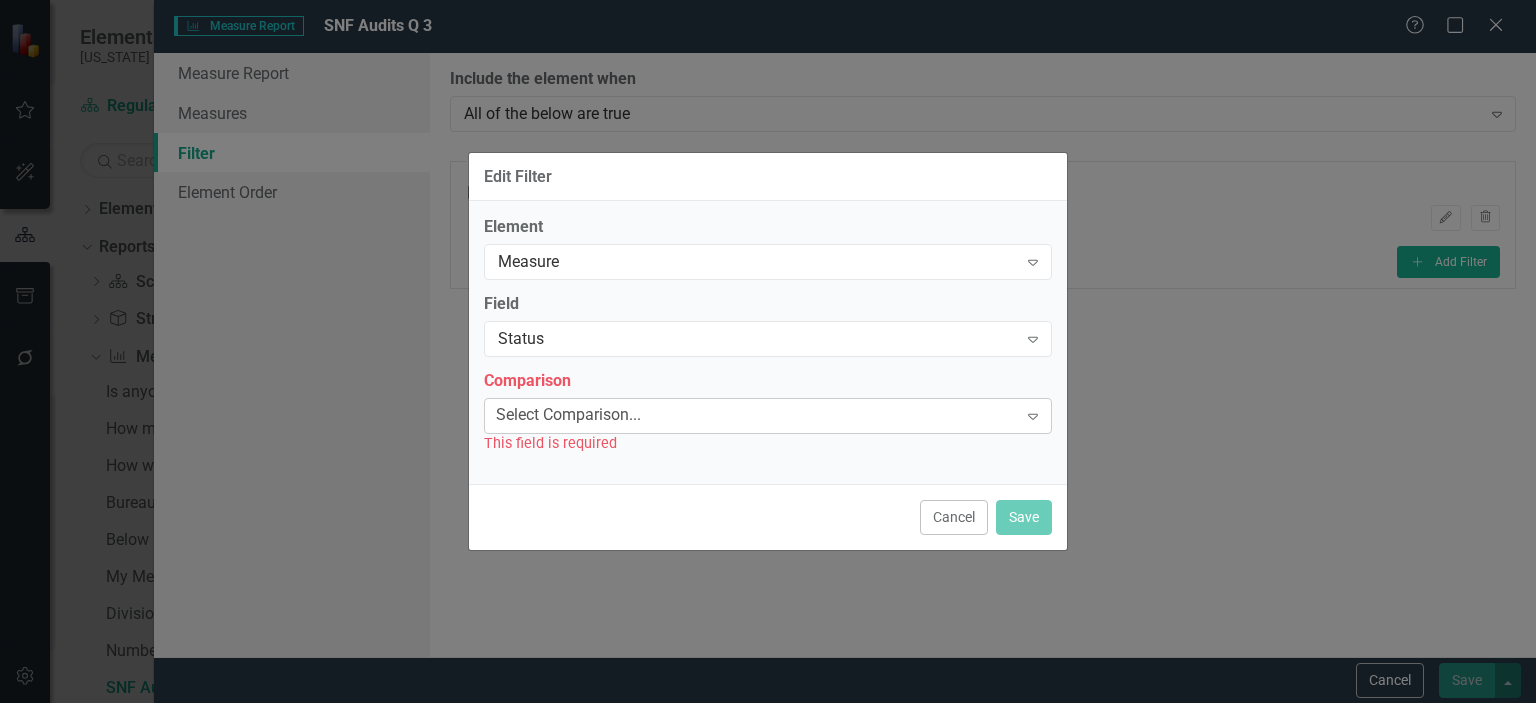 click on "Expand" 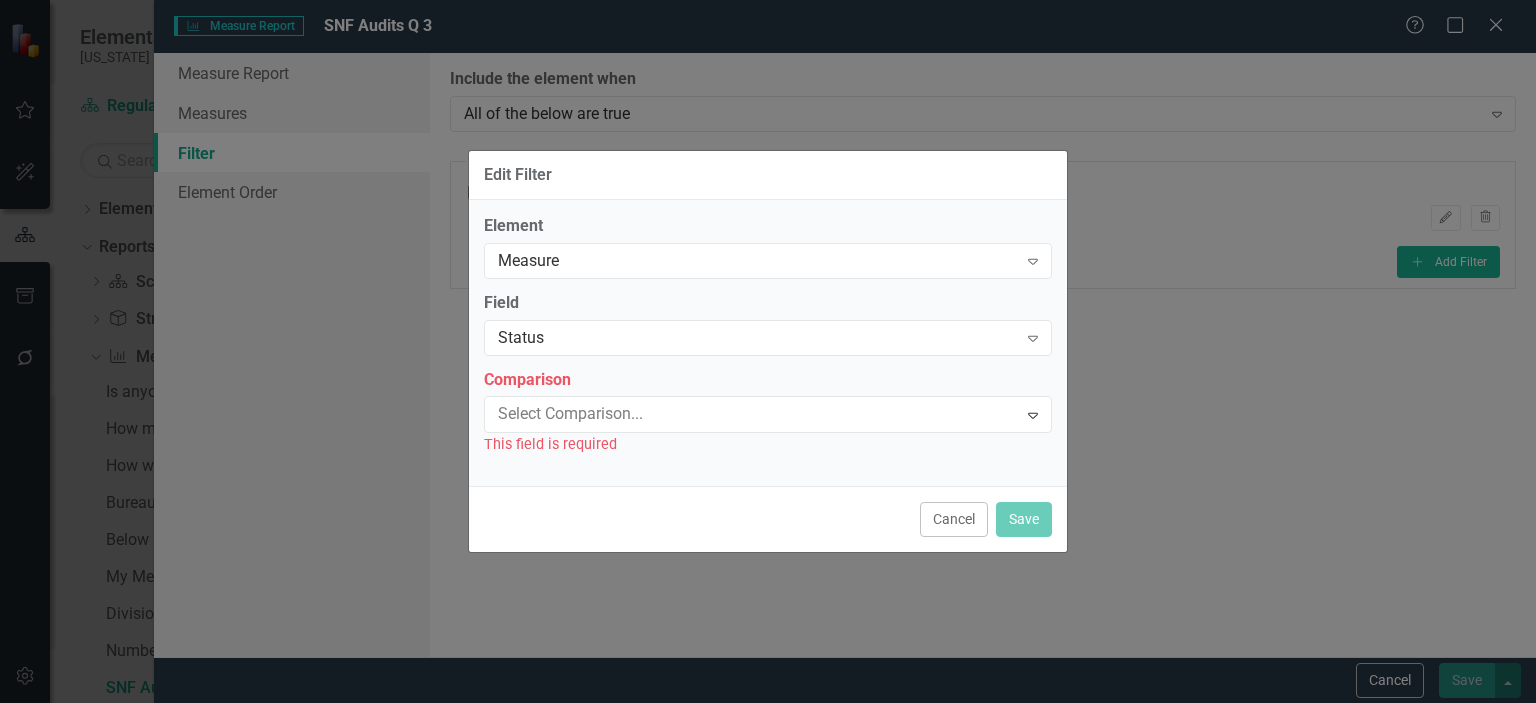 click on "Equals" at bounding box center [772, 719] 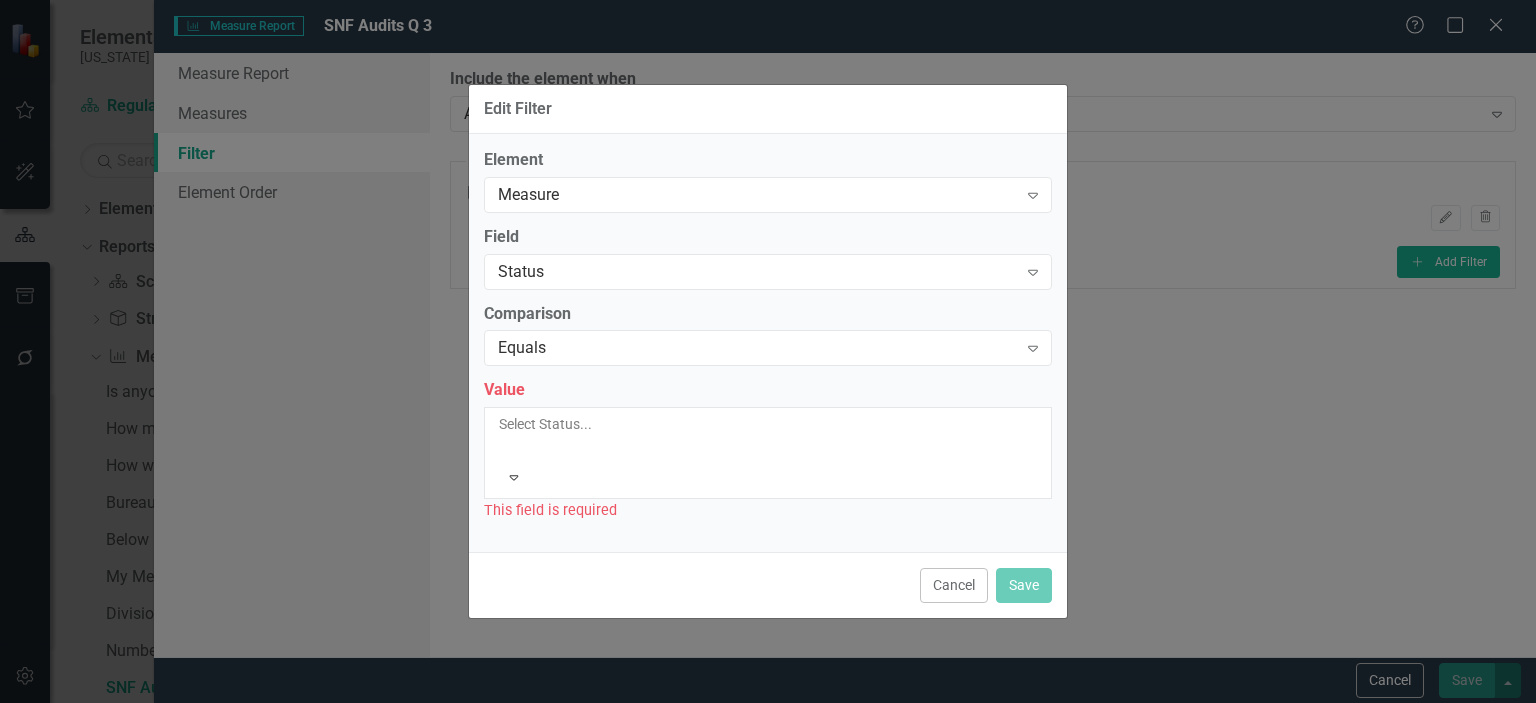 click on "Expand" 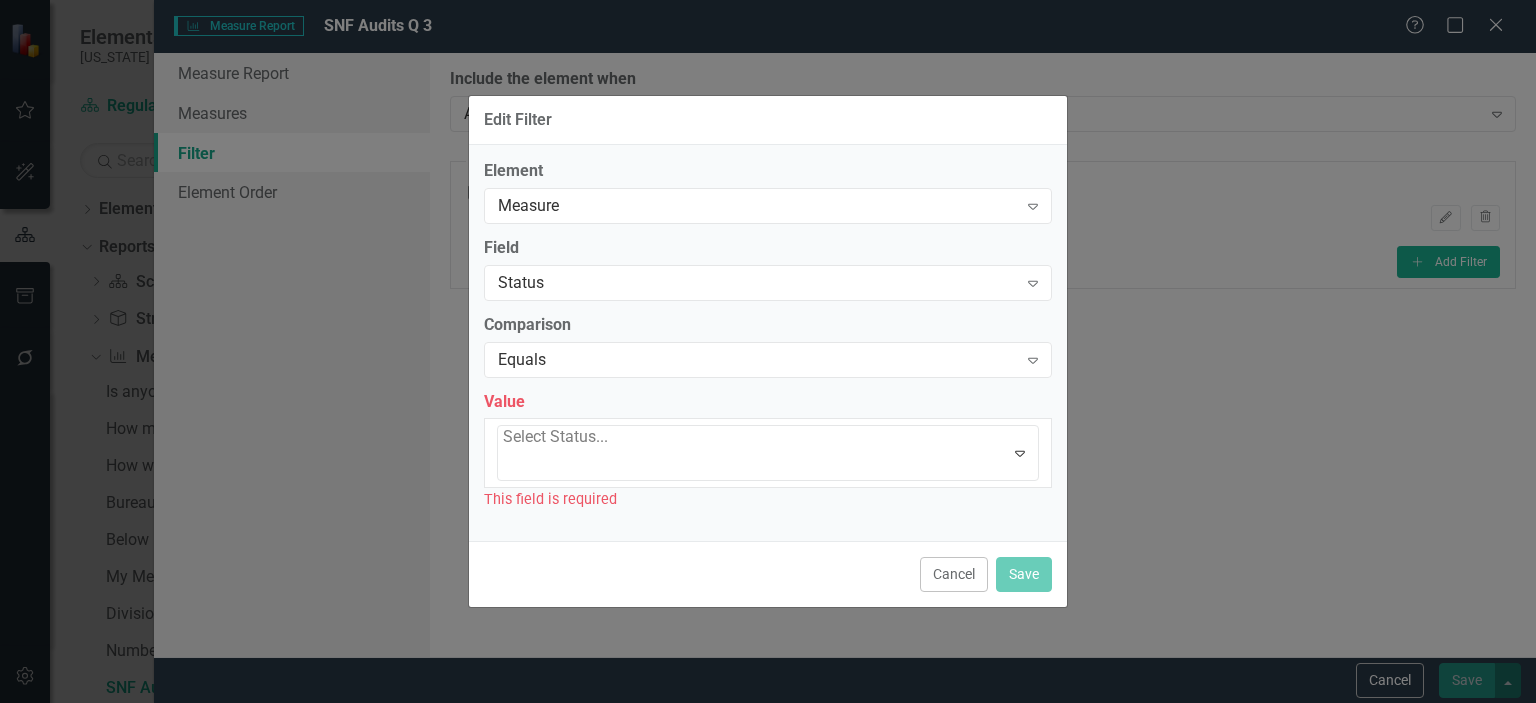 click on "Below Plan" at bounding box center (772, 946) 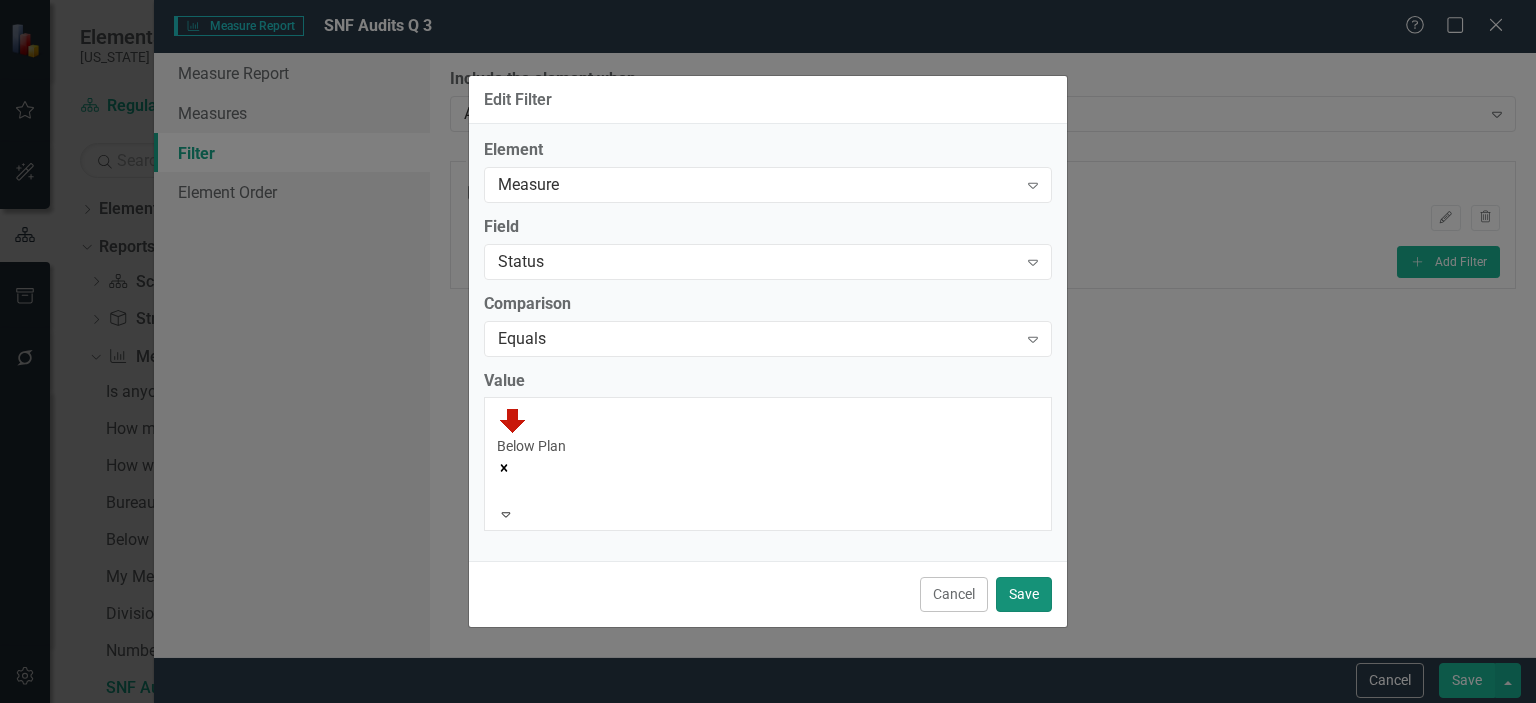 click on "Save" at bounding box center [1024, 594] 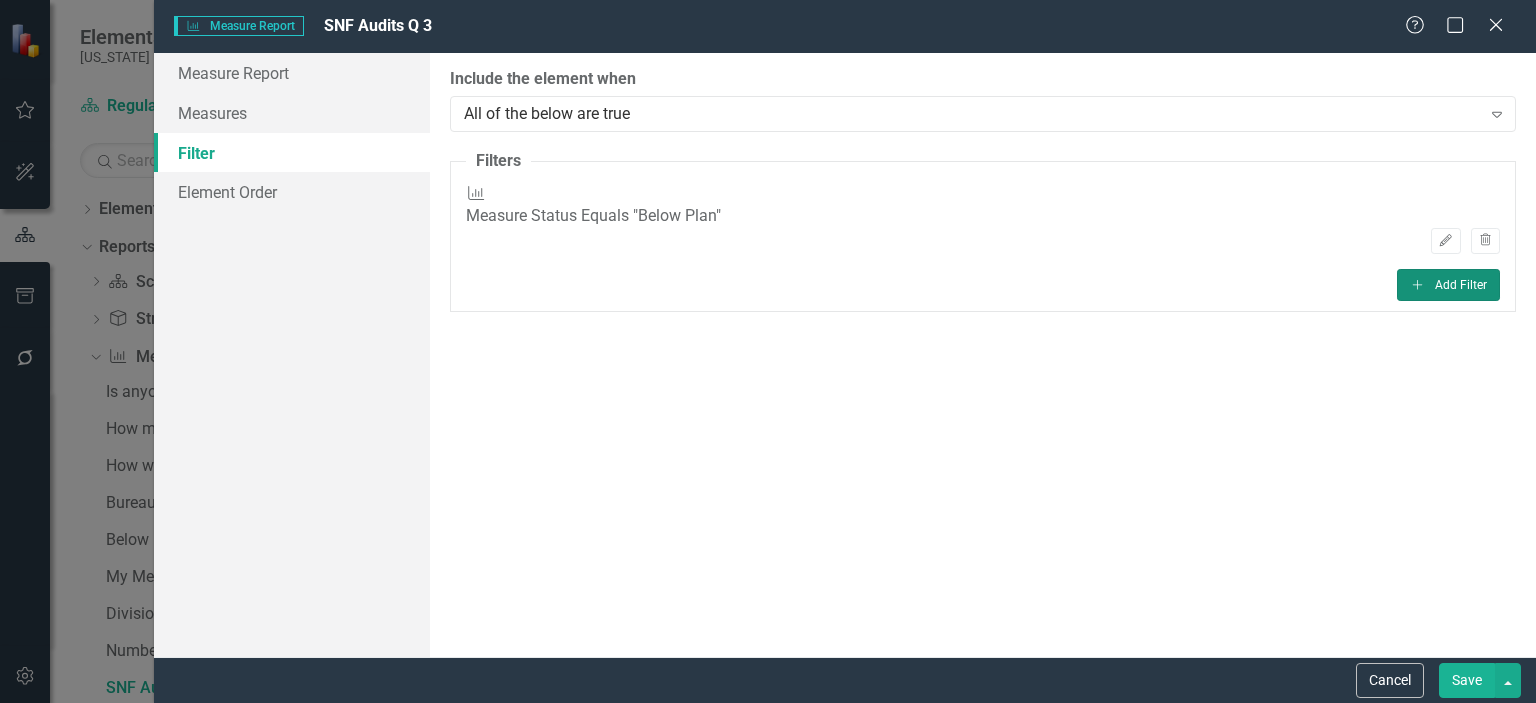 click on "Add Add Filter" at bounding box center (1448, 285) 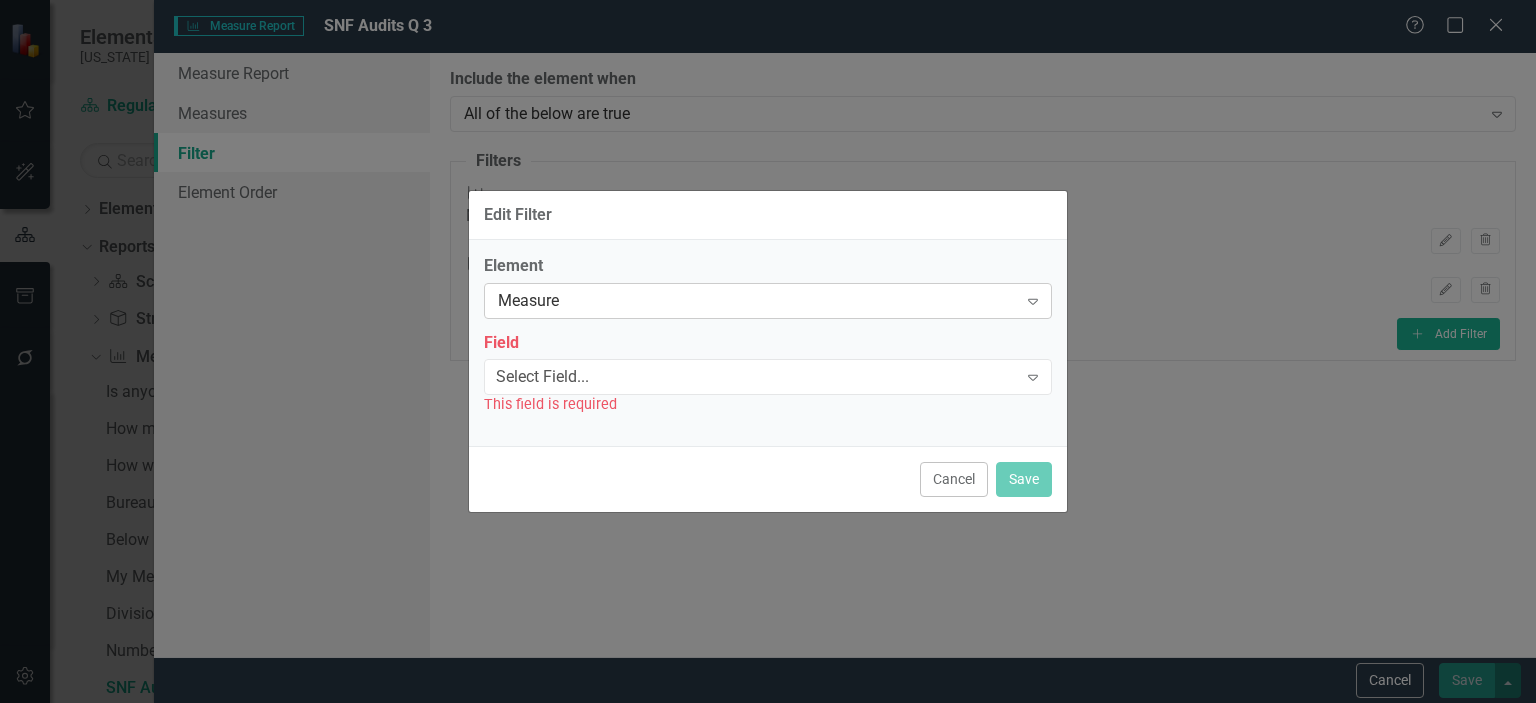 click on "Expand" 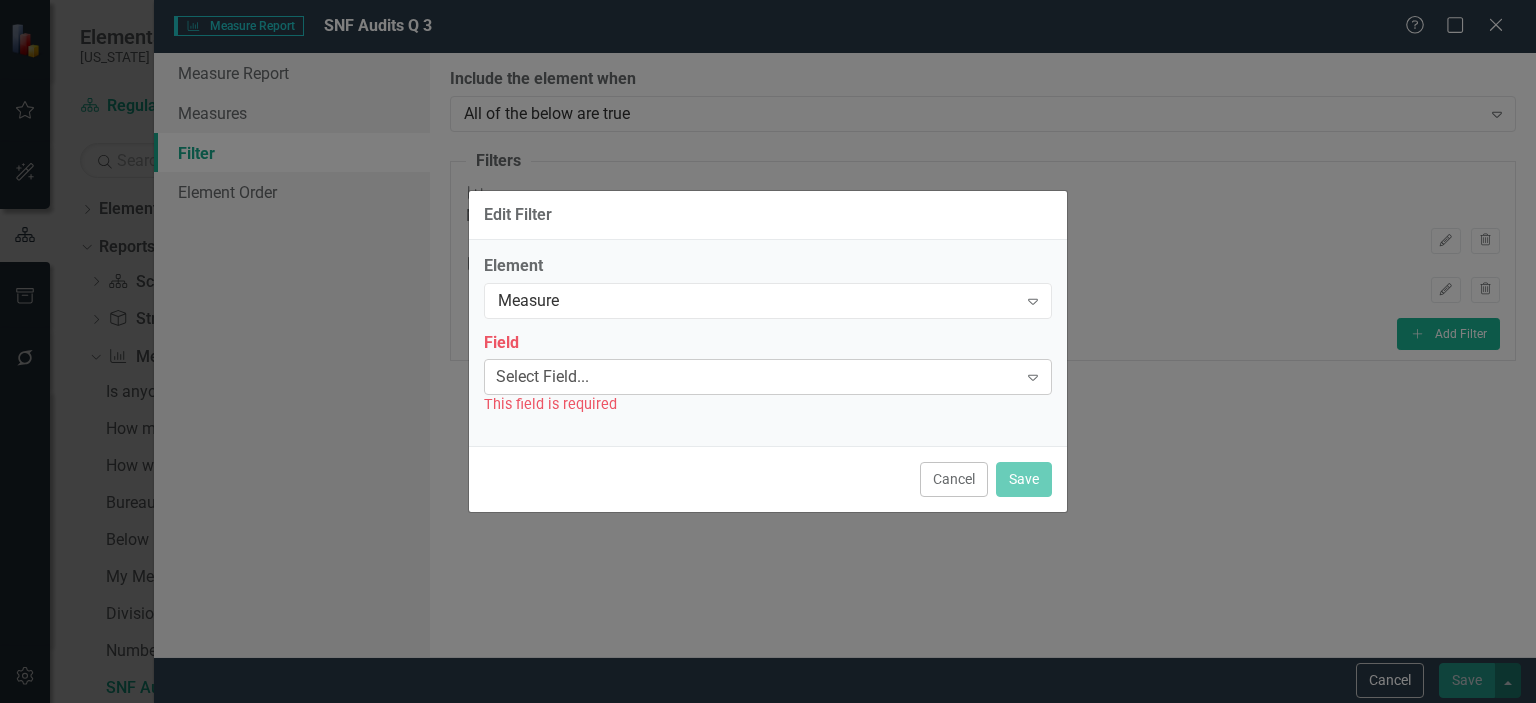 click 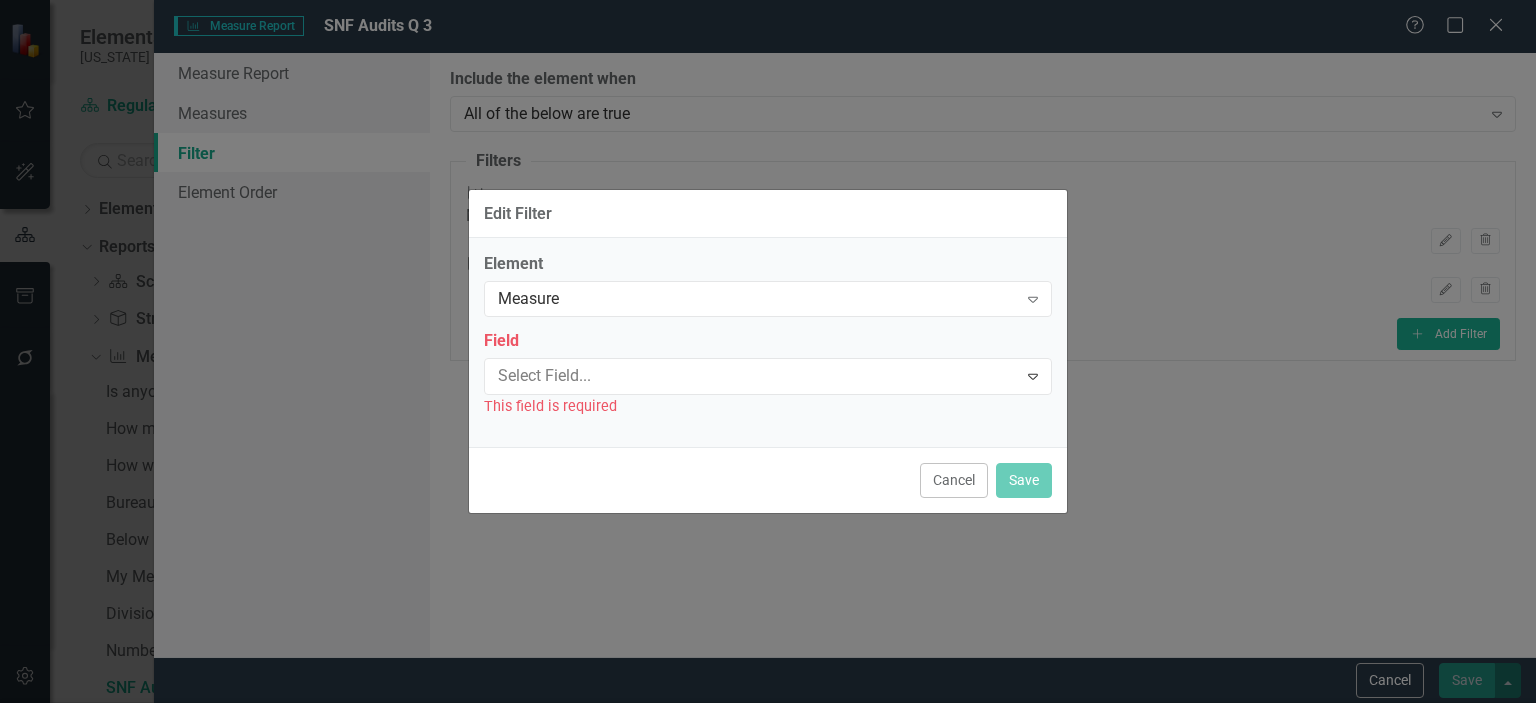 click on "Name" at bounding box center [772, 818] 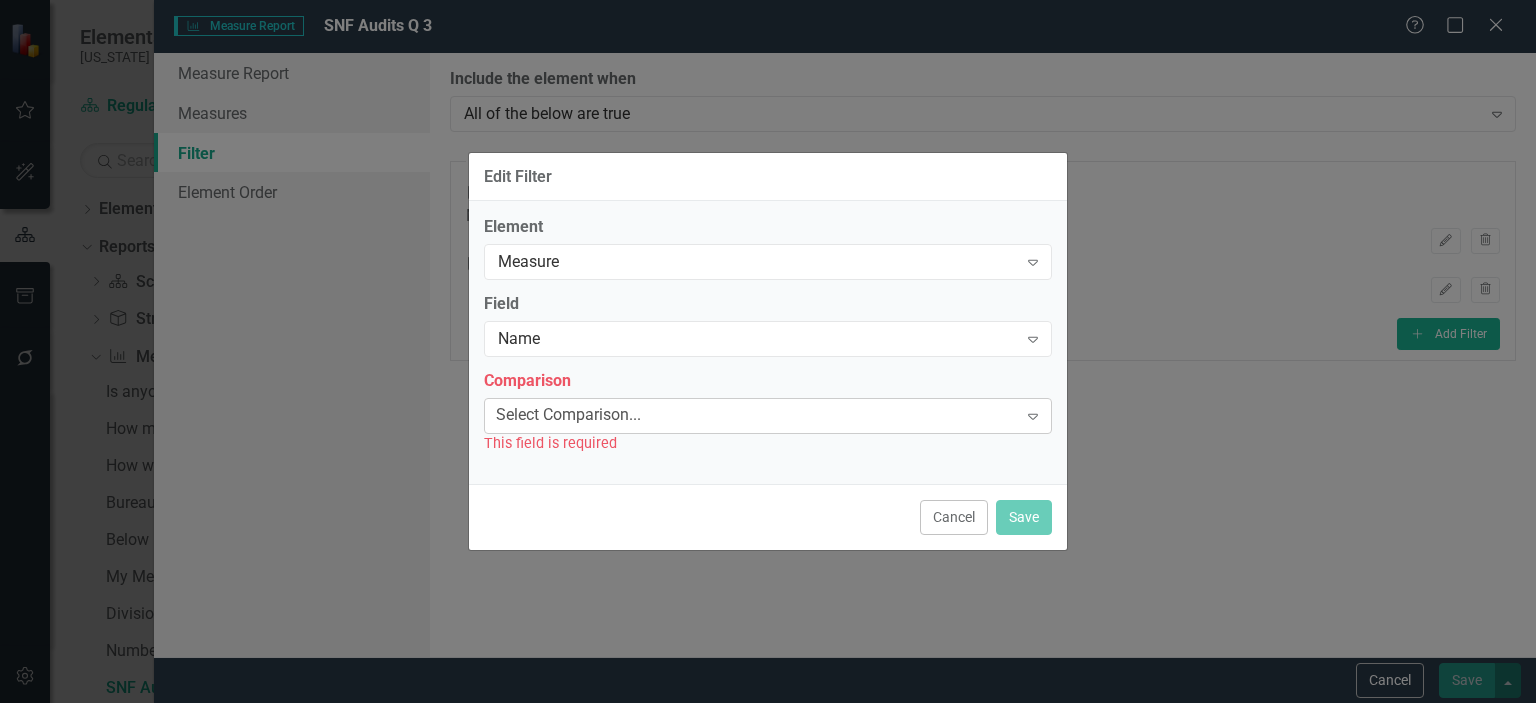 click on "Expand" 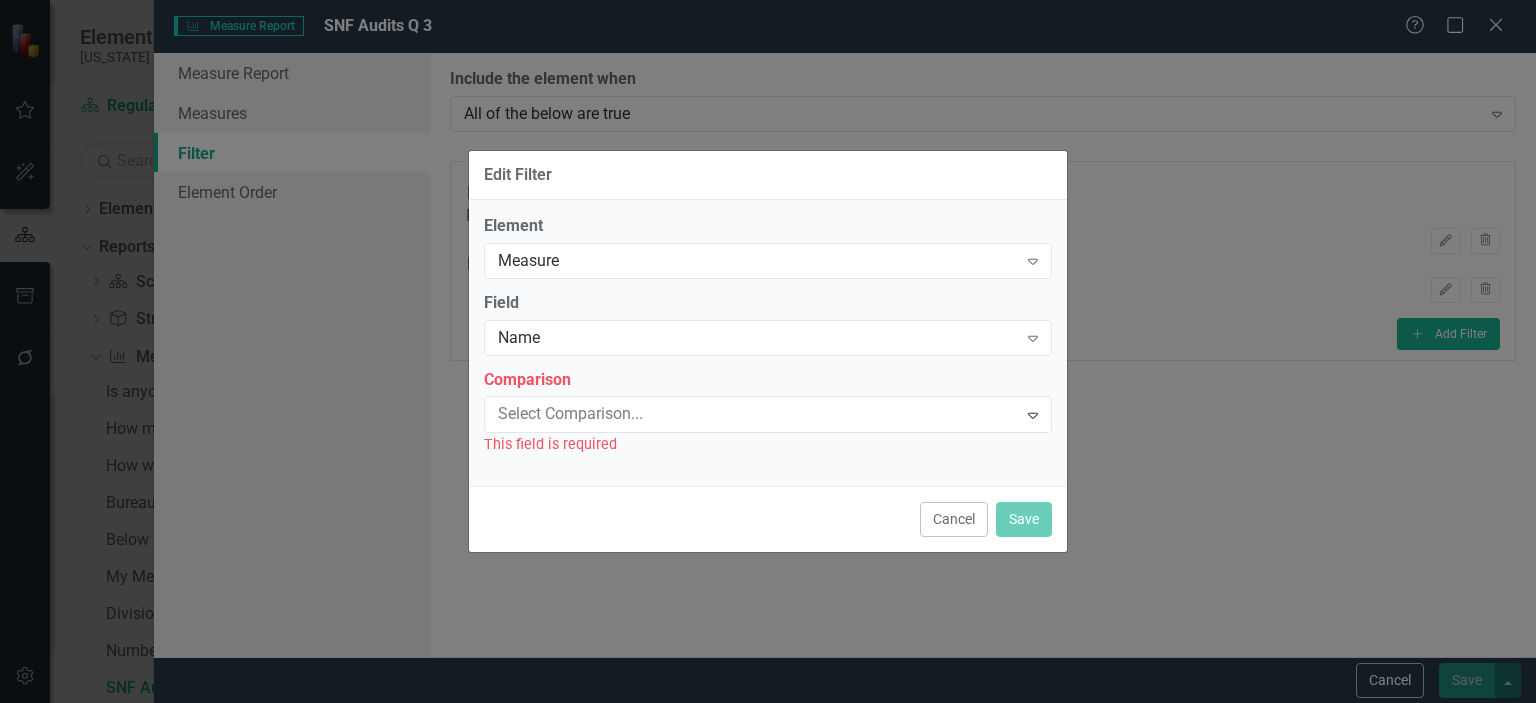 click on "Equals" at bounding box center [772, 719] 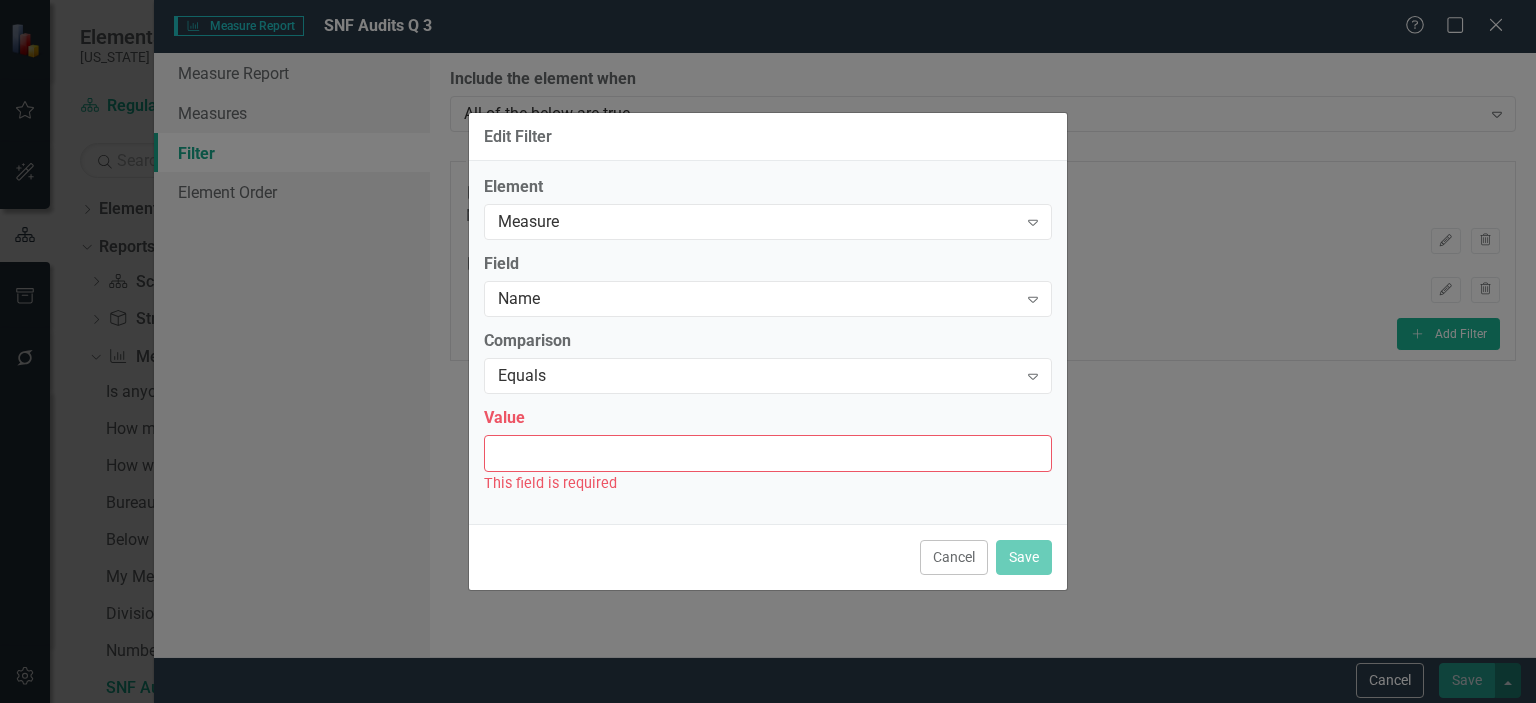 click on "Value" at bounding box center [768, 453] 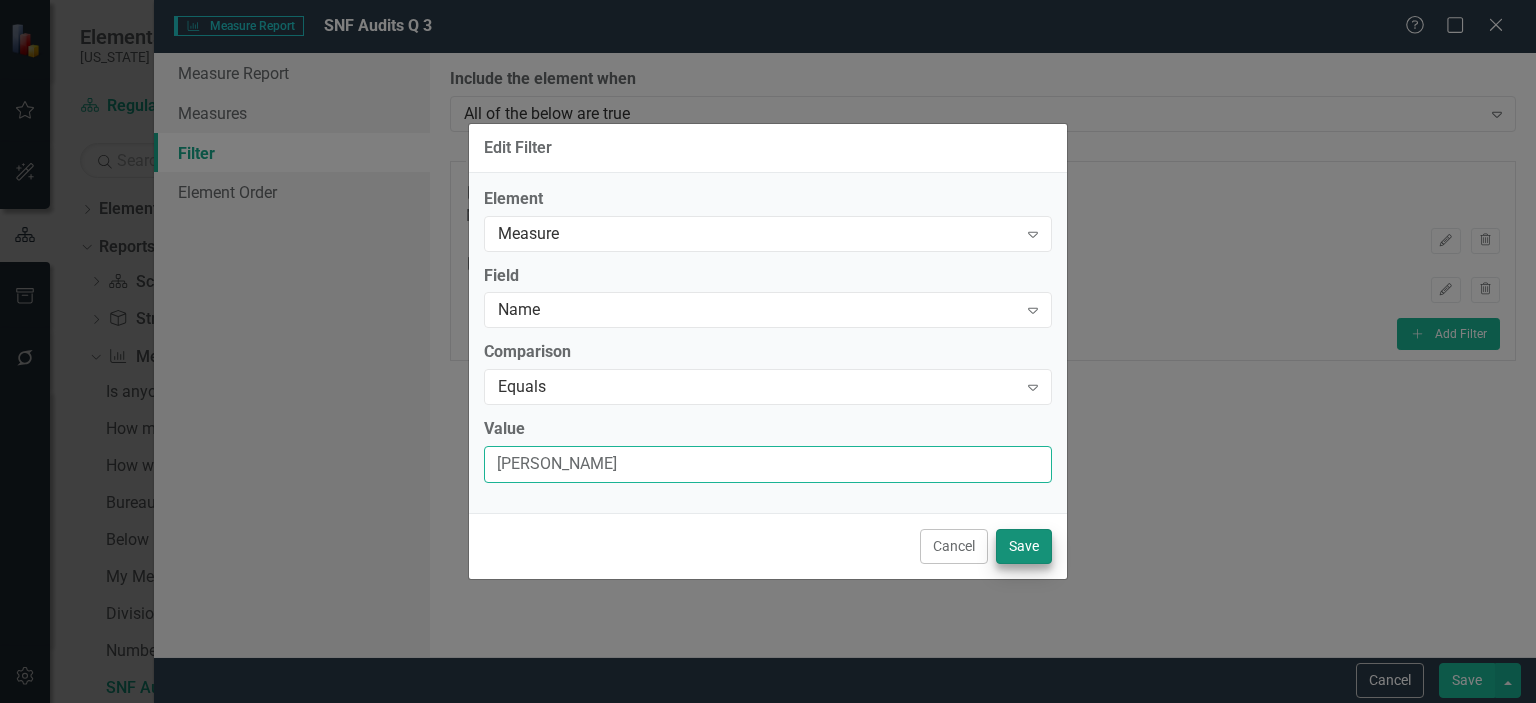 type on "[PERSON_NAME]" 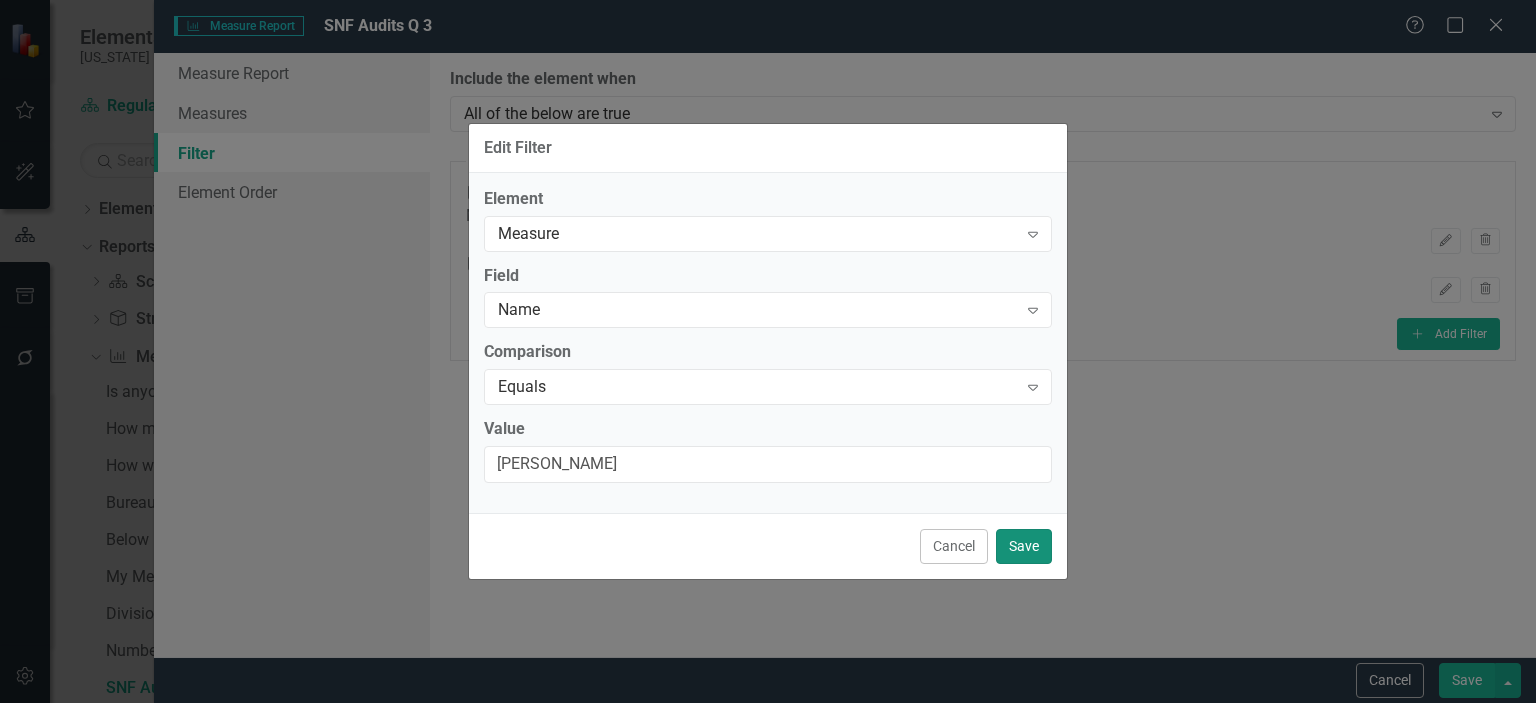 click on "Save" at bounding box center (1024, 546) 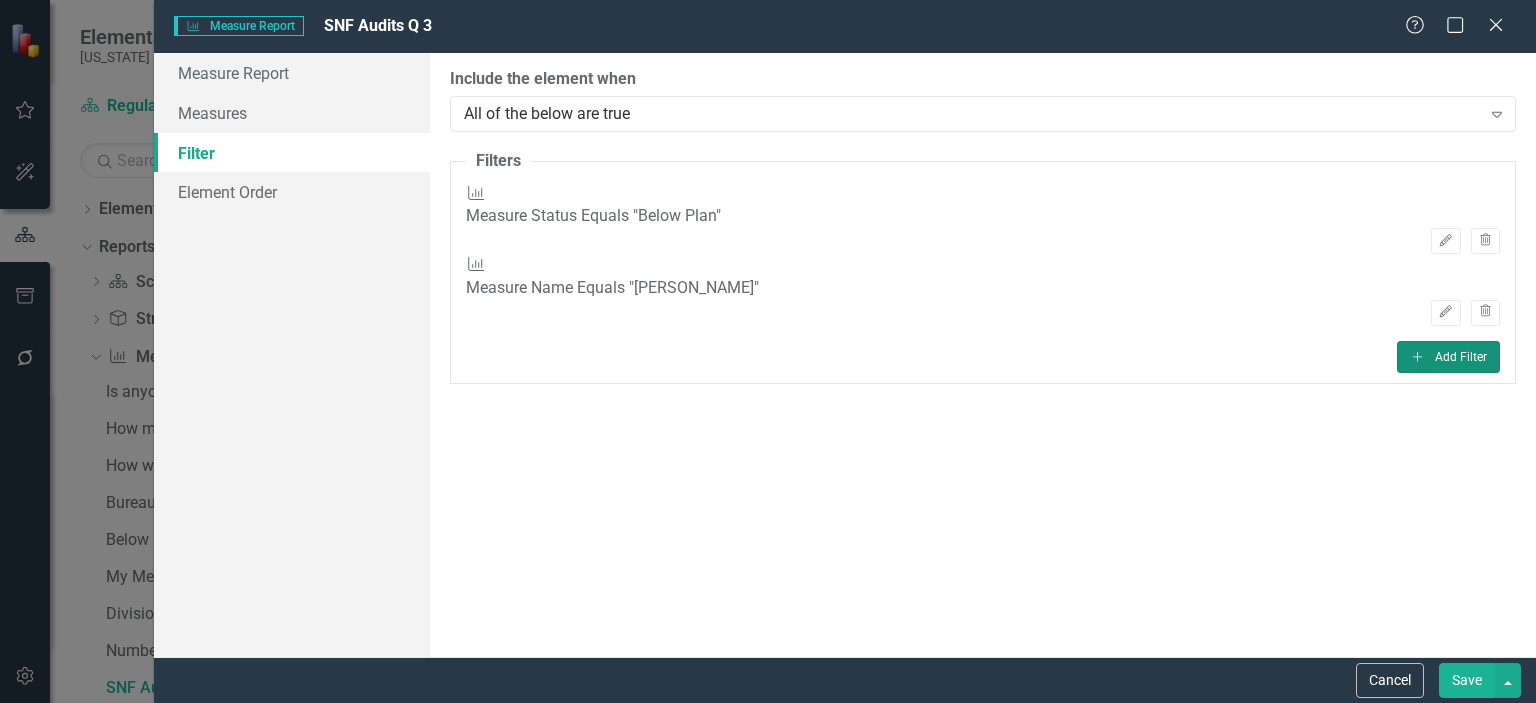 click on "Add Add Filter" at bounding box center (1448, 357) 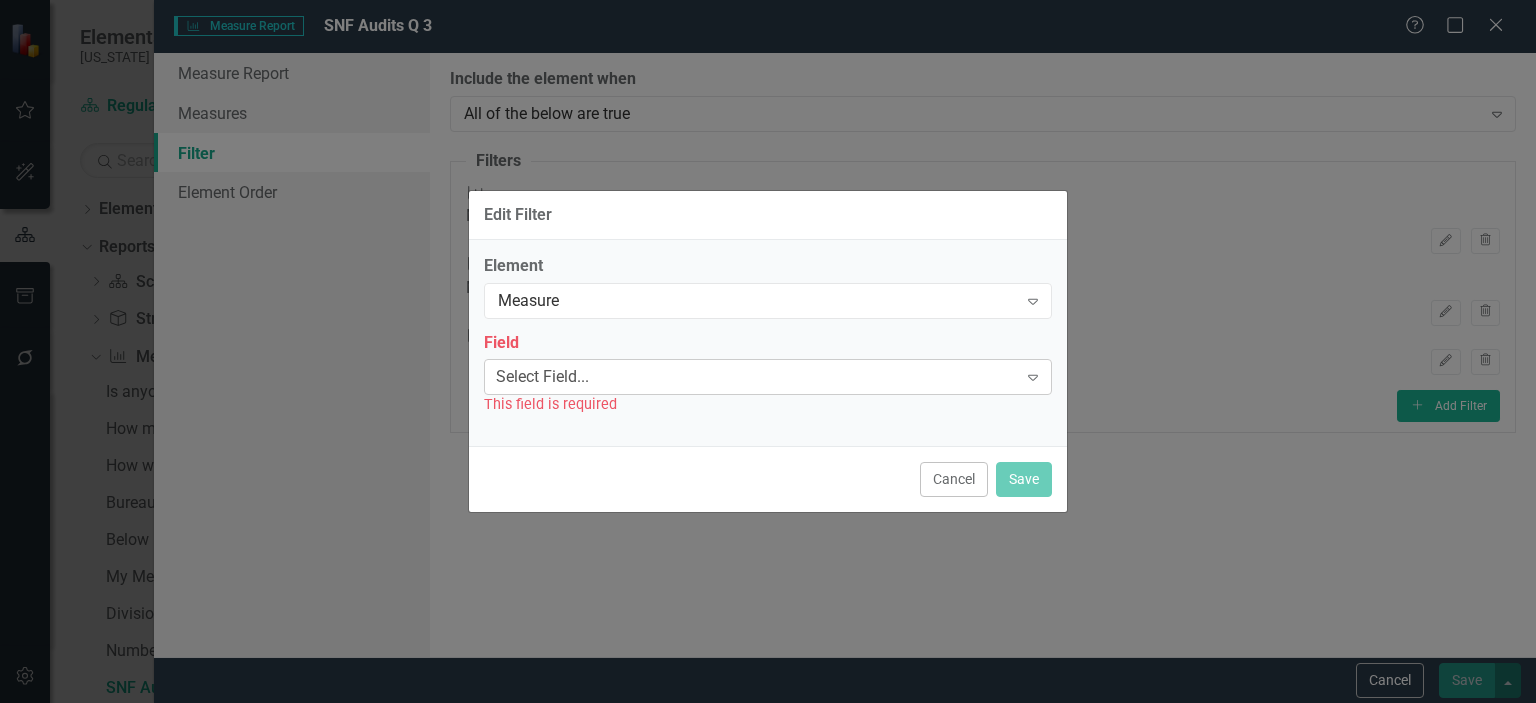 click on "Select Field..." at bounding box center [542, 377] 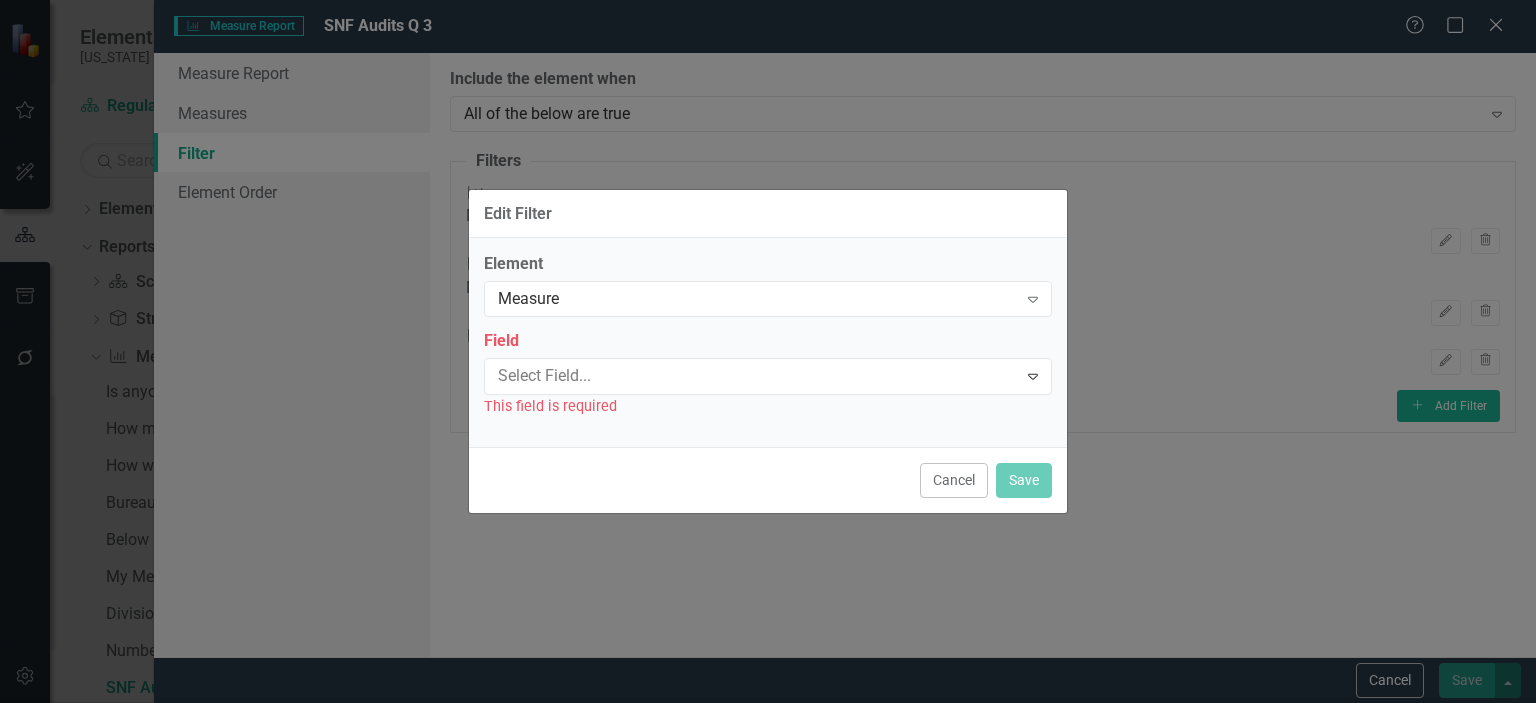 click on "Owner" at bounding box center (772, 850) 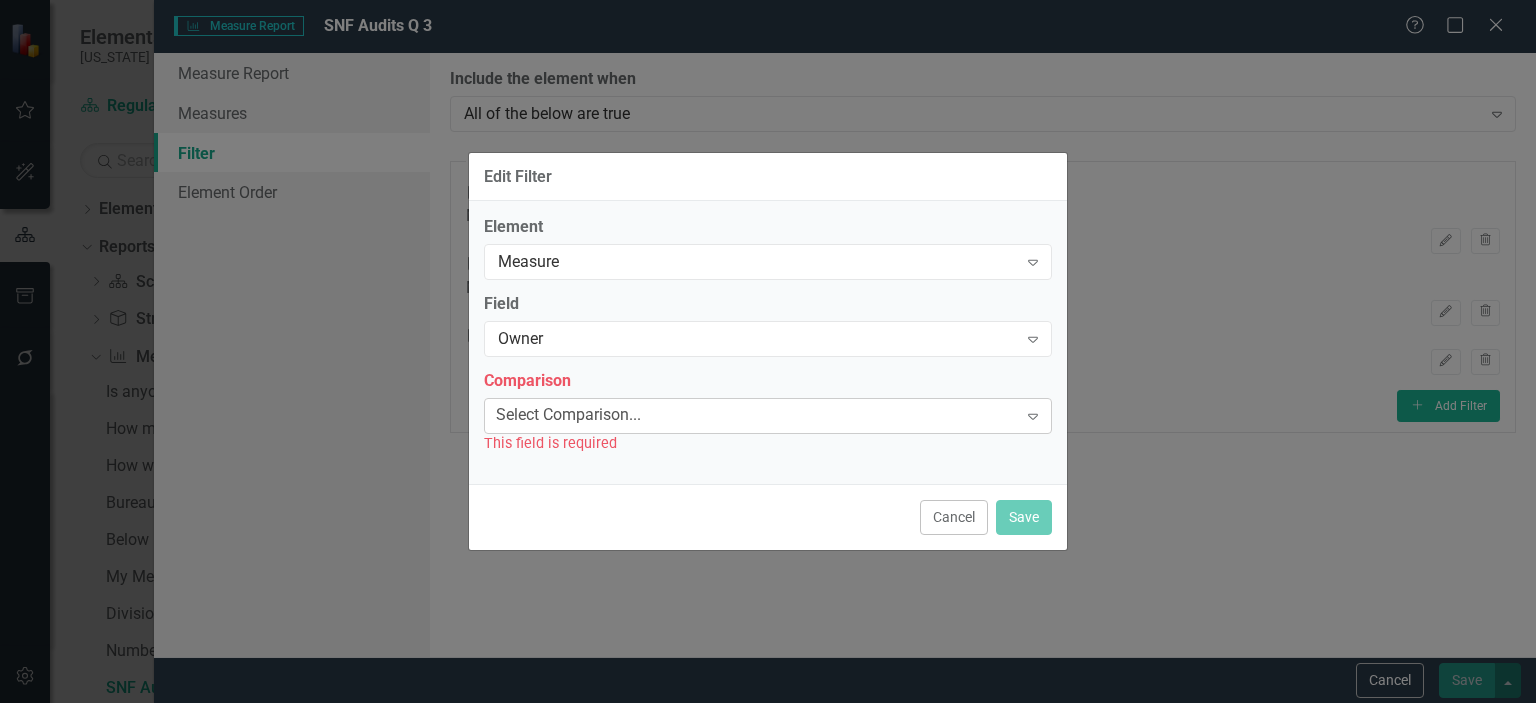 click on "Expand" 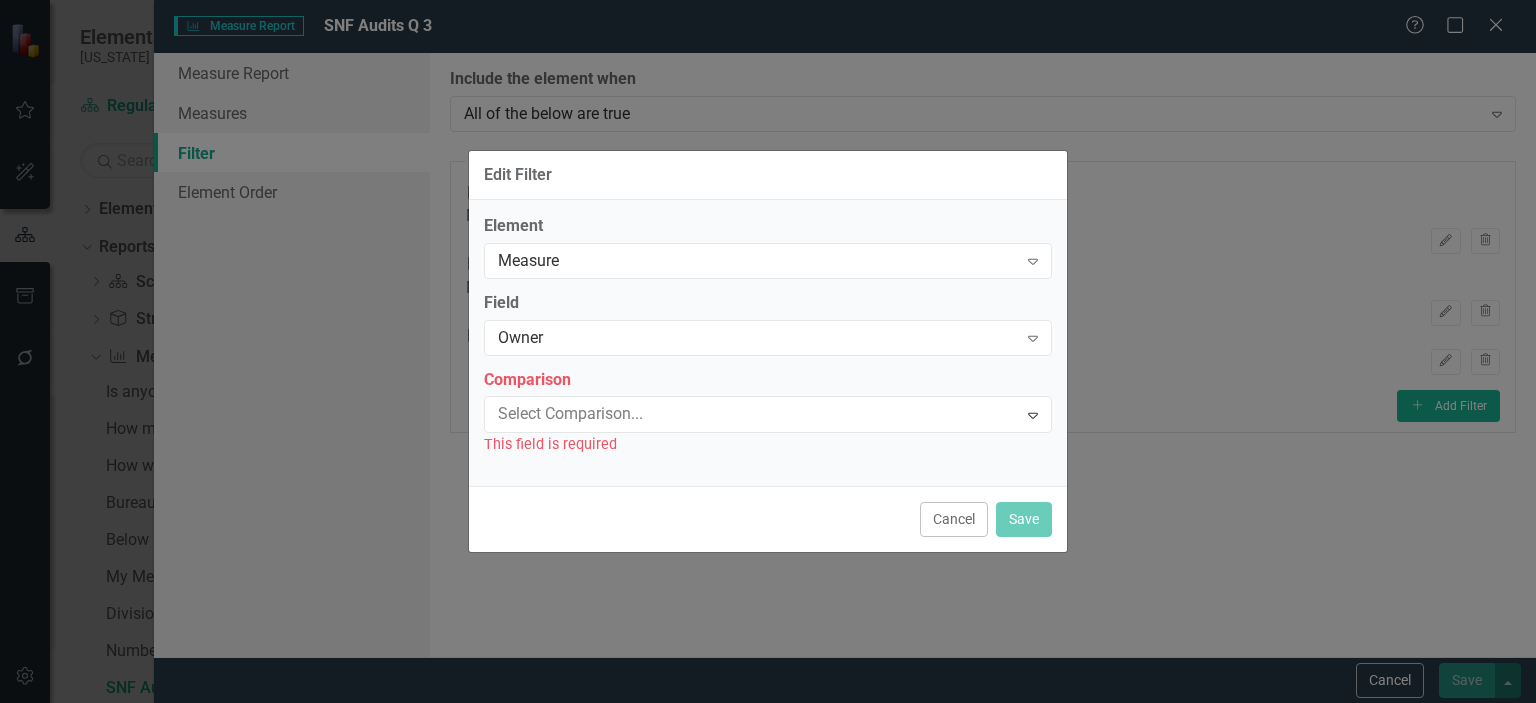 click on "Equals" at bounding box center [772, 719] 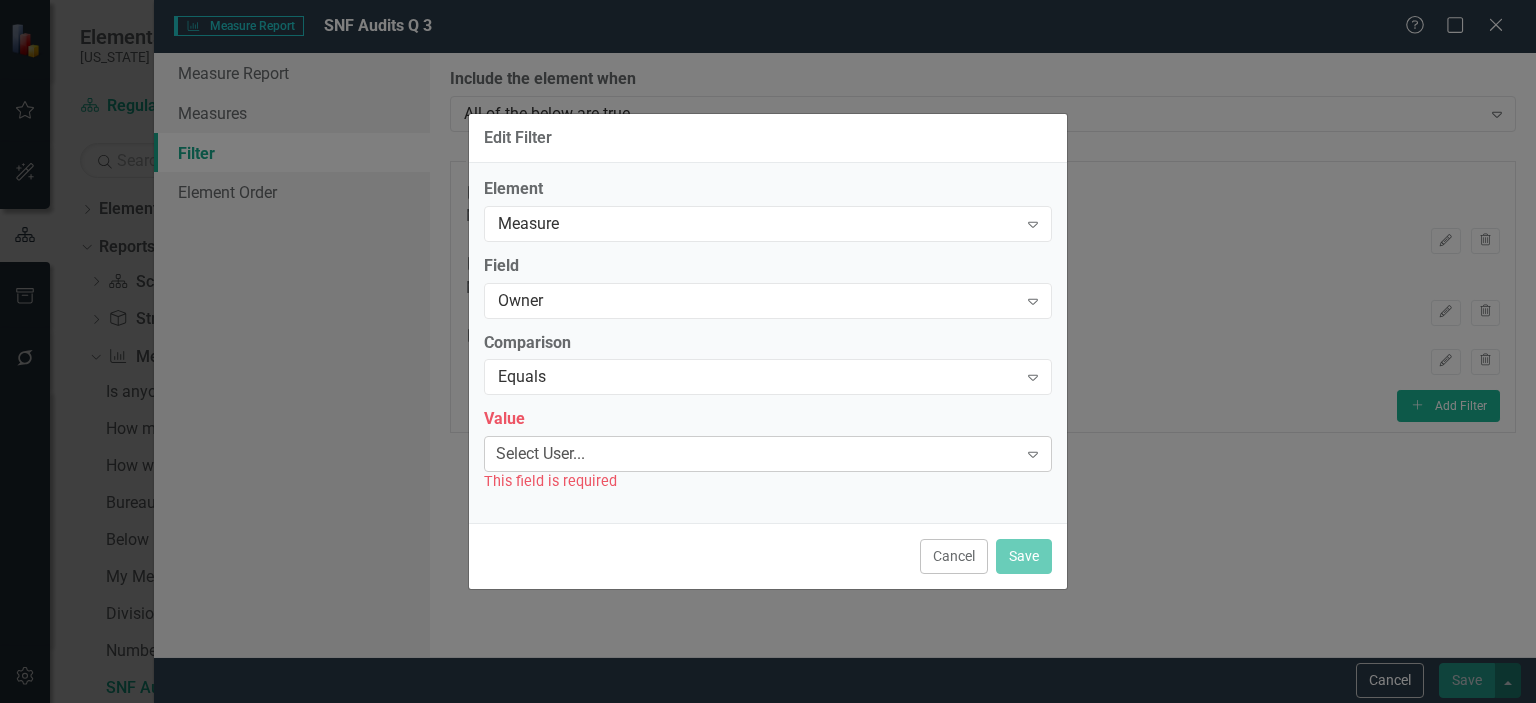 click on "Select User..." at bounding box center (540, 454) 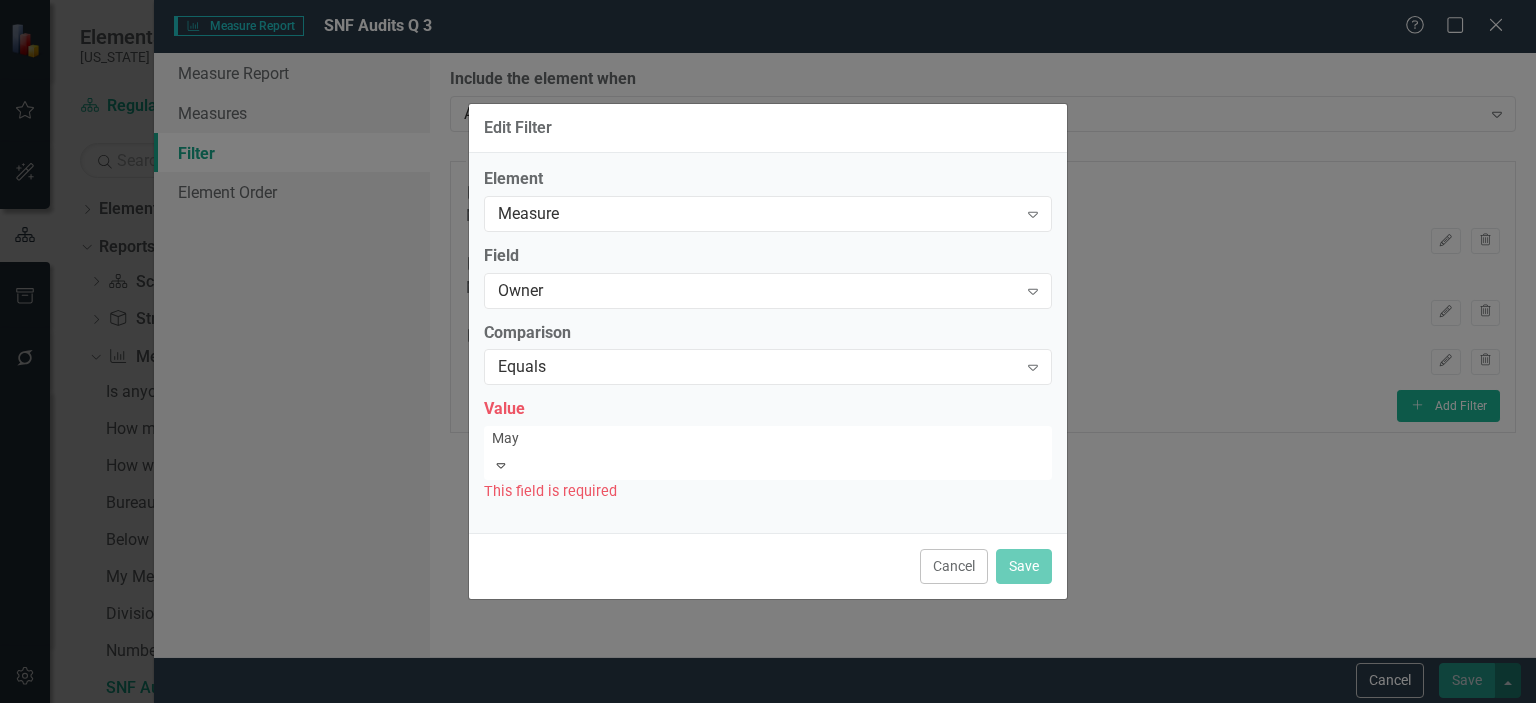 type on "[PERSON_NAME]" 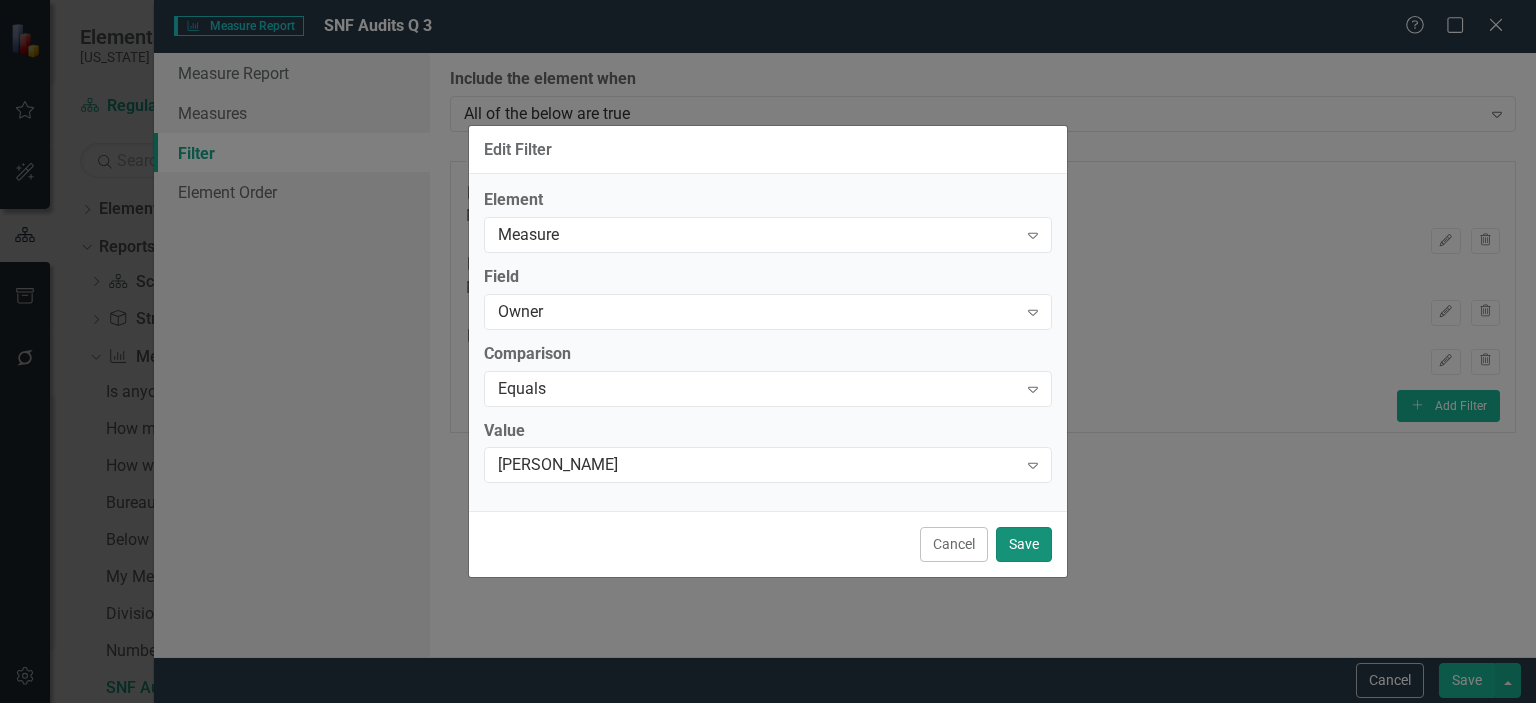 click on "Save" at bounding box center [1024, 544] 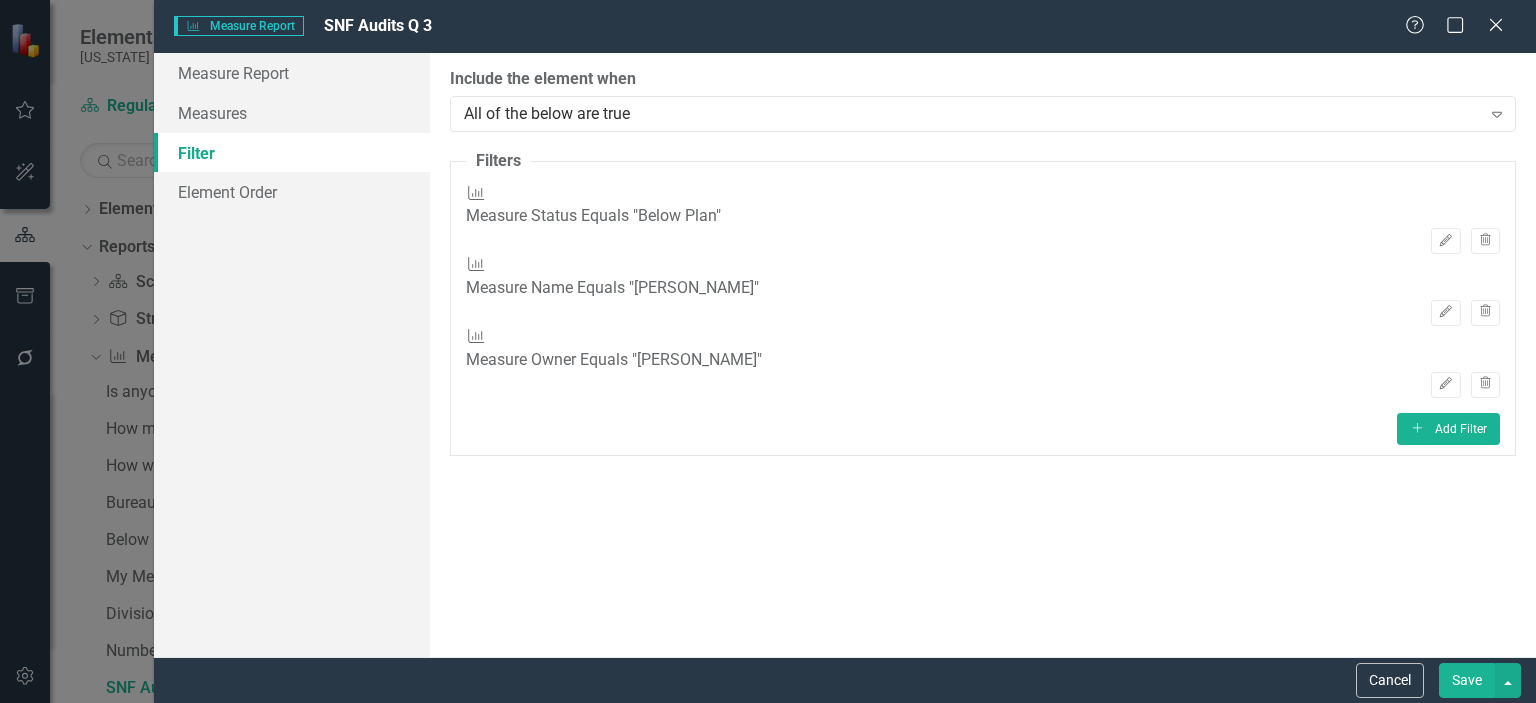 click on "Save" at bounding box center (1467, 680) 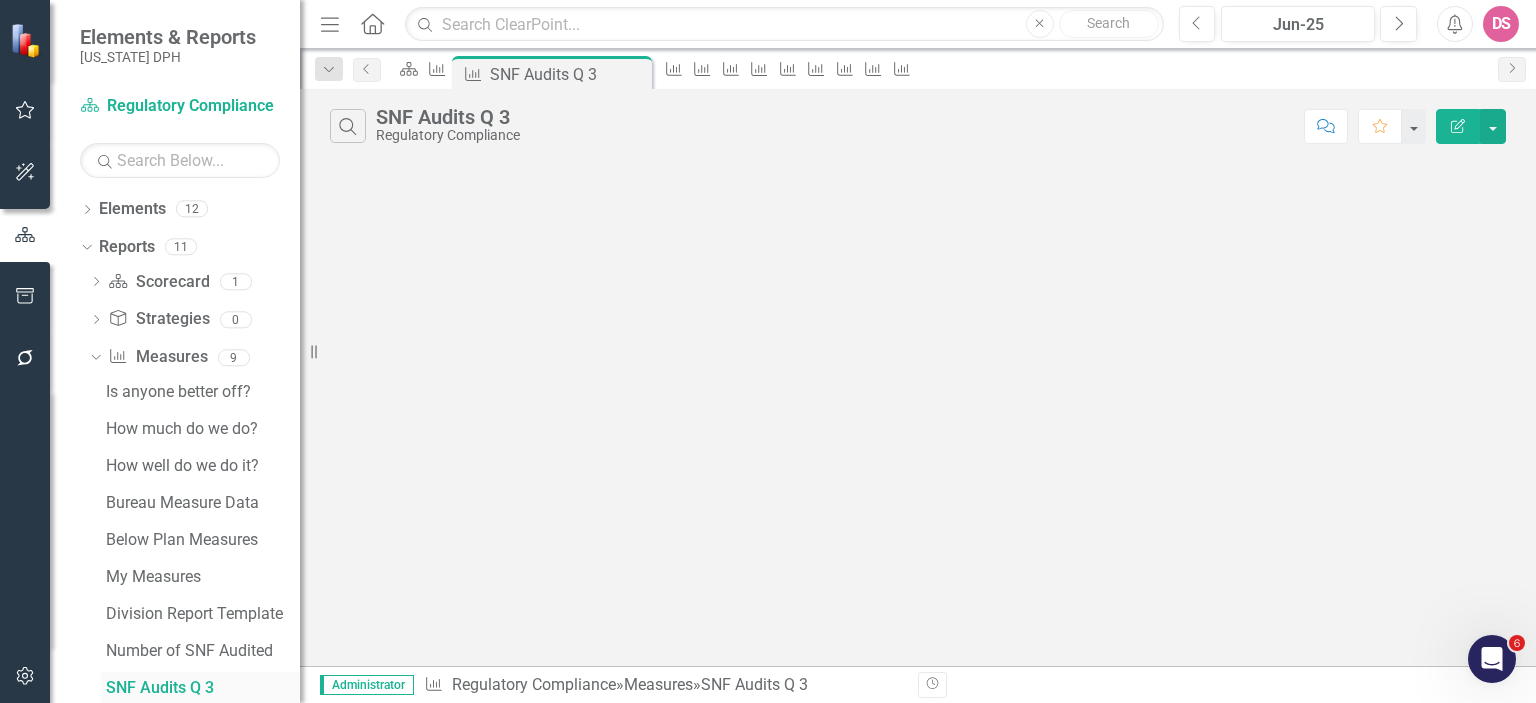 click on "SNF Audits Q 3" at bounding box center [203, 688] 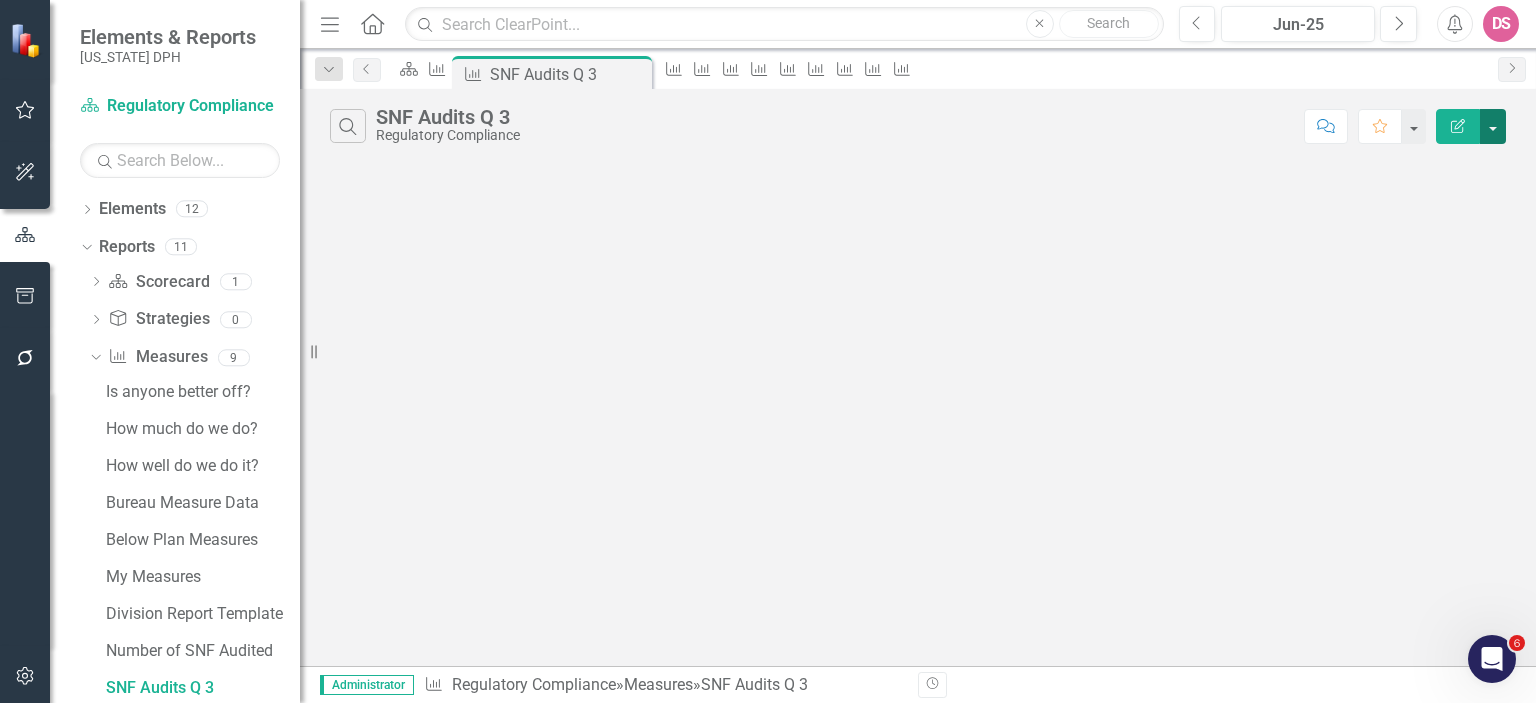 click at bounding box center [1493, 126] 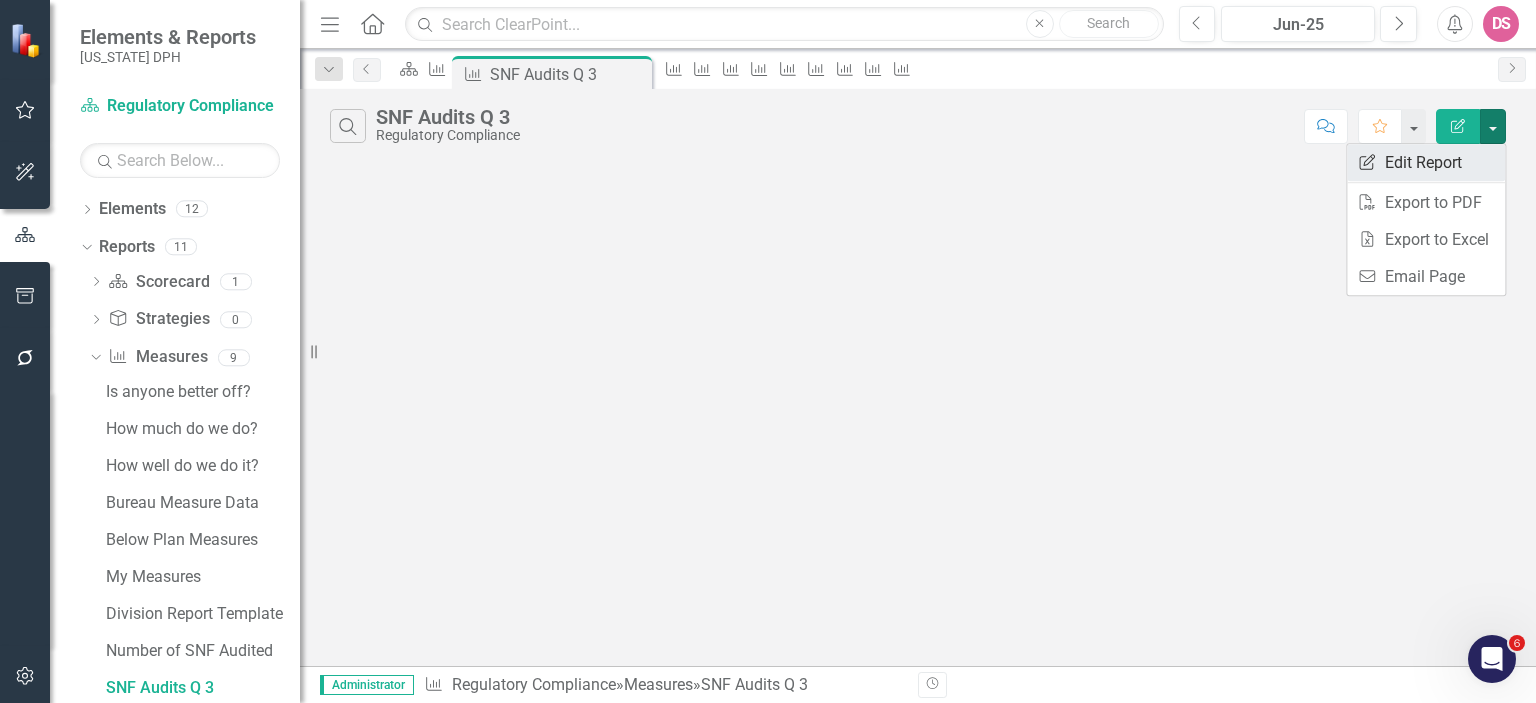 click on "Edit Report Edit Report" at bounding box center (1426, 162) 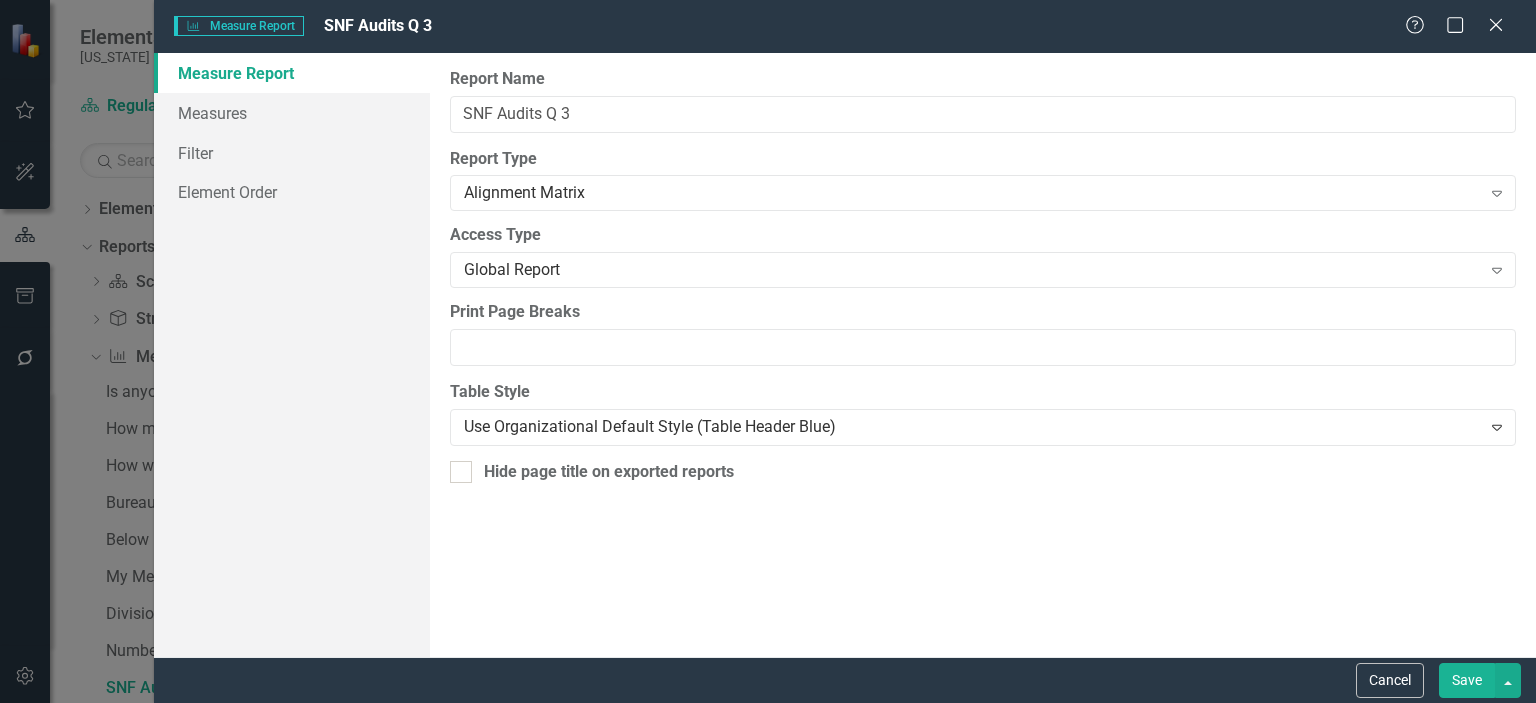click on "Save" at bounding box center [1467, 680] 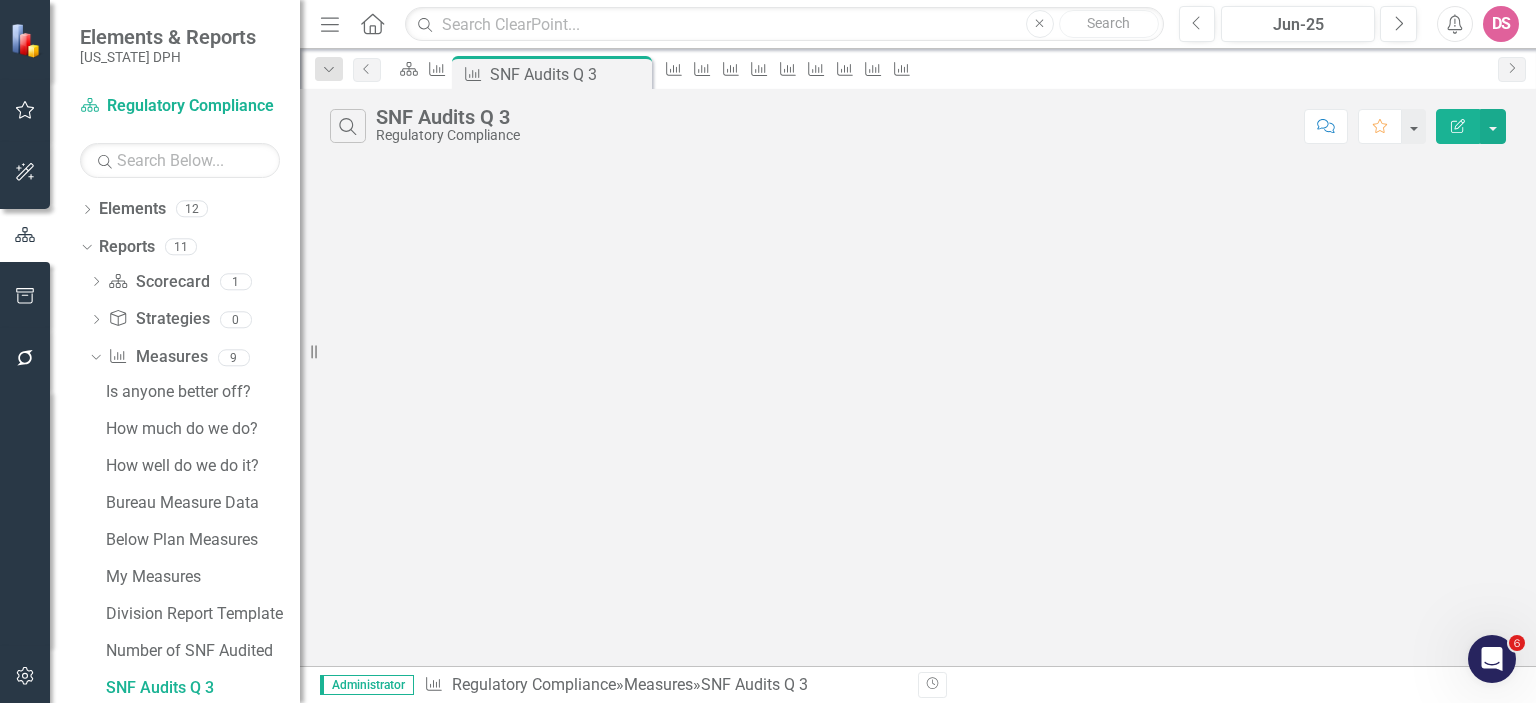 click 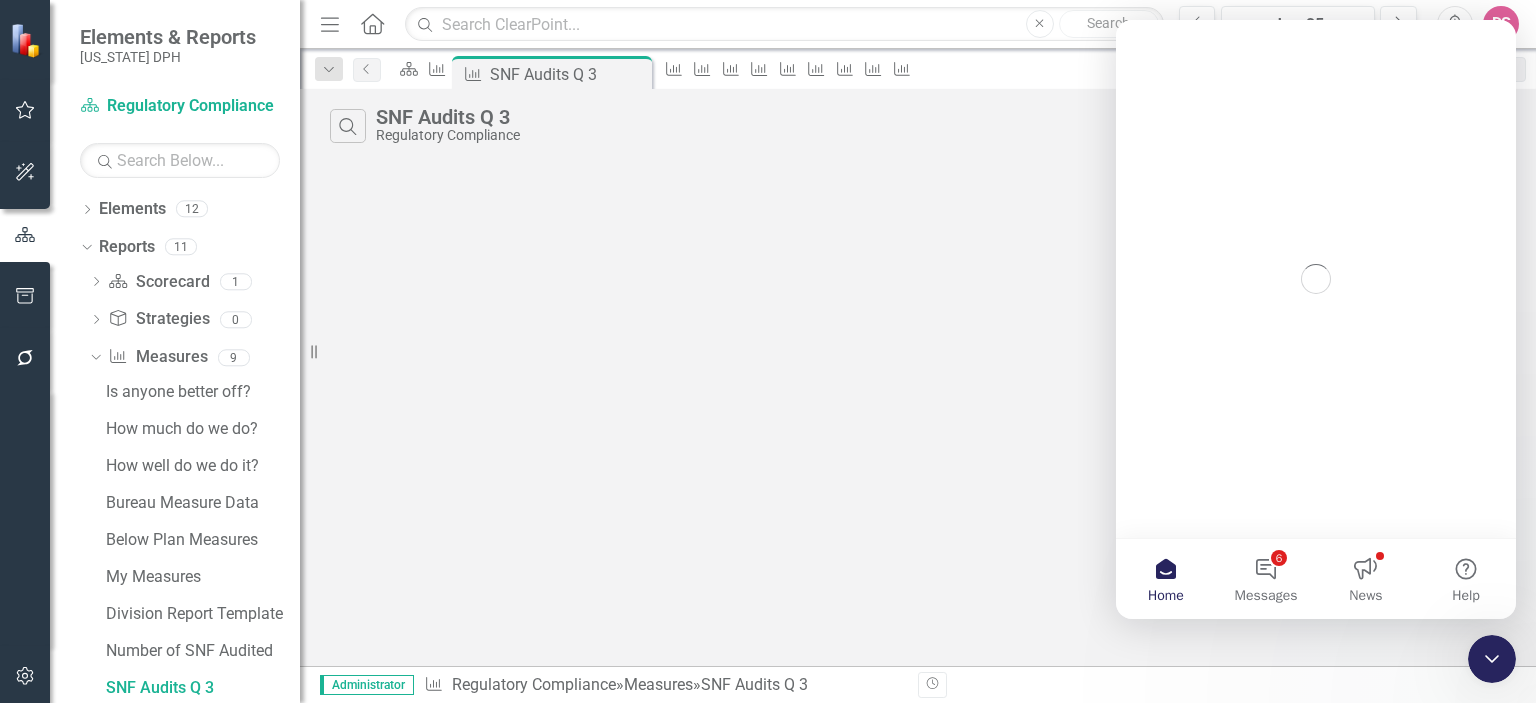 scroll, scrollTop: 0, scrollLeft: 0, axis: both 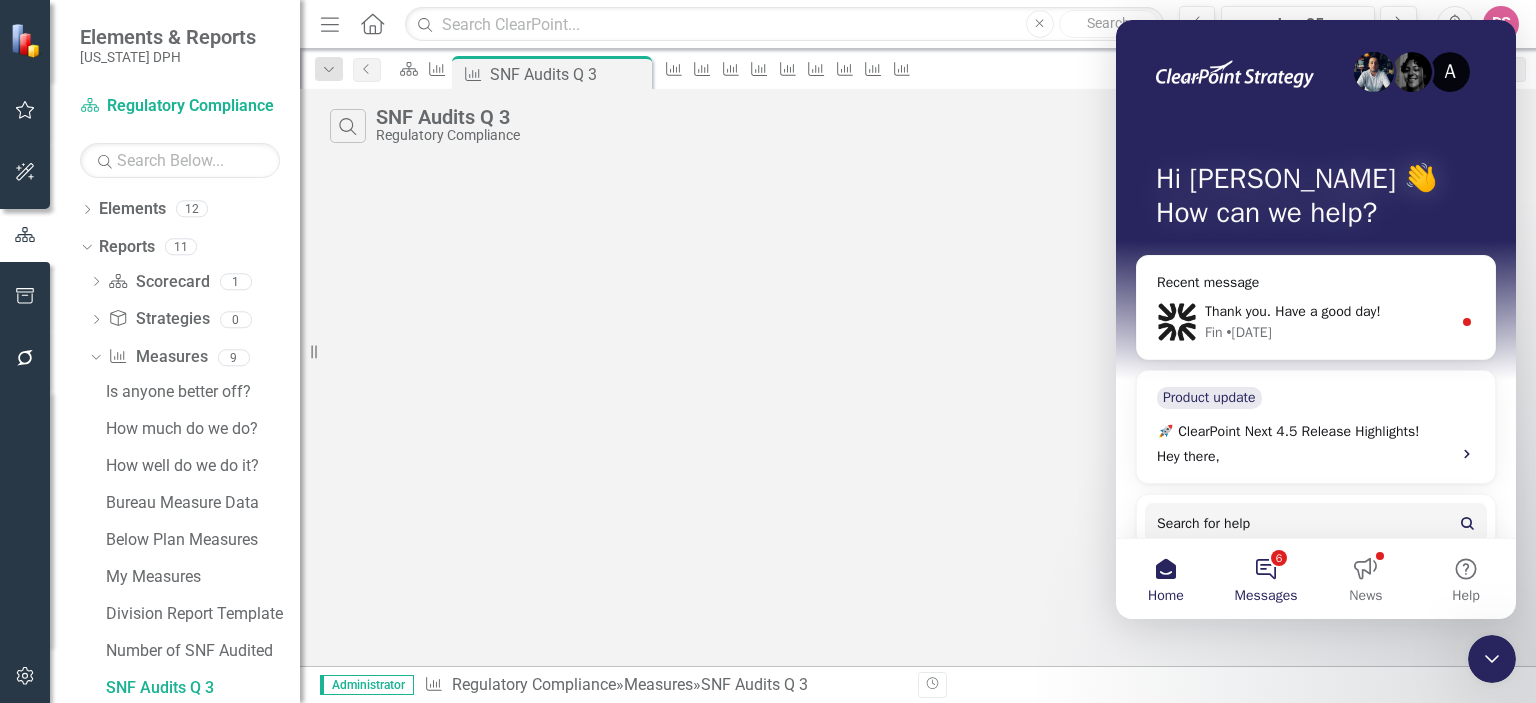 click on "6 Messages" at bounding box center (1266, 579) 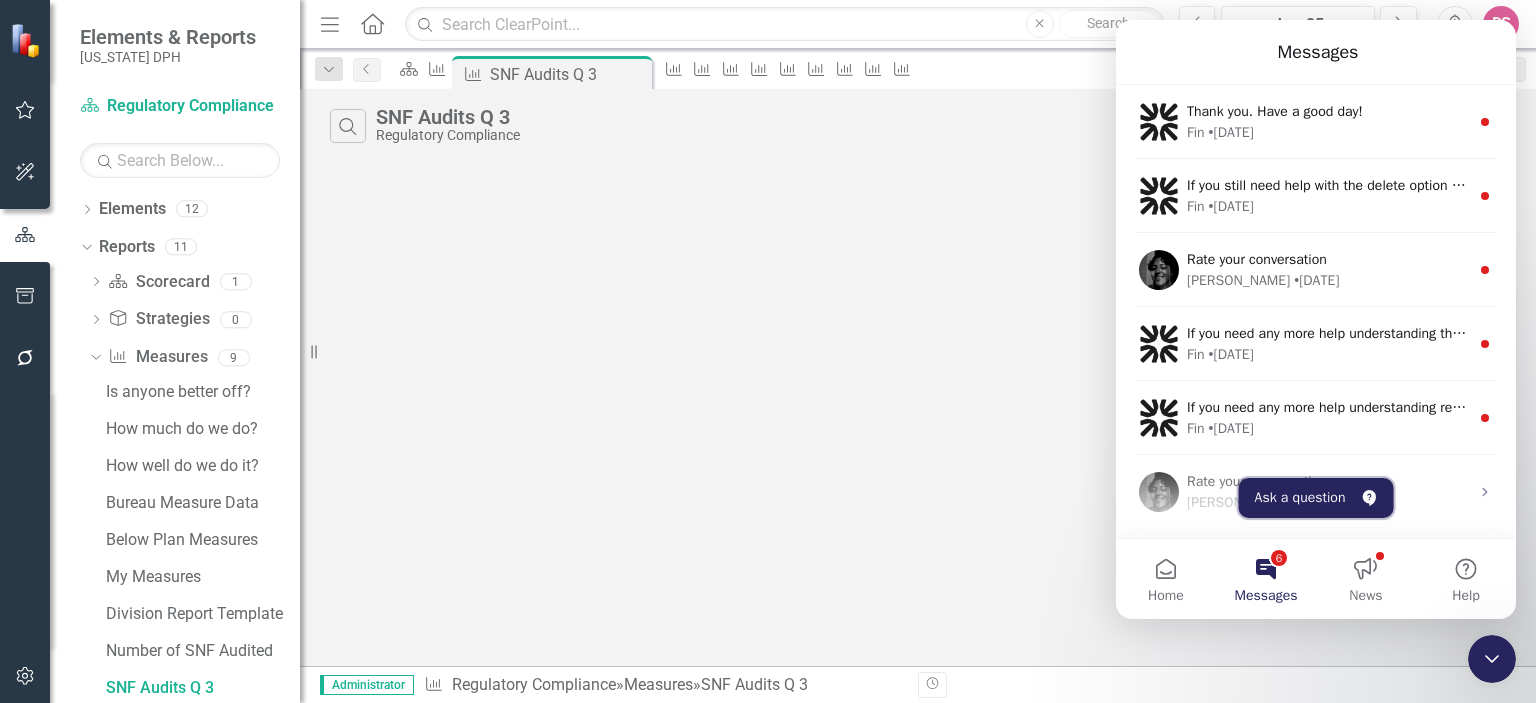 click on "Ask a question" at bounding box center (1316, 498) 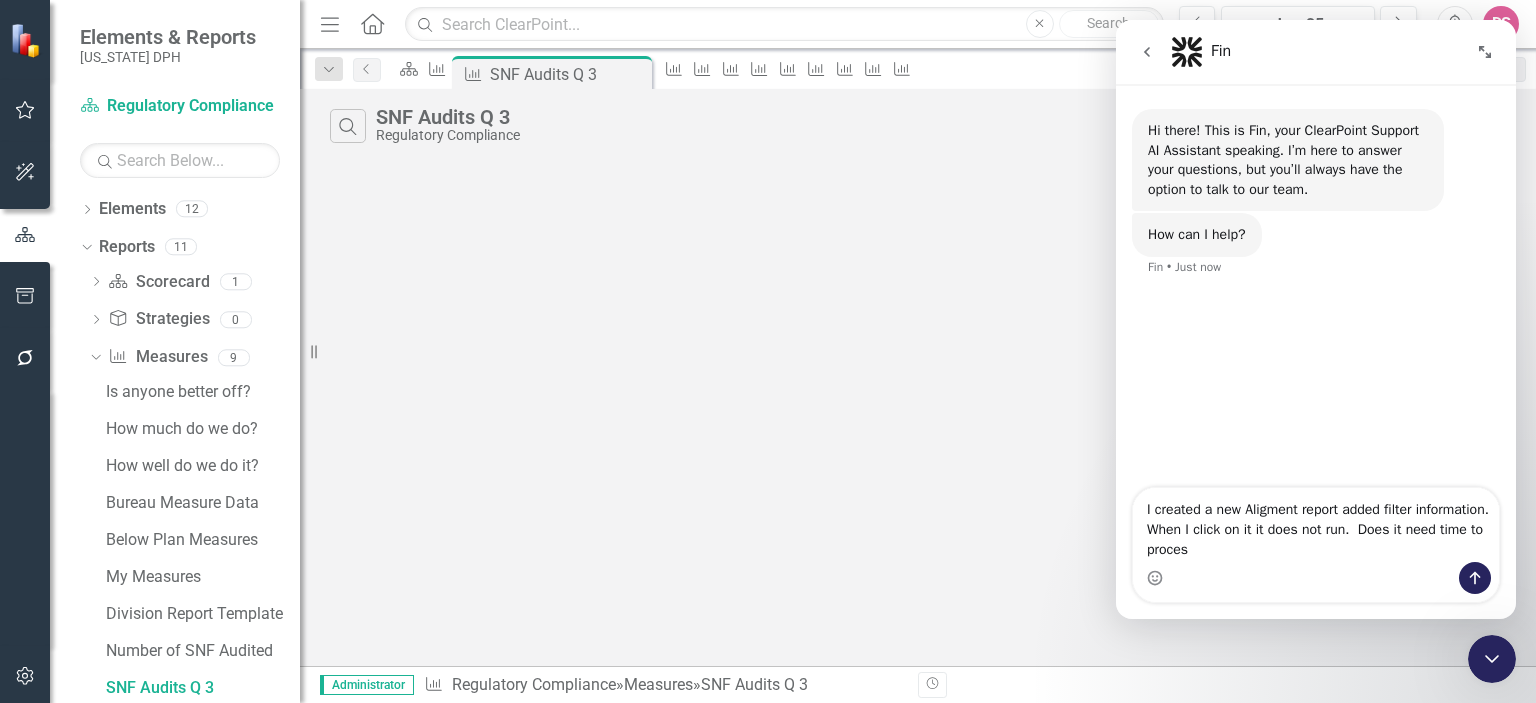 type on "I created a new Aligment report added filter information.  When I click on it it does not run.  Does it need time to process" 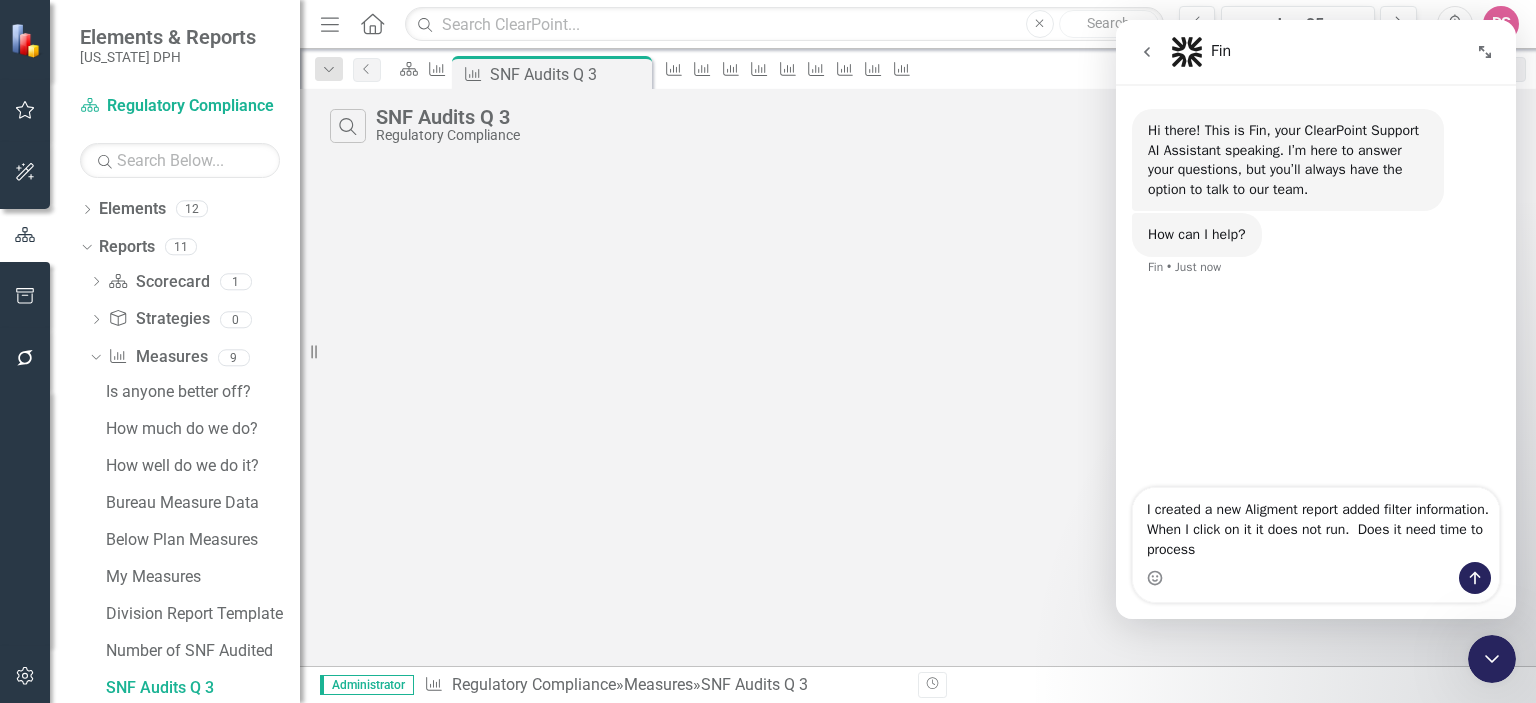 type 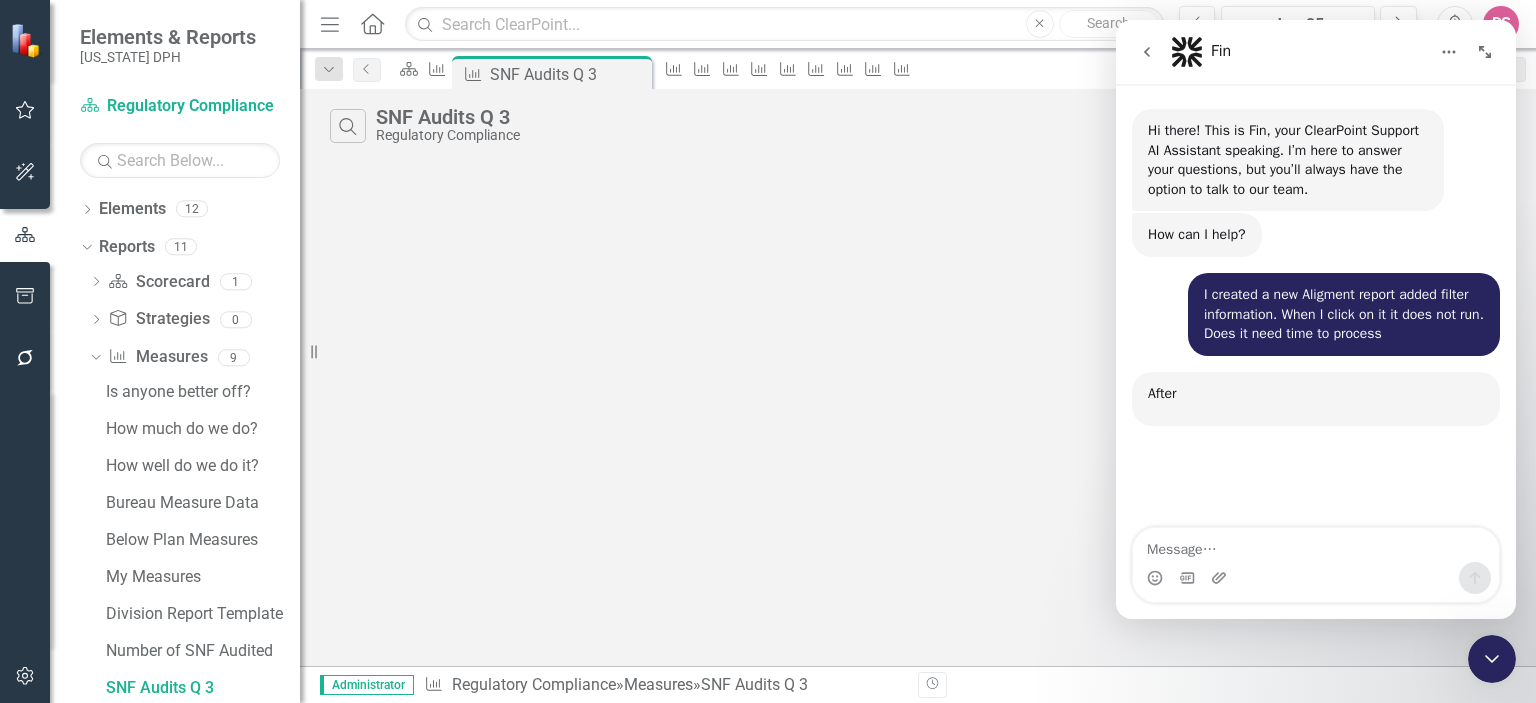 scroll, scrollTop: 3, scrollLeft: 0, axis: vertical 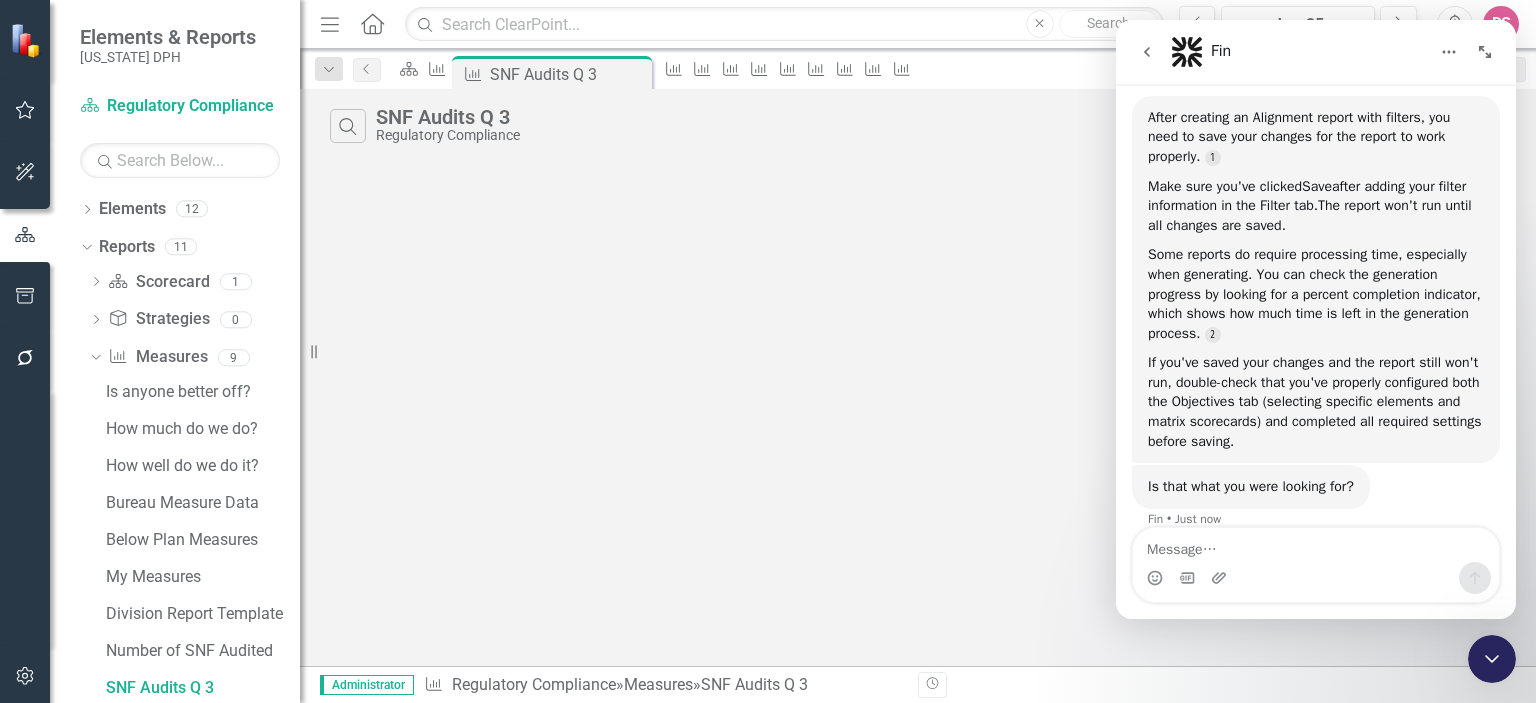 drag, startPoint x: 1498, startPoint y: 647, endPoint x: 1490, endPoint y: 662, distance: 17 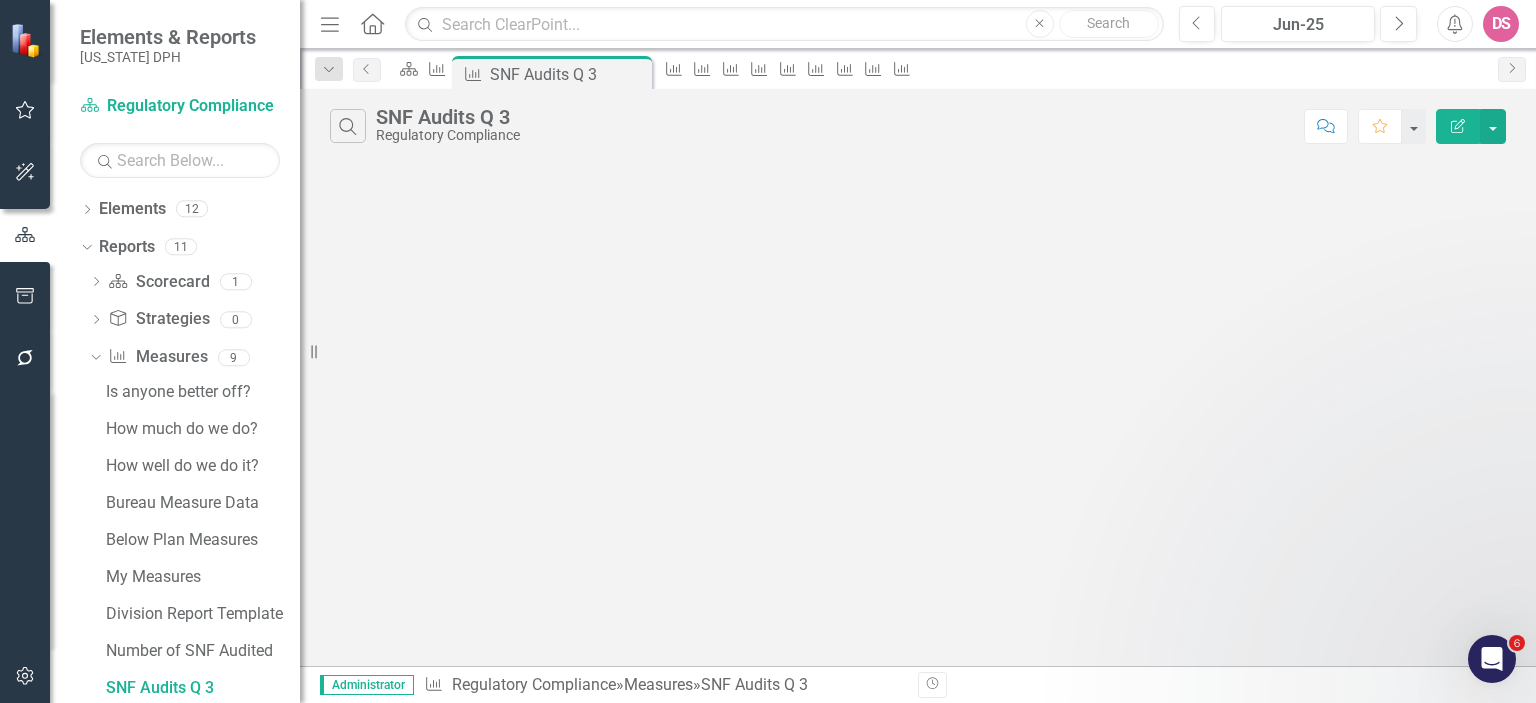 scroll, scrollTop: 0, scrollLeft: 0, axis: both 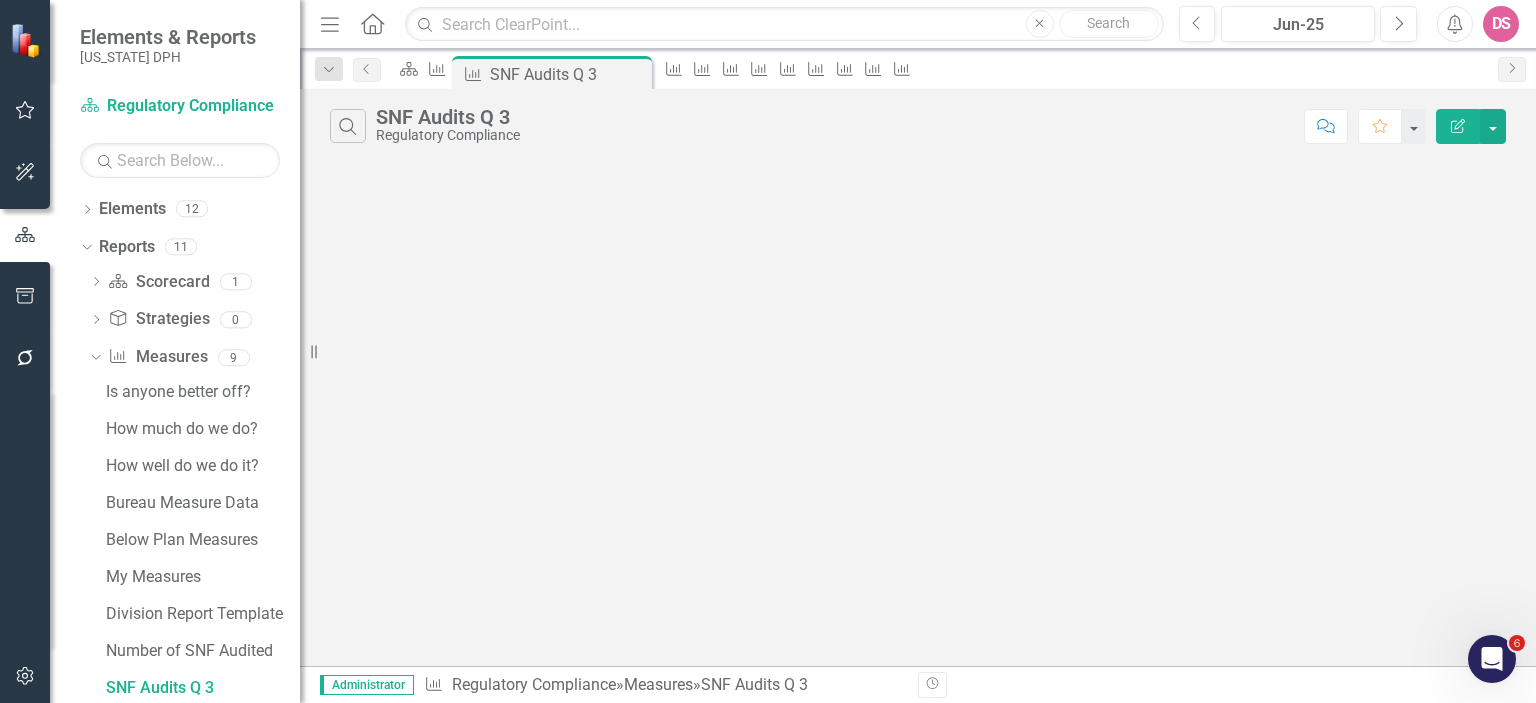 click on "Edit Report" at bounding box center (1458, 126) 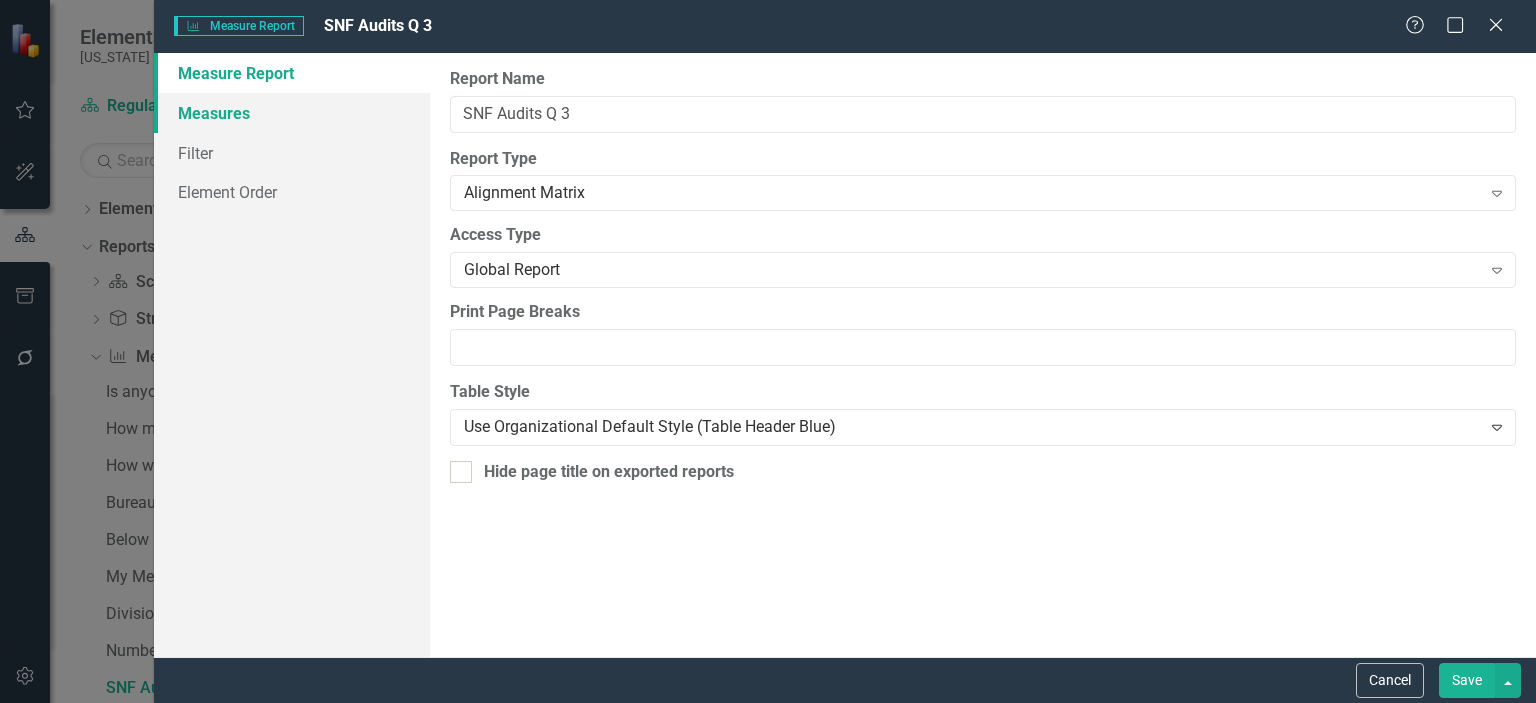 click on "Measures" at bounding box center [292, 113] 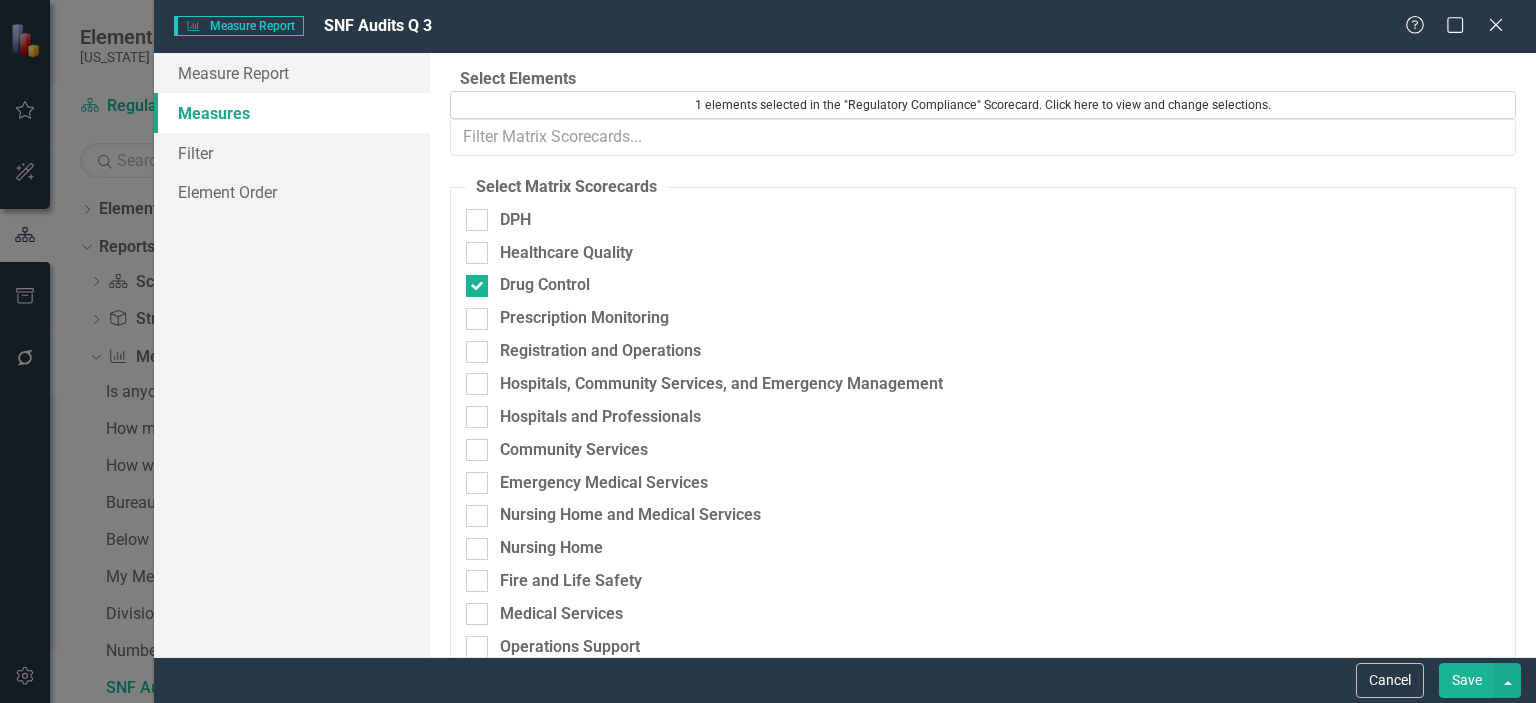 click on "1 elements selected in the "Regulatory Compliance" Scorecard. Click here to view and change selections." at bounding box center (983, 105) 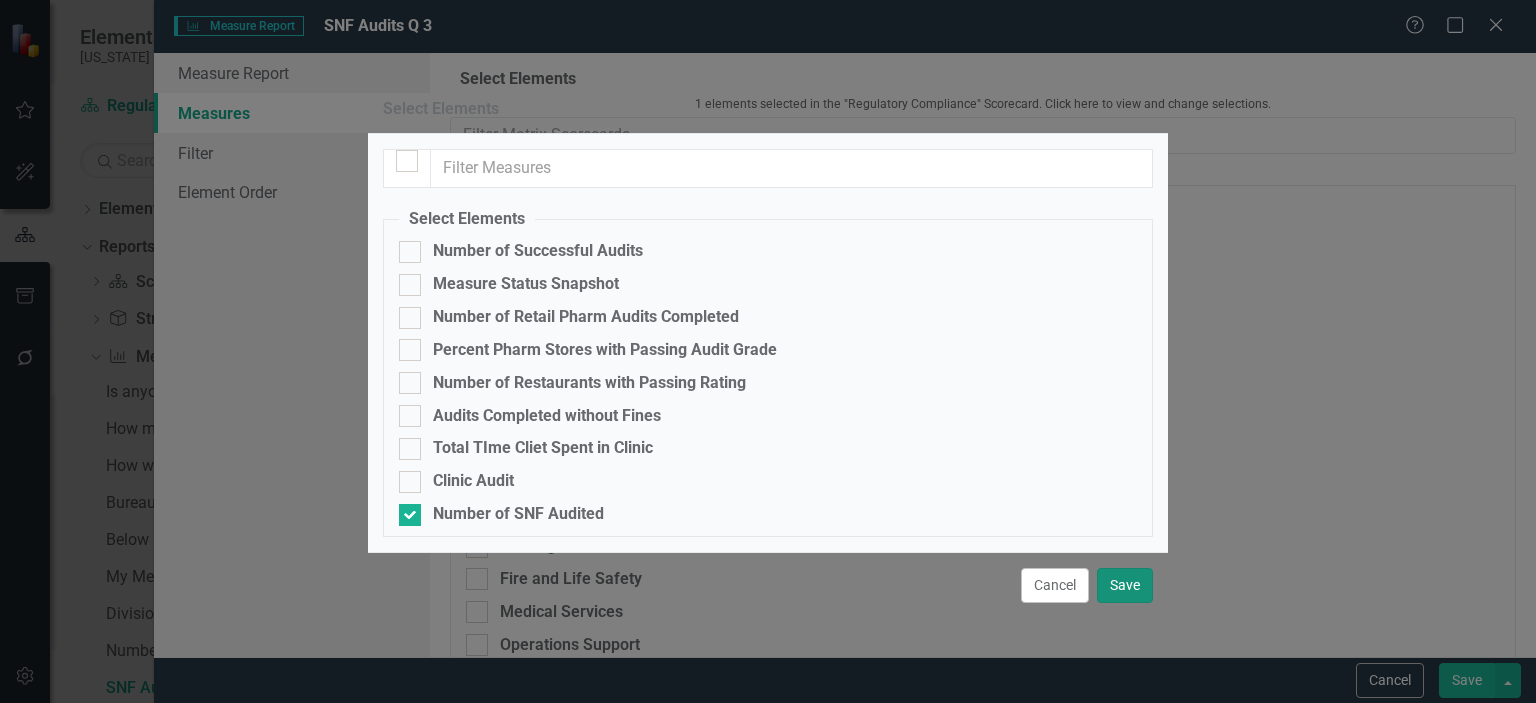 click on "Save" at bounding box center [1125, 585] 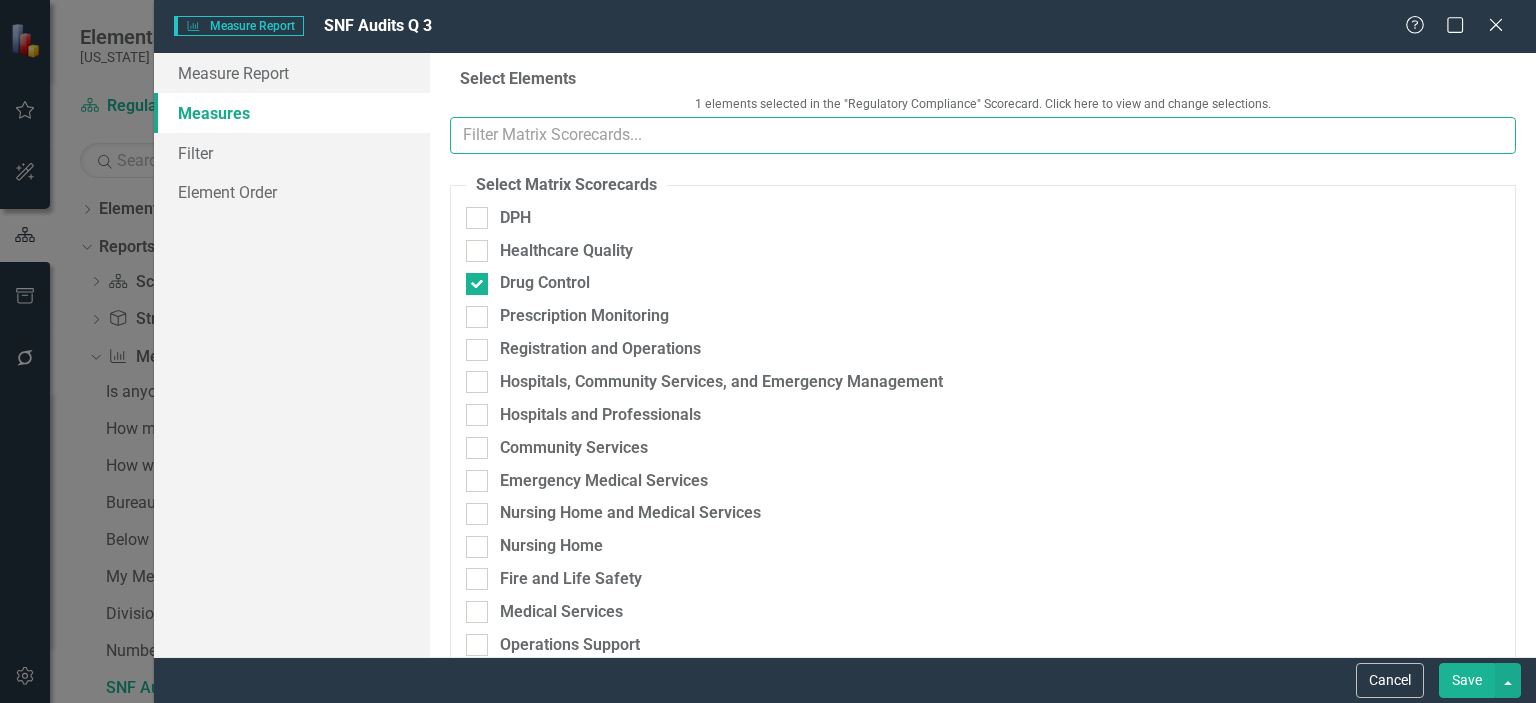 click at bounding box center (983, 135) 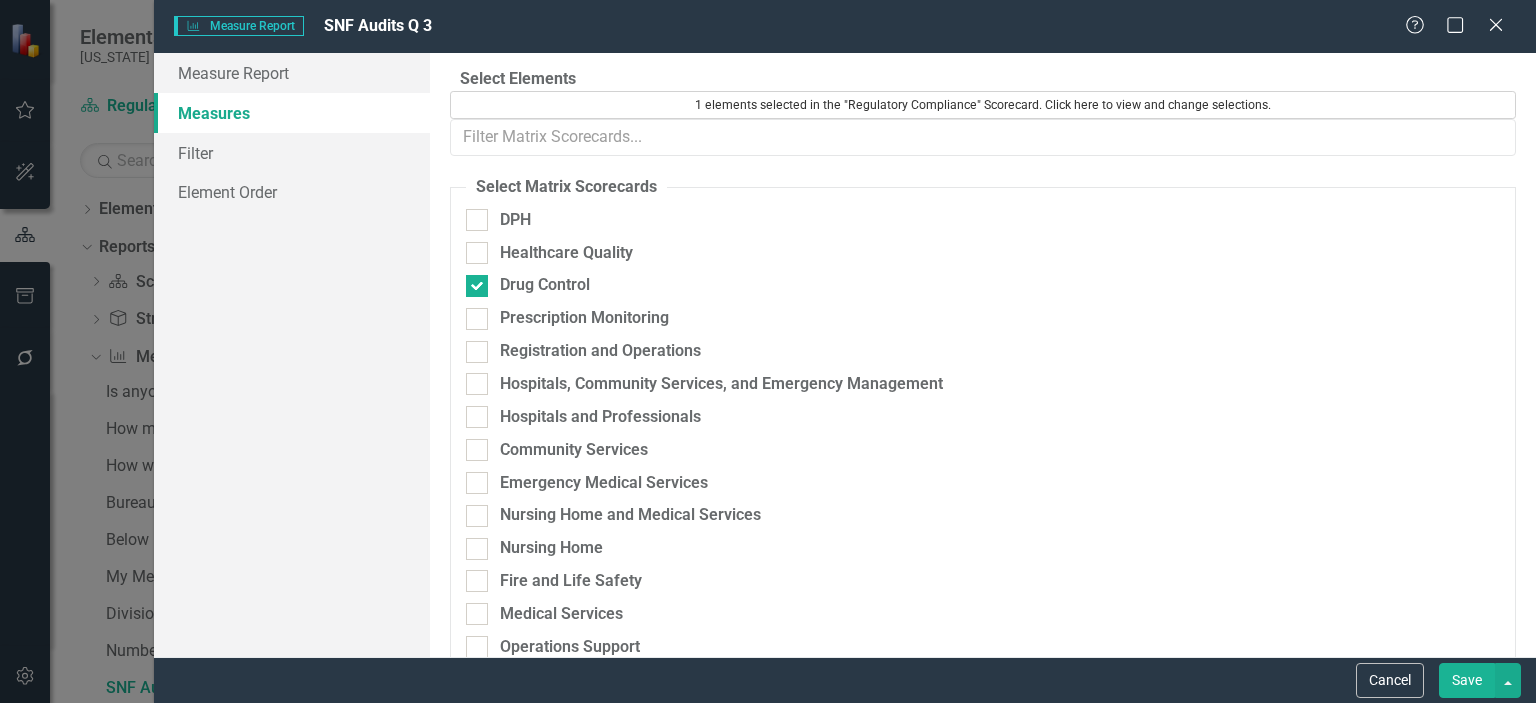 click on "1 elements selected in the "Regulatory Compliance" Scorecard. Click here to view and change selections." at bounding box center (983, 105) 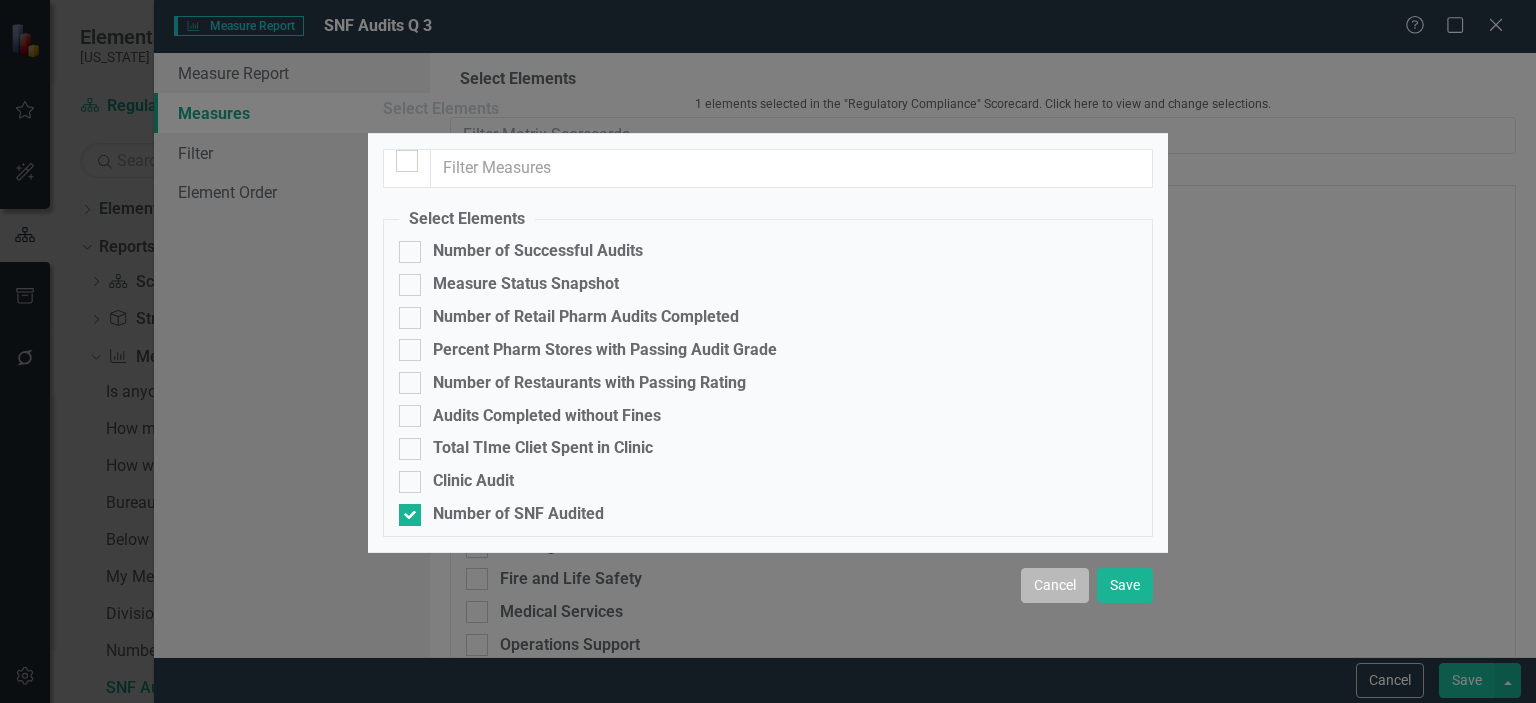 click on "Cancel" at bounding box center (1055, 585) 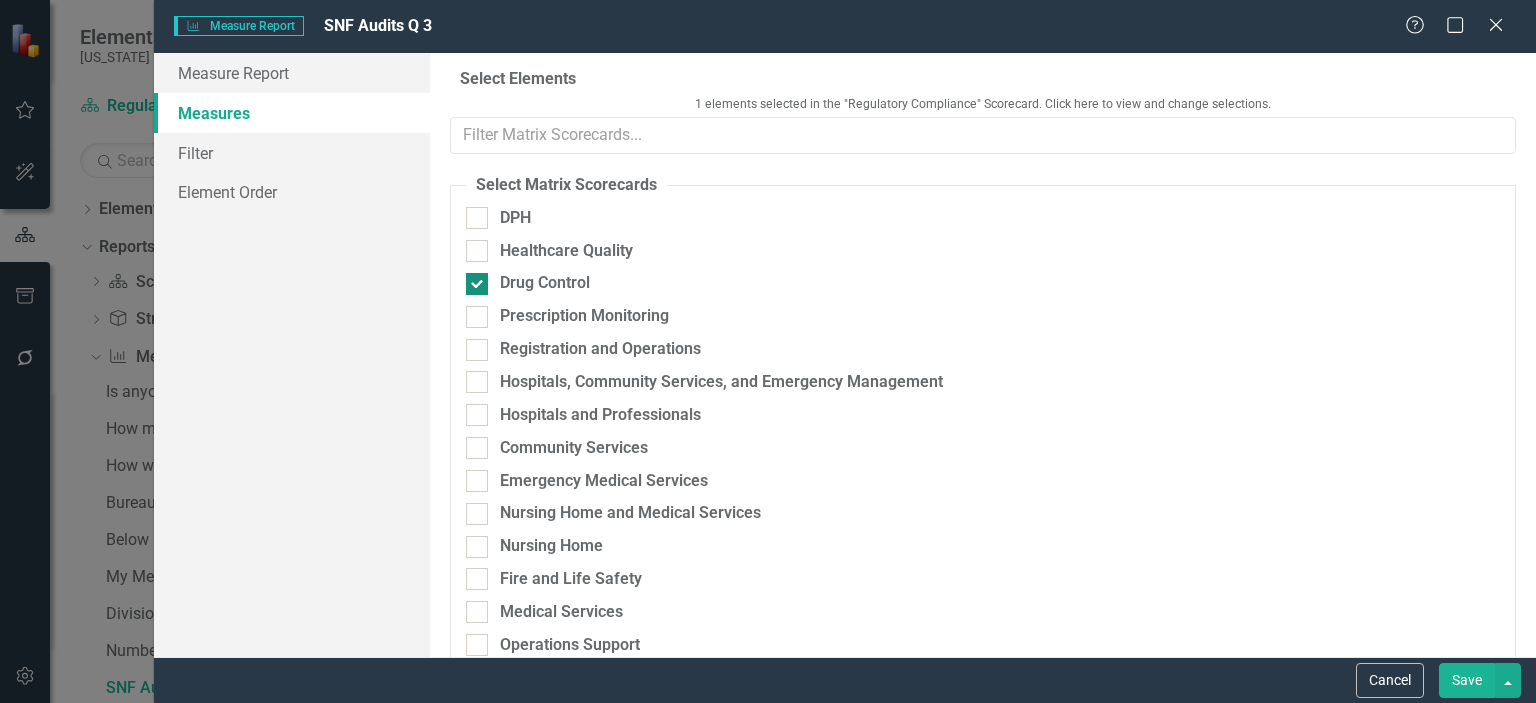 click on "Drug Control" at bounding box center (472, 279) 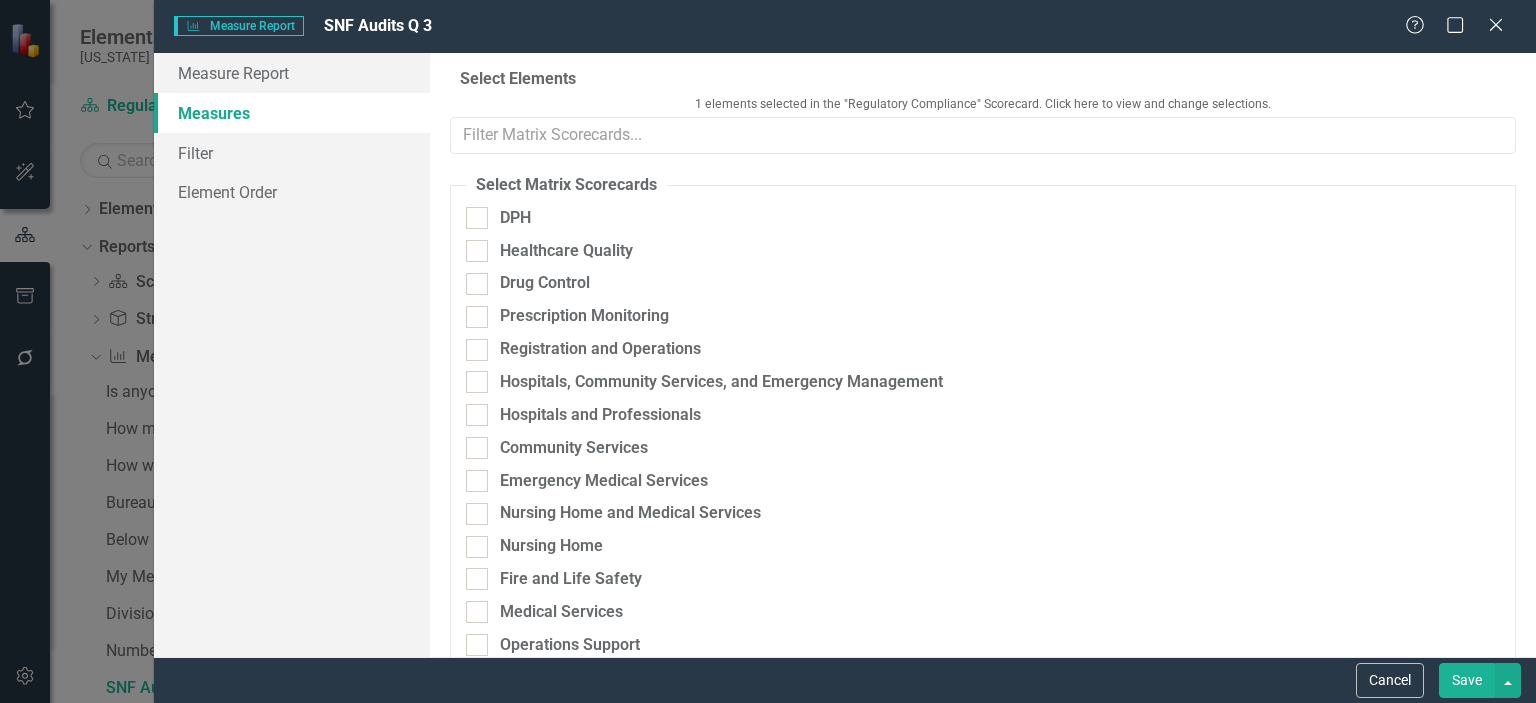 click on "Save" at bounding box center (1467, 680) 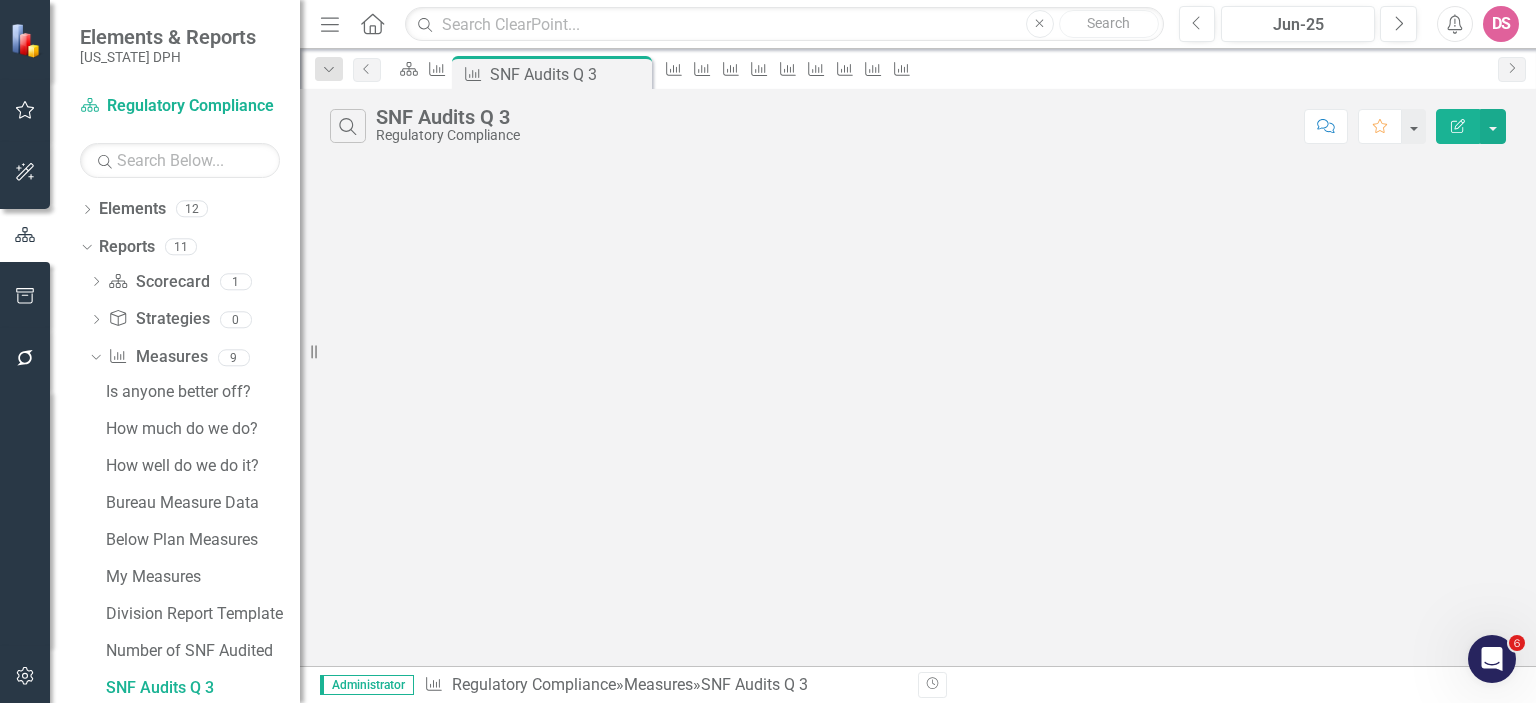 click on "Edit Report" 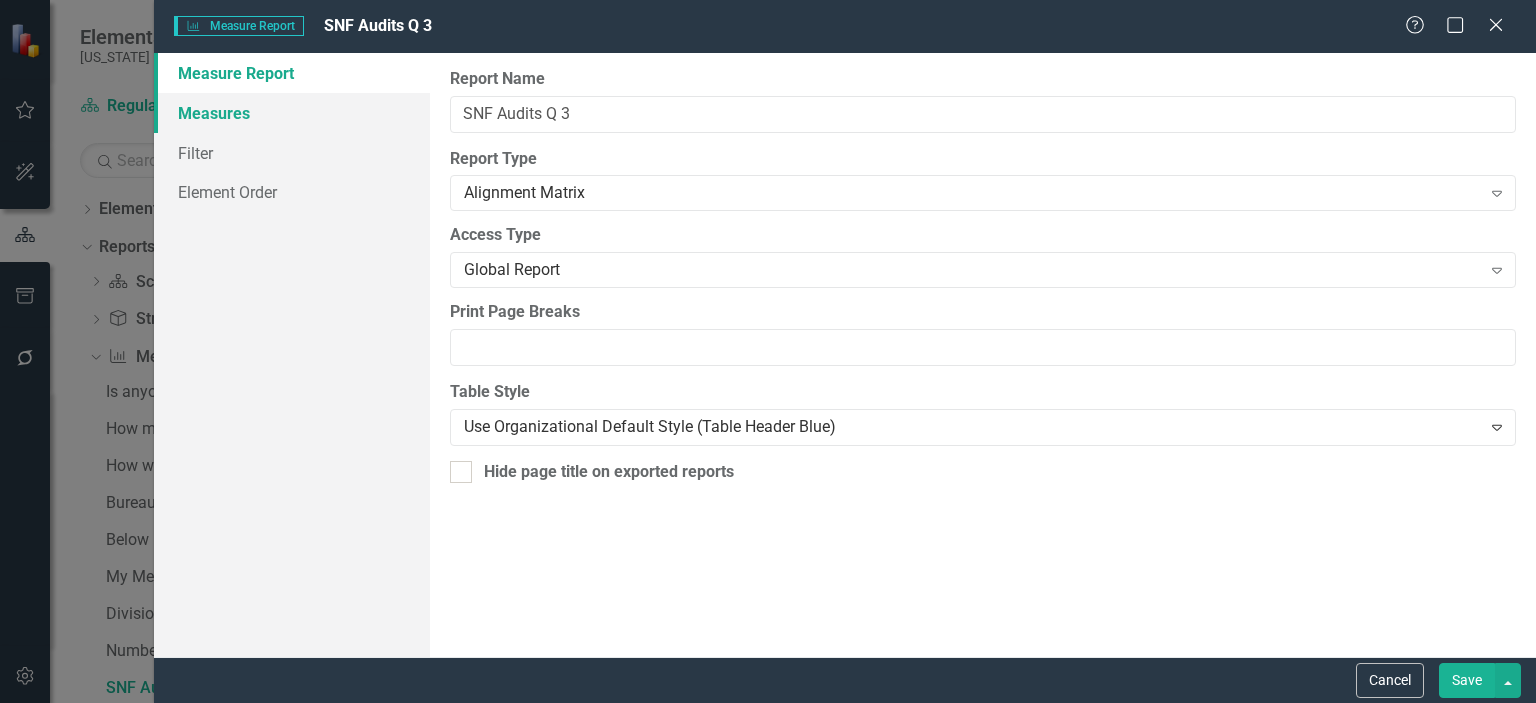 click on "Measures" at bounding box center (292, 113) 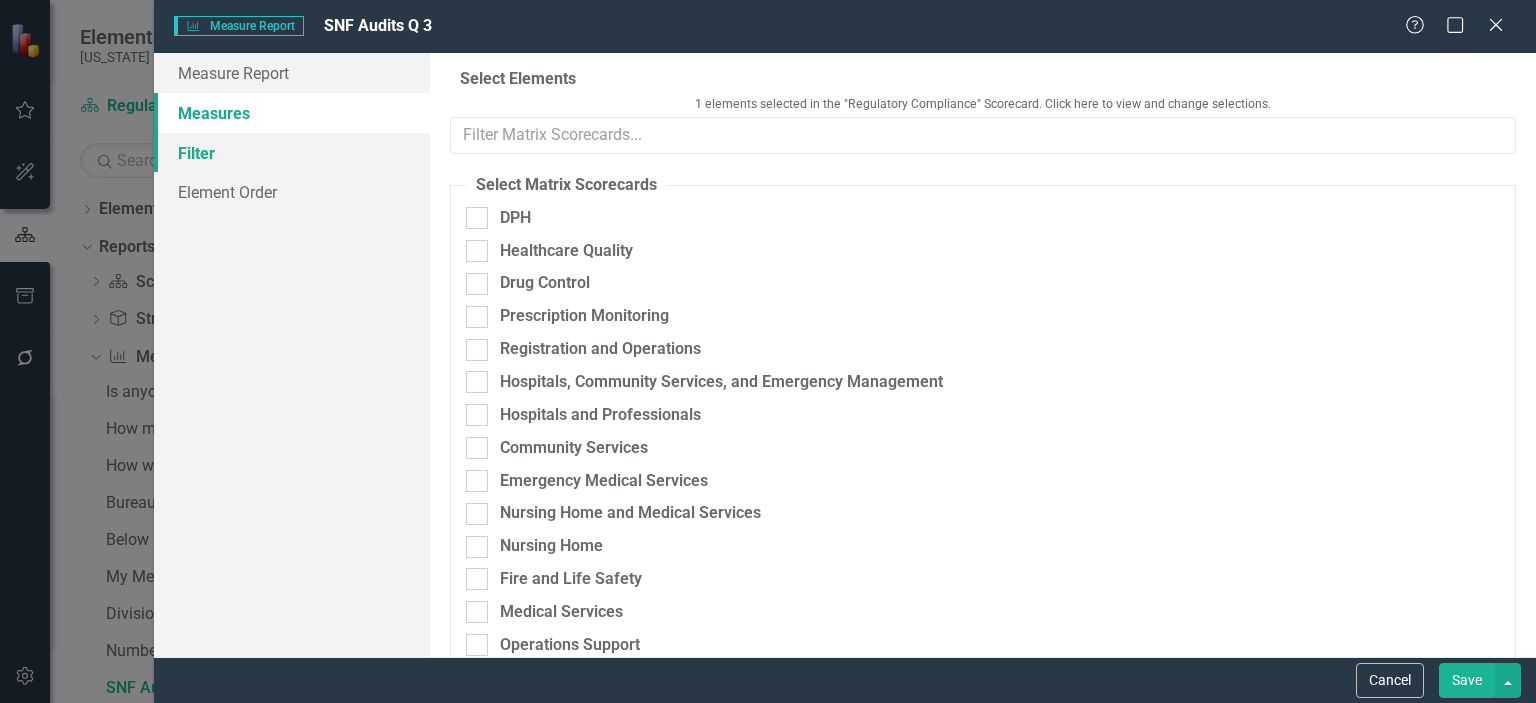 click on "Filter" at bounding box center [292, 153] 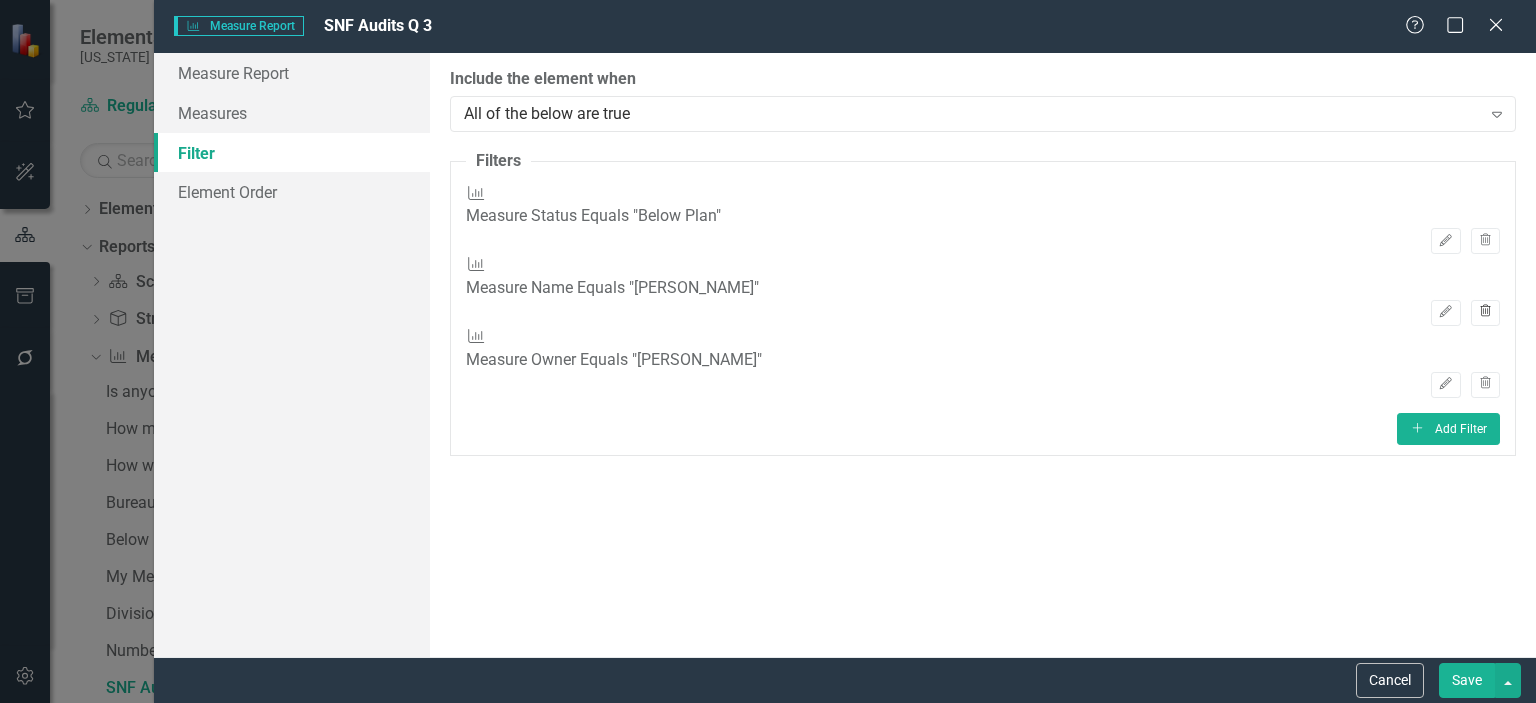 click 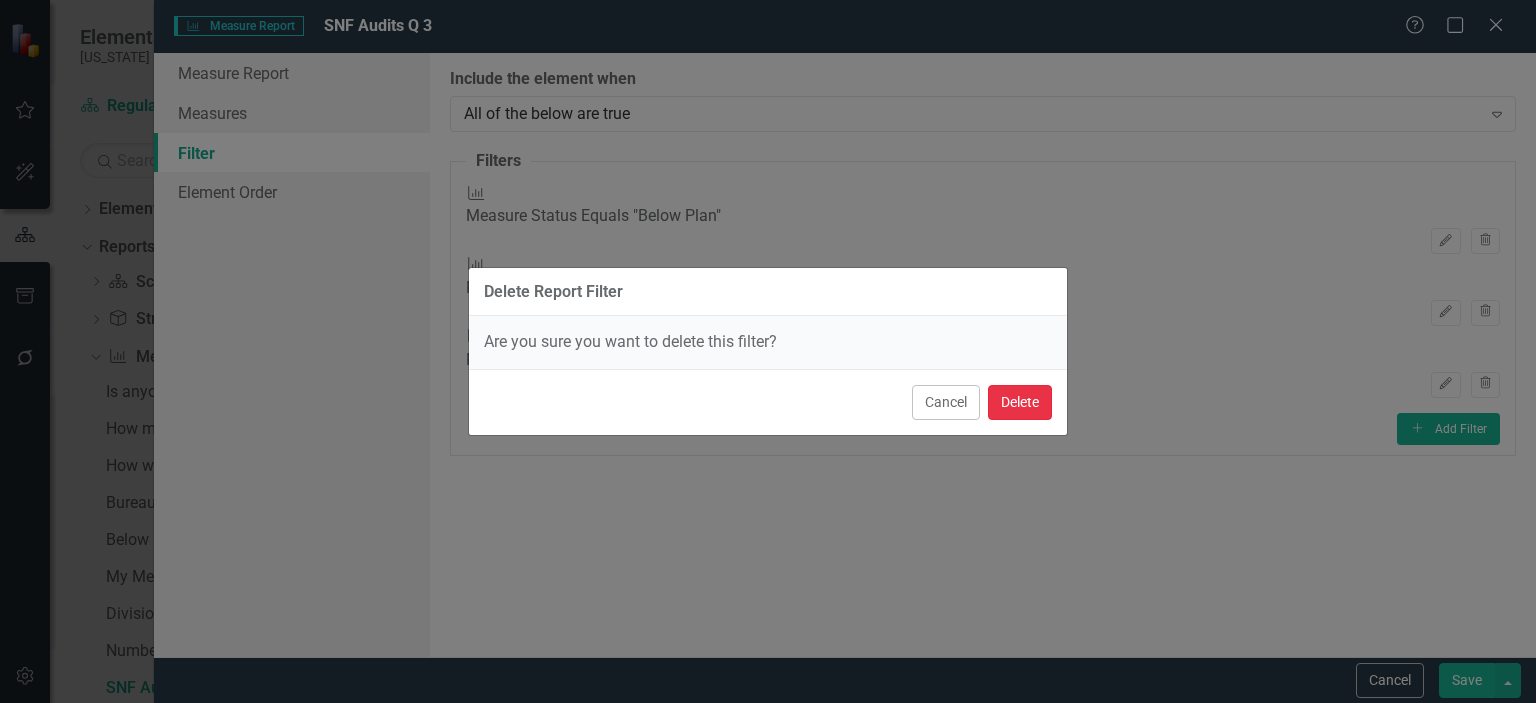 click on "Delete" at bounding box center [1020, 402] 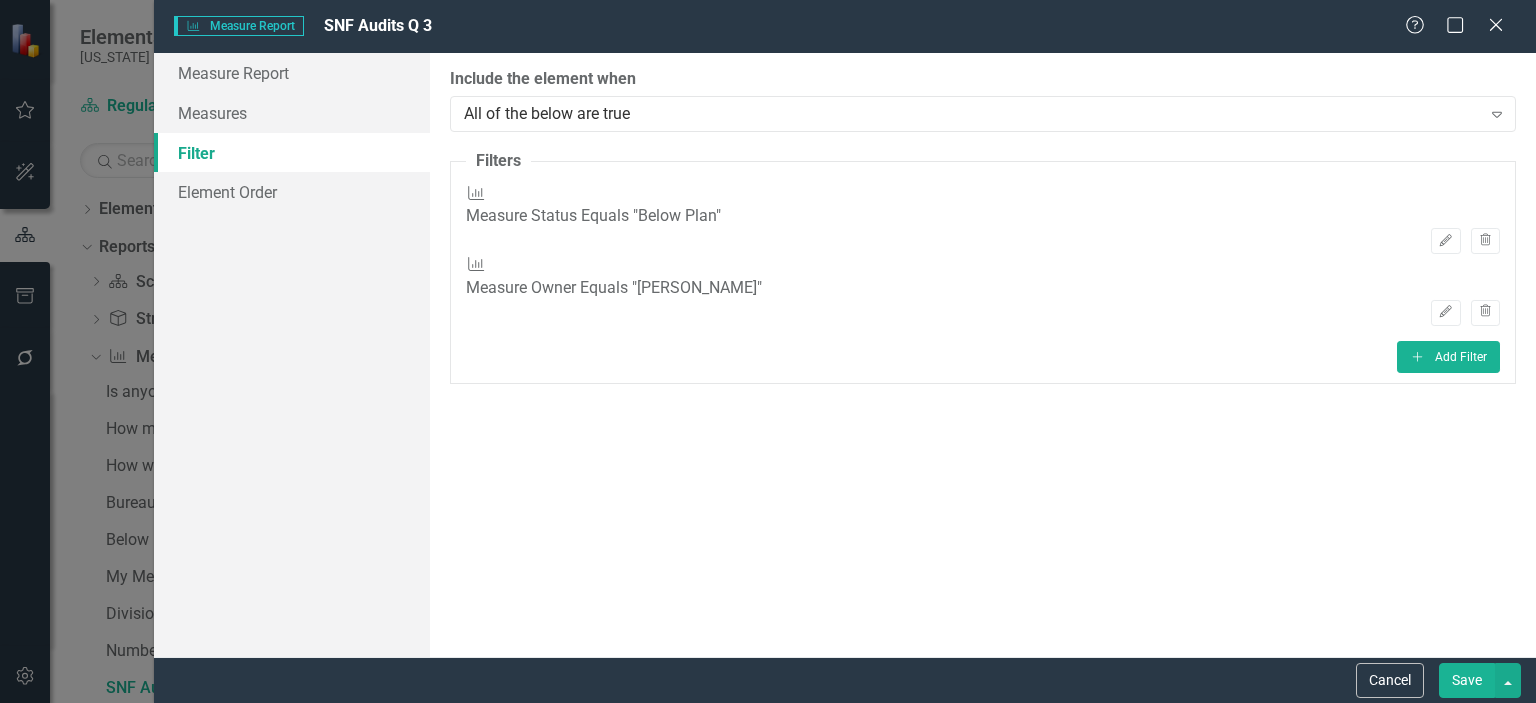 click on "Save" at bounding box center [1467, 680] 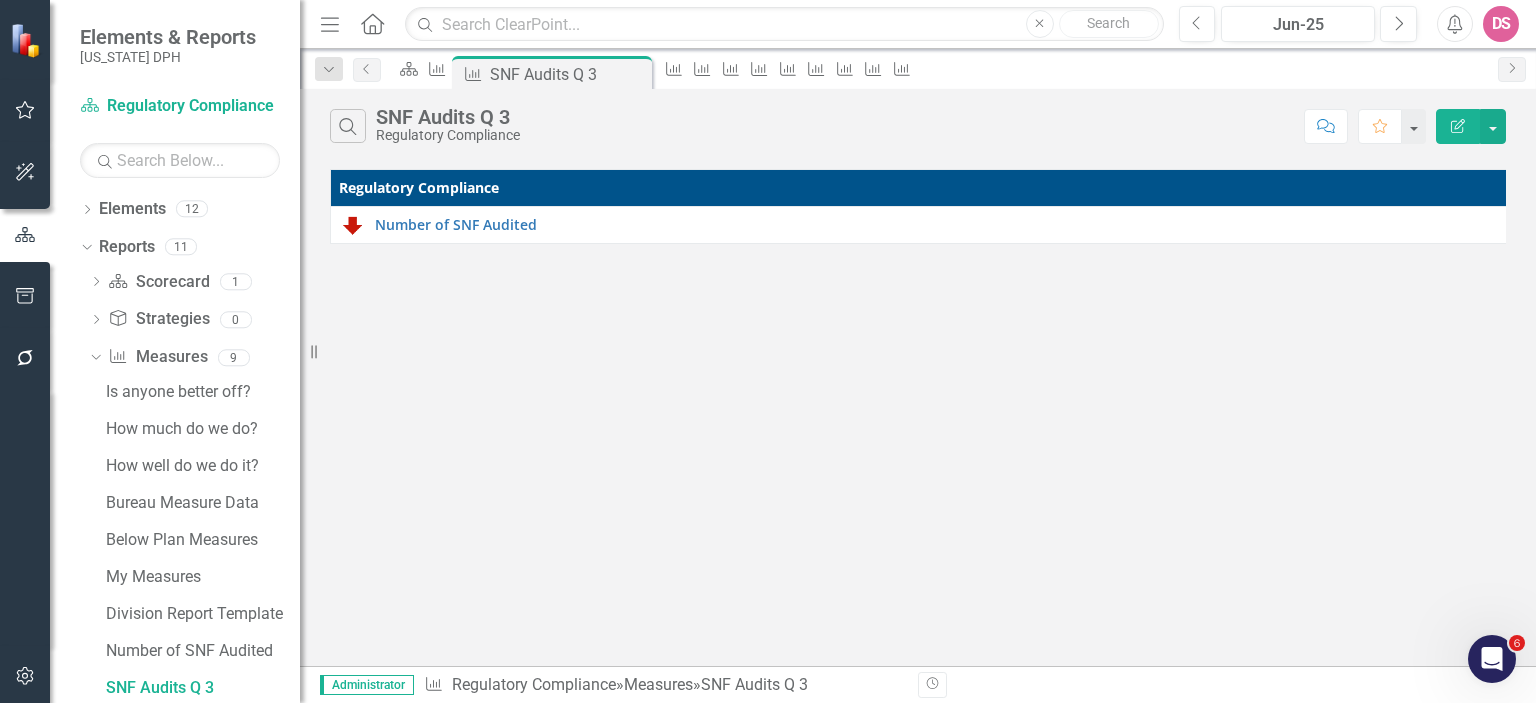 click on "Edit Report" 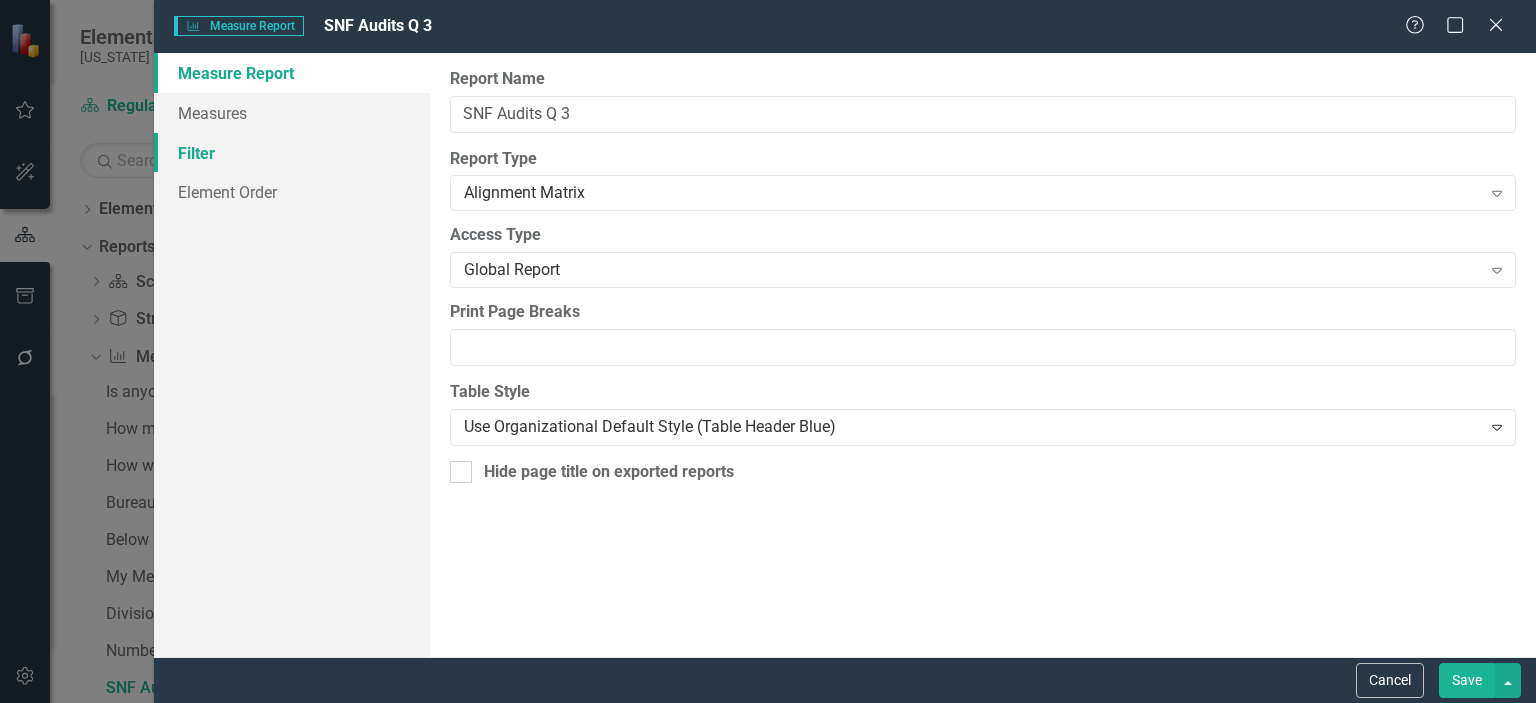 click on "Filter" at bounding box center [292, 153] 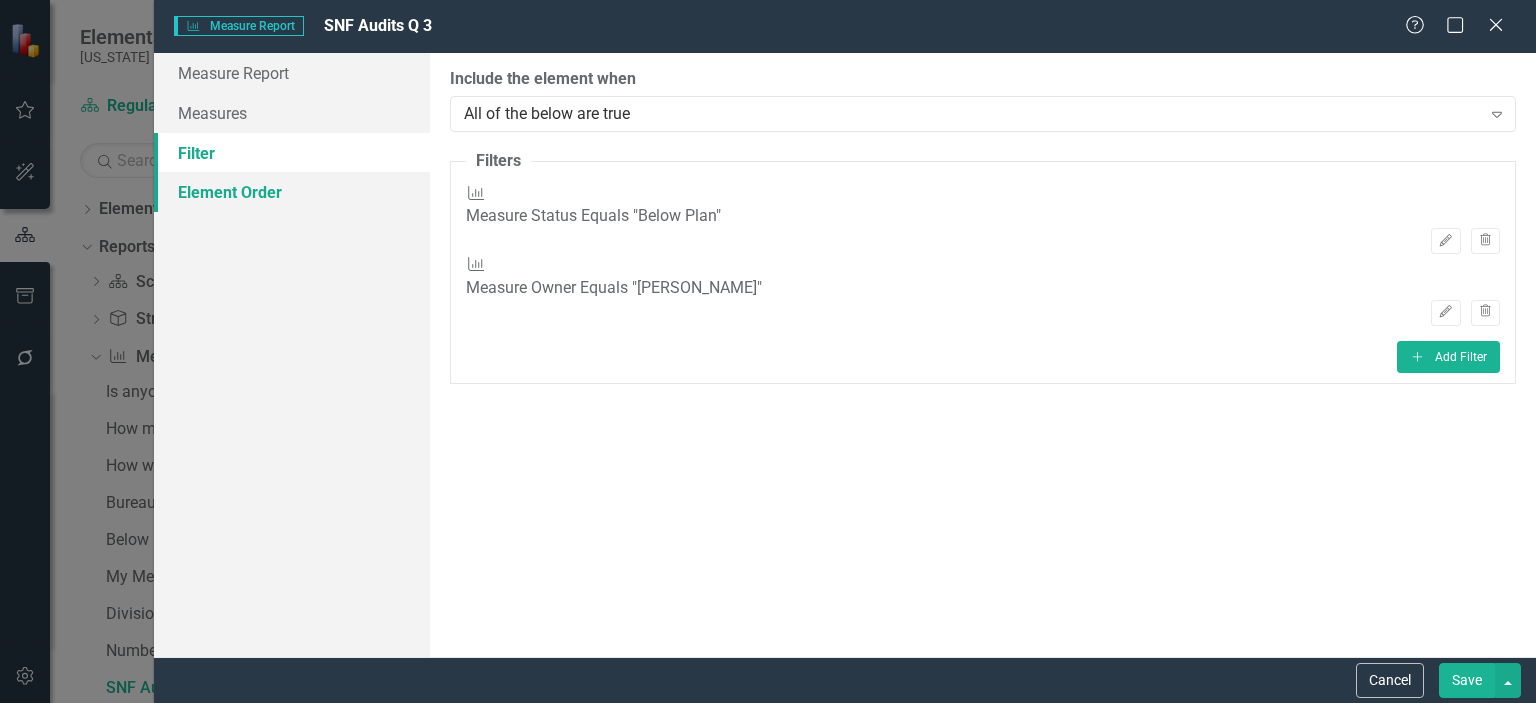 click on "Element Order" at bounding box center [292, 192] 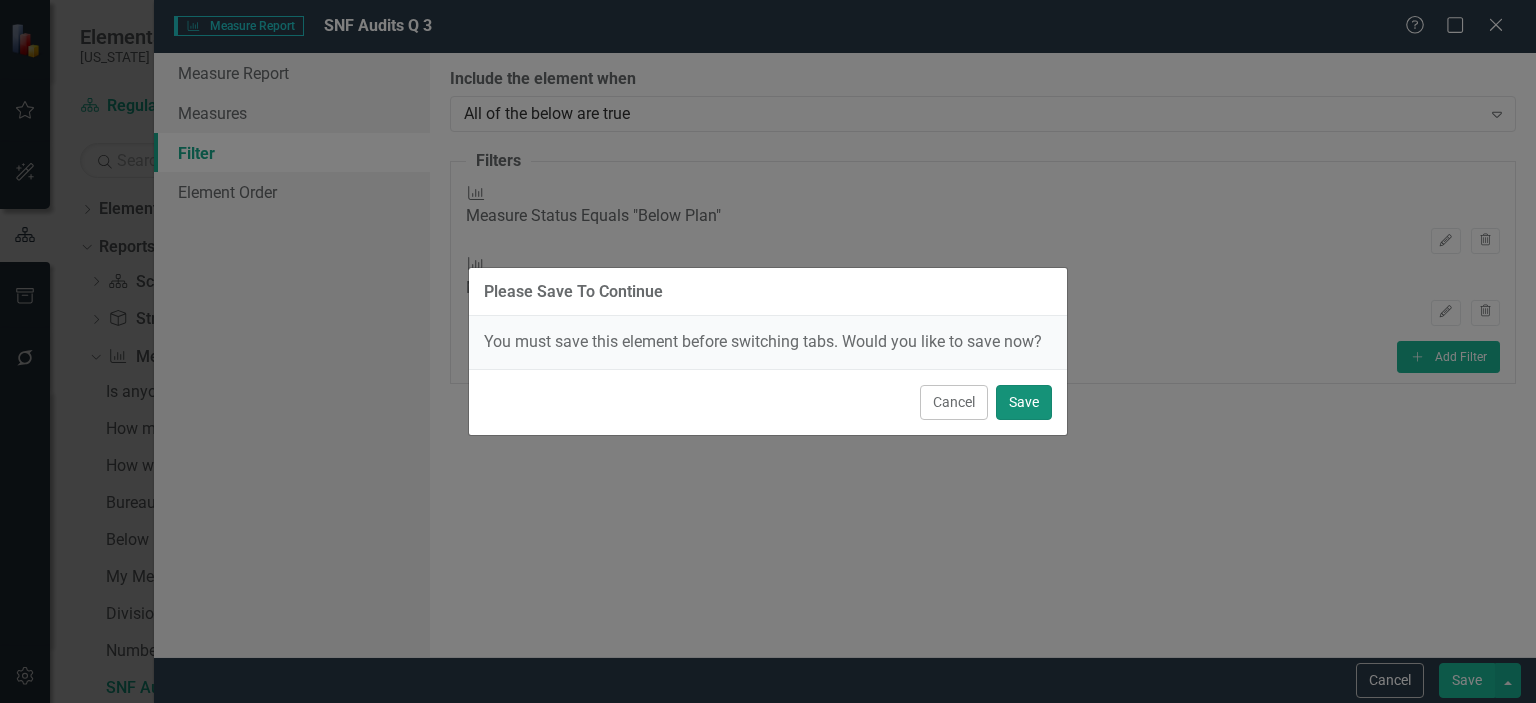 click on "Save" at bounding box center [1024, 402] 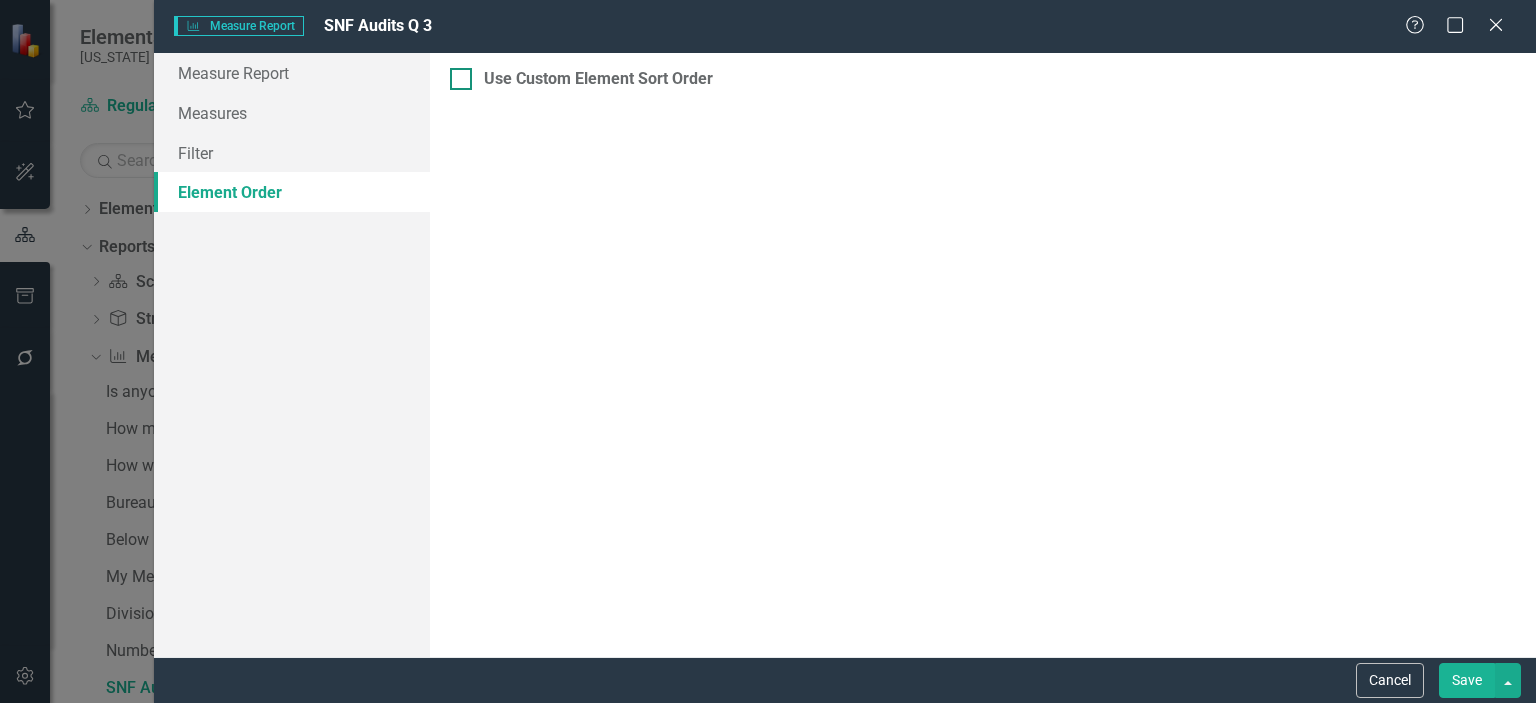 click on "Use Custom Element Sort Order" at bounding box center (456, 74) 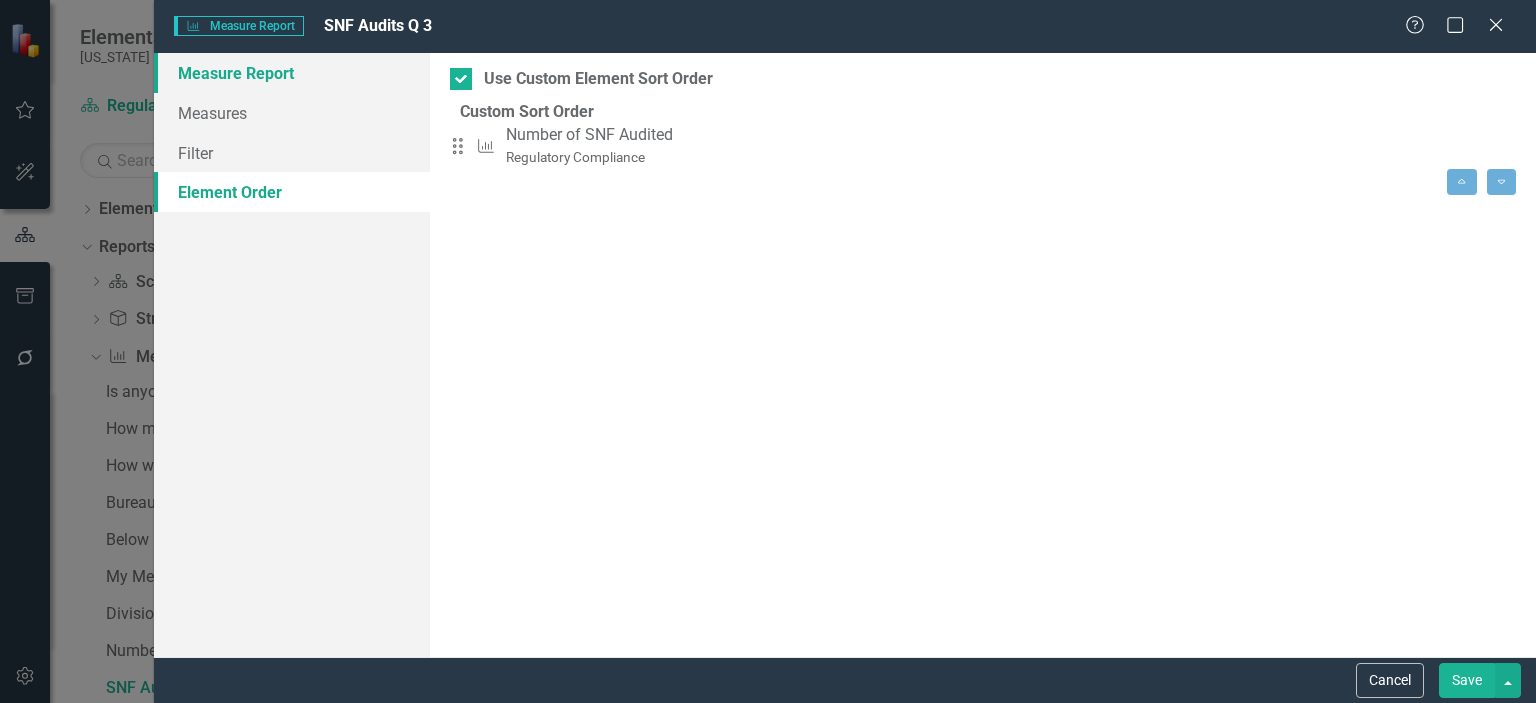 click on "Measure Report" at bounding box center (292, 73) 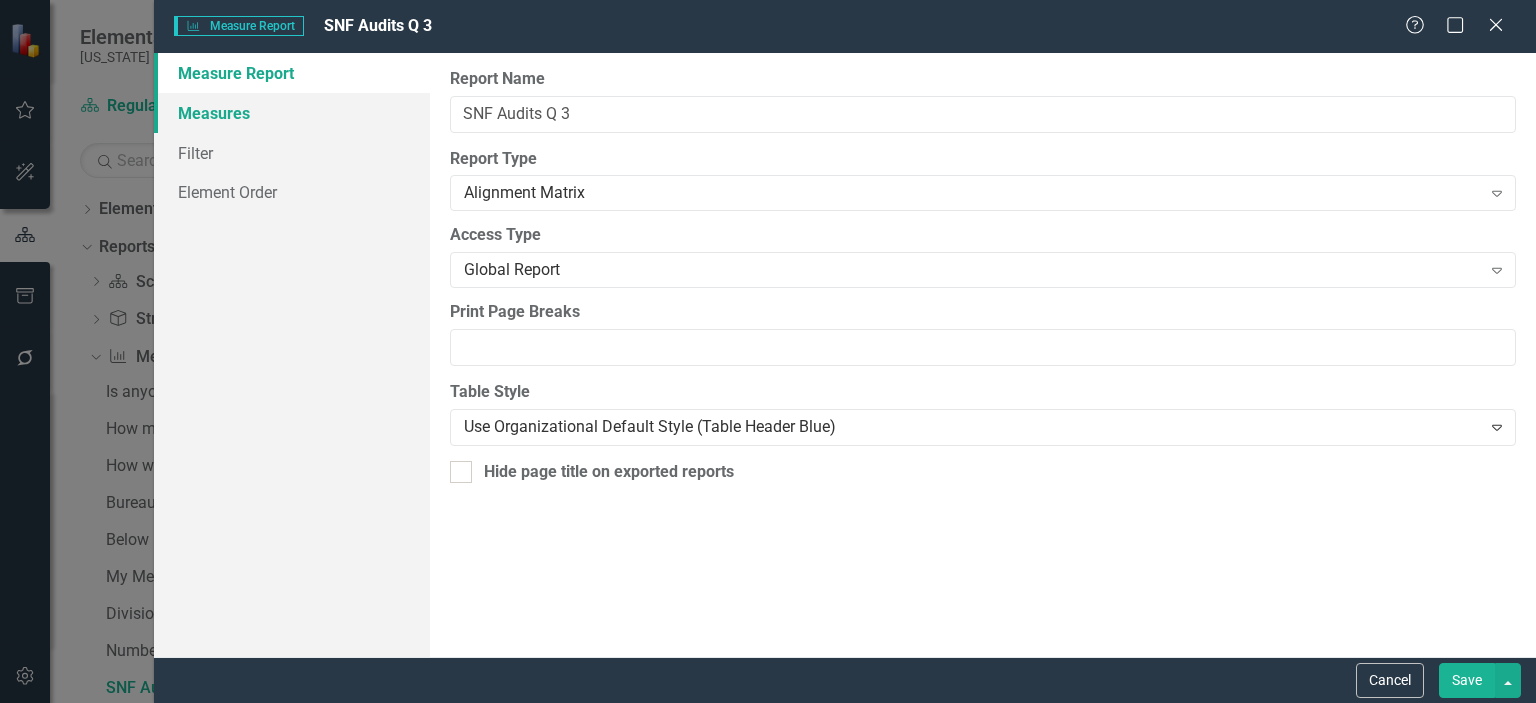click on "Measures" at bounding box center [292, 113] 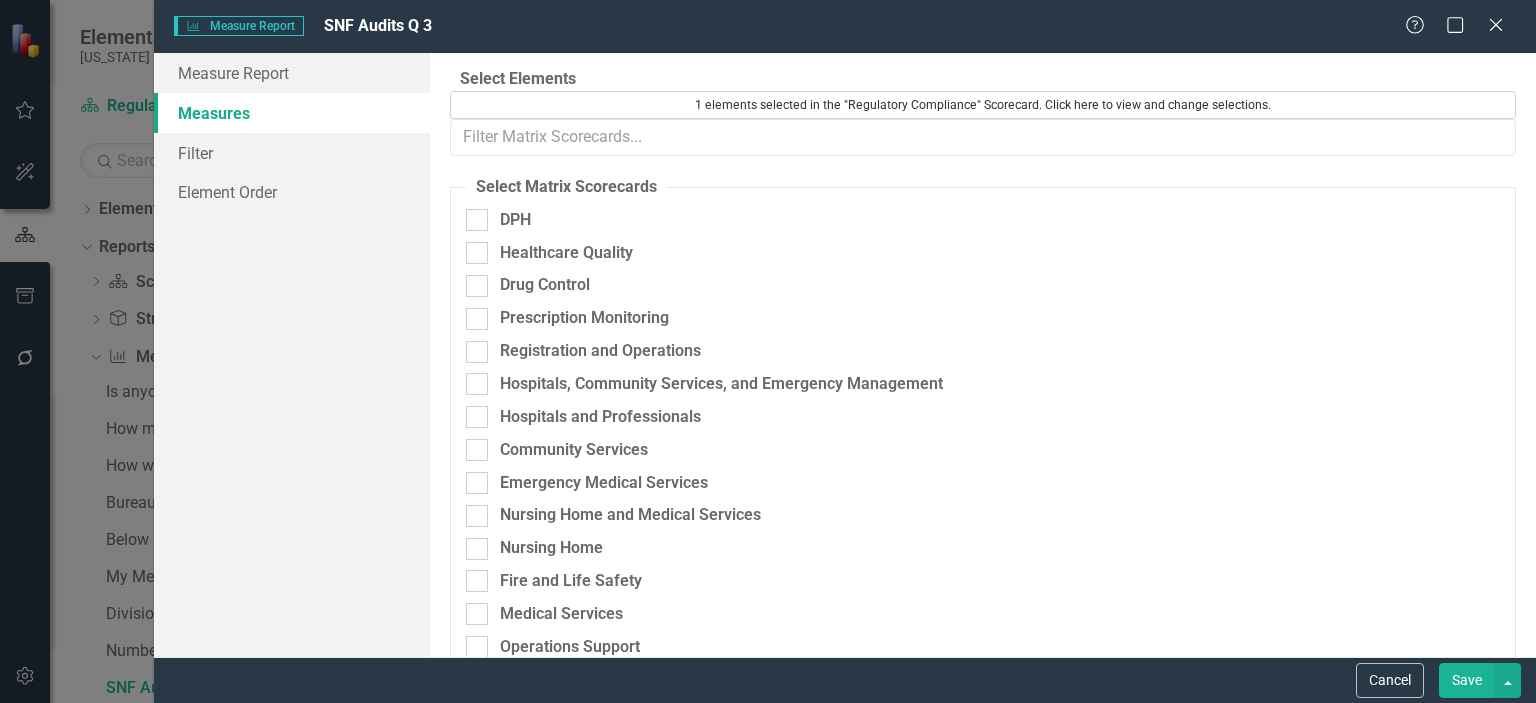 click on "1 elements selected in the "Regulatory Compliance" Scorecard. Click here to view and change selections." at bounding box center (983, 105) 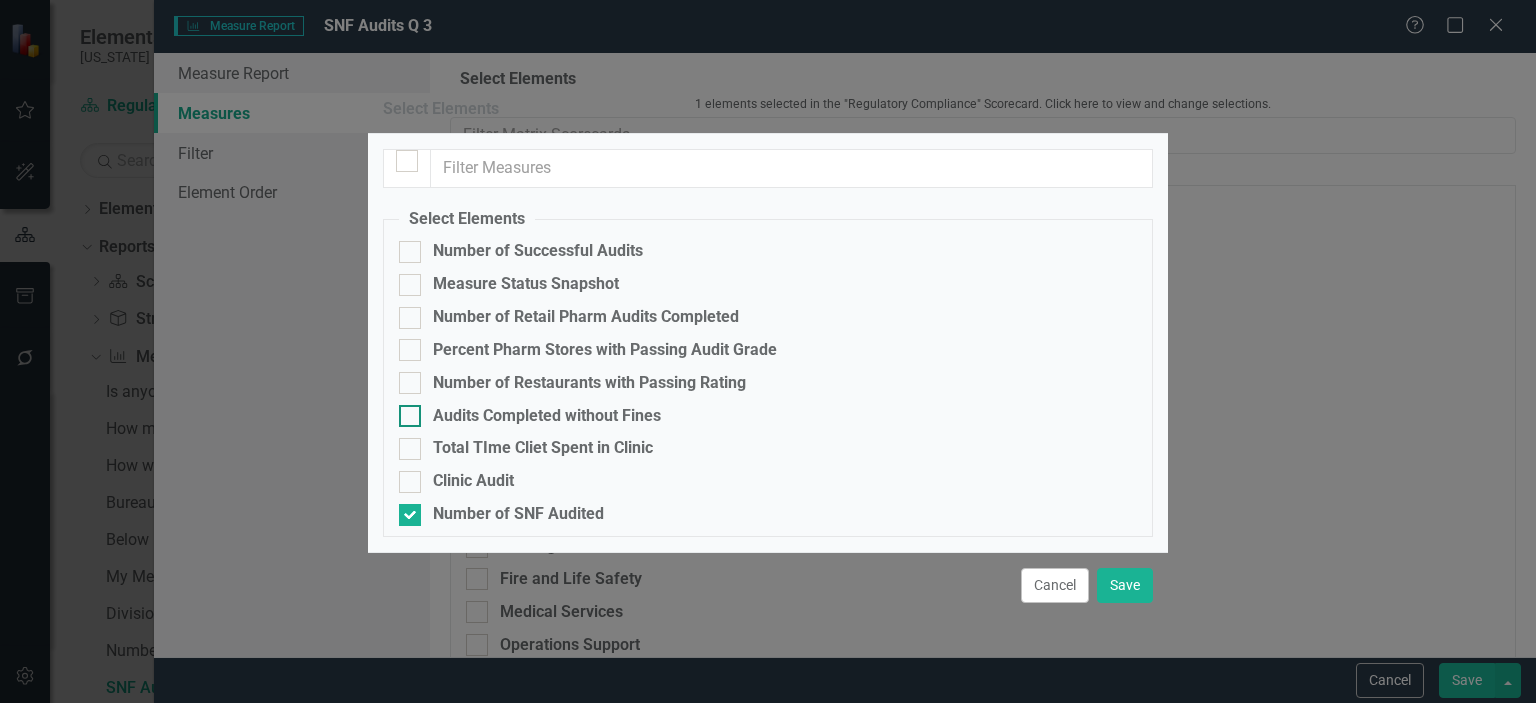 click at bounding box center [410, 416] 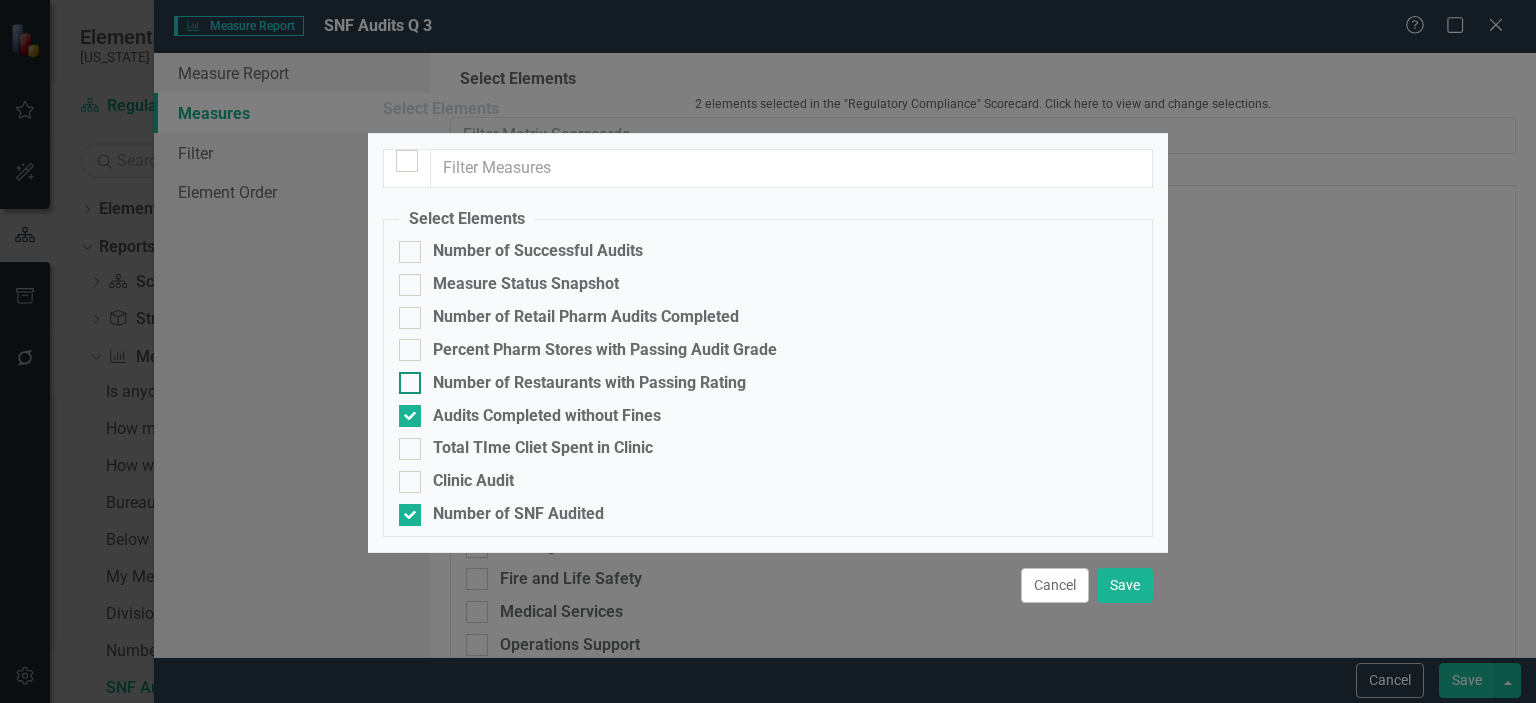 click at bounding box center (410, 383) 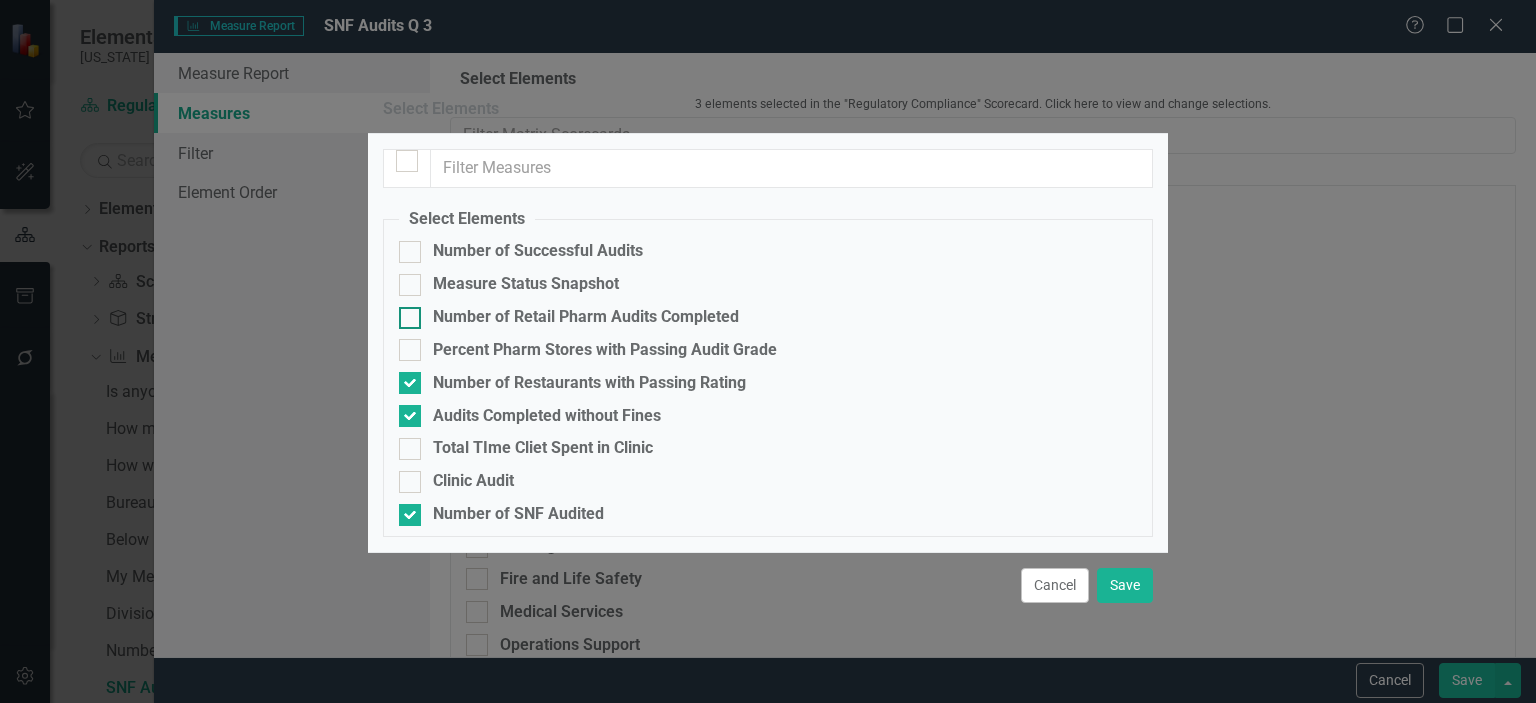 click at bounding box center [410, 318] 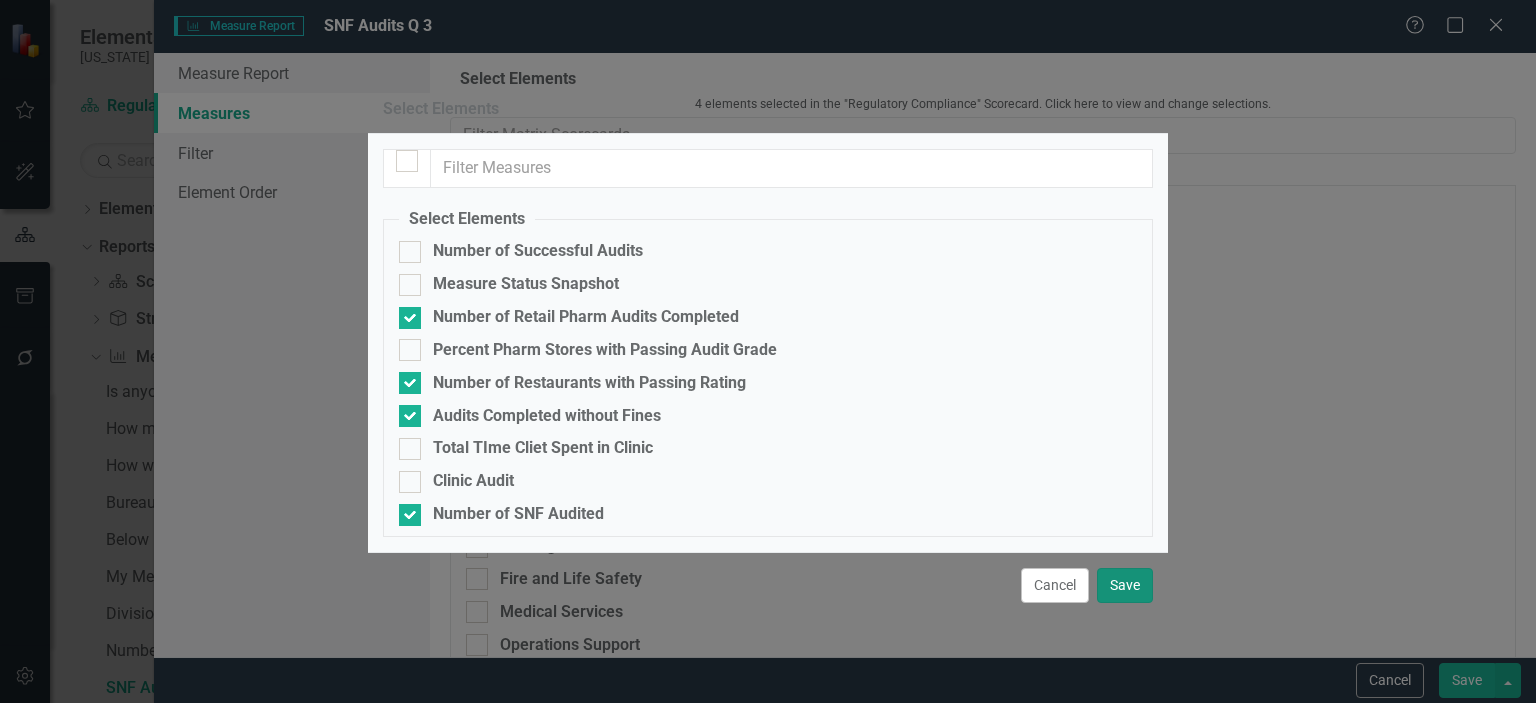 click on "Save" at bounding box center (1125, 585) 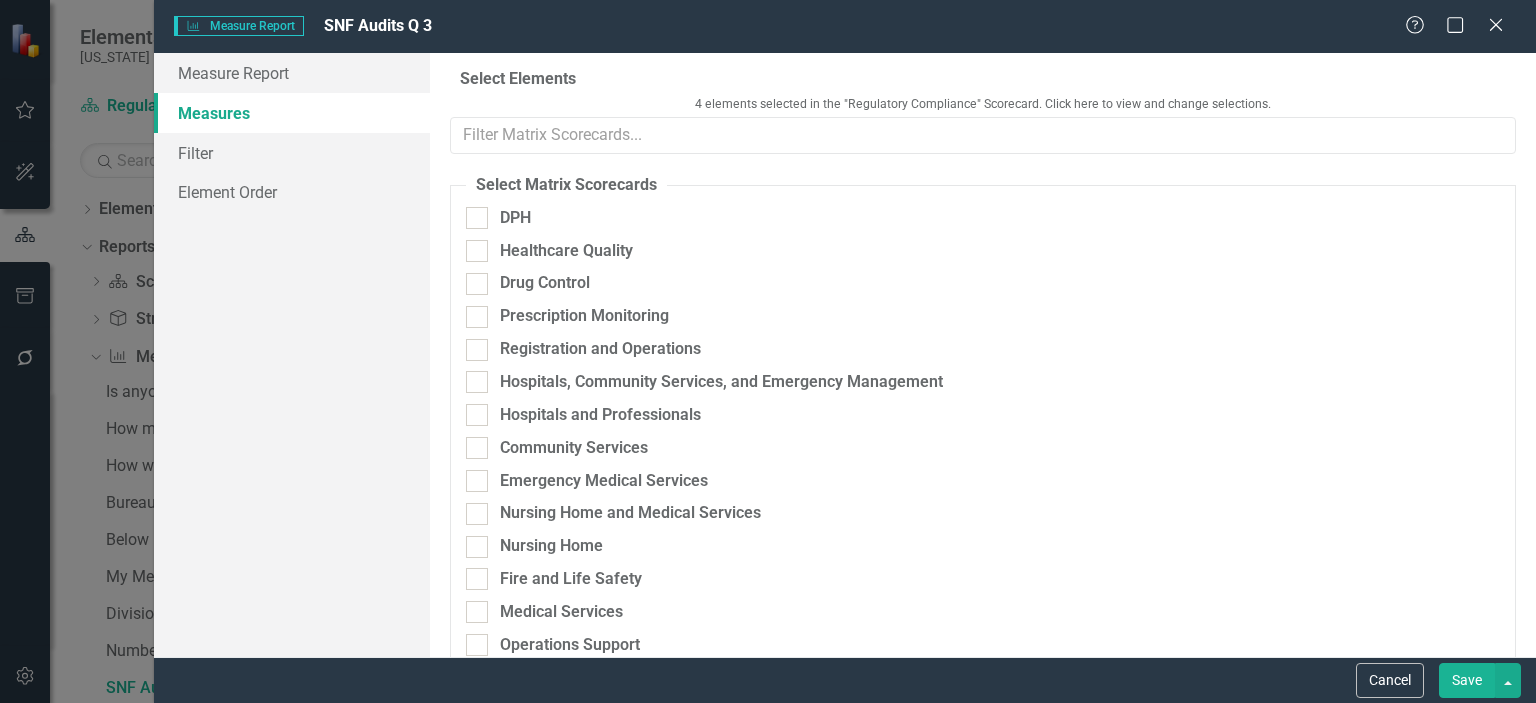 click on "Save" at bounding box center (1467, 680) 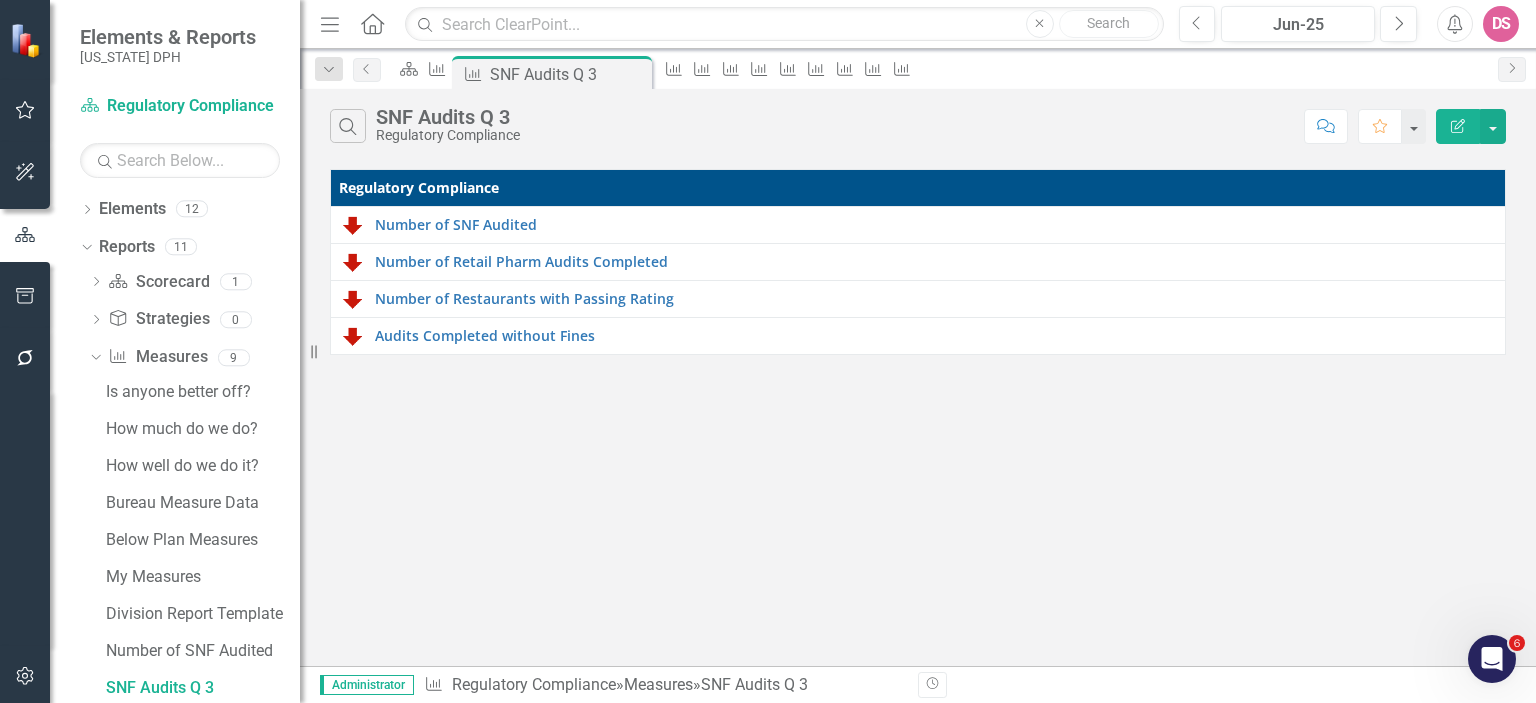click 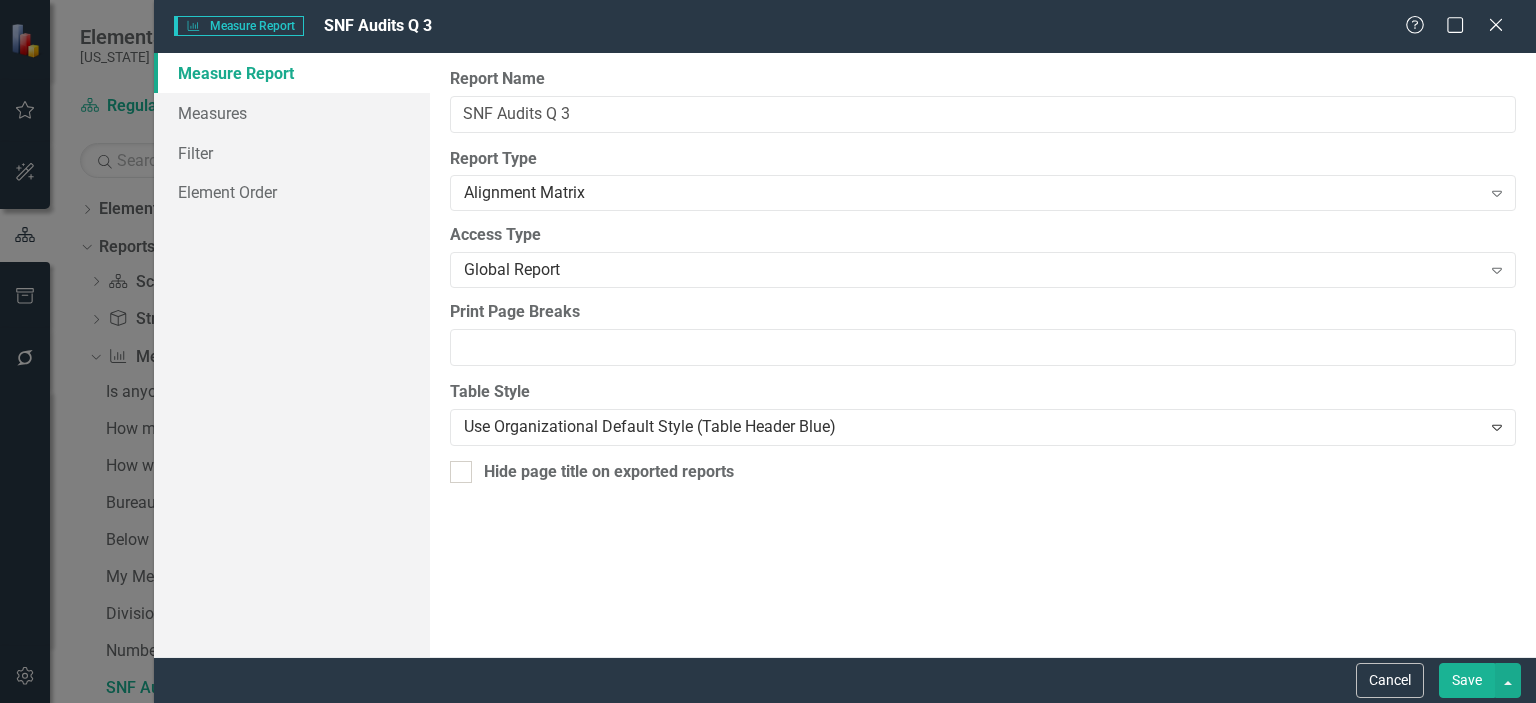 scroll, scrollTop: 0, scrollLeft: 0, axis: both 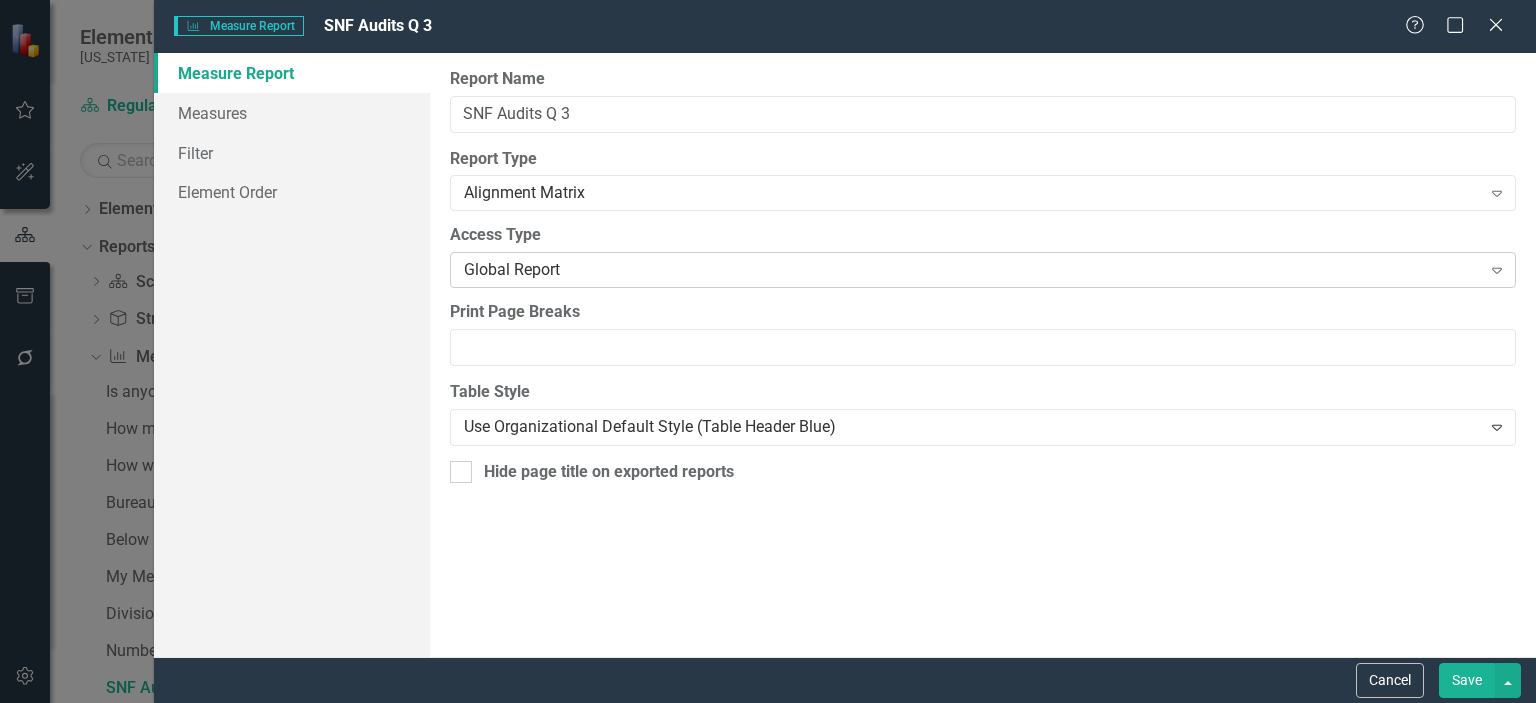 click on "Expand" 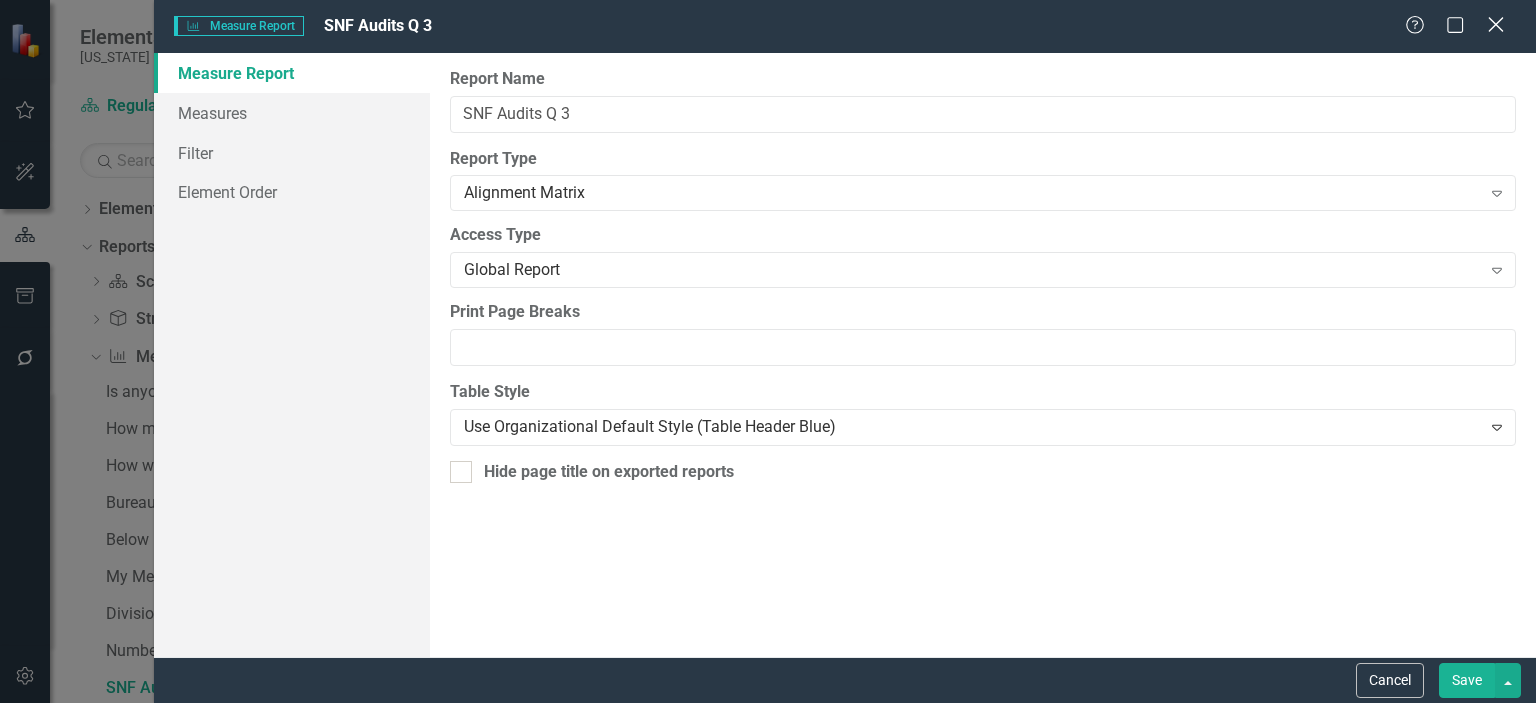 click 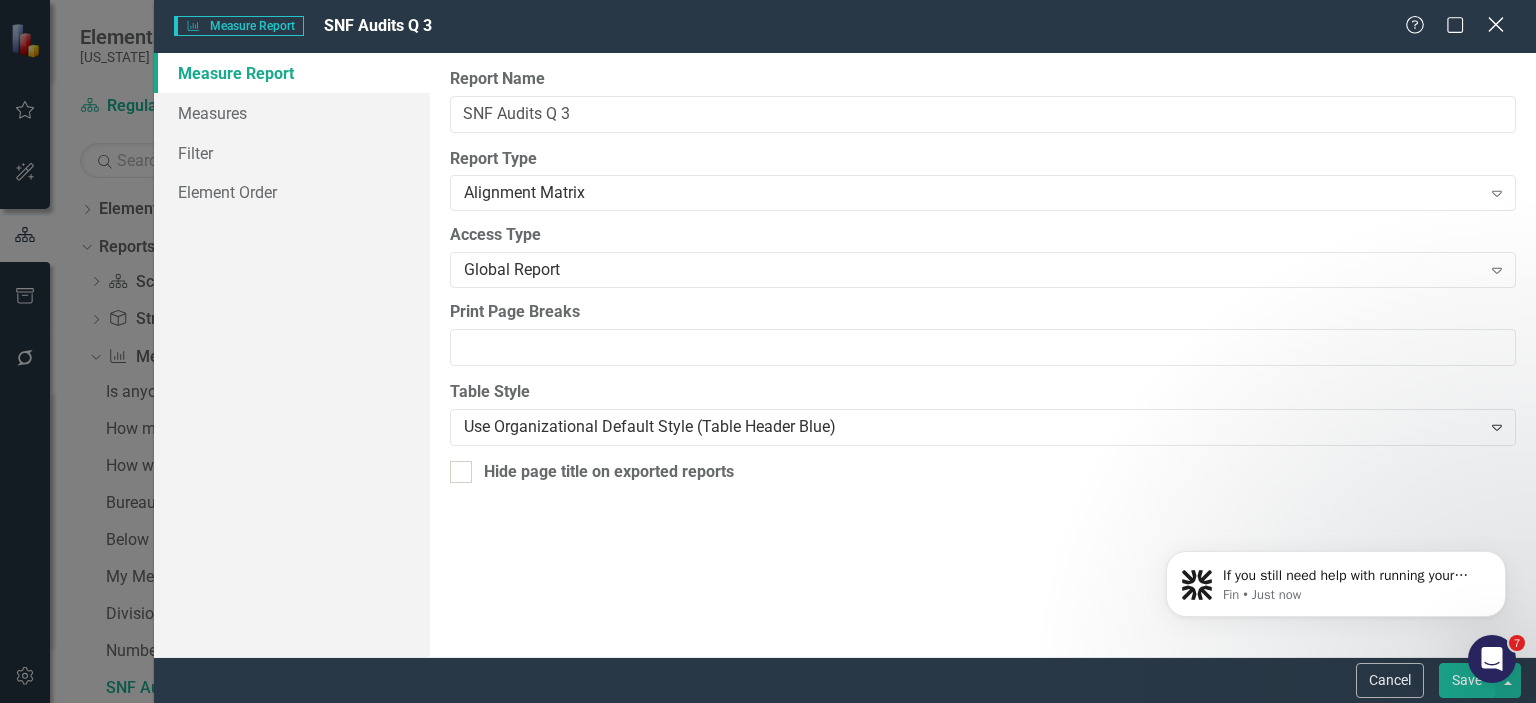 scroll, scrollTop: 421, scrollLeft: 0, axis: vertical 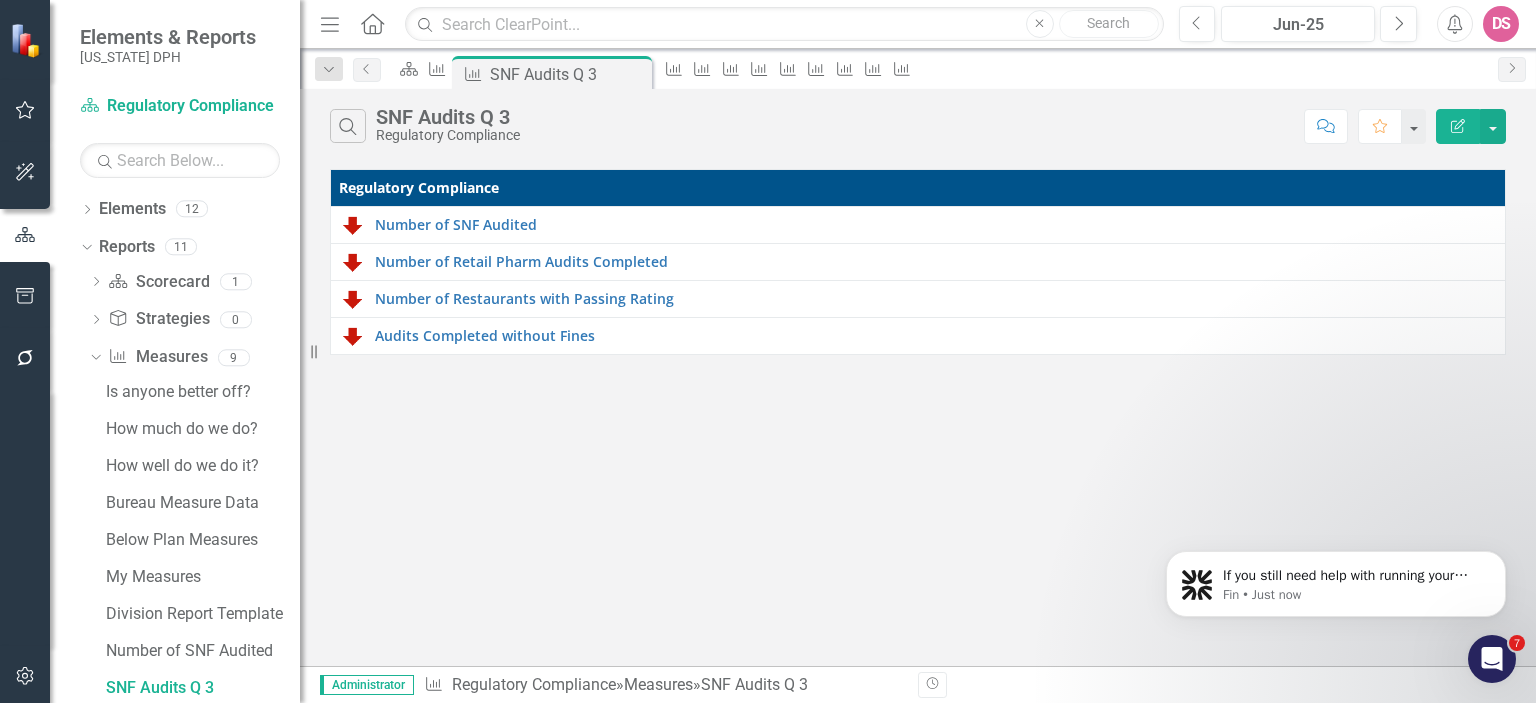 click 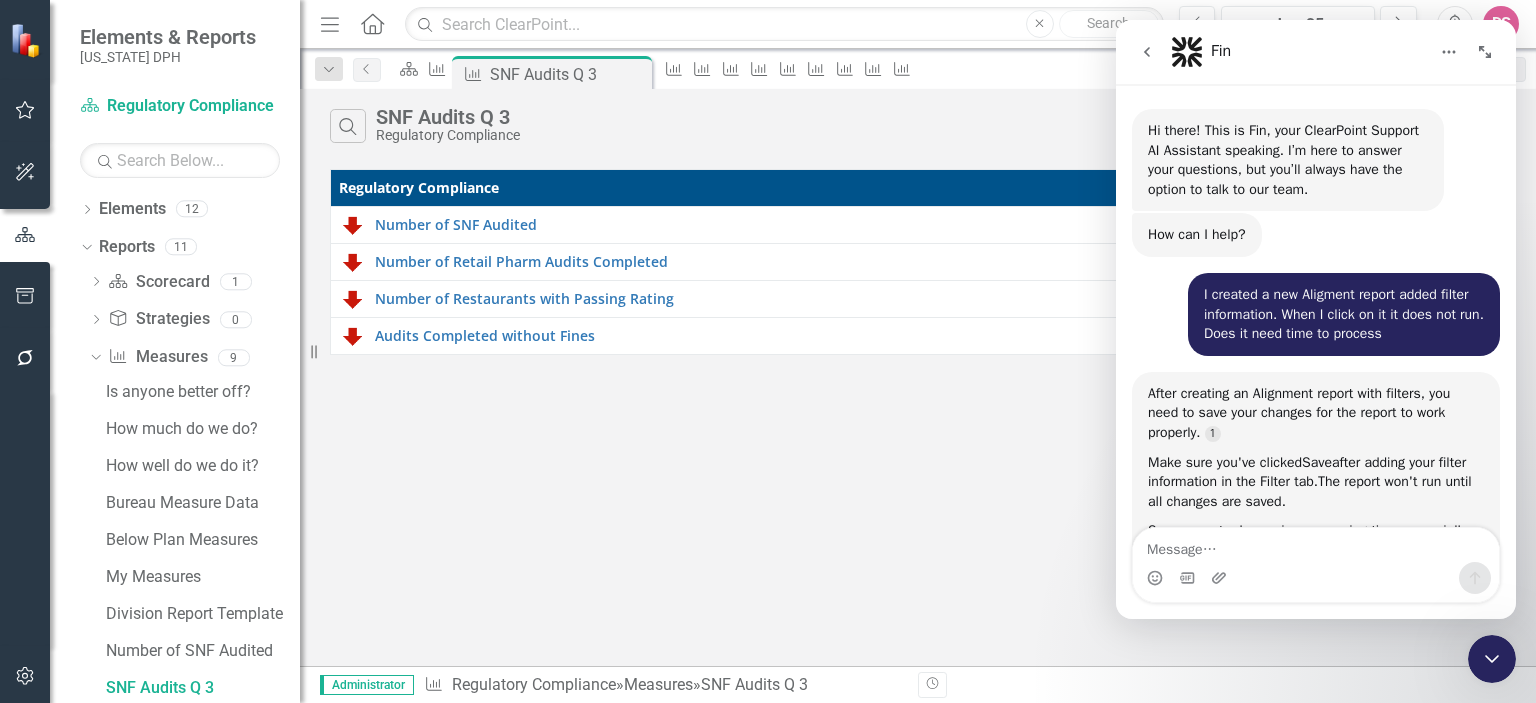 scroll, scrollTop: 48, scrollLeft: 0, axis: vertical 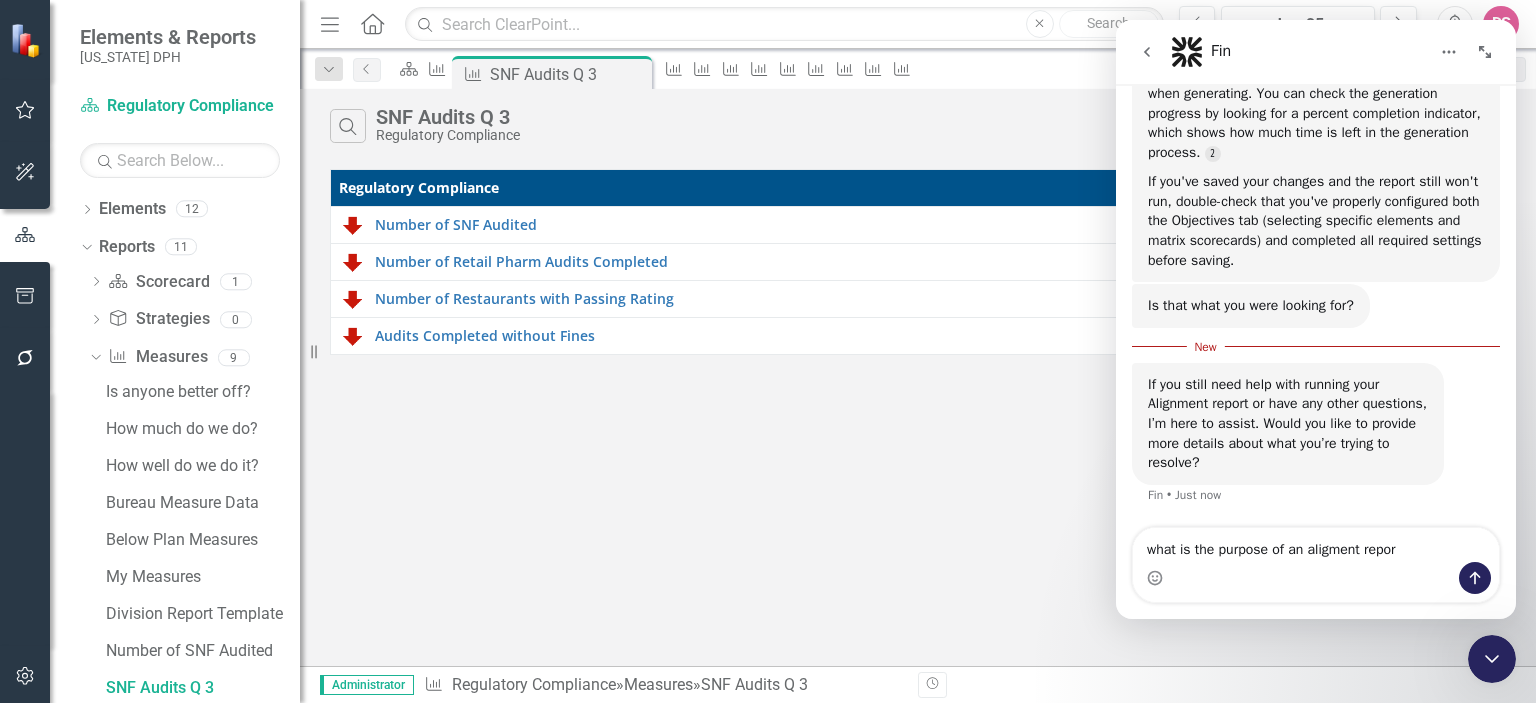 type on "what is the purpose of an aligment report" 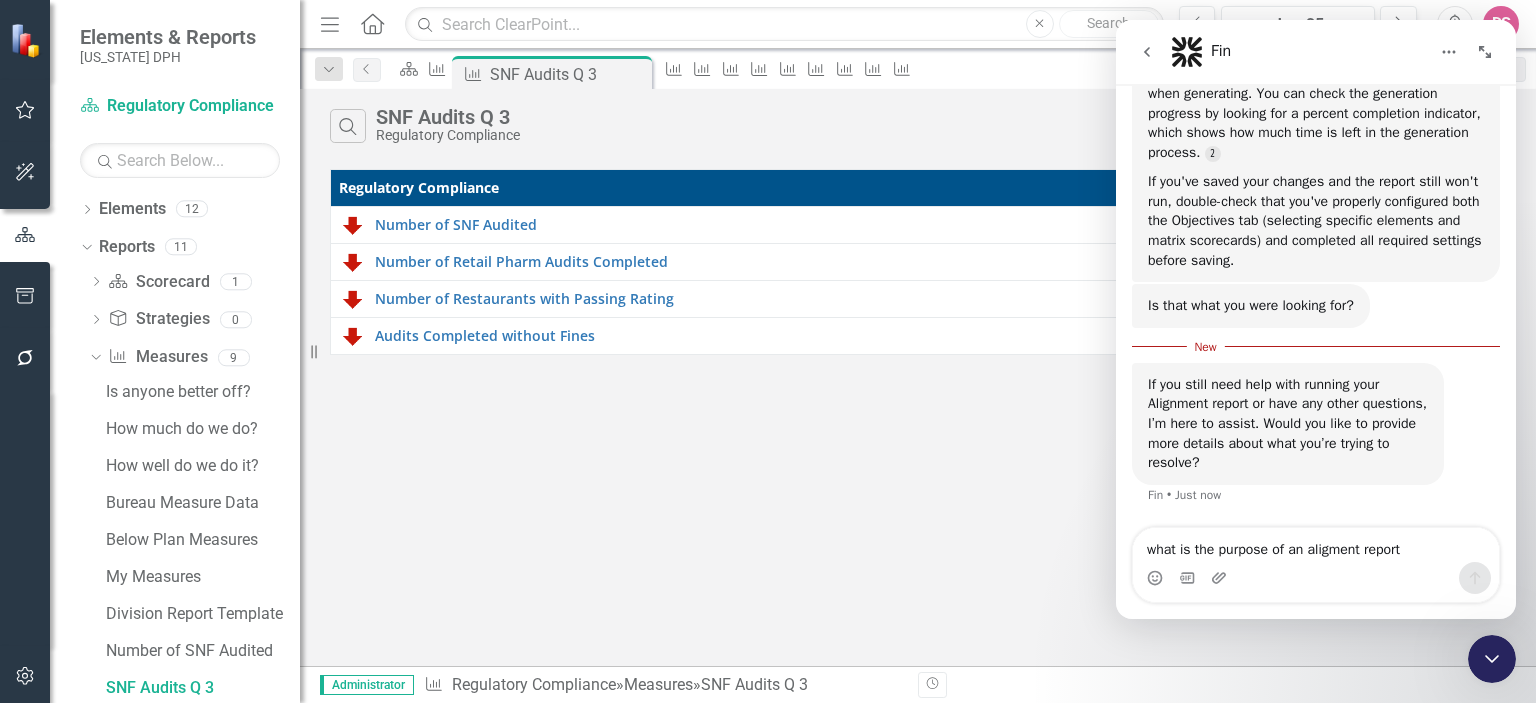 type 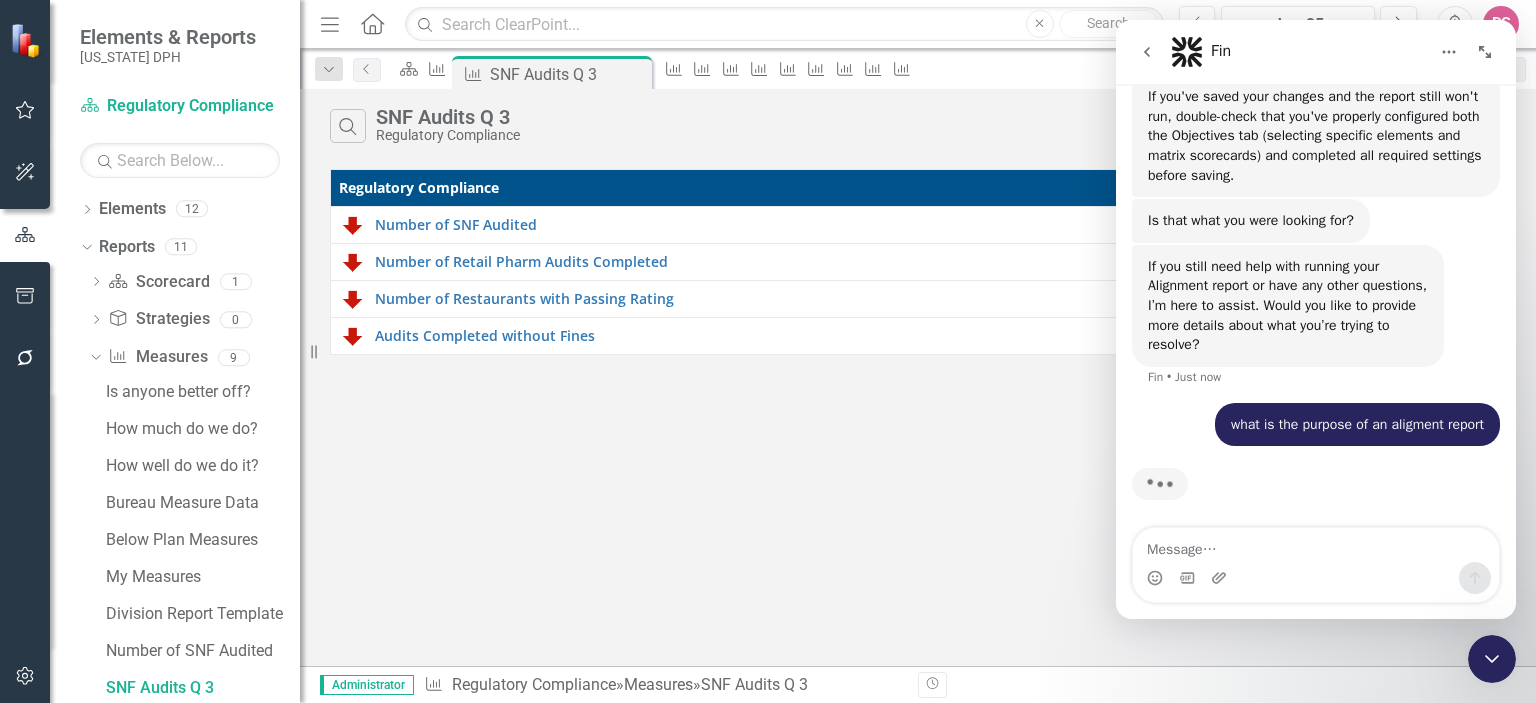 scroll, scrollTop: 546, scrollLeft: 0, axis: vertical 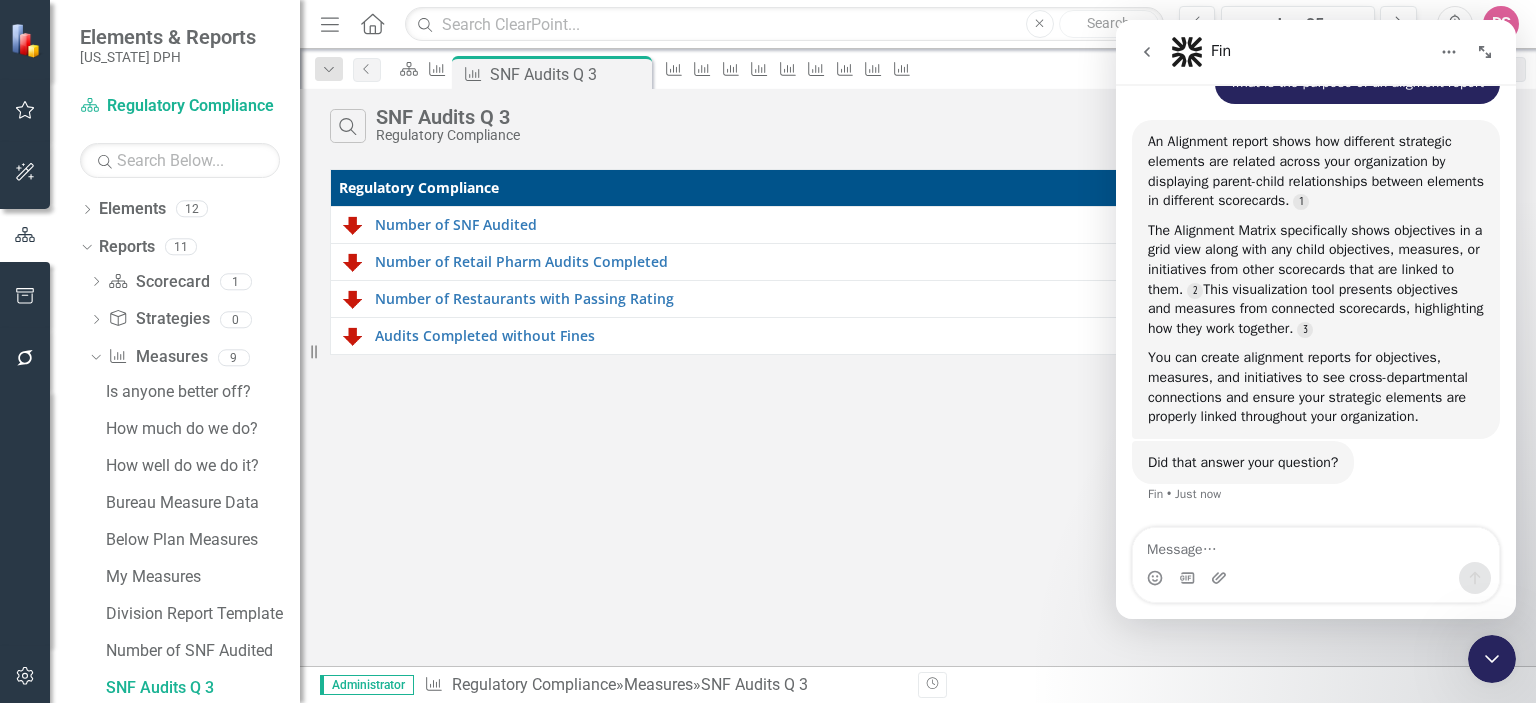 click 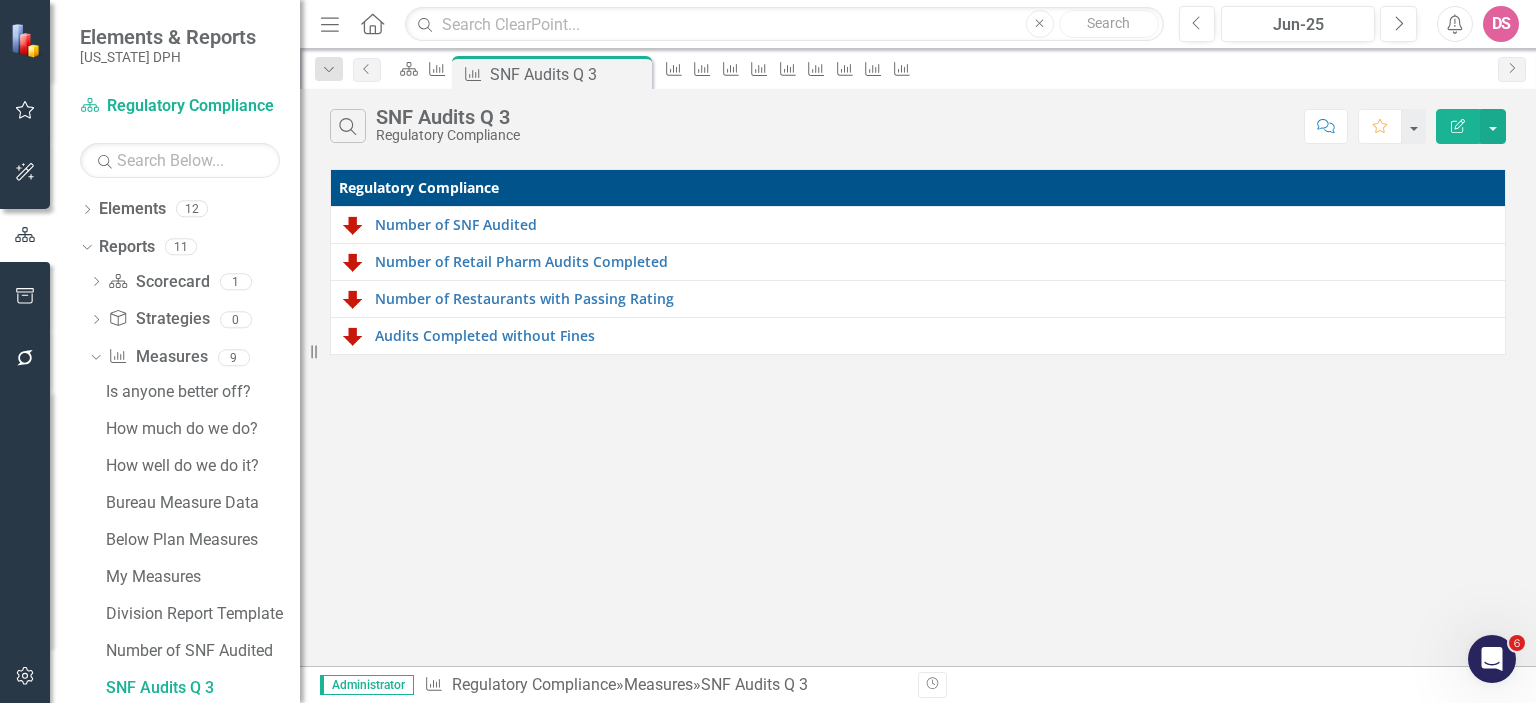 click 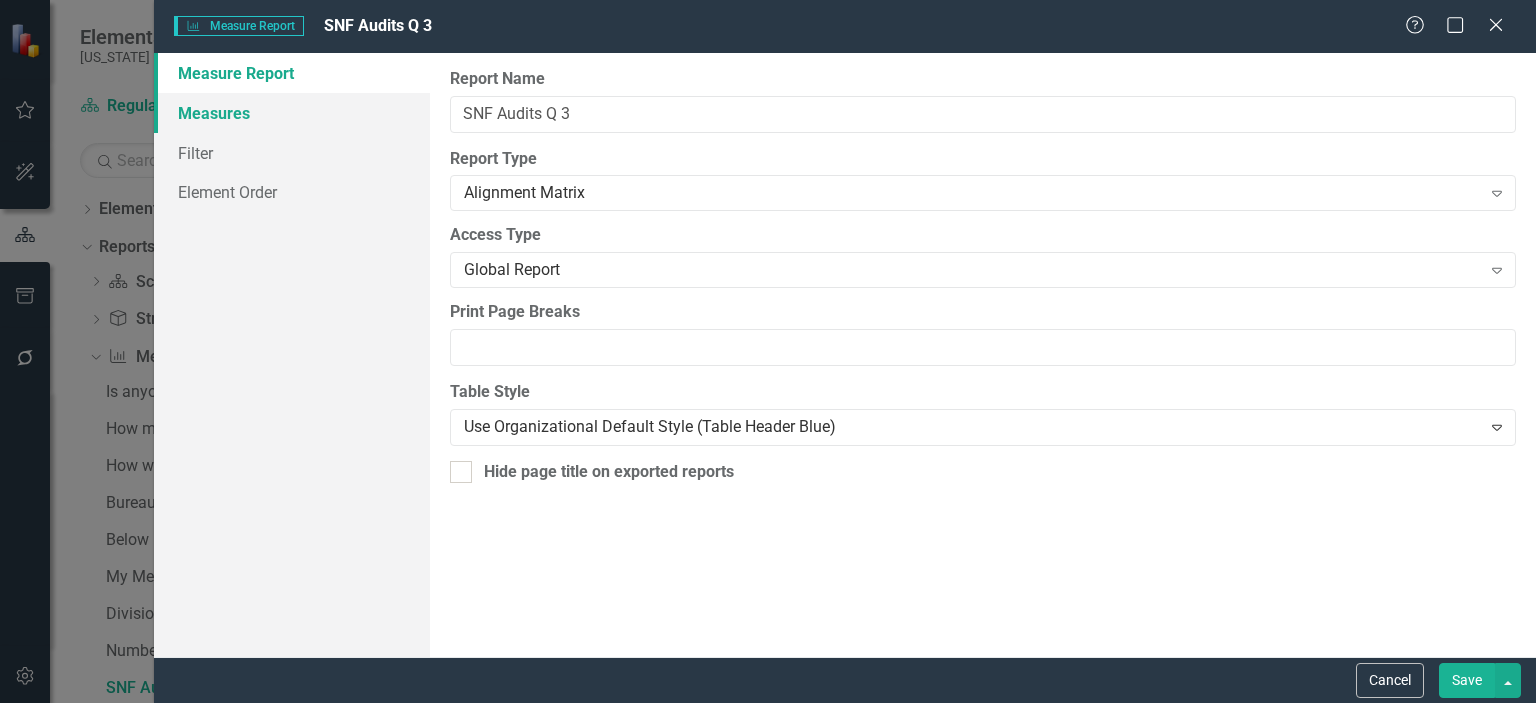 click on "Measures" at bounding box center [292, 113] 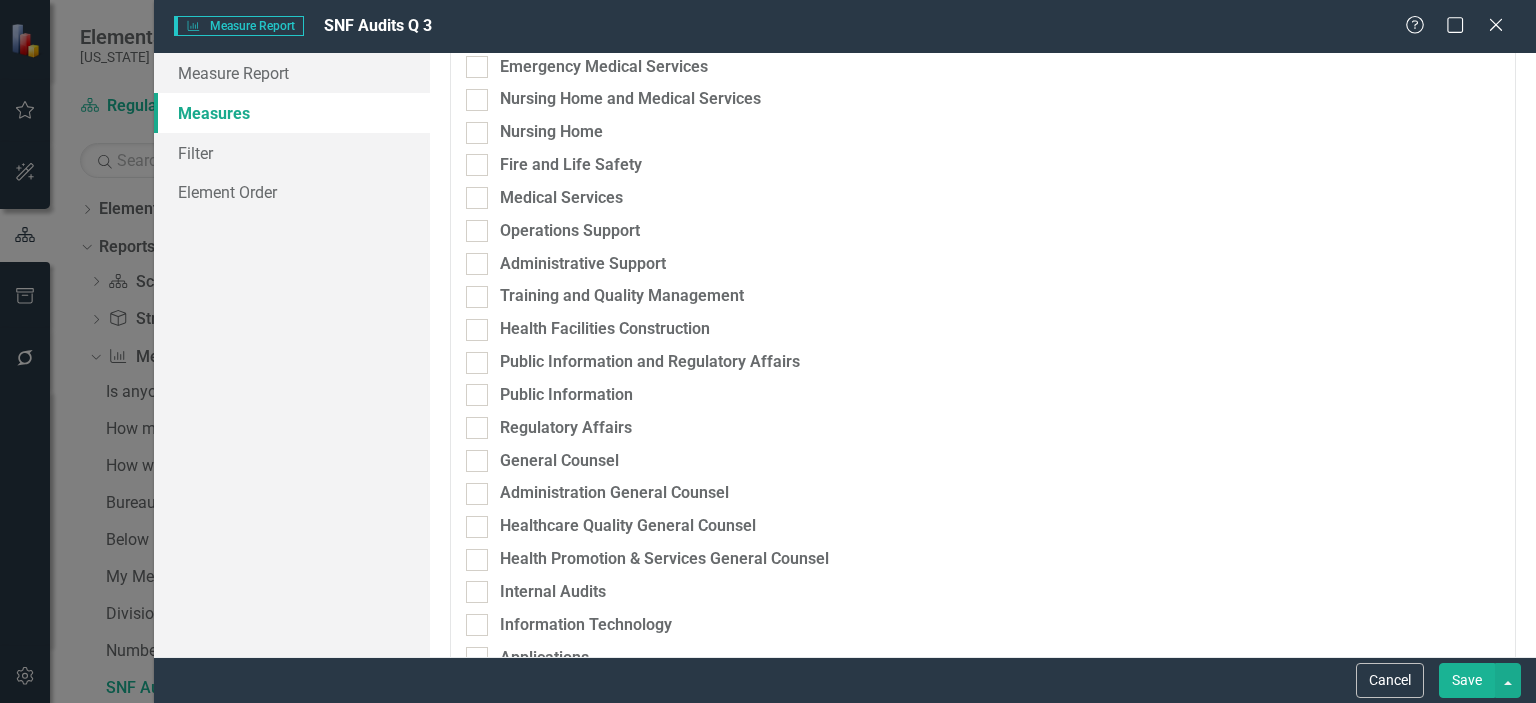 scroll, scrollTop: 0, scrollLeft: 0, axis: both 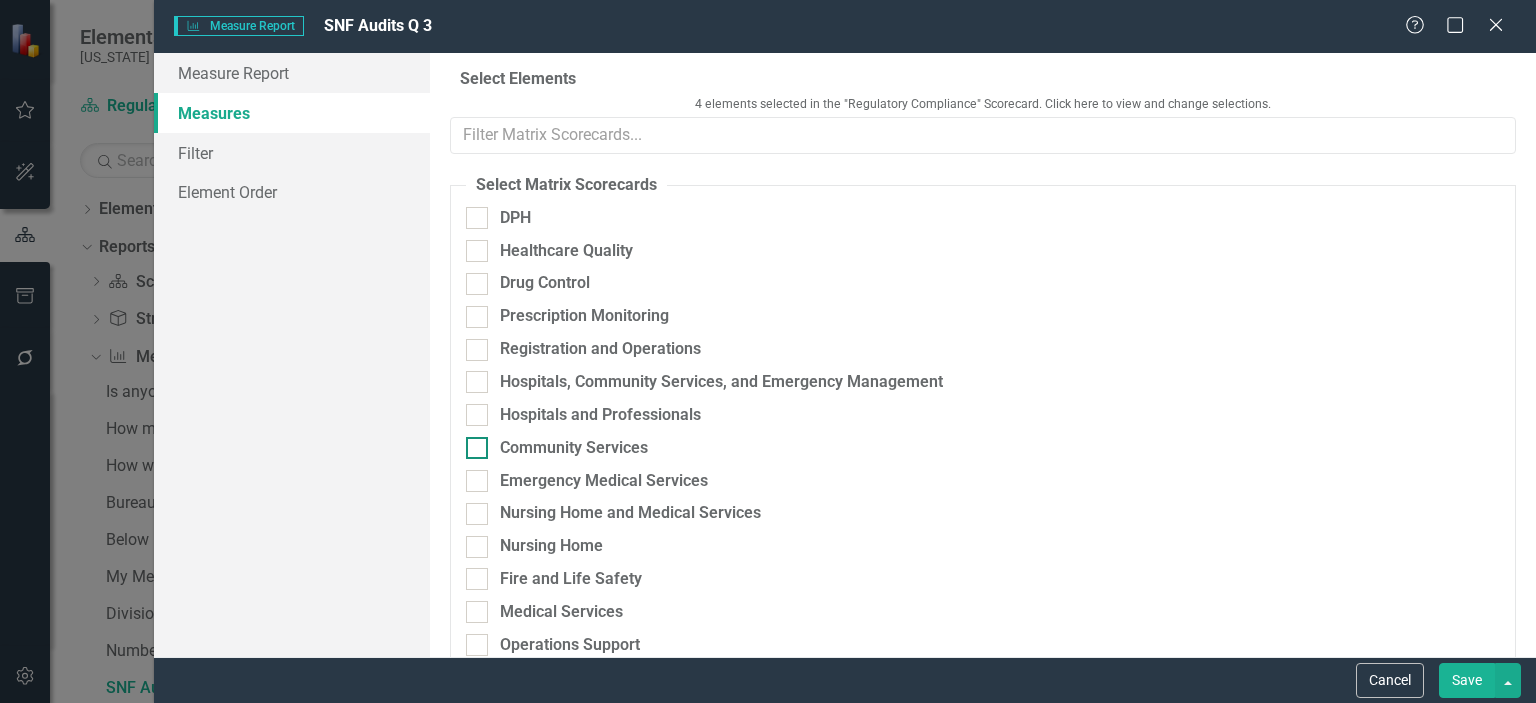 click at bounding box center (477, 448) 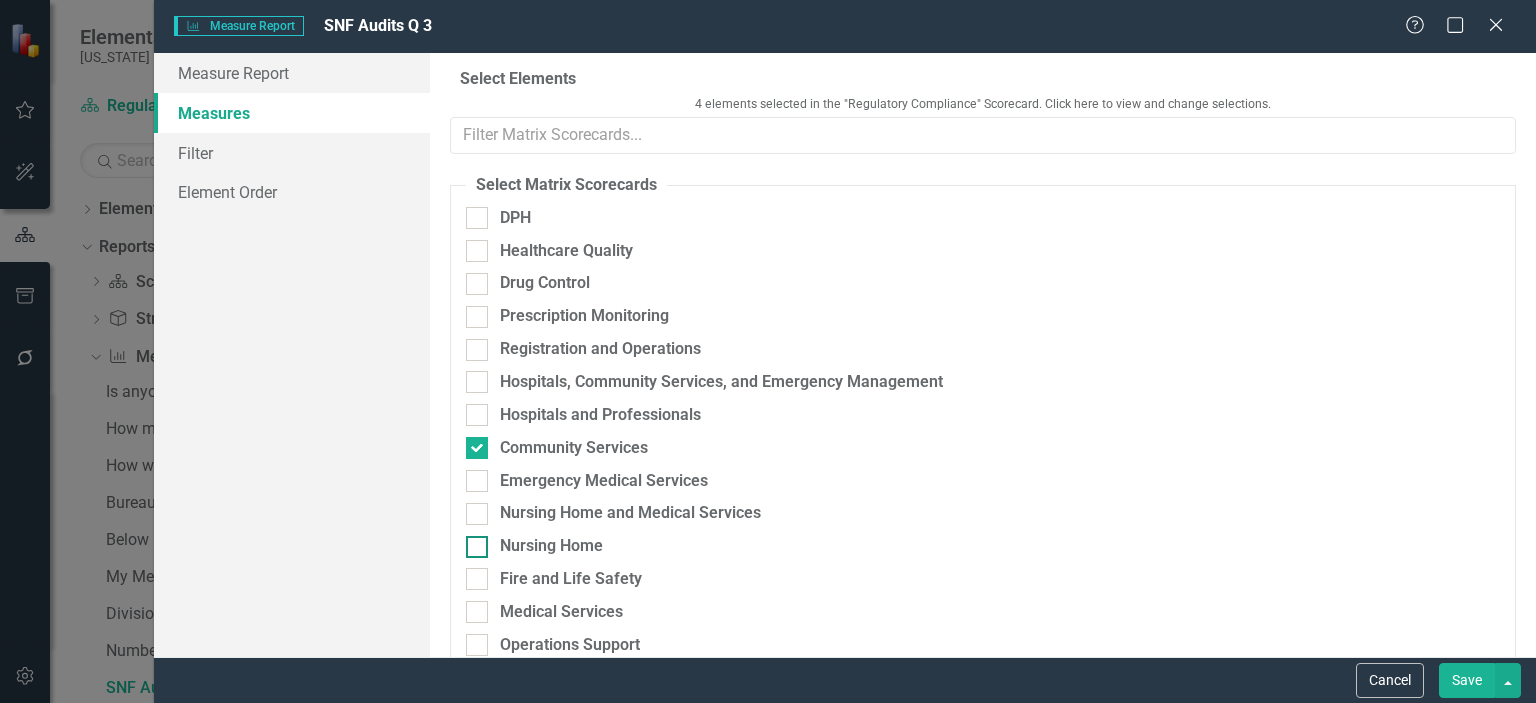 click at bounding box center [477, 547] 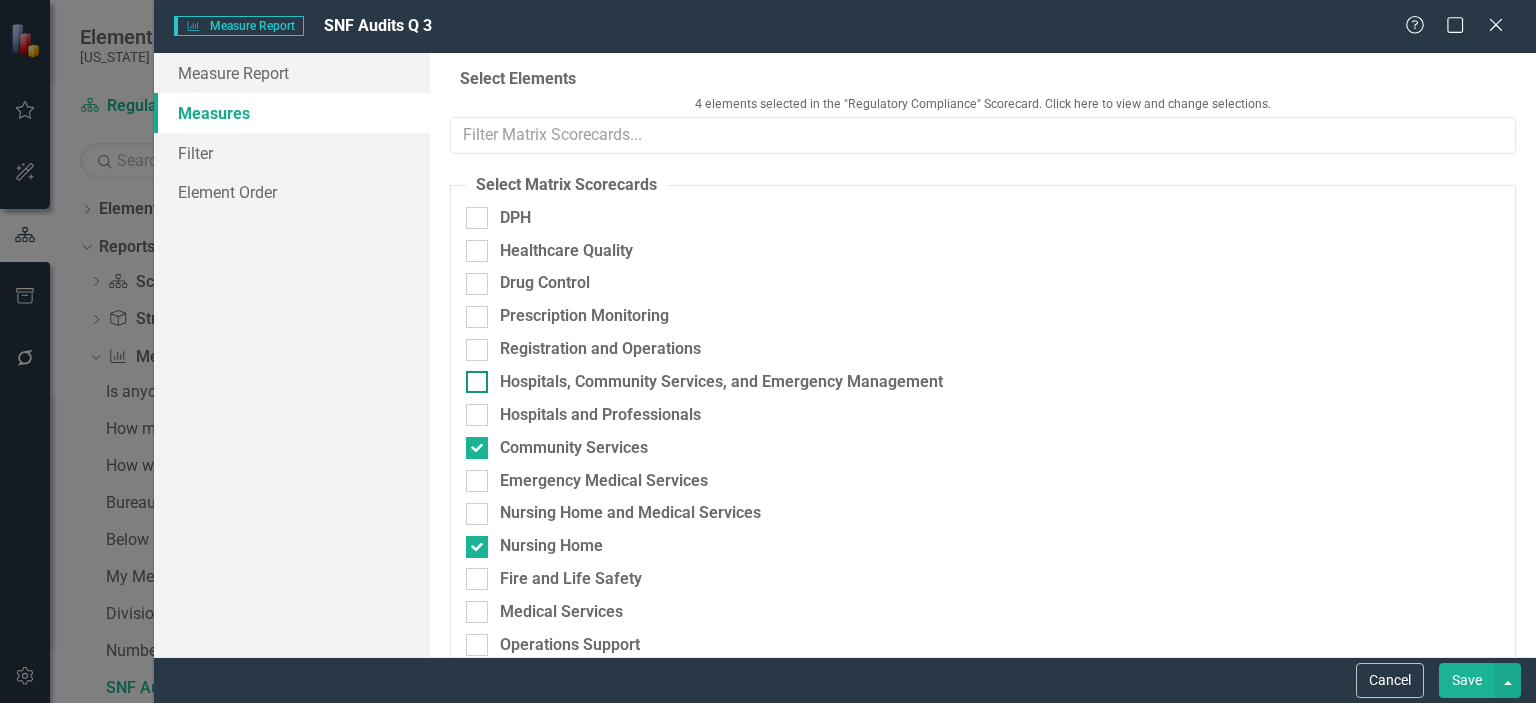 click at bounding box center (477, 382) 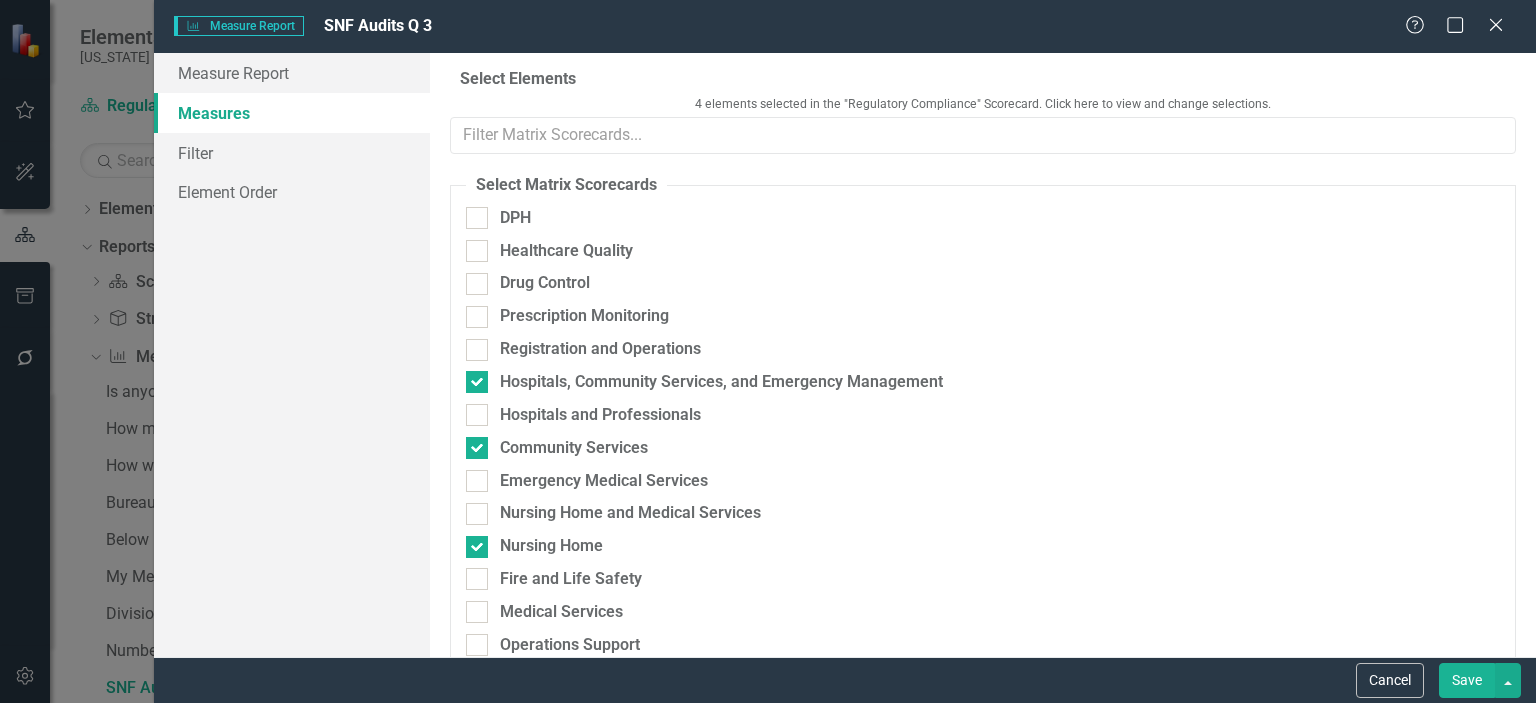 click on "Save" at bounding box center [1467, 680] 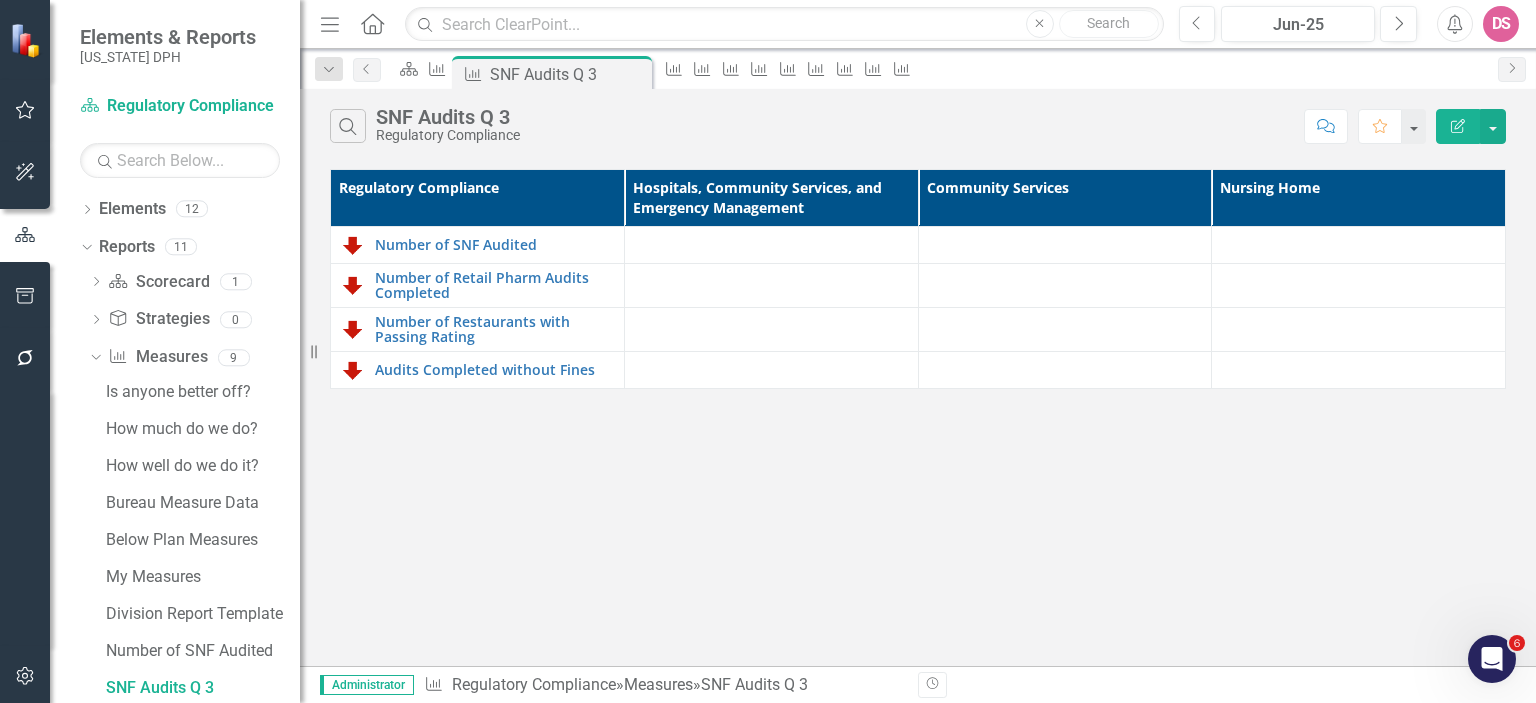 click on "Edit Report" 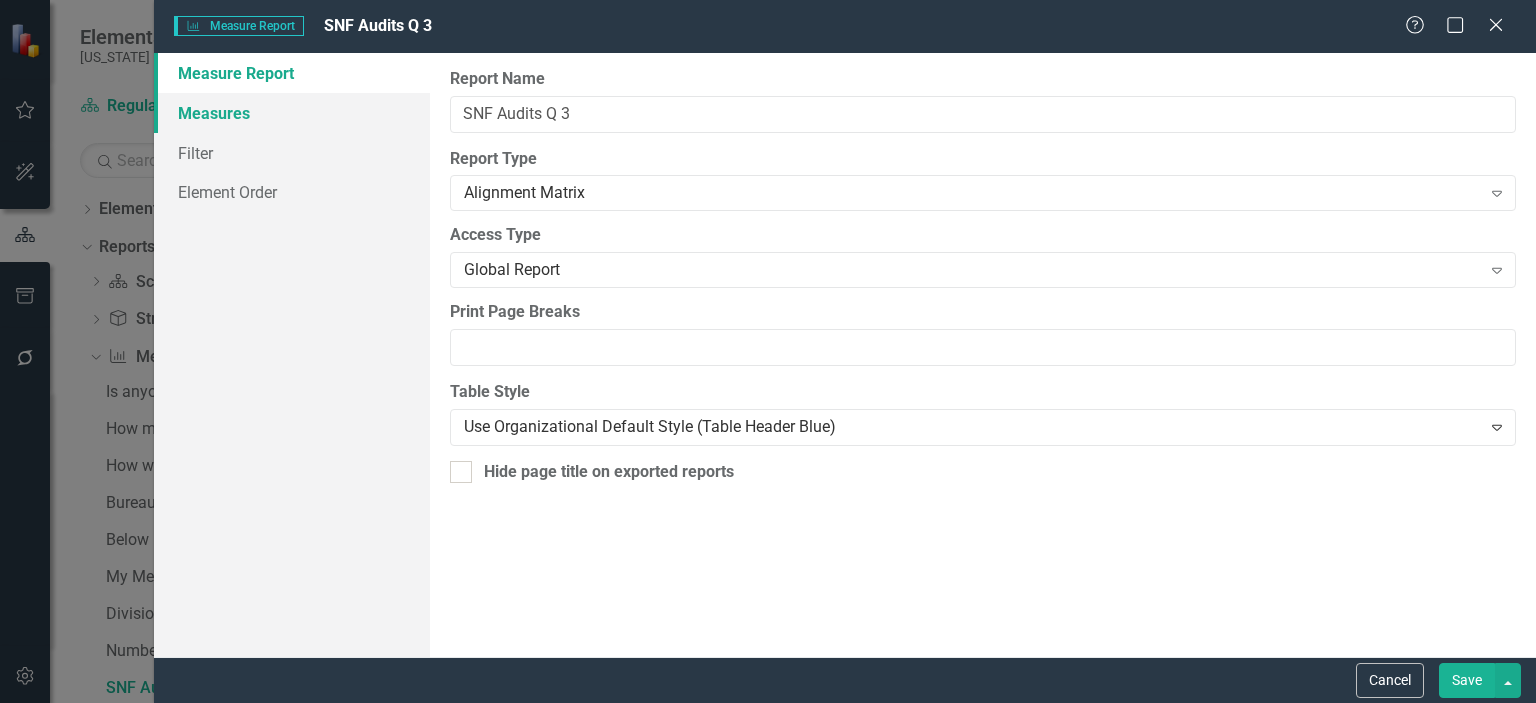 click on "Measures" at bounding box center (292, 113) 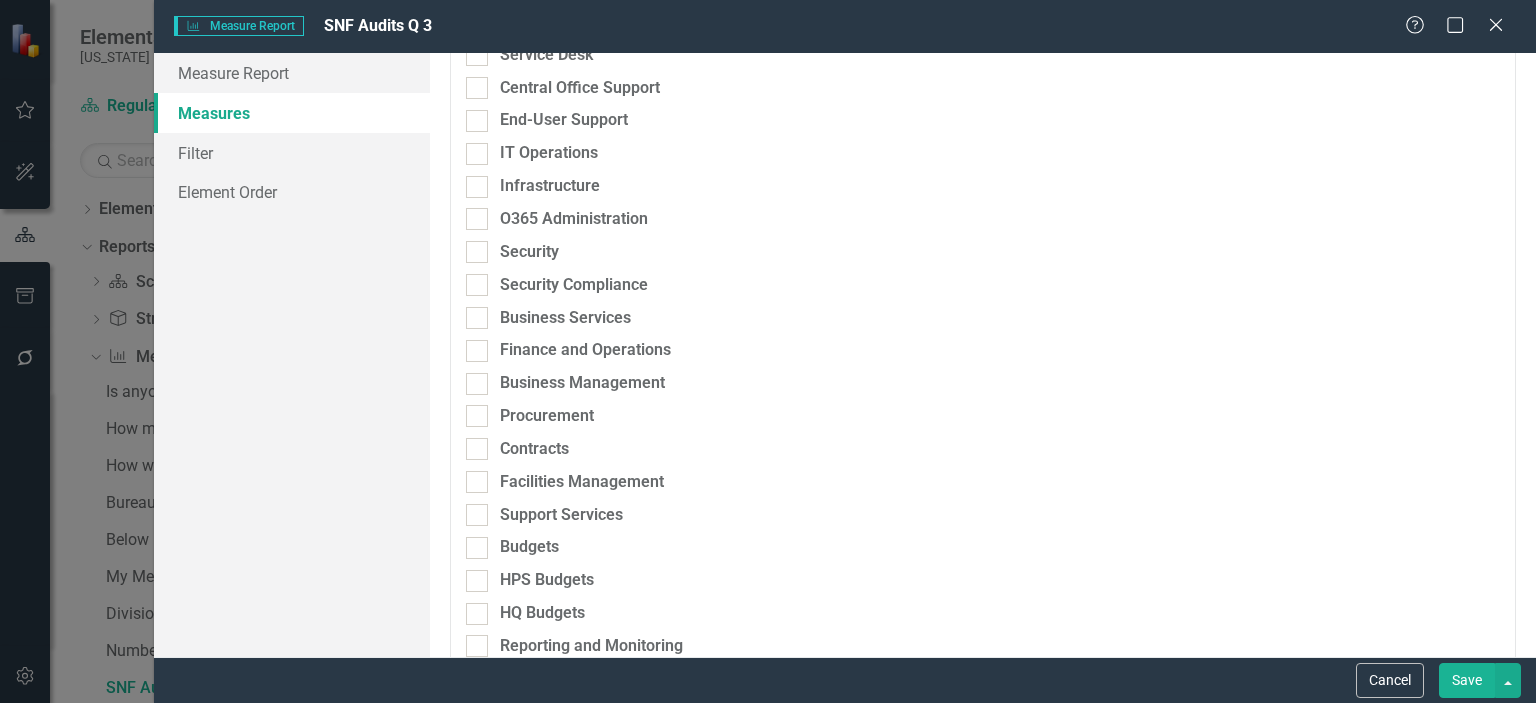 scroll, scrollTop: 0, scrollLeft: 0, axis: both 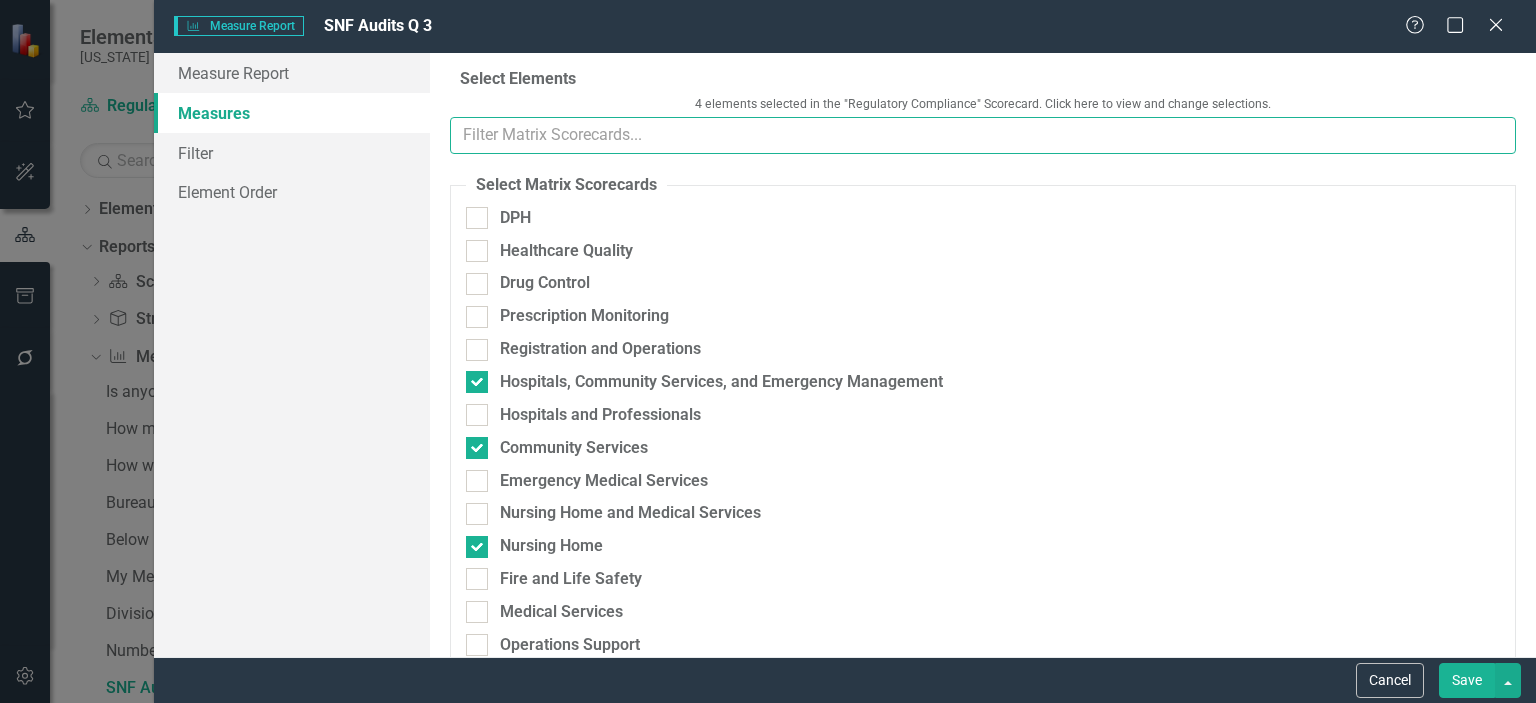 click at bounding box center (983, 135) 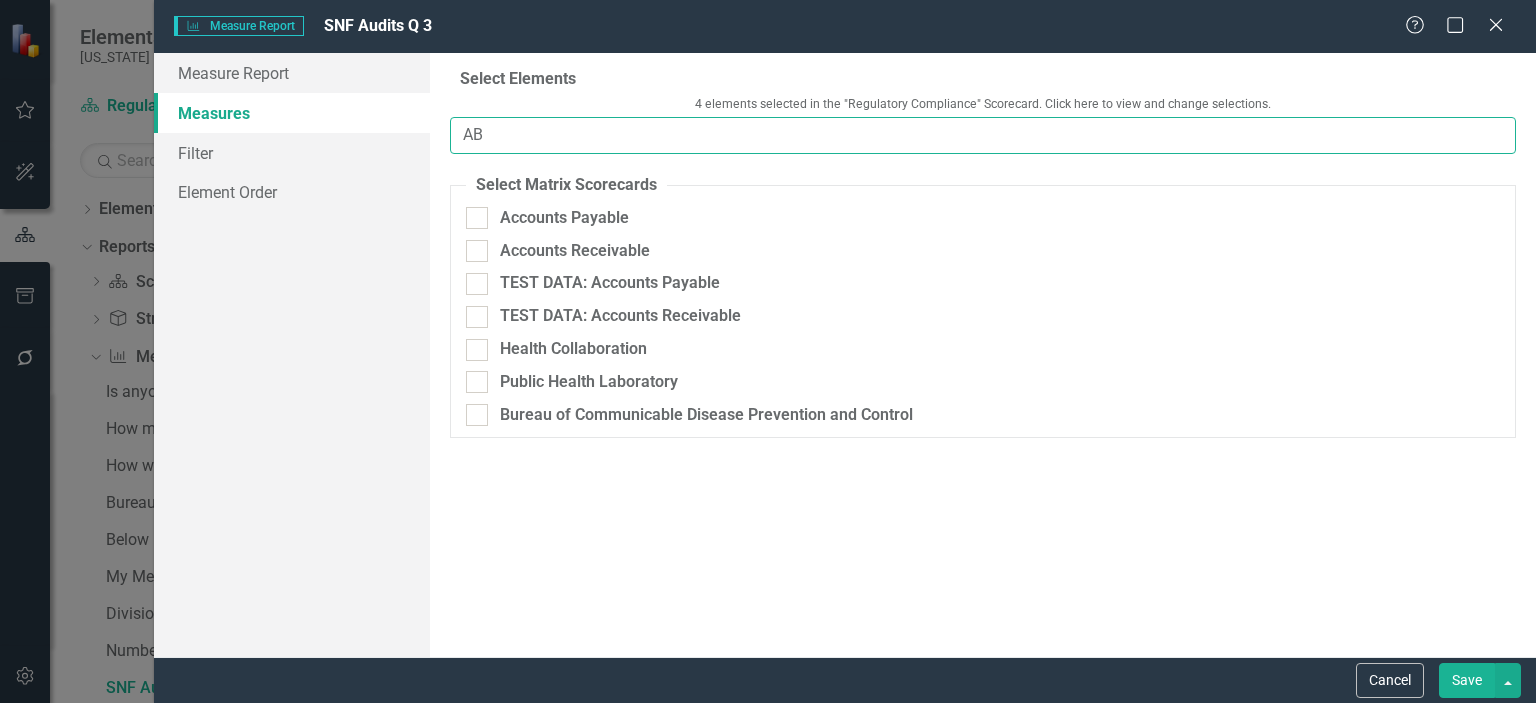 type on "A" 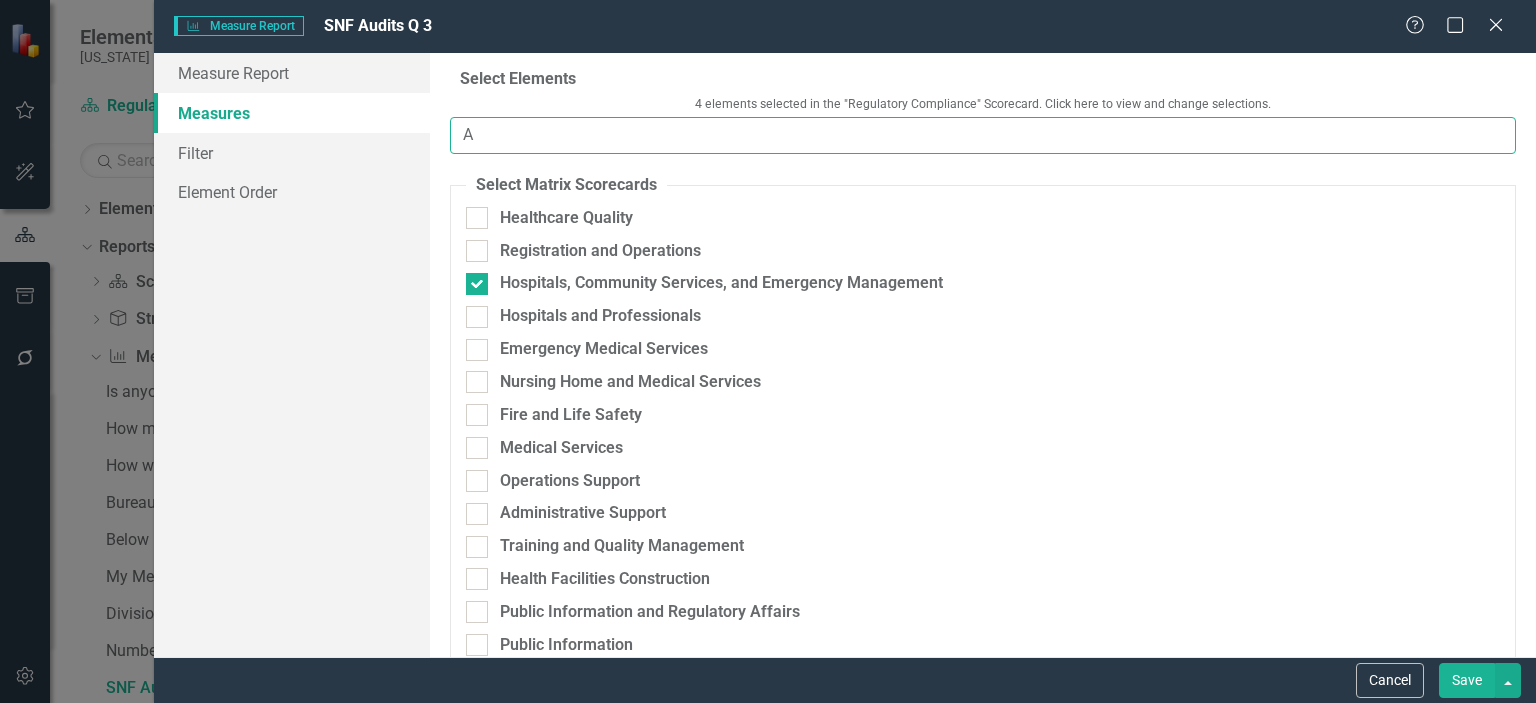type 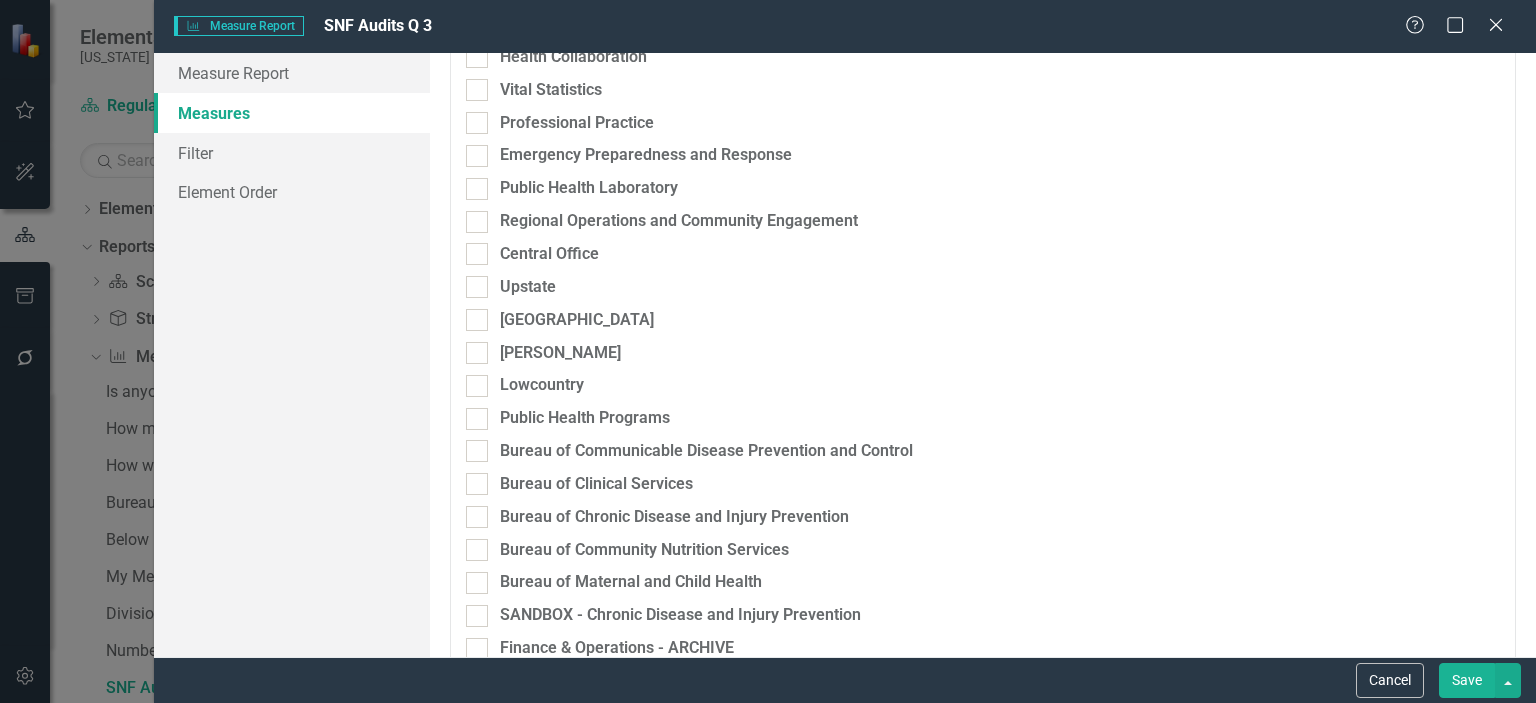 scroll, scrollTop: 4008, scrollLeft: 0, axis: vertical 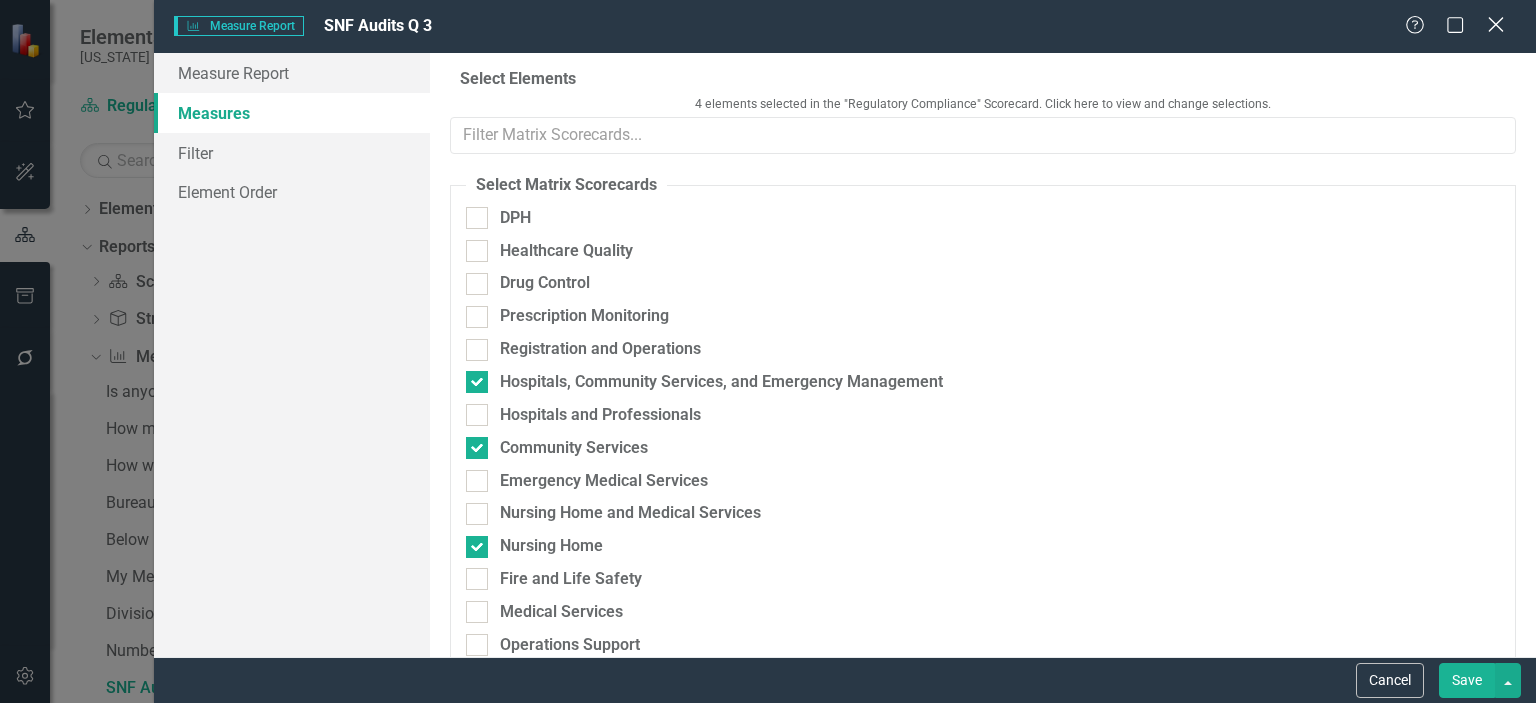 click on "Close" 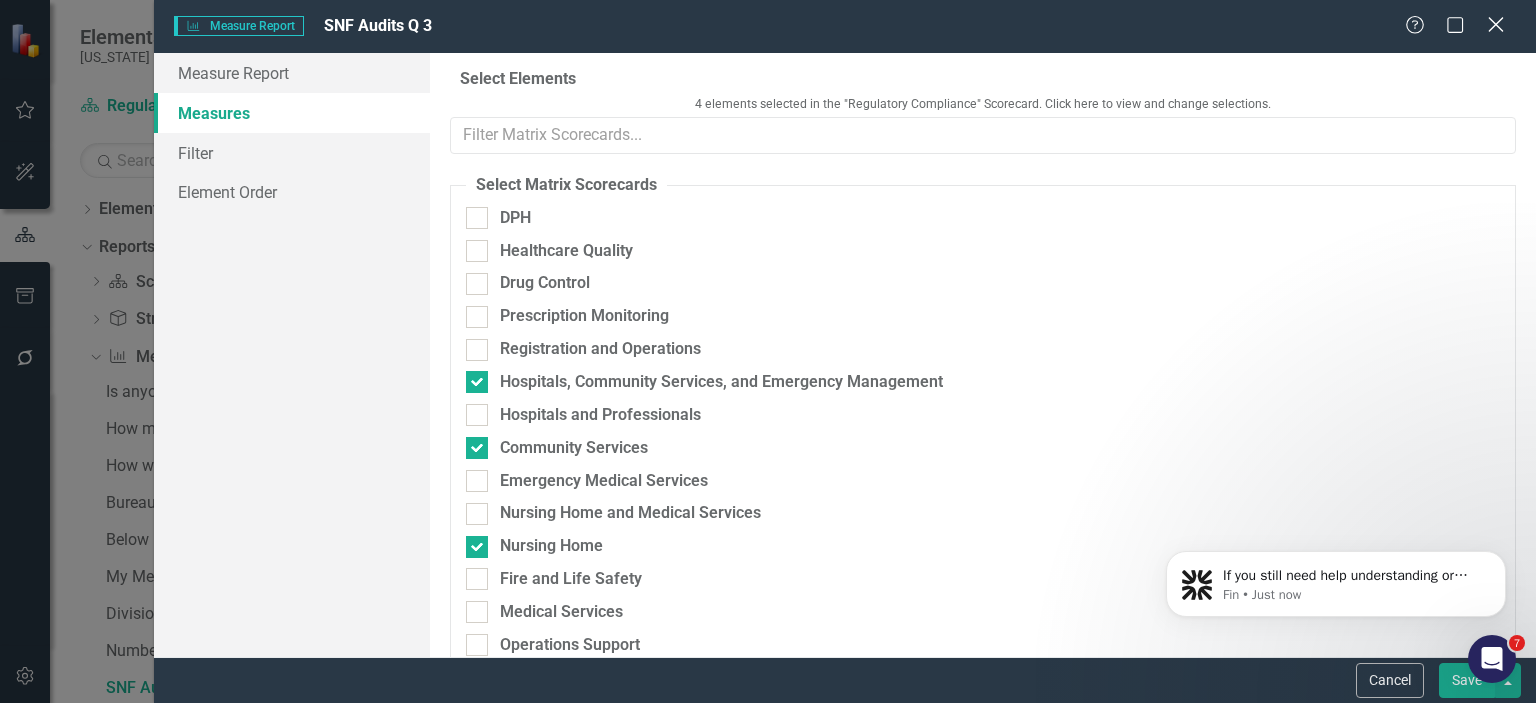 scroll, scrollTop: 886, scrollLeft: 0, axis: vertical 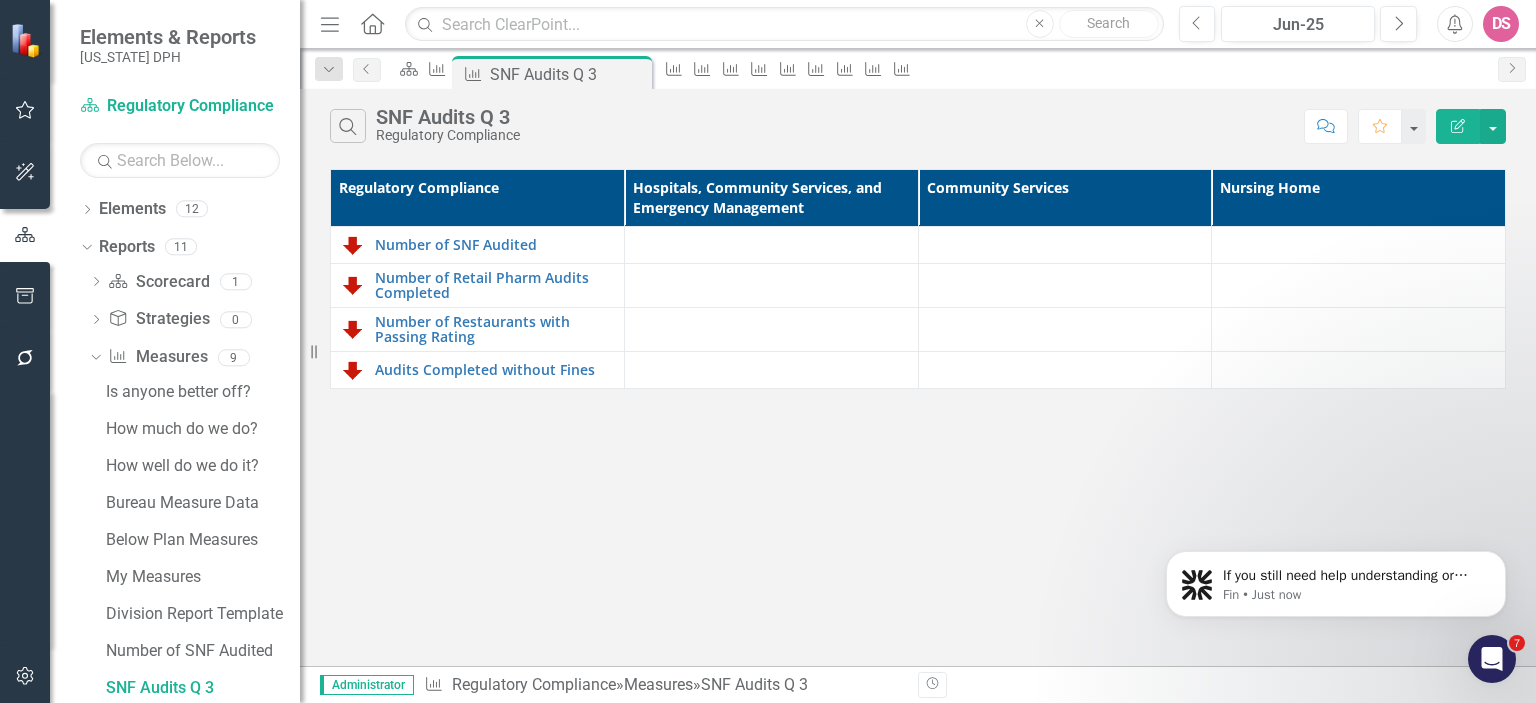 click 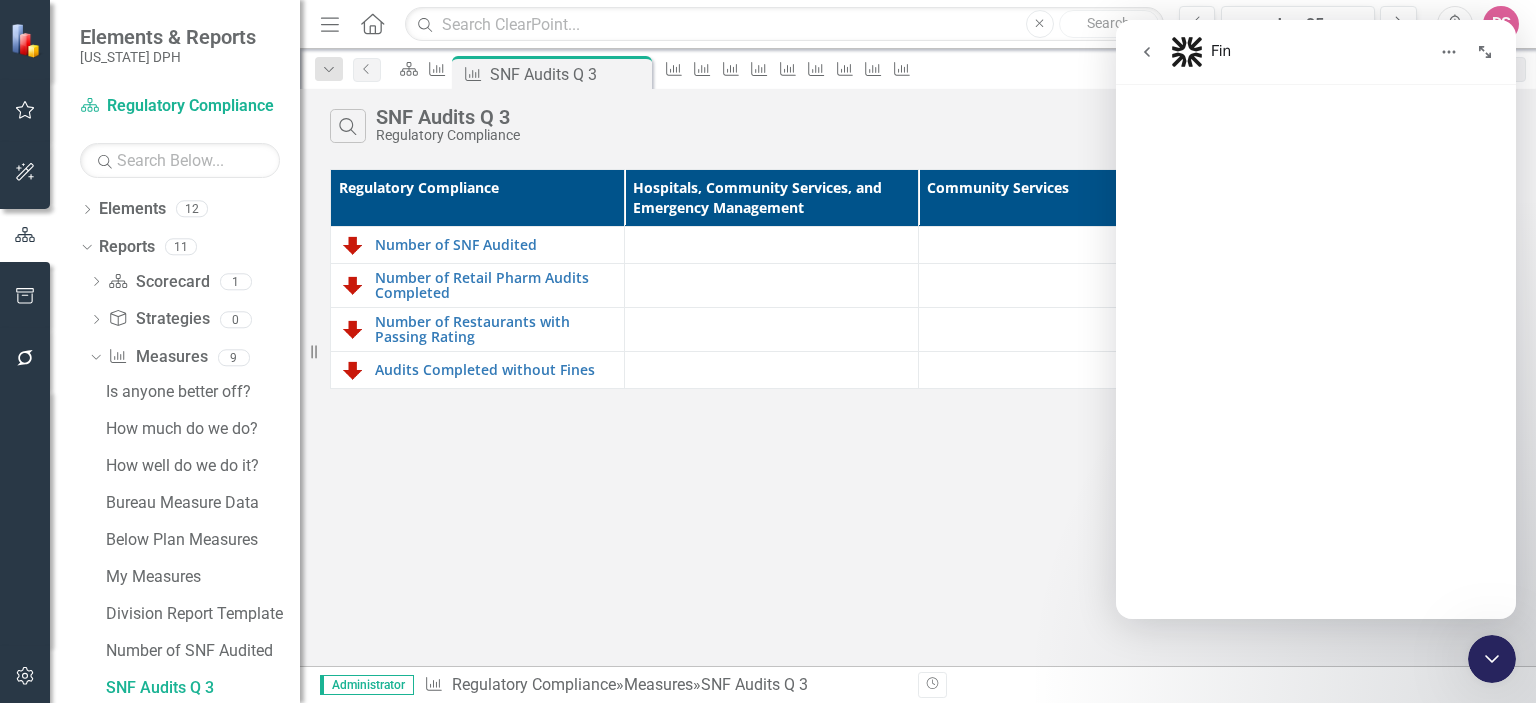 click 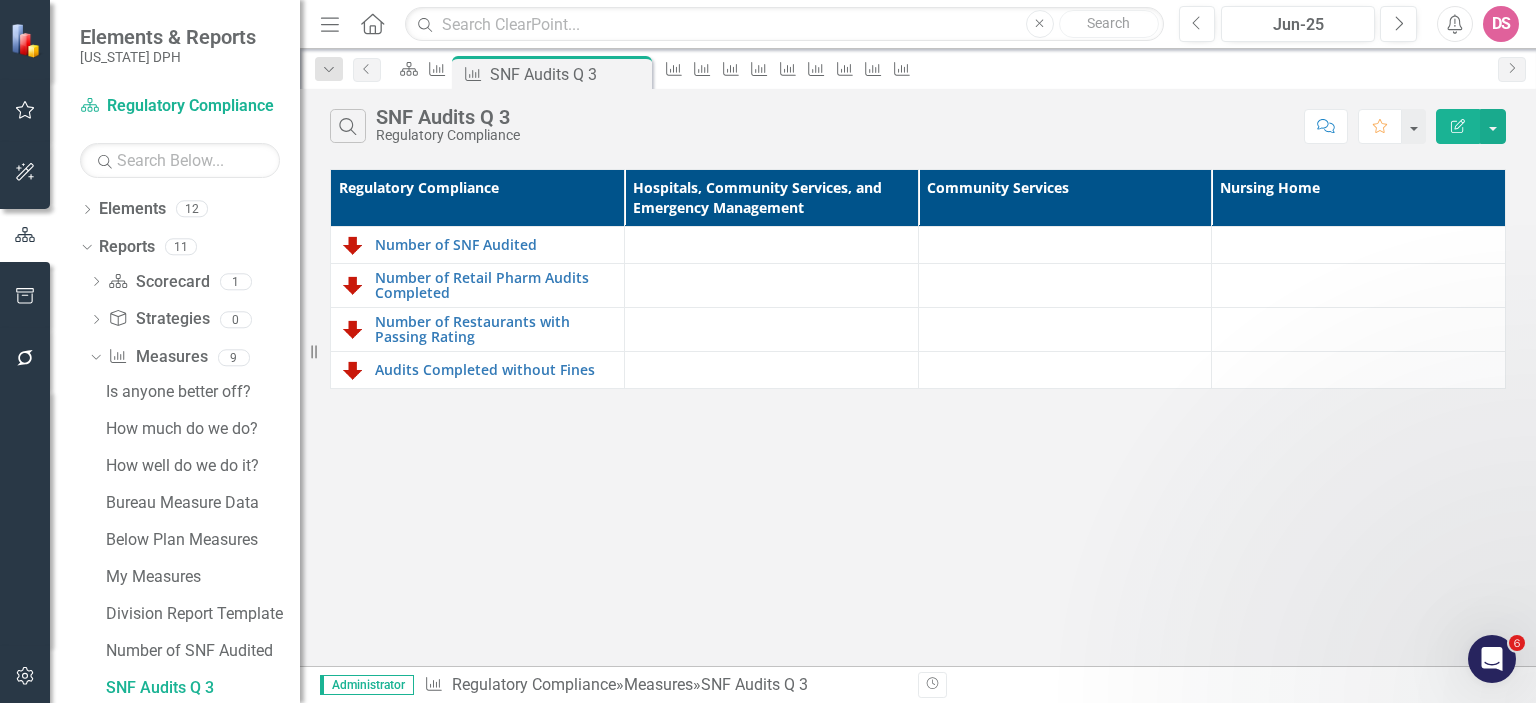 scroll, scrollTop: 2, scrollLeft: 0, axis: vertical 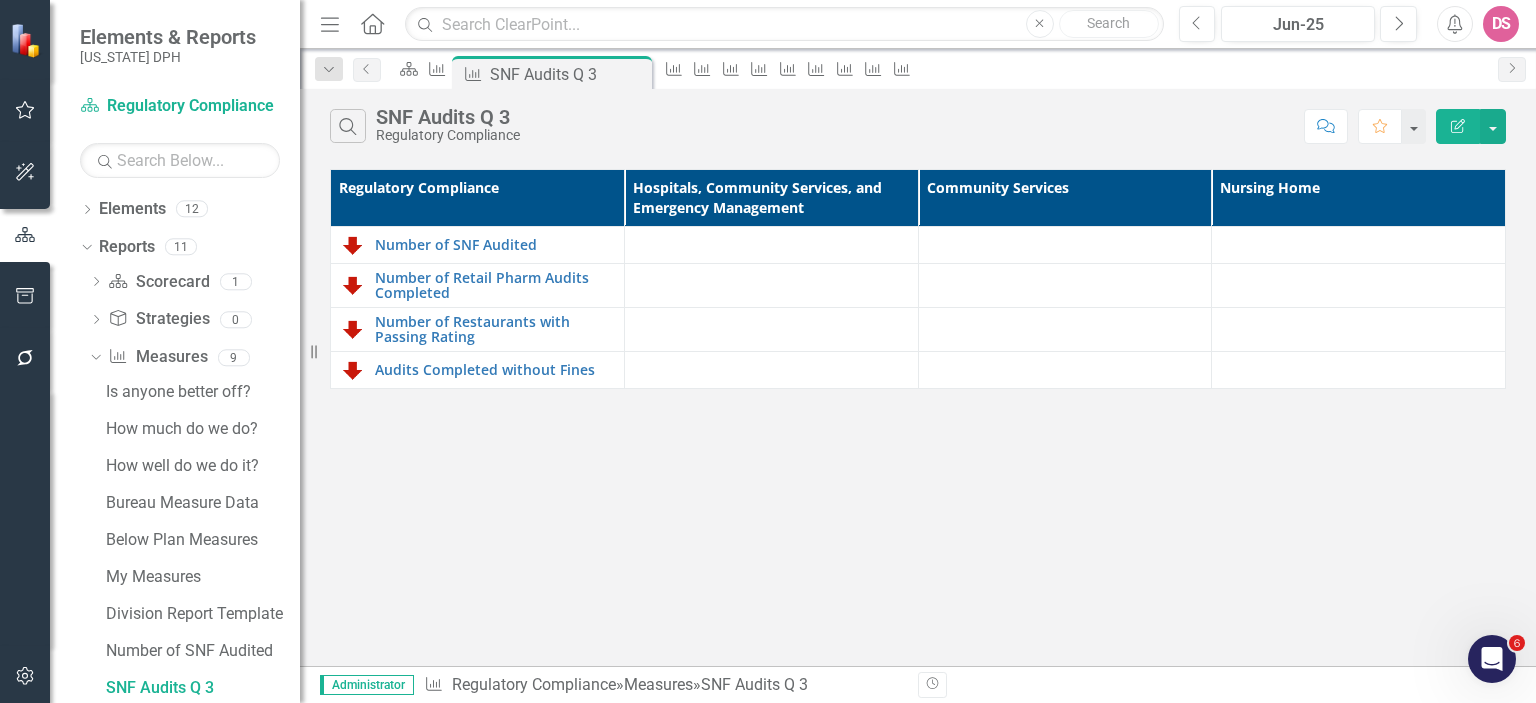 click 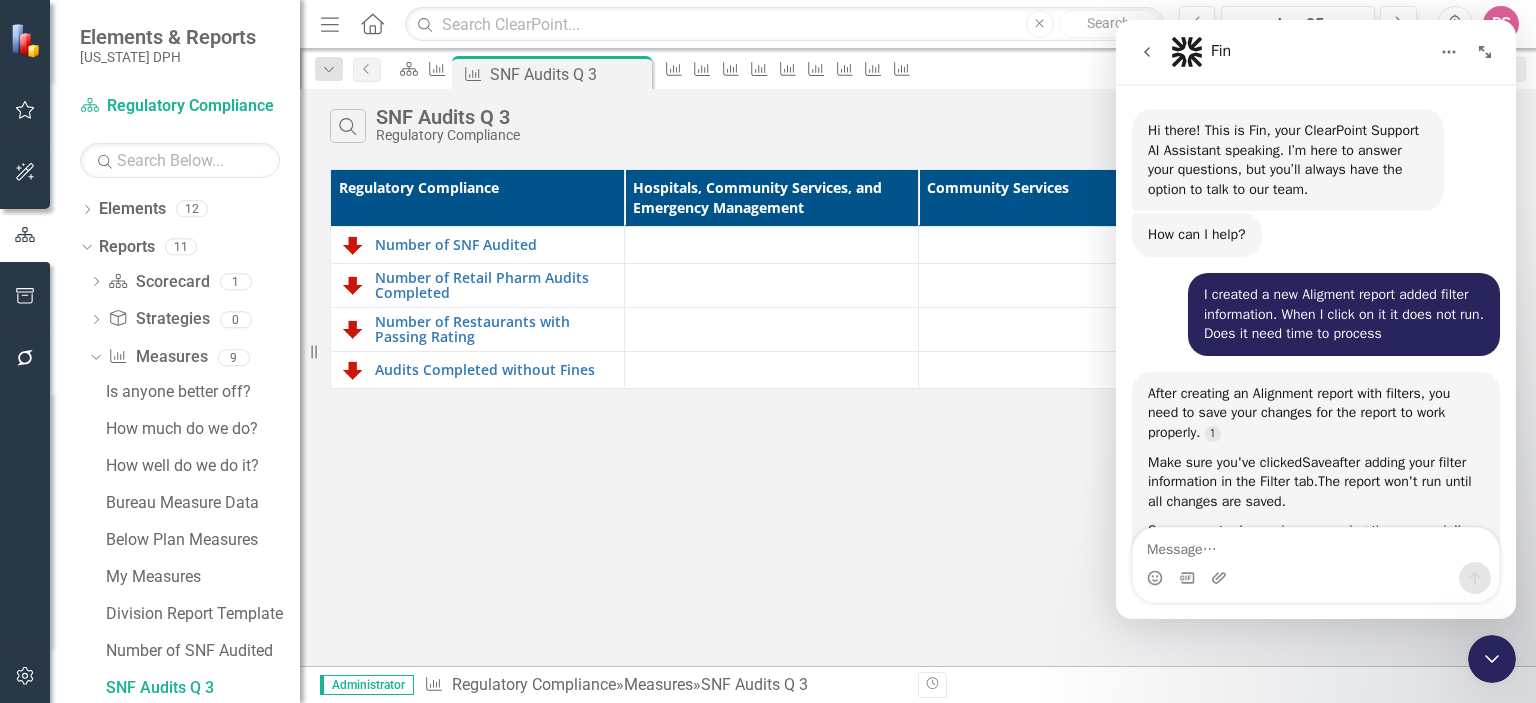 scroll, scrollTop: 965, scrollLeft: 0, axis: vertical 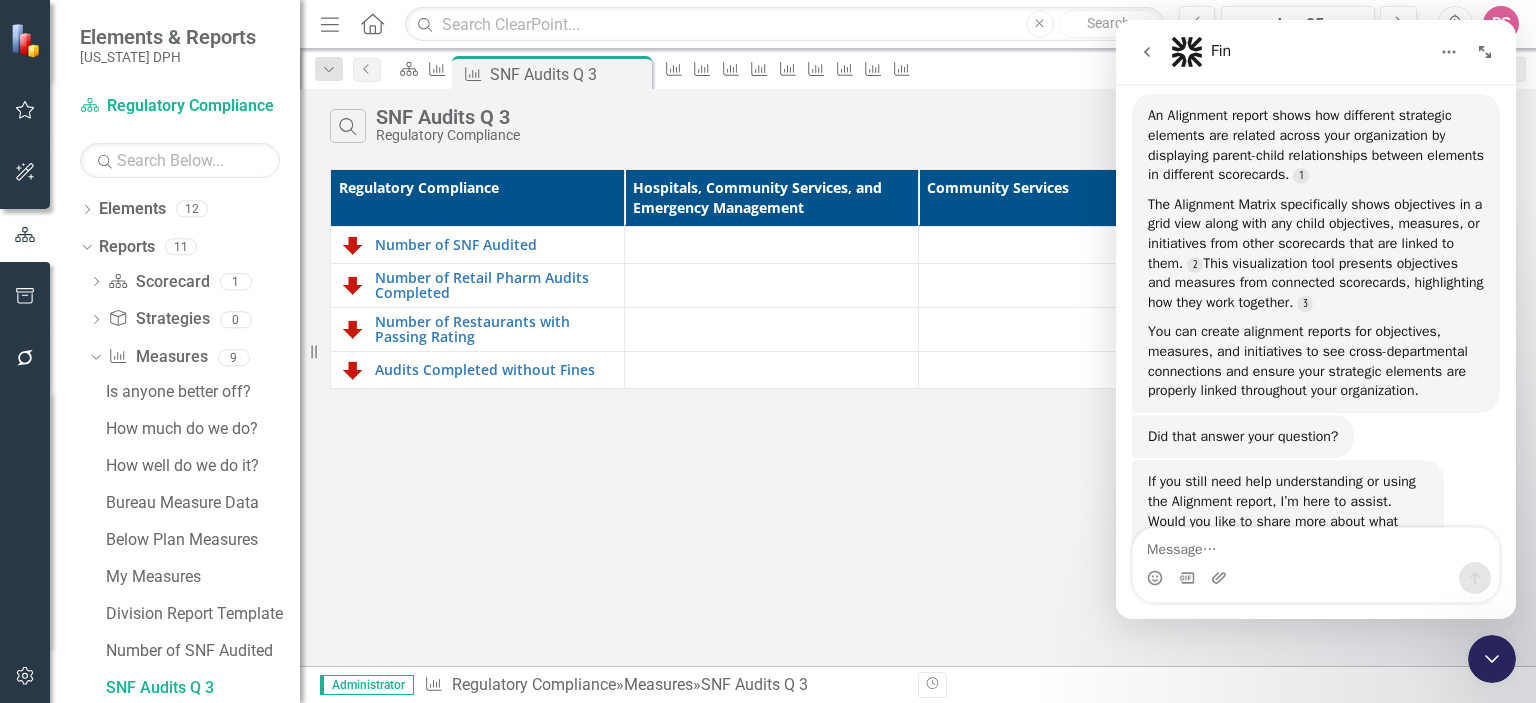click 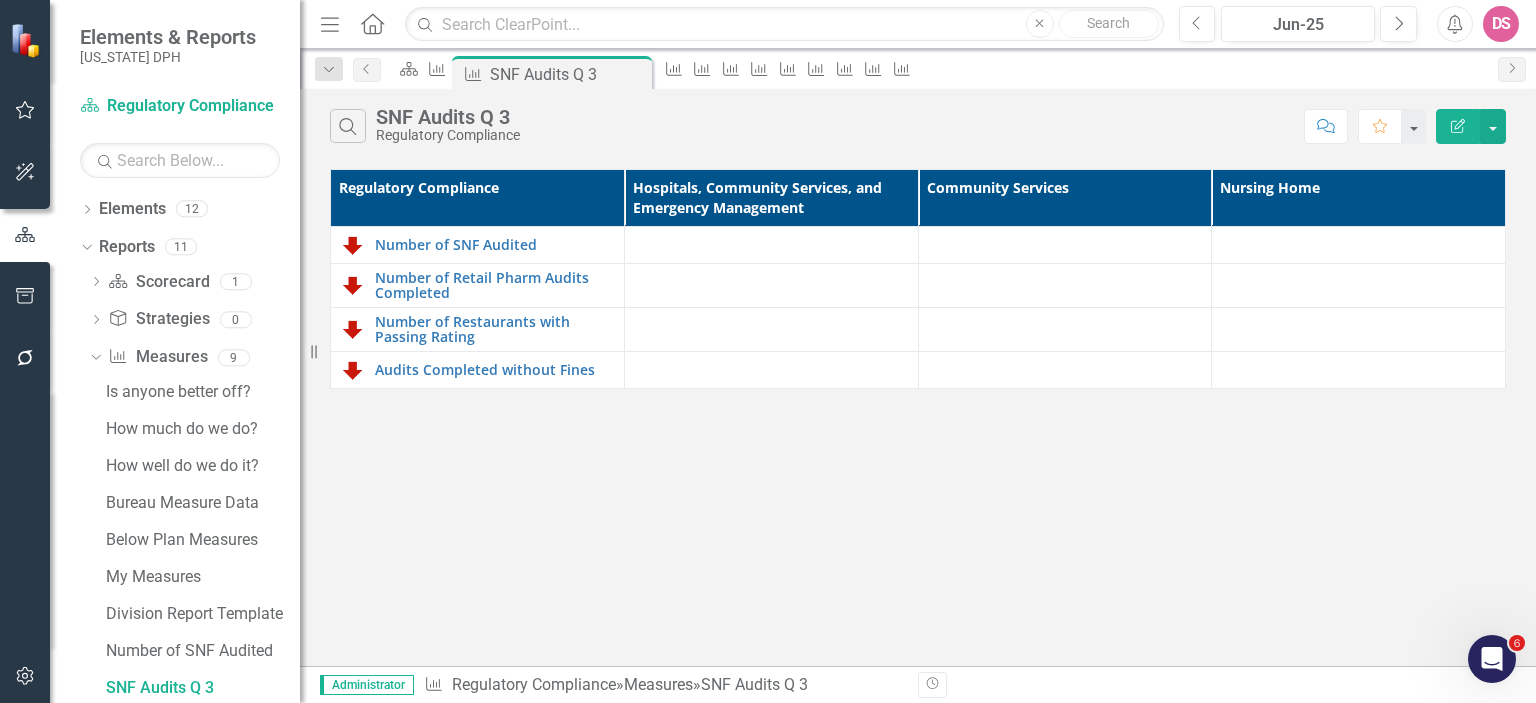 click on "Edit Report" 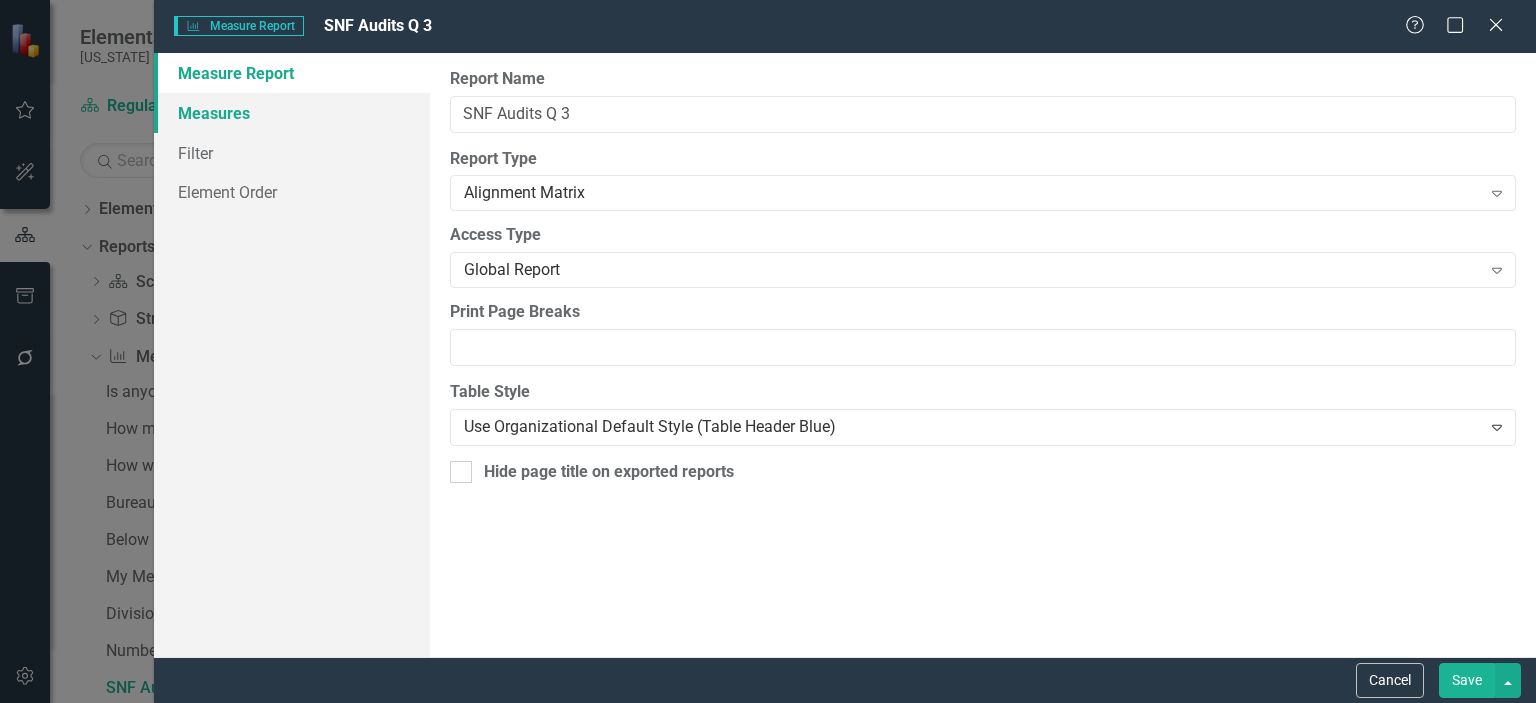 click on "Measures" at bounding box center (292, 113) 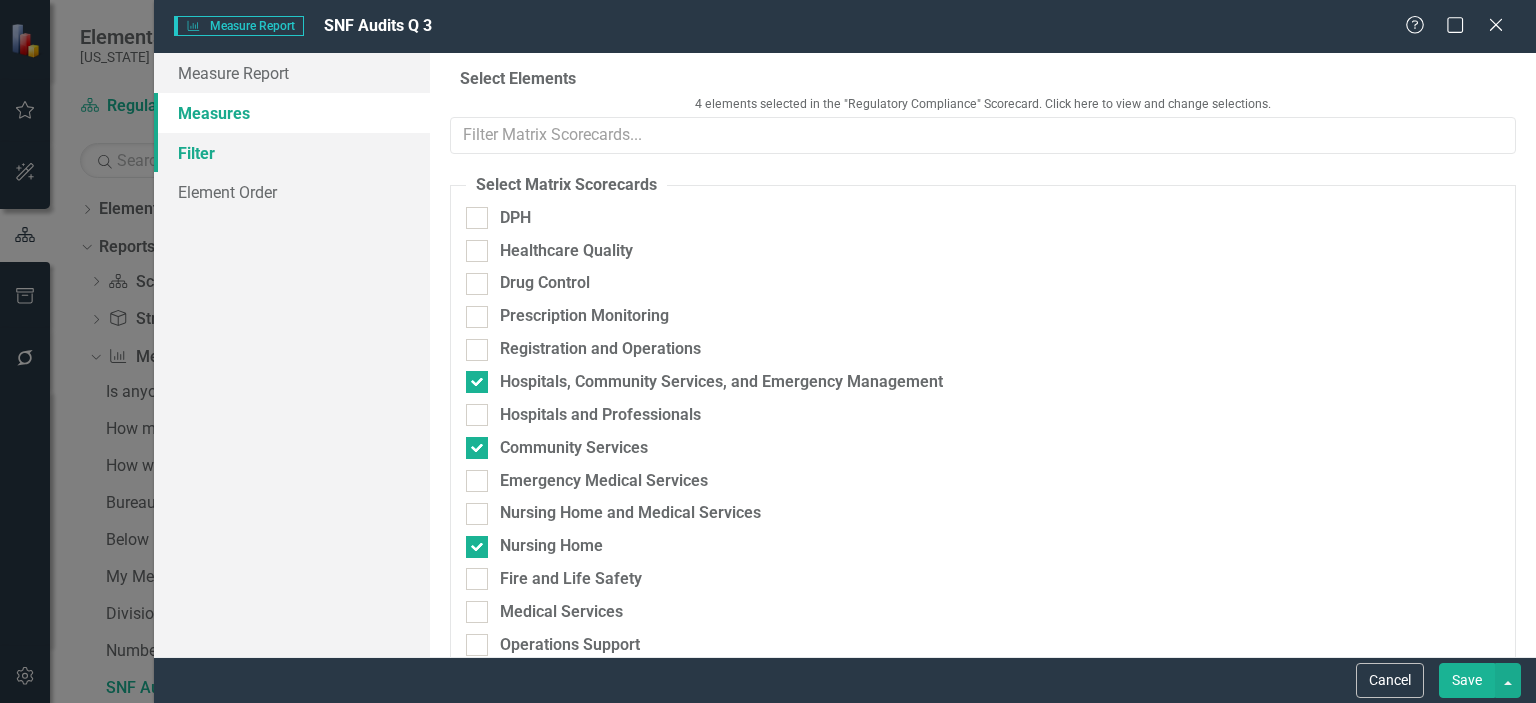 click on "Filter" at bounding box center (292, 153) 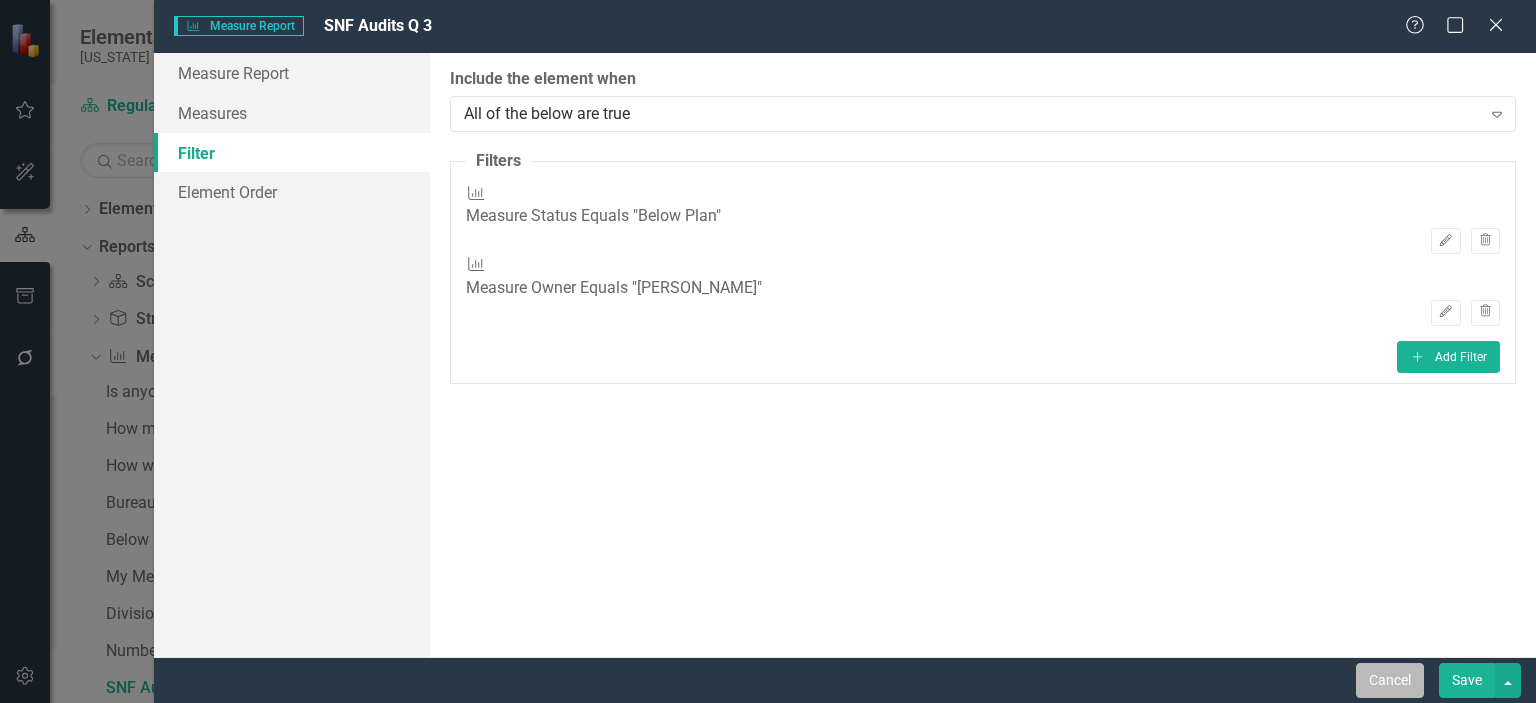 click on "Cancel" at bounding box center [1390, 680] 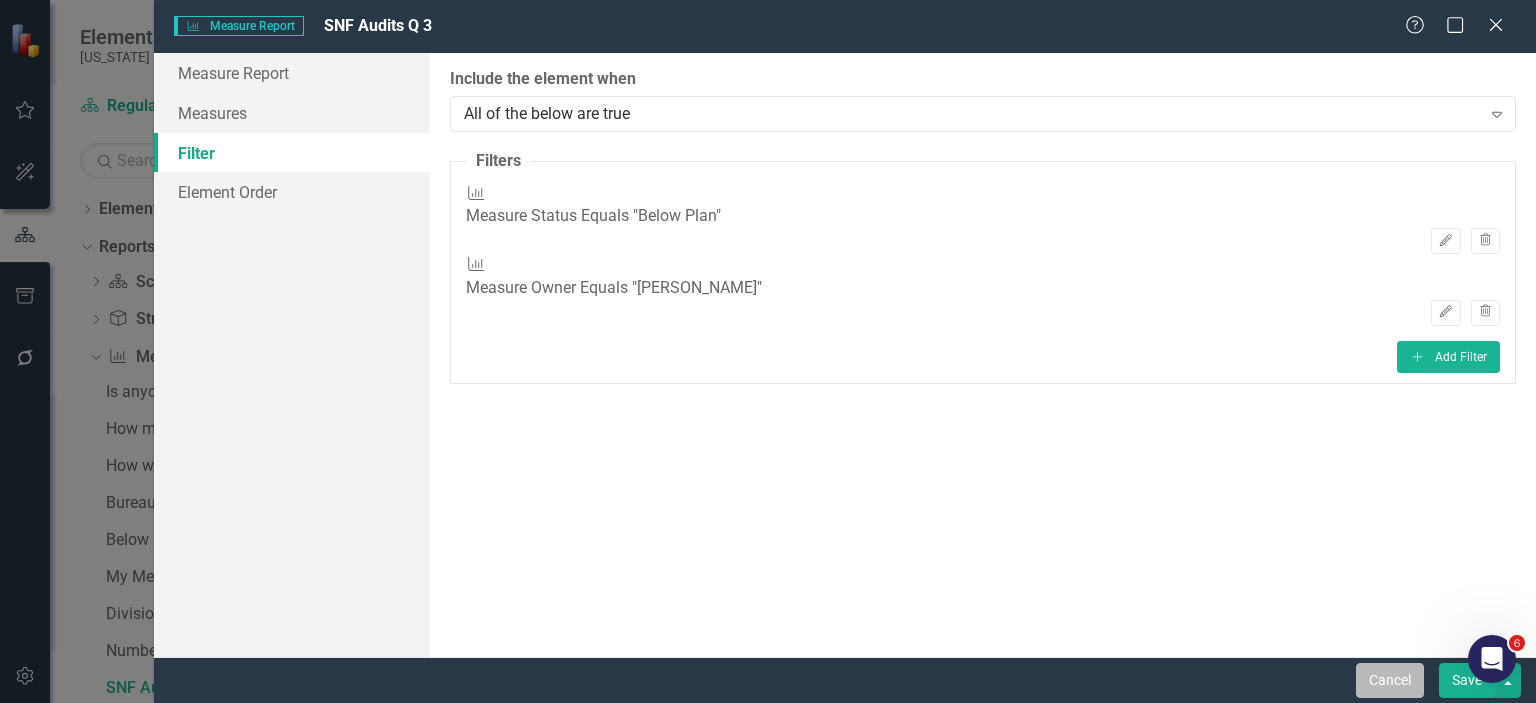 scroll, scrollTop: 965, scrollLeft: 0, axis: vertical 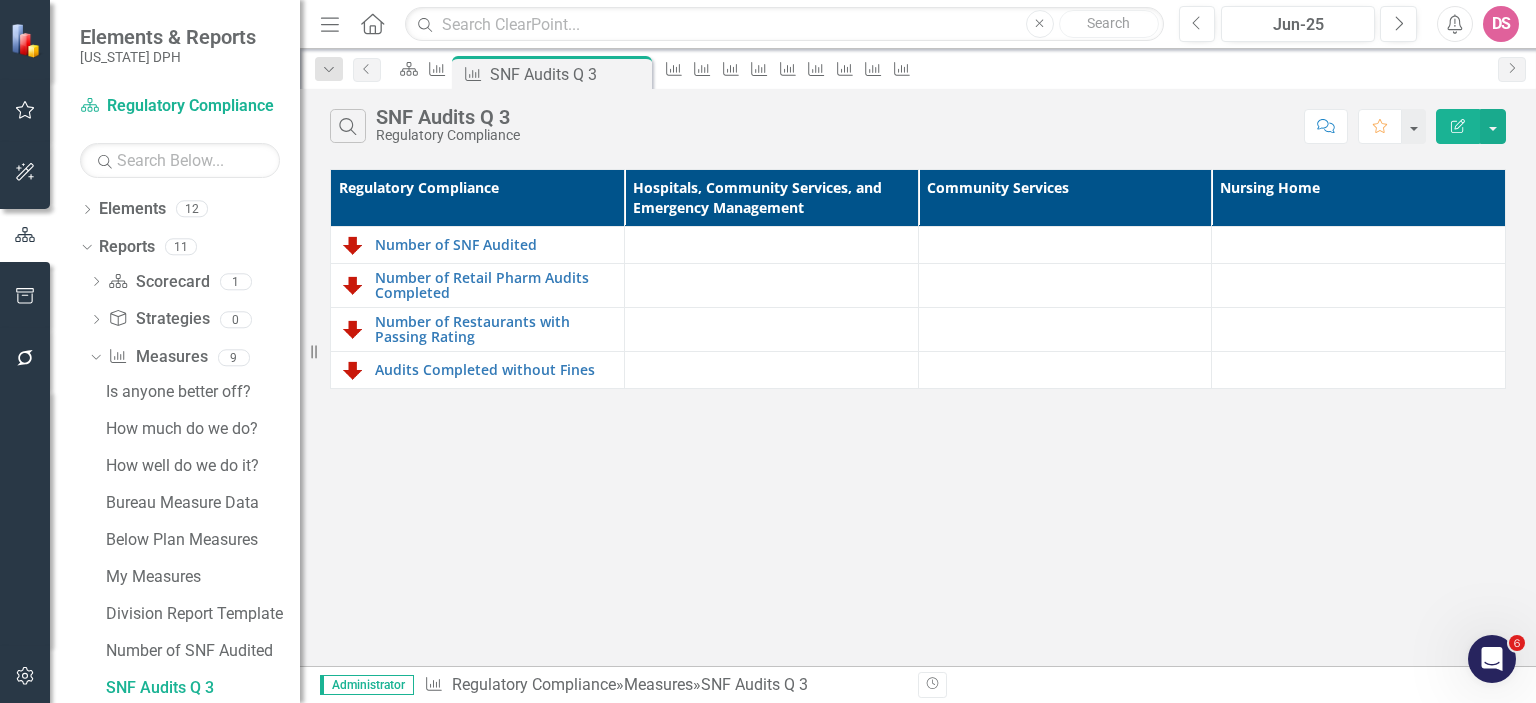 click 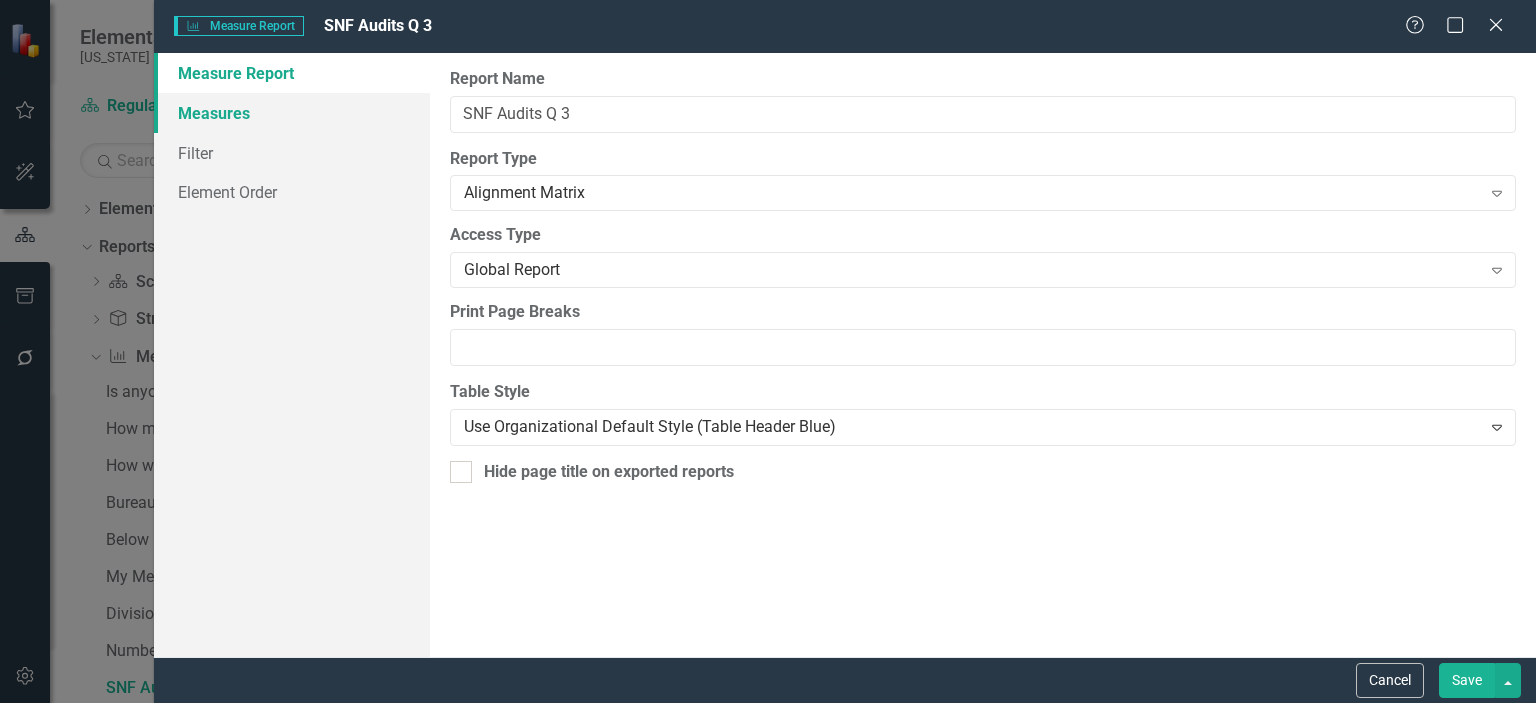 click on "Measures" at bounding box center (292, 113) 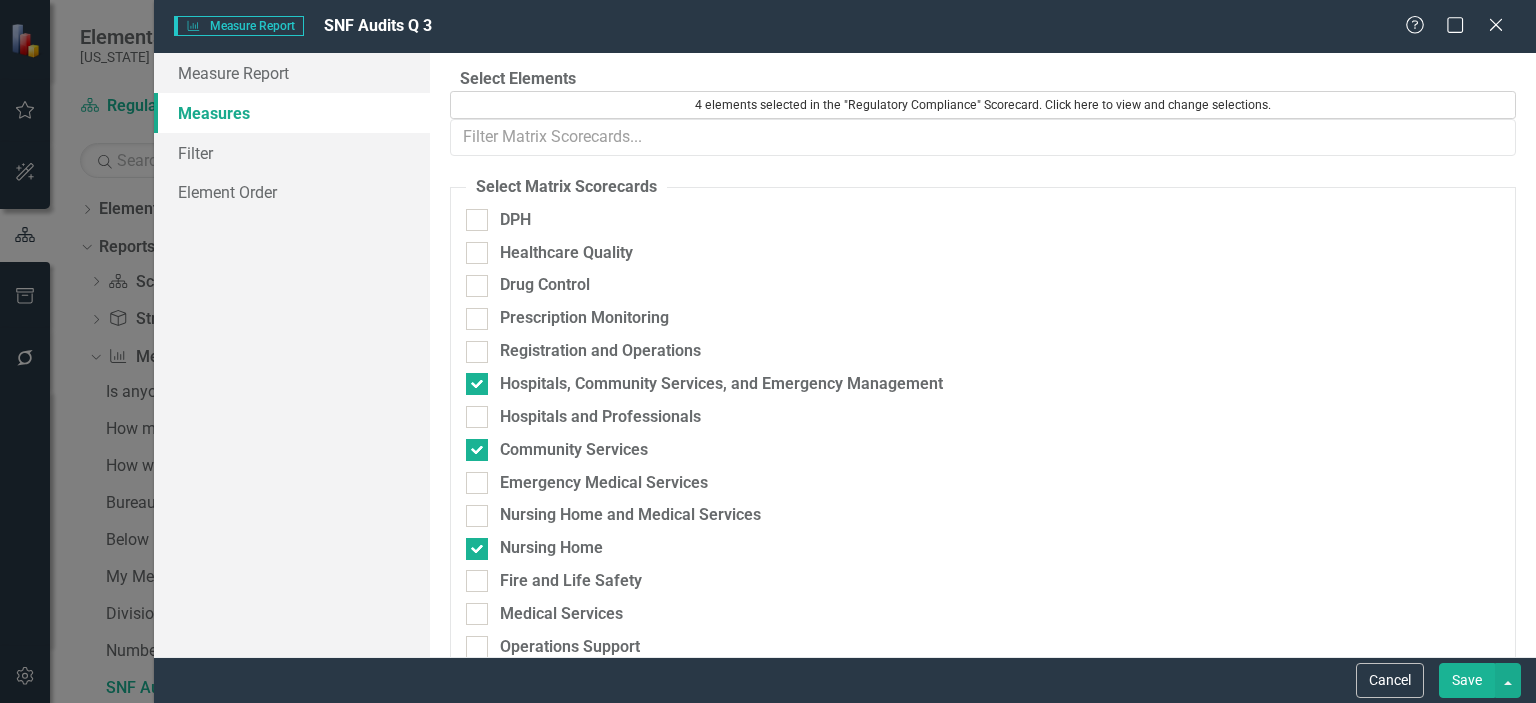 click on "4 elements selected in the "Regulatory Compliance" Scorecard. Click here to view and change selections." at bounding box center [983, 105] 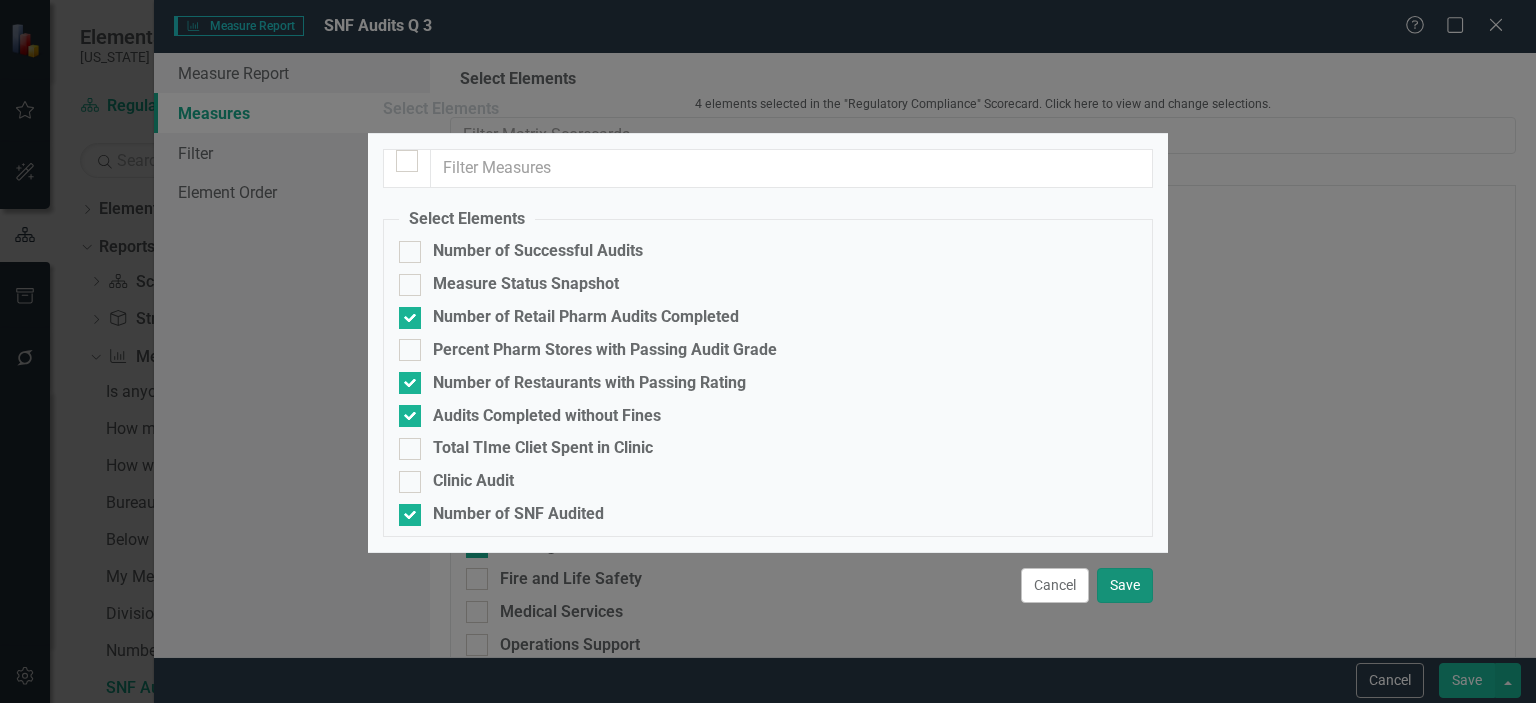 click on "Save" at bounding box center [1125, 585] 